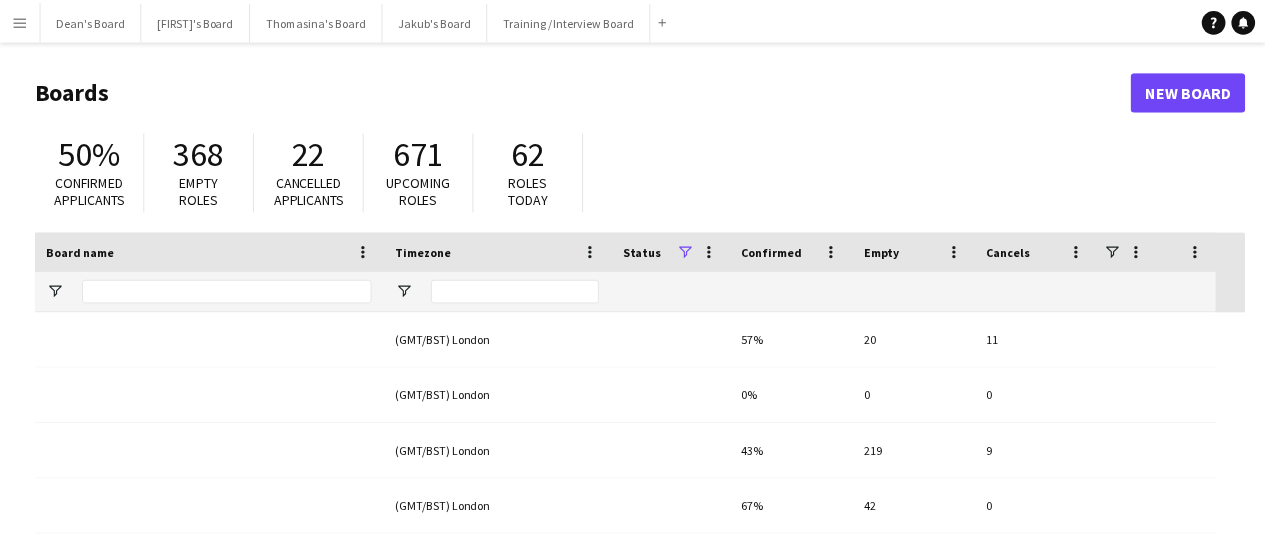 scroll, scrollTop: 0, scrollLeft: 0, axis: both 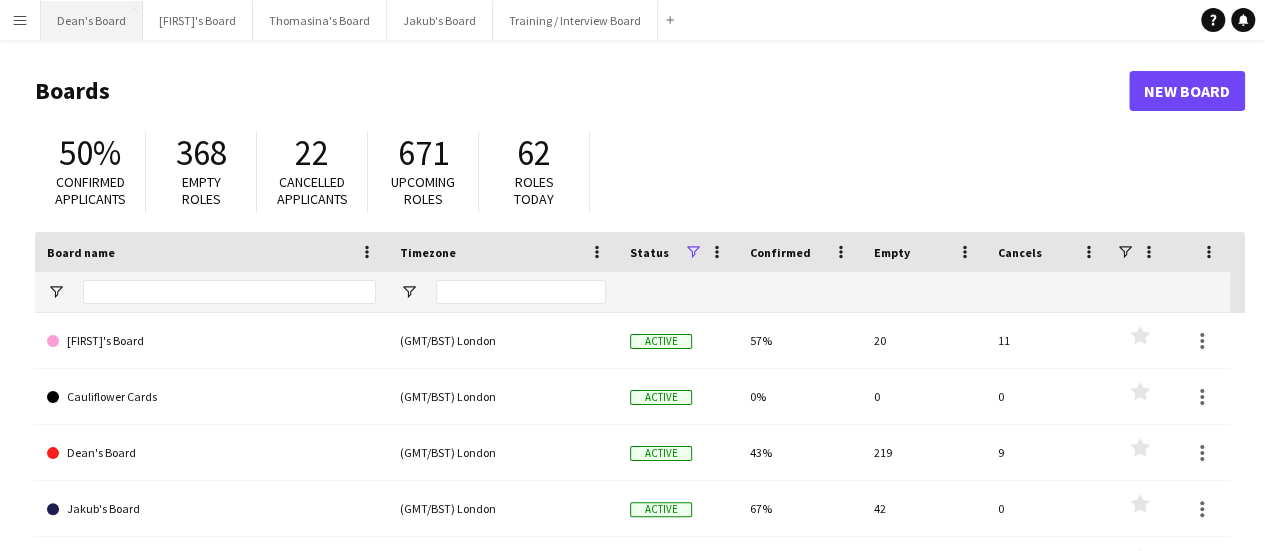click on "Dean's Board
Close" at bounding box center [92, 20] 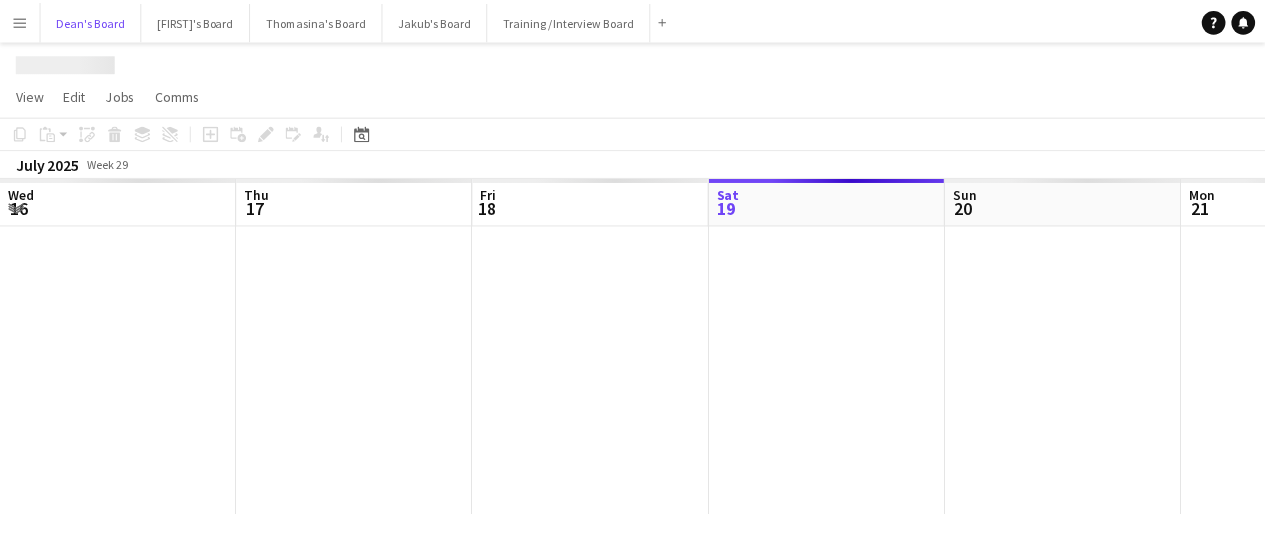 scroll, scrollTop: 0, scrollLeft: 478, axis: horizontal 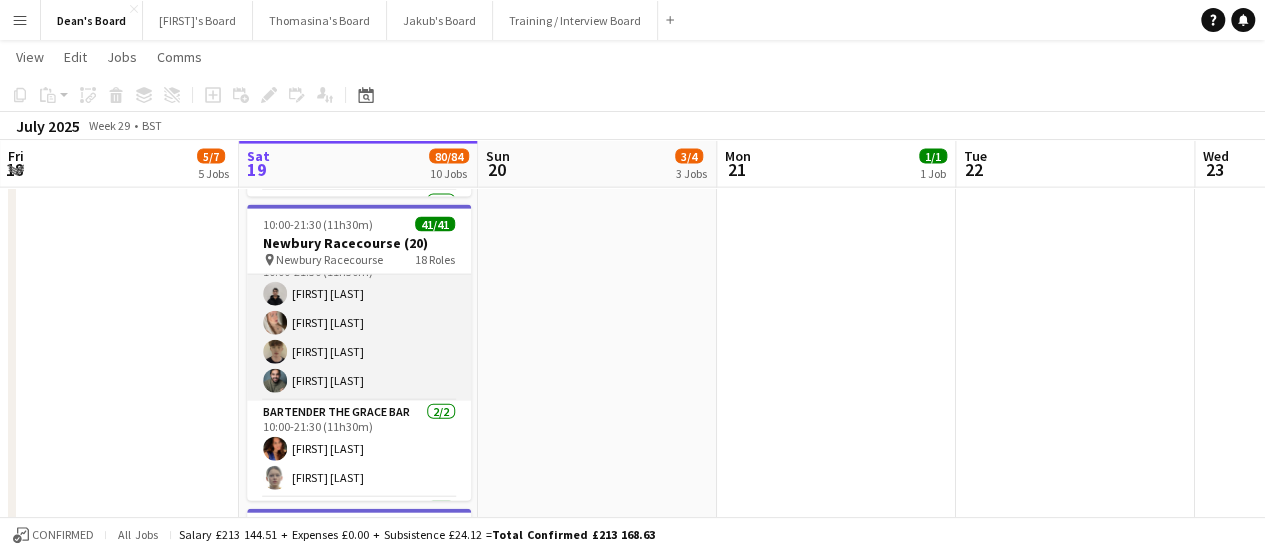click on "Bartender South Booth Canned Bar    4/4   10:00-21:30 (11h30m)
[FIRST] [LAST] [FIRST] [LAST] [FIRST] [LAST] [FIRST] [LAST]" at bounding box center (359, 323) 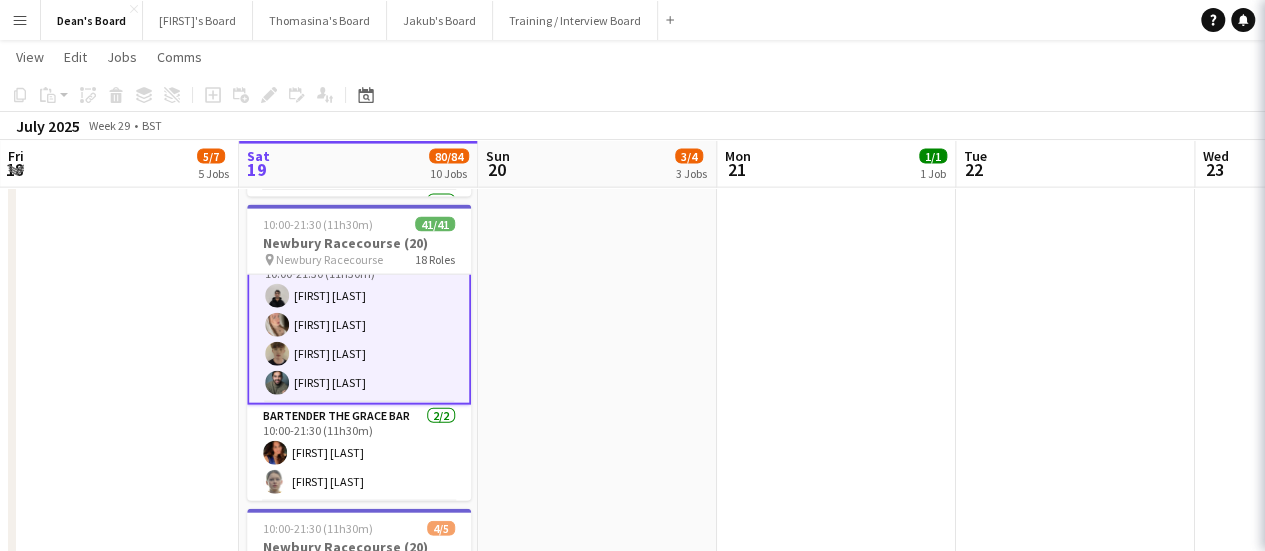 scroll, scrollTop: 1602, scrollLeft: 0, axis: vertical 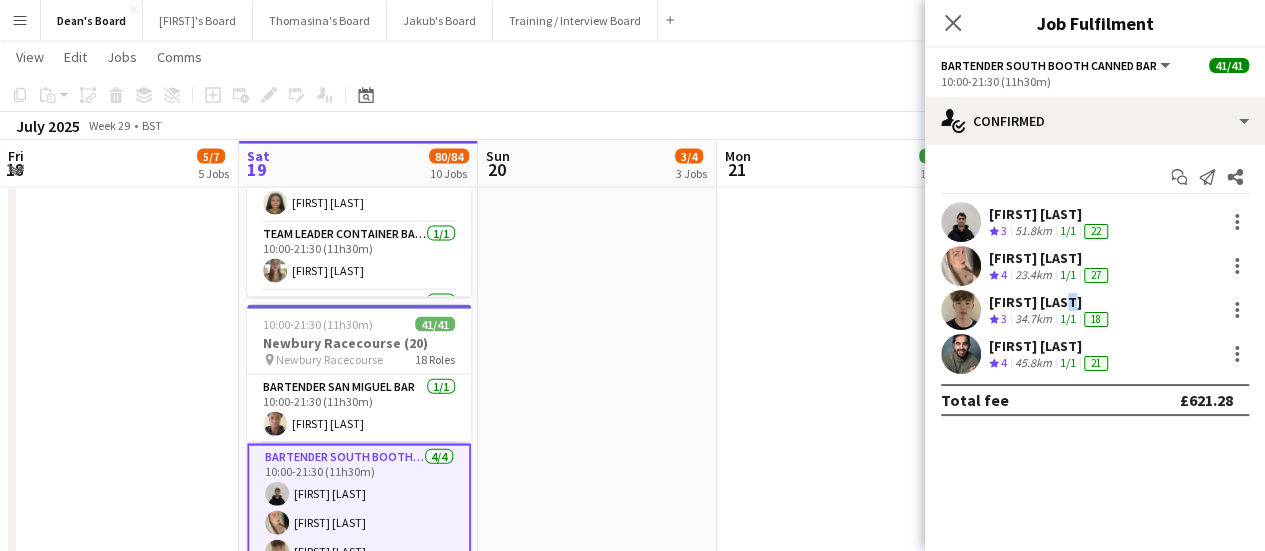 click on "[FIRST] [LAST]" at bounding box center [1050, 302] 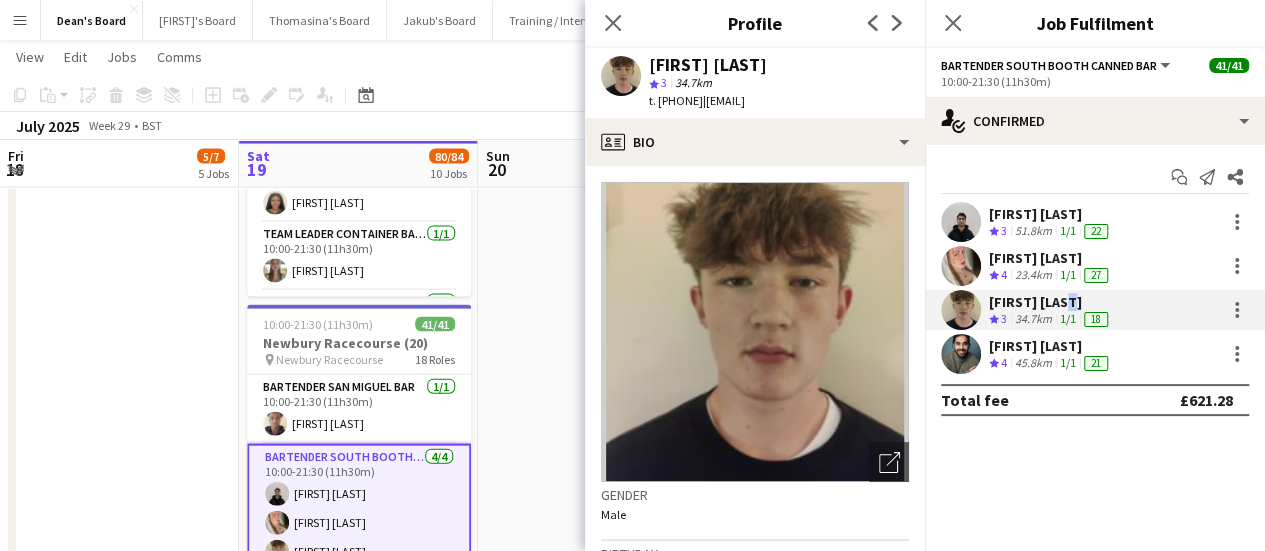 drag, startPoint x: 762, startPoint y: 65, endPoint x: 653, endPoint y: 65, distance: 109 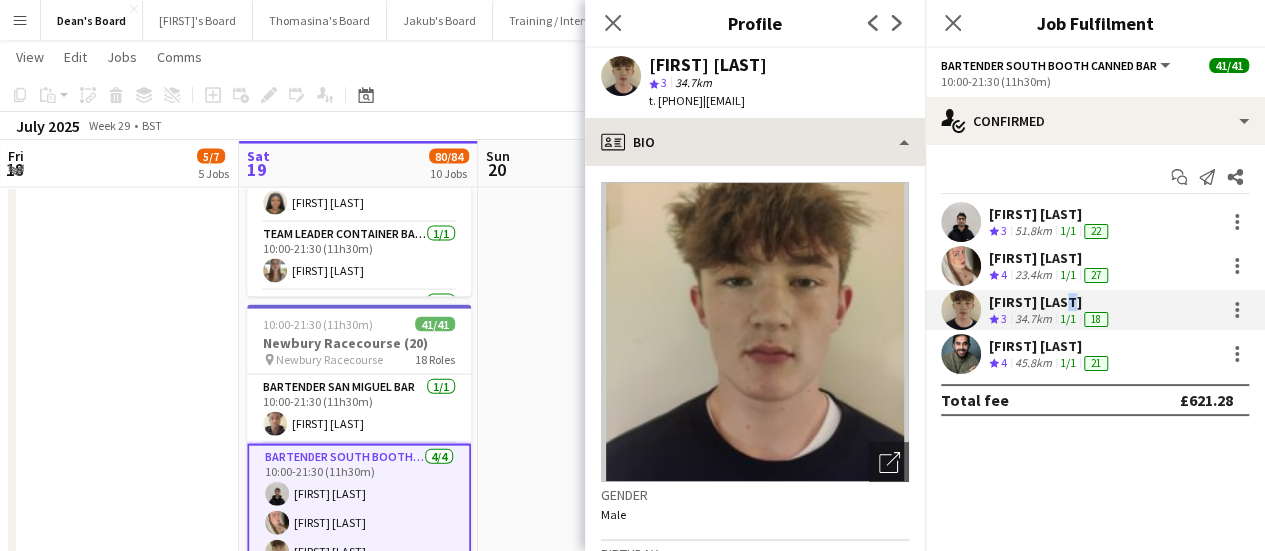 copy on "[PHONE]" 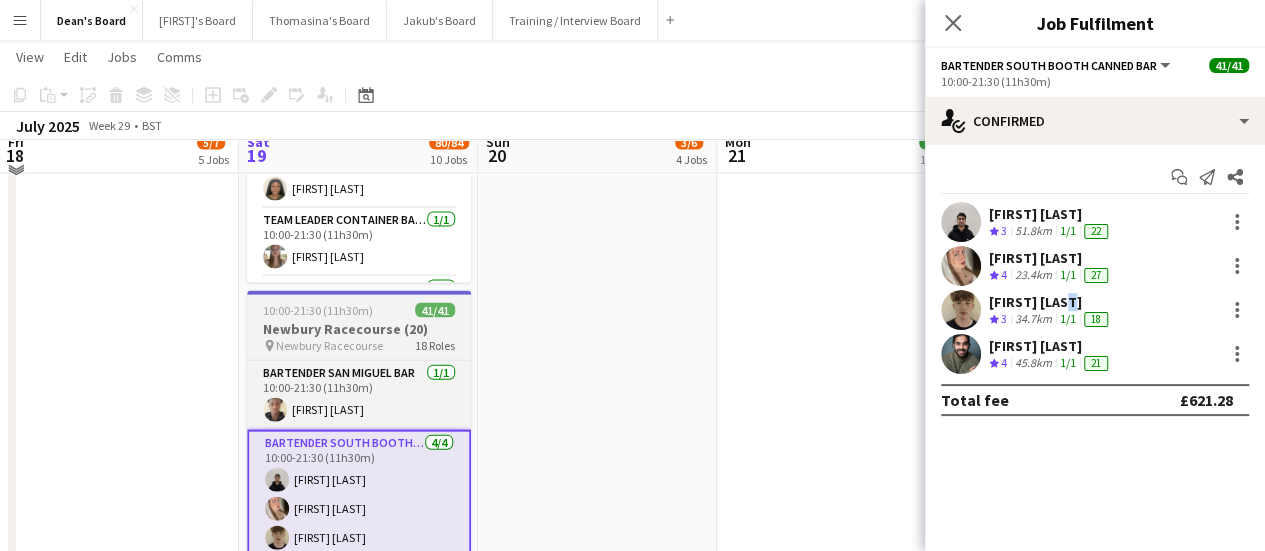 scroll, scrollTop: 2200, scrollLeft: 0, axis: vertical 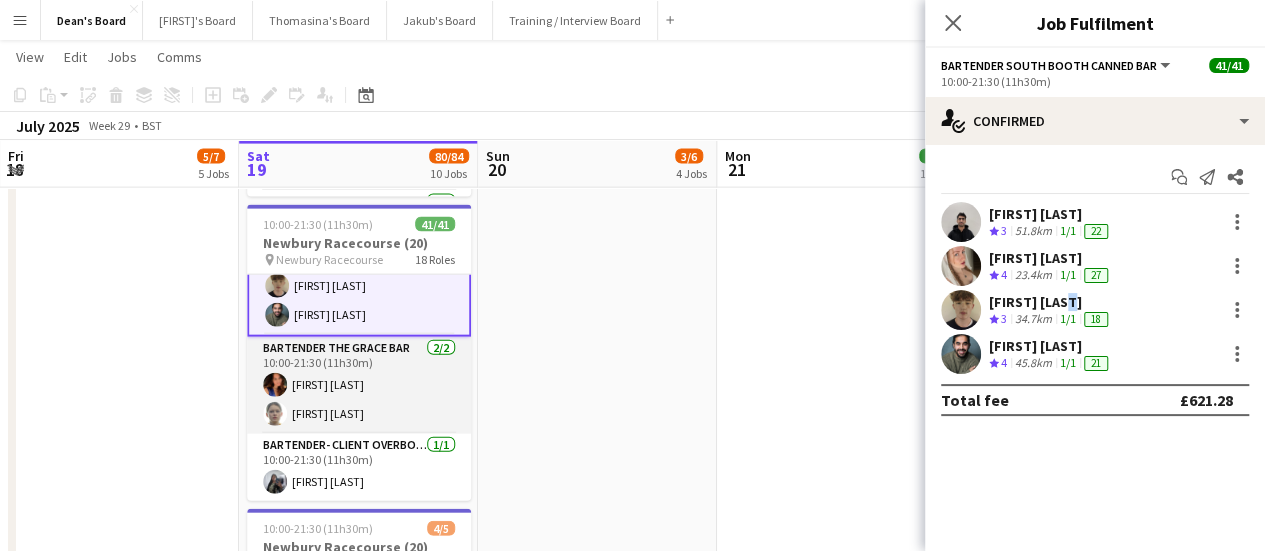 click on "Bartender The Grace Bar   2/2   10:00-21:30 (11h30m)
[FIRST] [LAST] [FIRST] [LAST]" at bounding box center (359, 385) 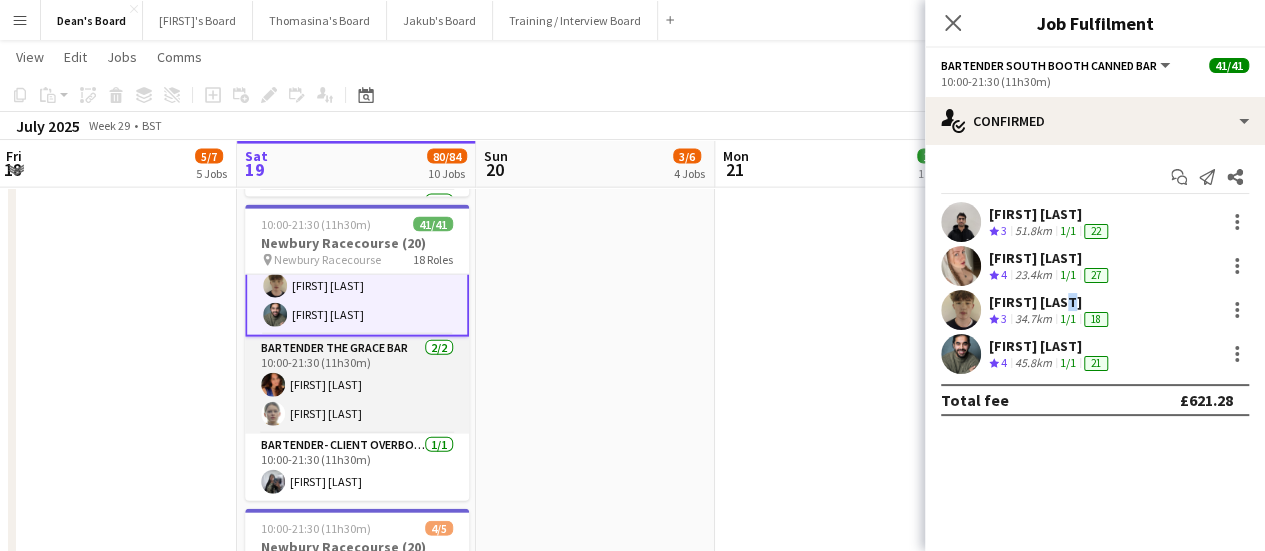 scroll, scrollTop: 1666, scrollLeft: 0, axis: vertical 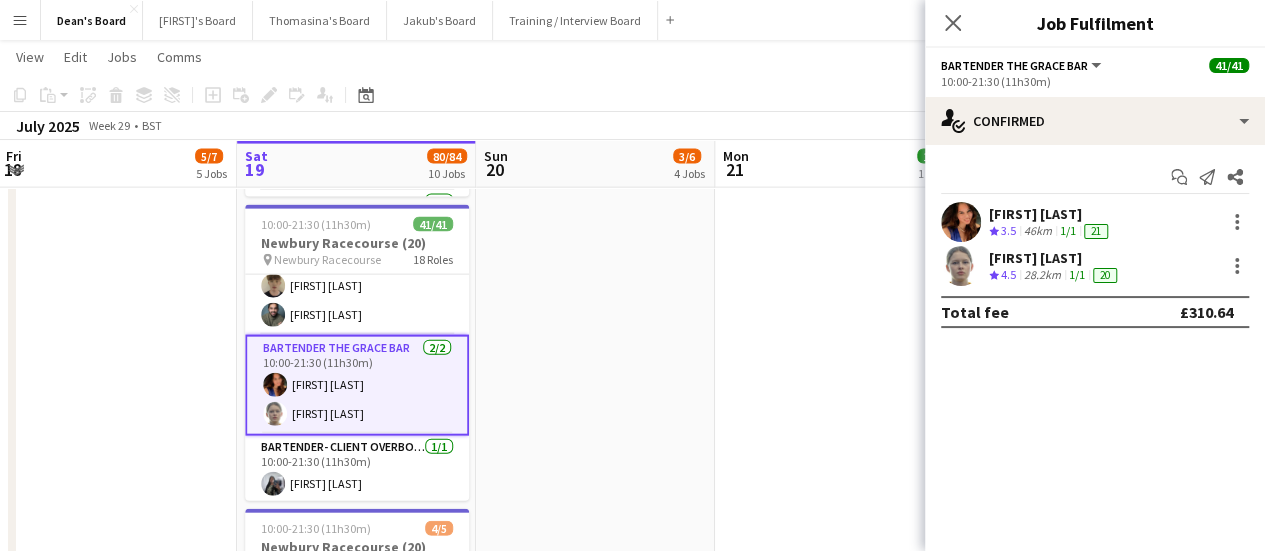 click on "[FIRST] [LAST]" at bounding box center [1055, 258] 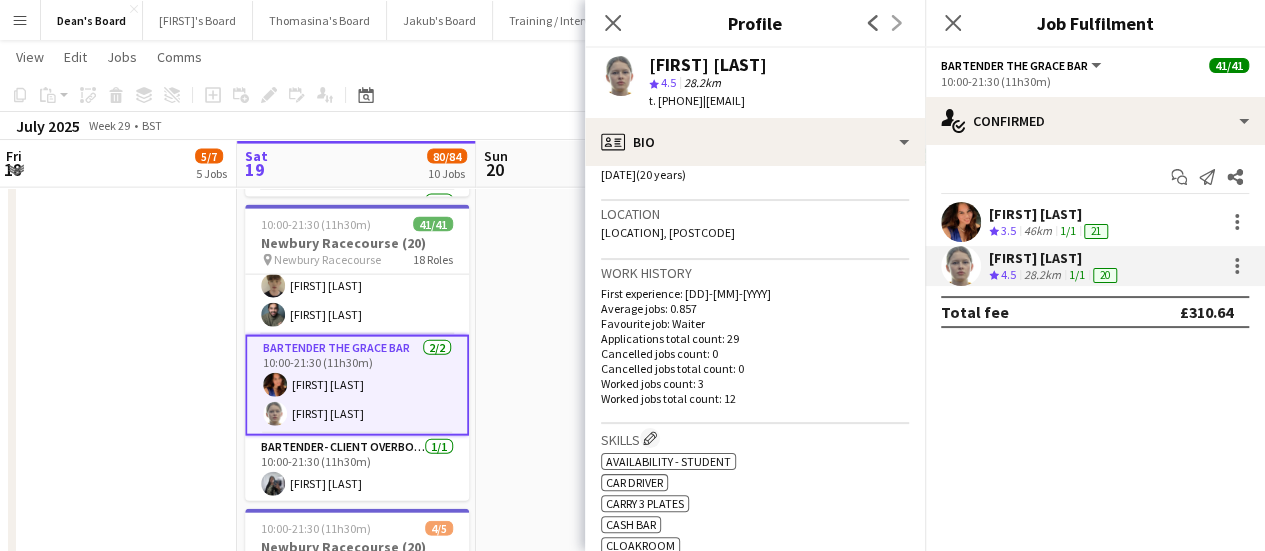 scroll, scrollTop: 400, scrollLeft: 0, axis: vertical 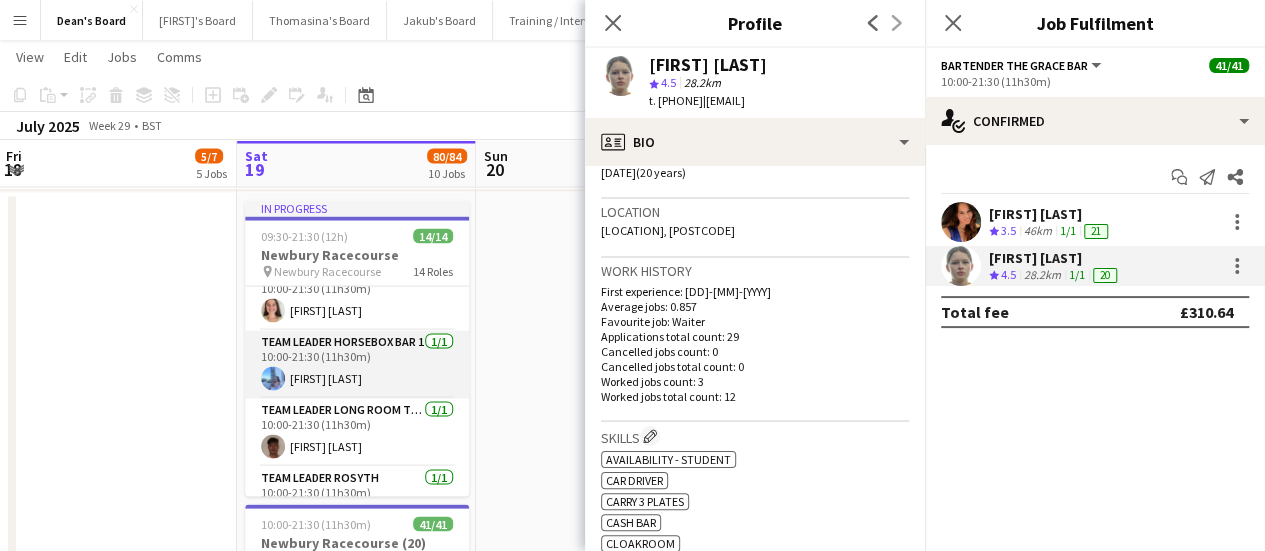 click on "Team Leader Horsebox Bar 1   1/1   10:00-21:30 (11h30m)
[FIRST] [LAST]" at bounding box center (357, 365) 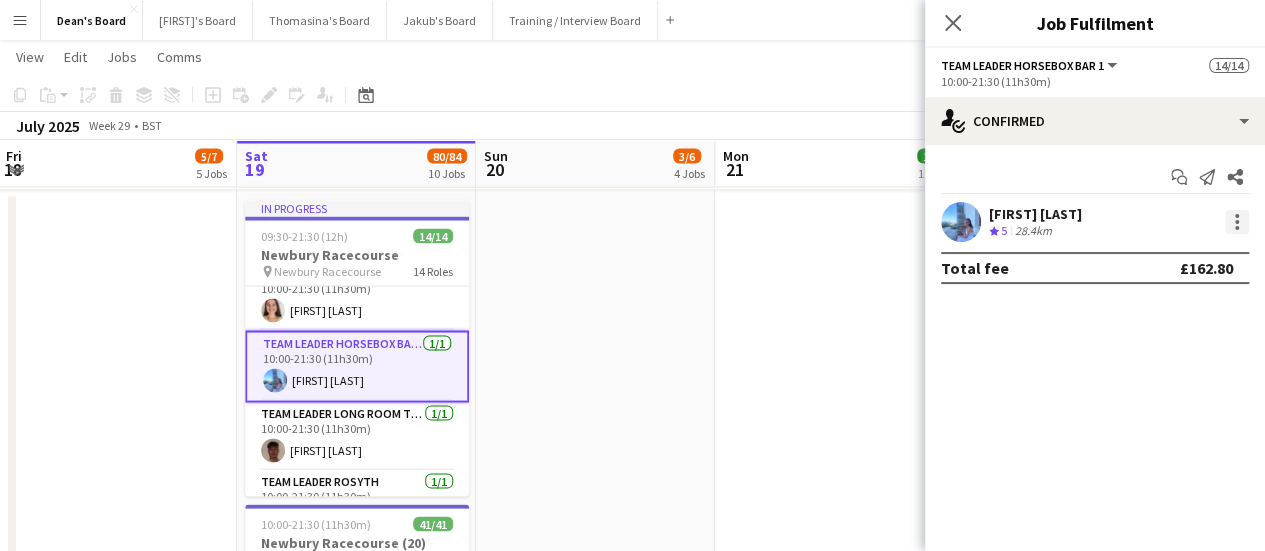 click at bounding box center (1237, 222) 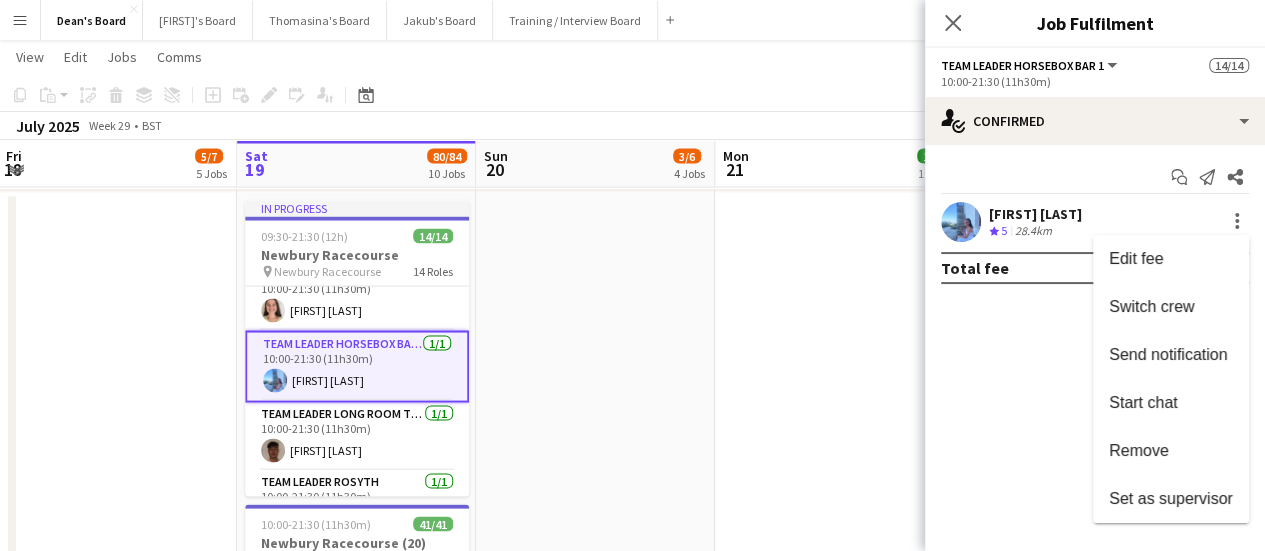 click at bounding box center (632, 275) 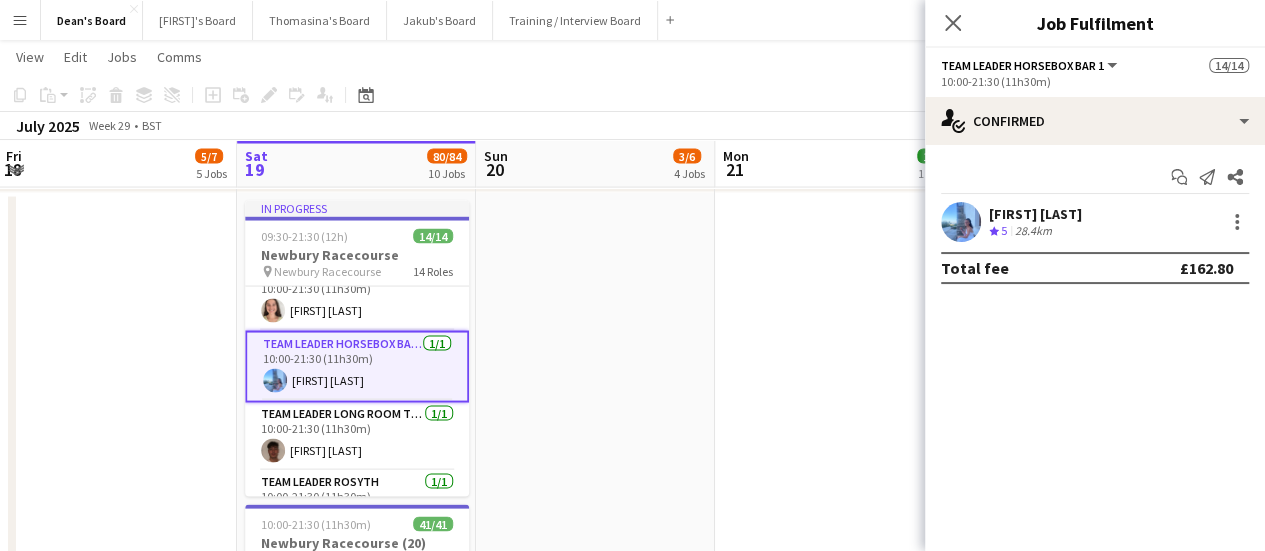 click on "[FIRST] [LAST]" at bounding box center (1035, 214) 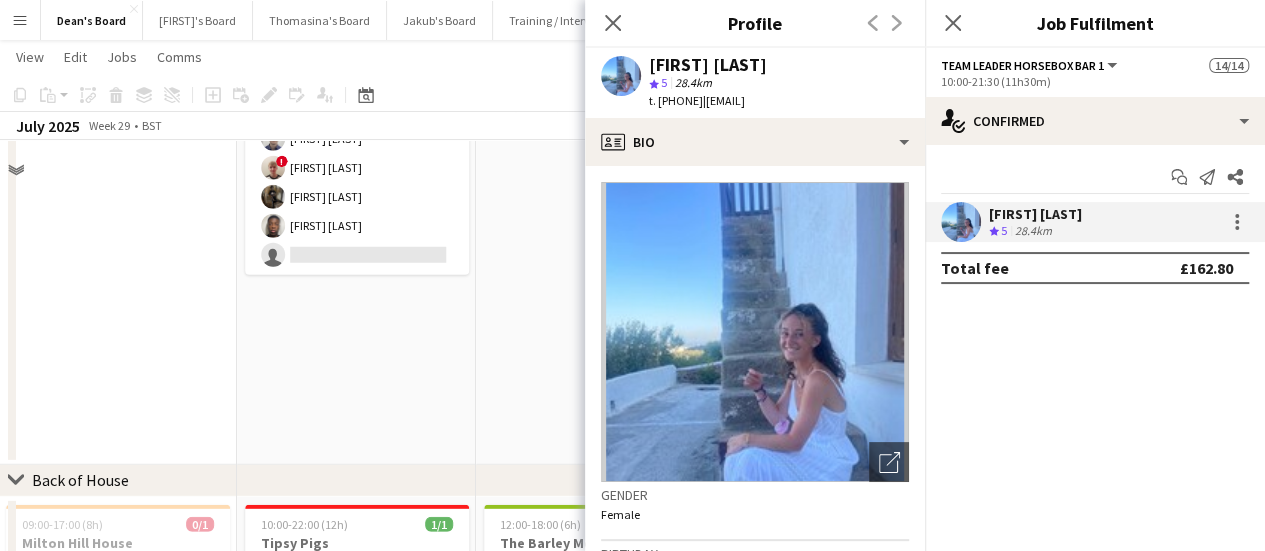 scroll, scrollTop: 2700, scrollLeft: 0, axis: vertical 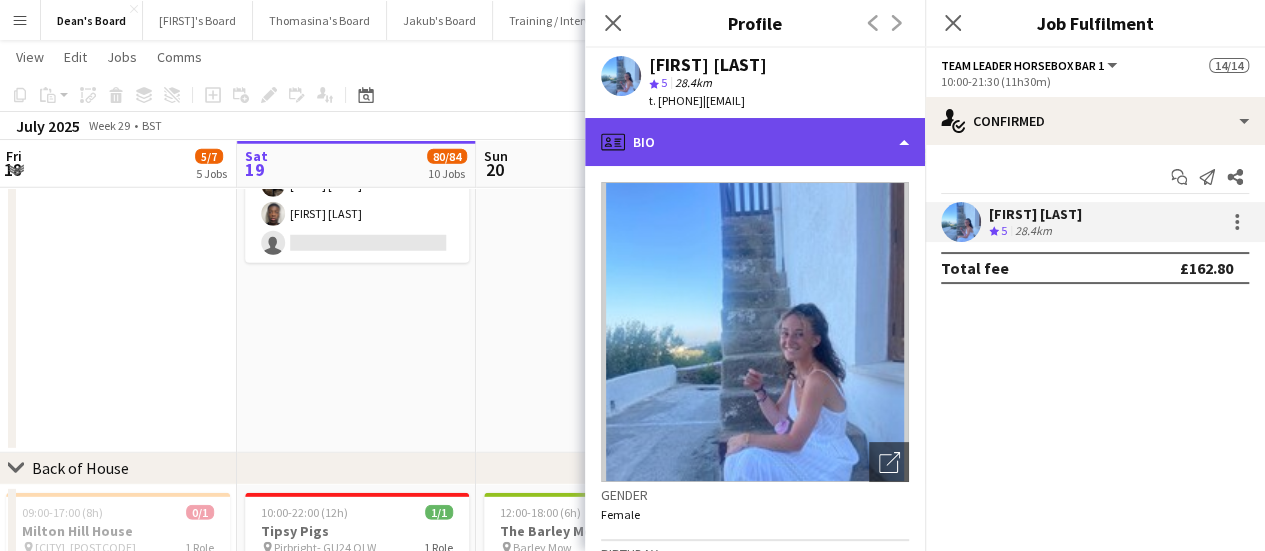 click on "profile
Bio" 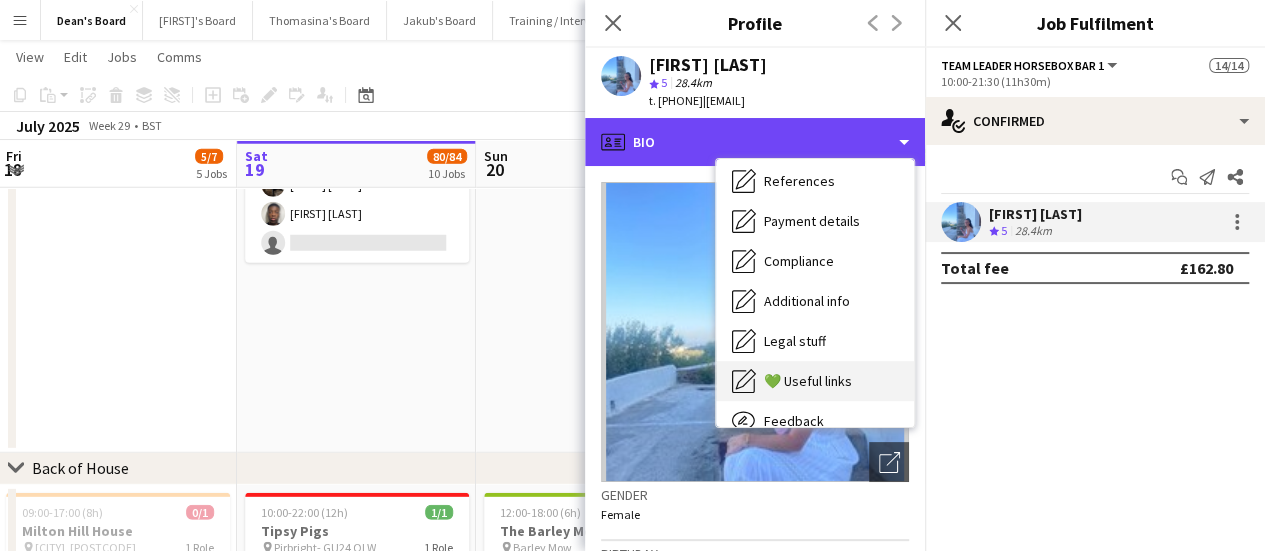 scroll, scrollTop: 268, scrollLeft: 0, axis: vertical 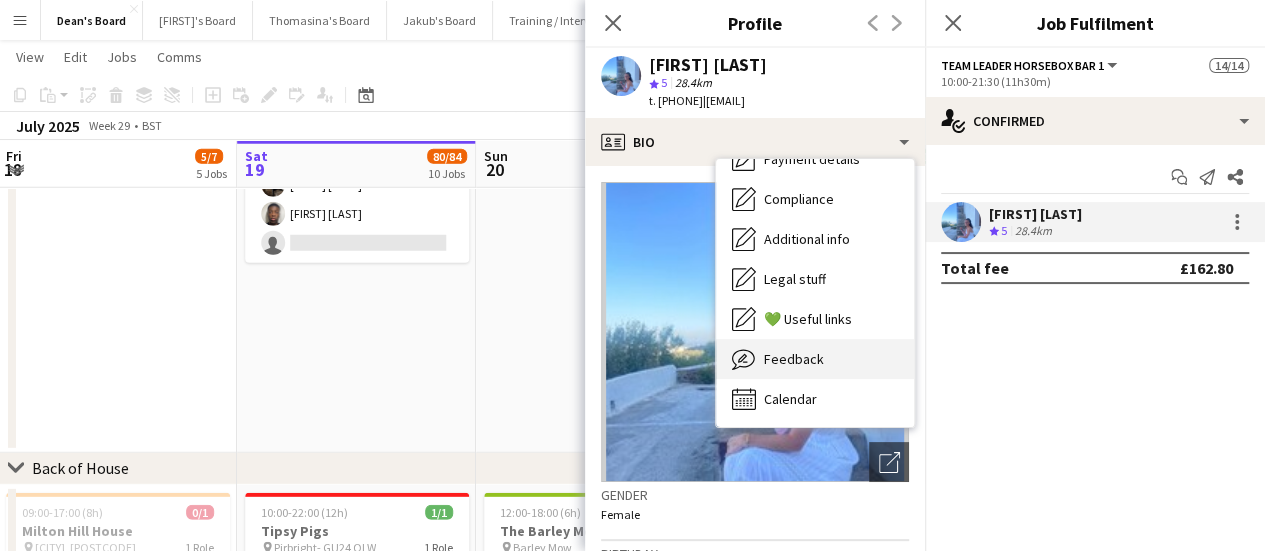 click on "Feedback
Feedback" at bounding box center [815, 359] 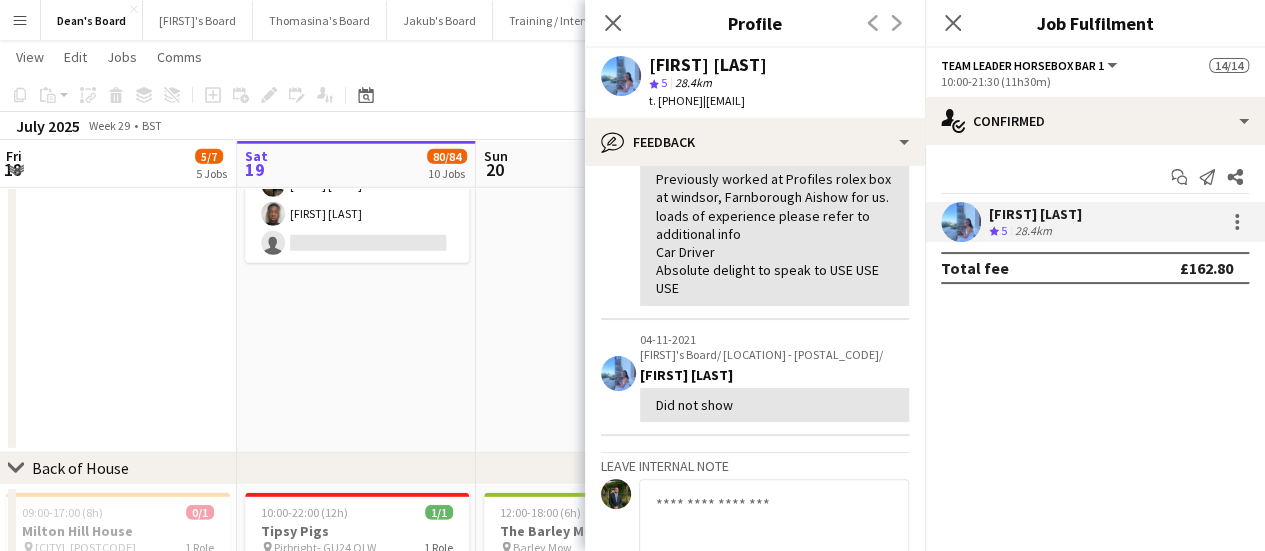 scroll, scrollTop: 663, scrollLeft: 0, axis: vertical 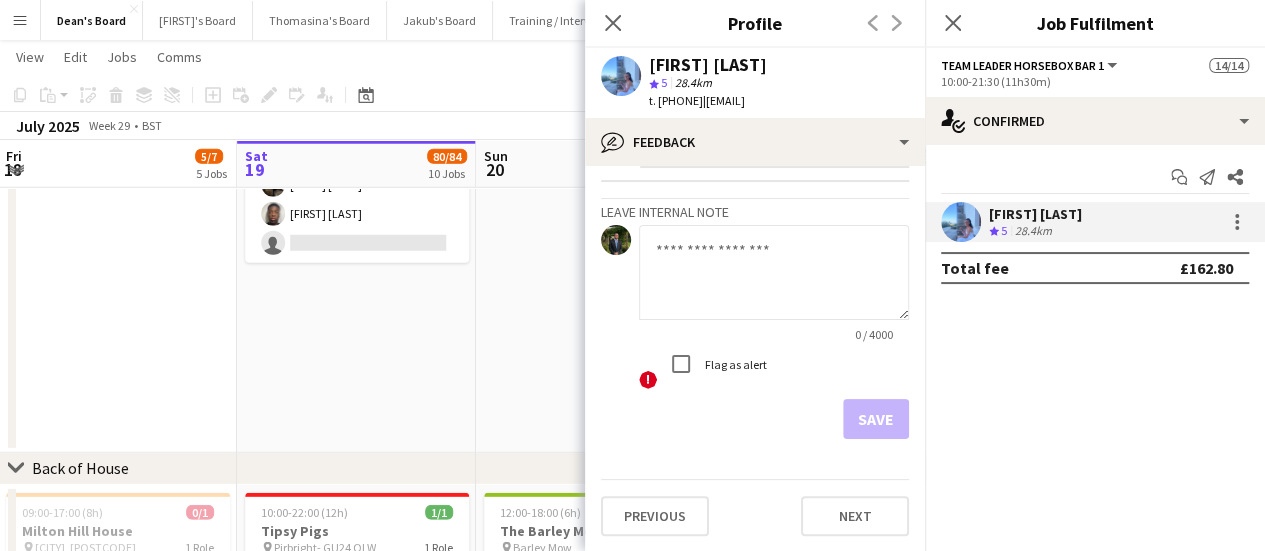 click 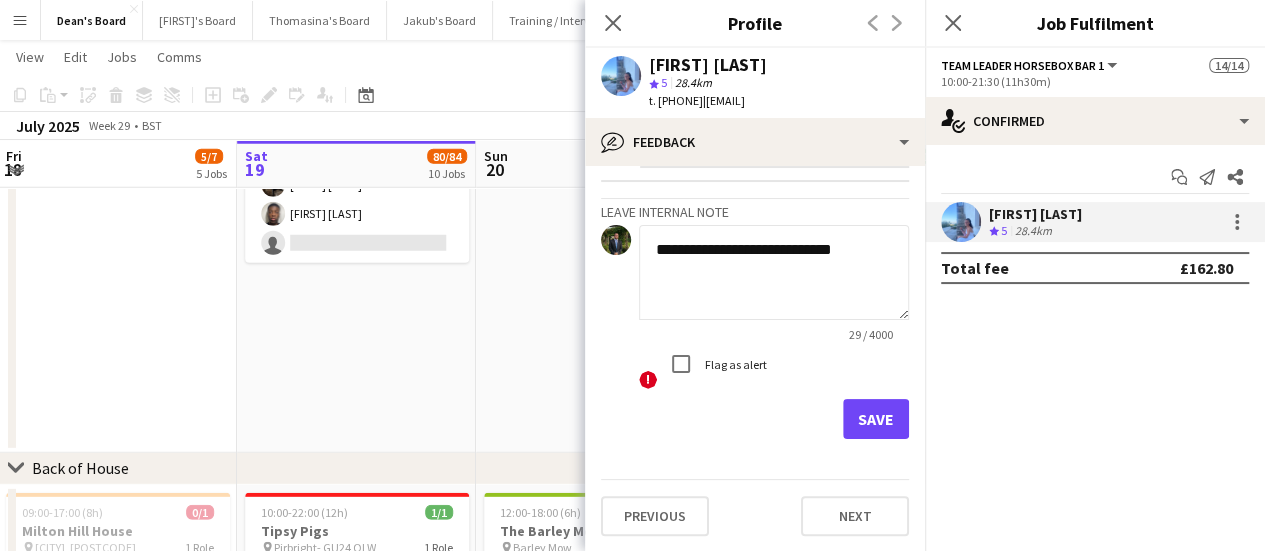 type on "**********" 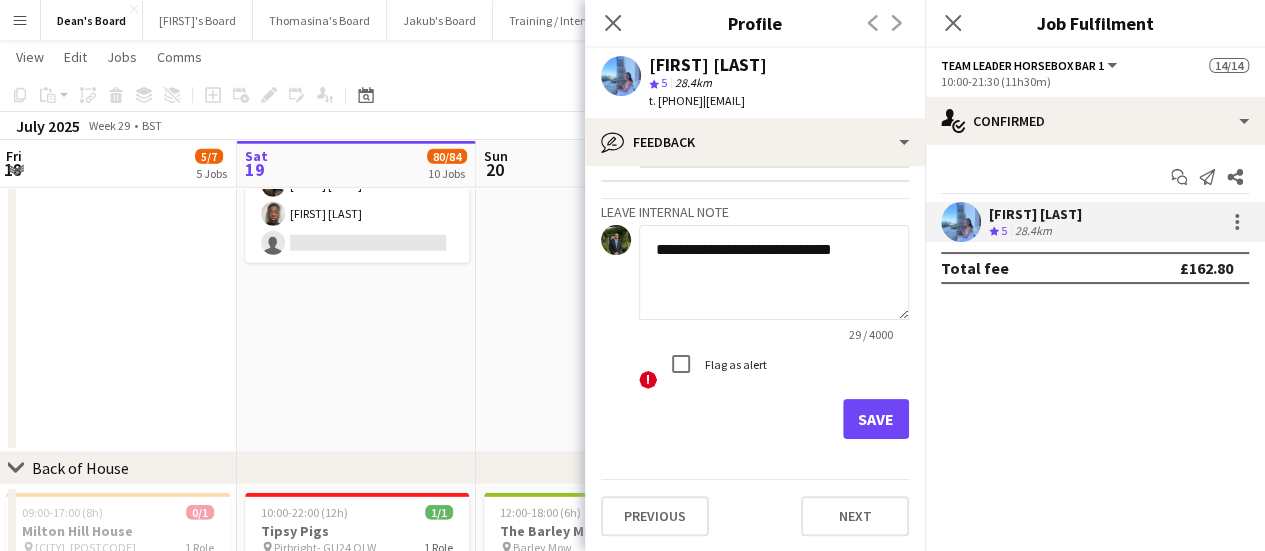 click on "**********" 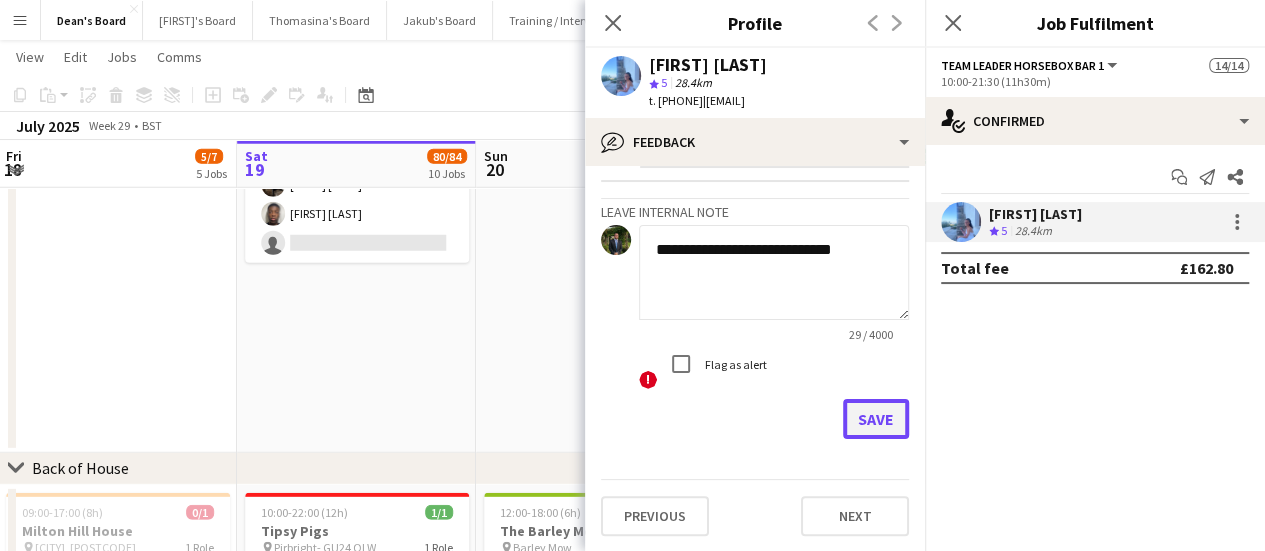 click on "Save" 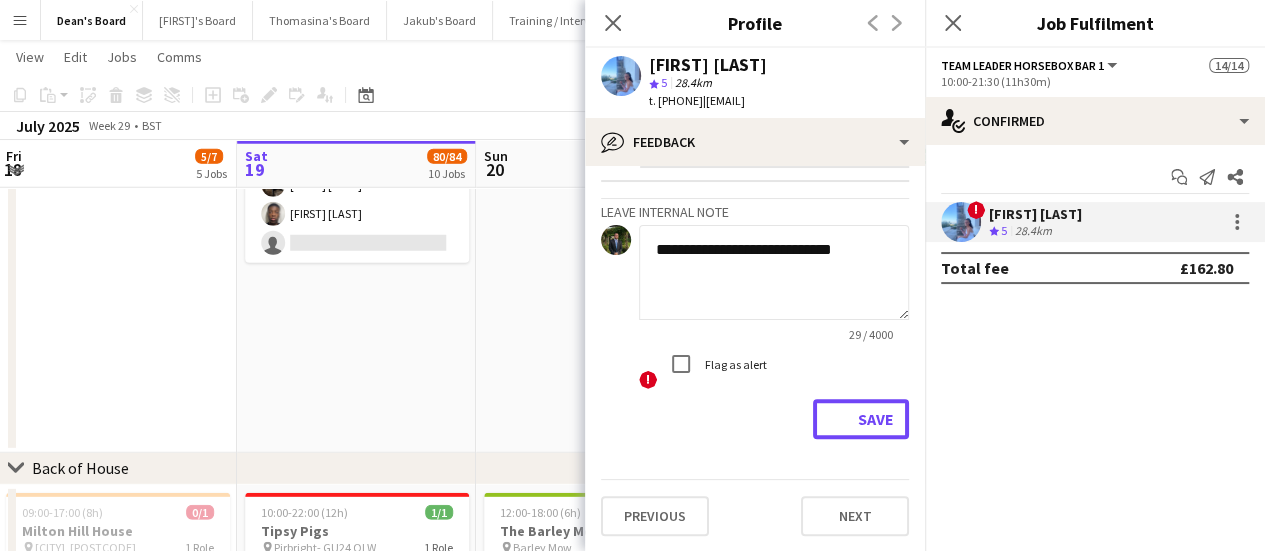 type 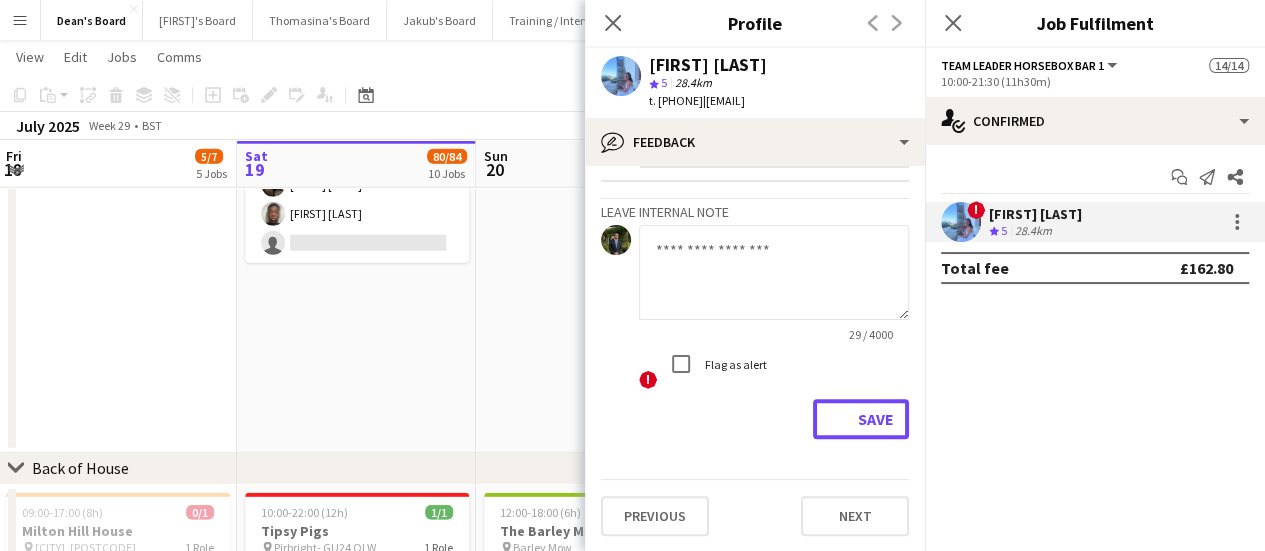scroll, scrollTop: 816, scrollLeft: 0, axis: vertical 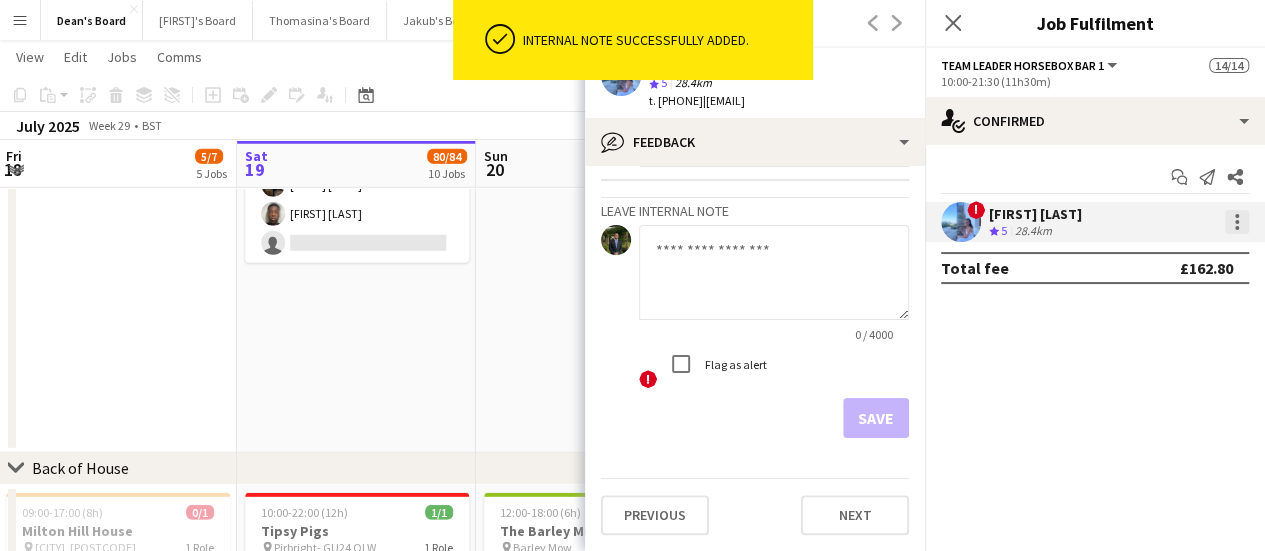click at bounding box center [1237, 222] 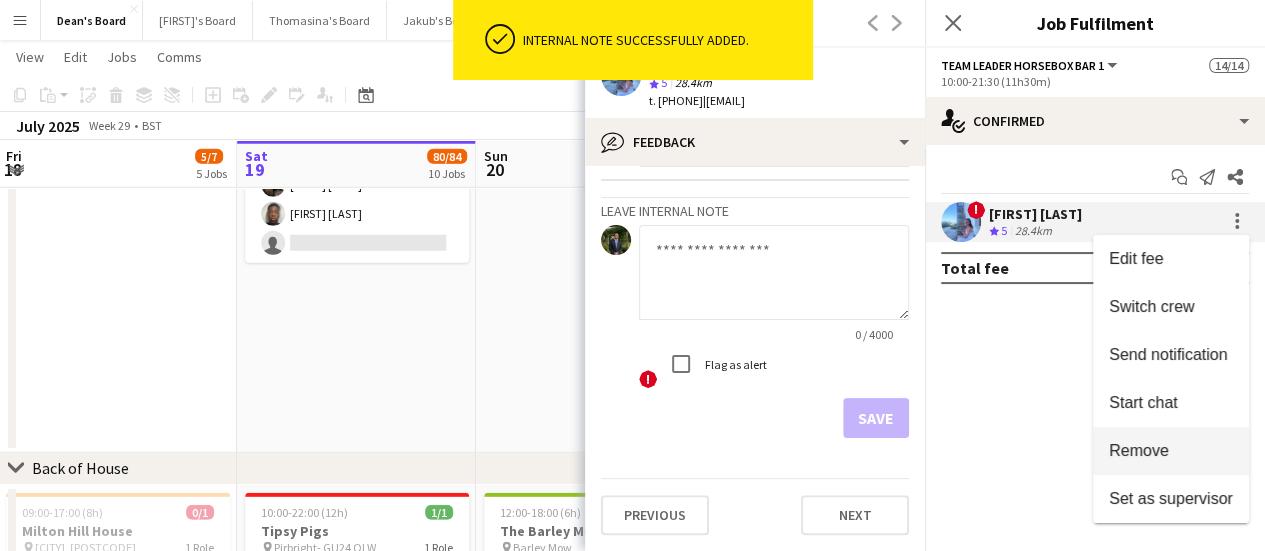 click on "Remove" at bounding box center [1171, 451] 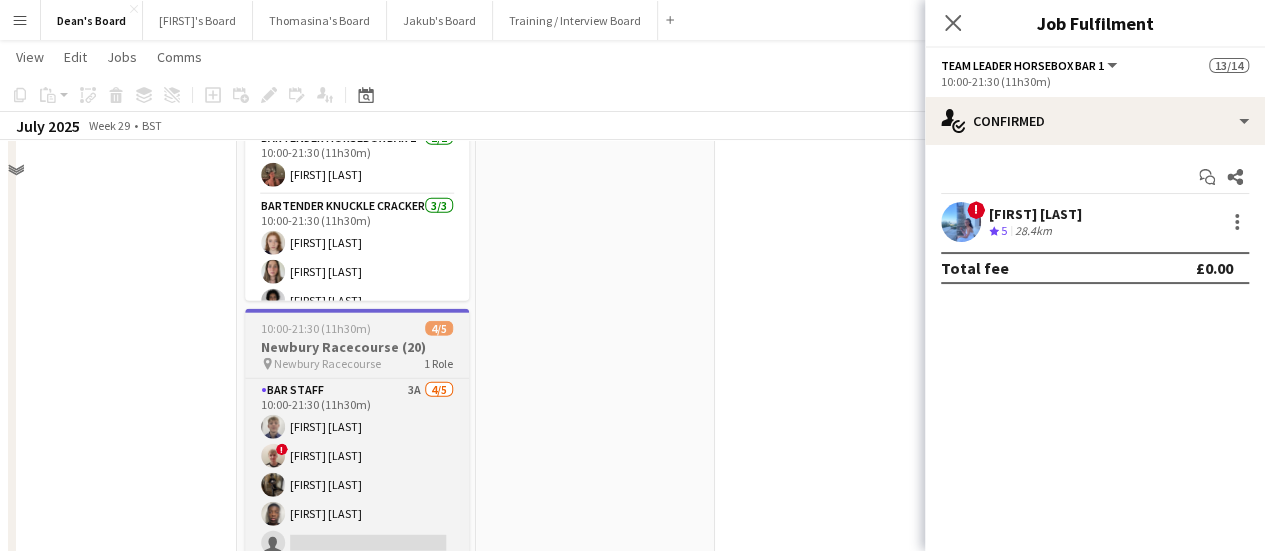 scroll, scrollTop: 2300, scrollLeft: 0, axis: vertical 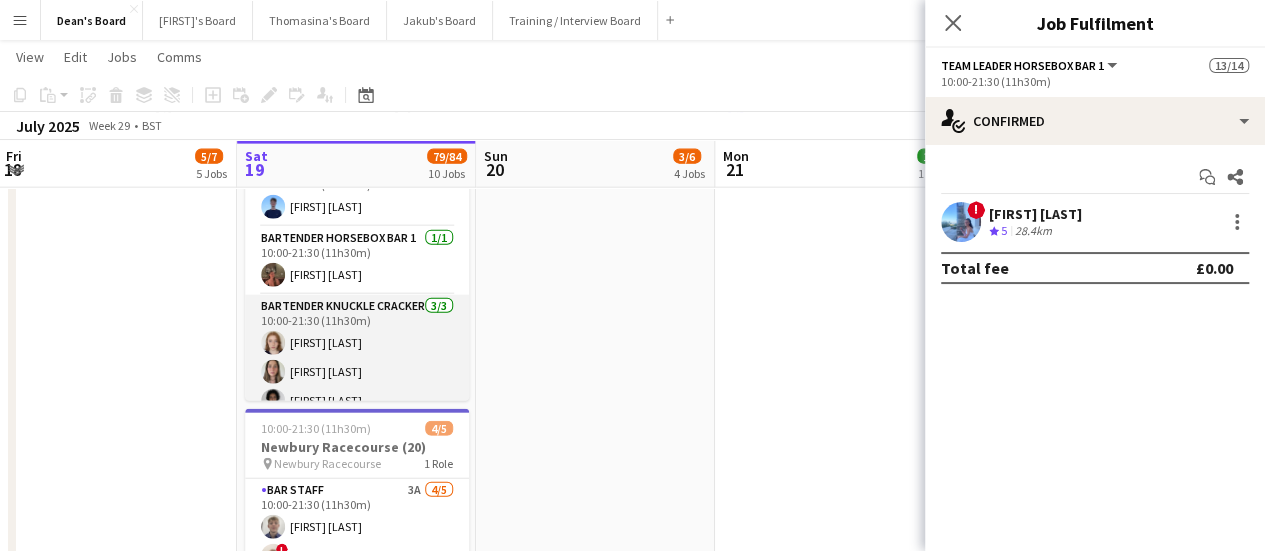 click on "Bartender Knuckle Cracker    3/3   10:00-21:30 (11h30m)
[FIRST] [LAST] [FIRST] [LAST] [FIRST] [LAST]" at bounding box center [357, 358] 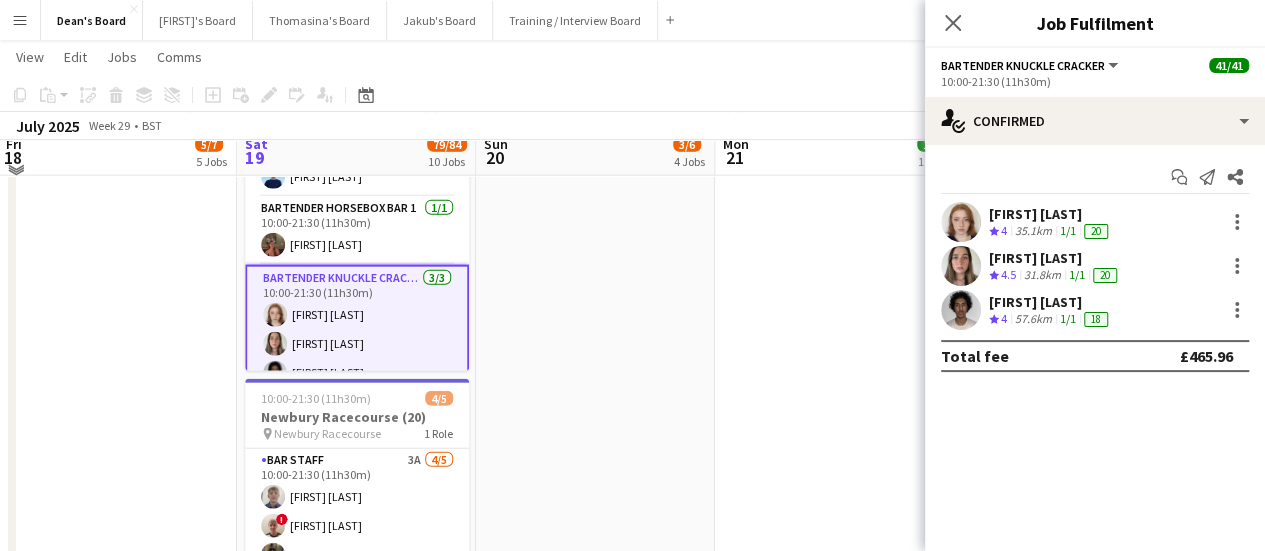scroll, scrollTop: 2300, scrollLeft: 0, axis: vertical 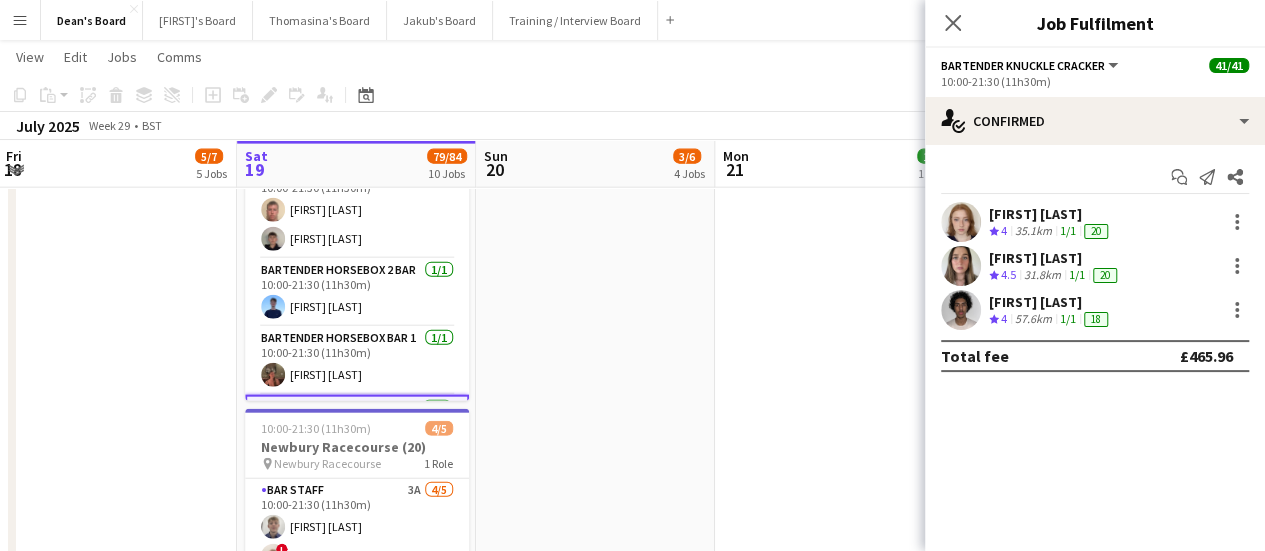click on "57.6km" at bounding box center (1033, 319) 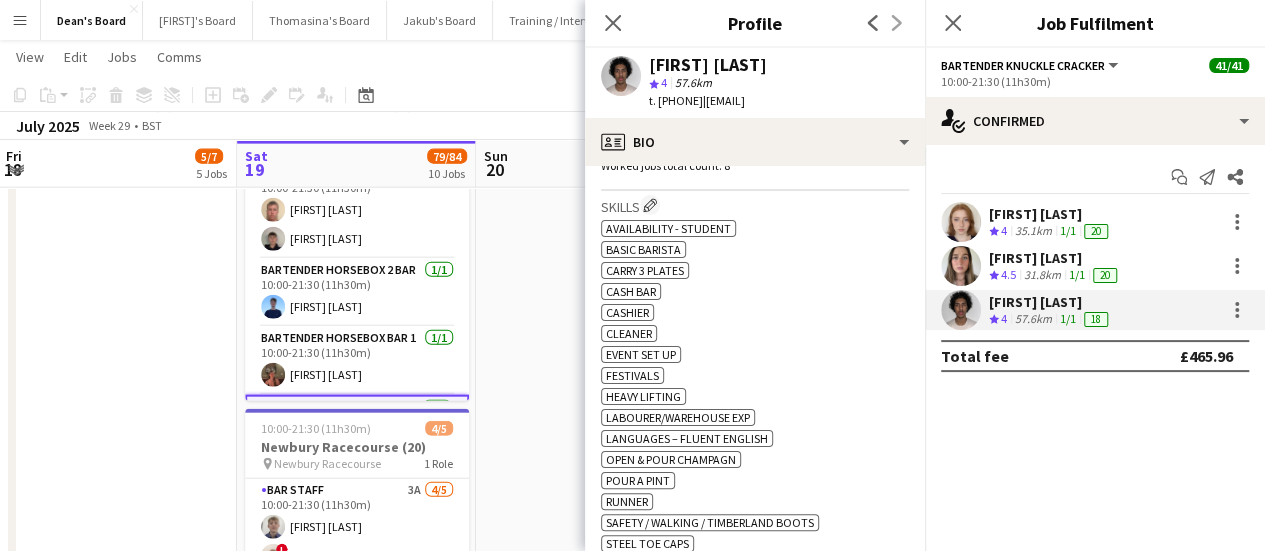 scroll, scrollTop: 600, scrollLeft: 0, axis: vertical 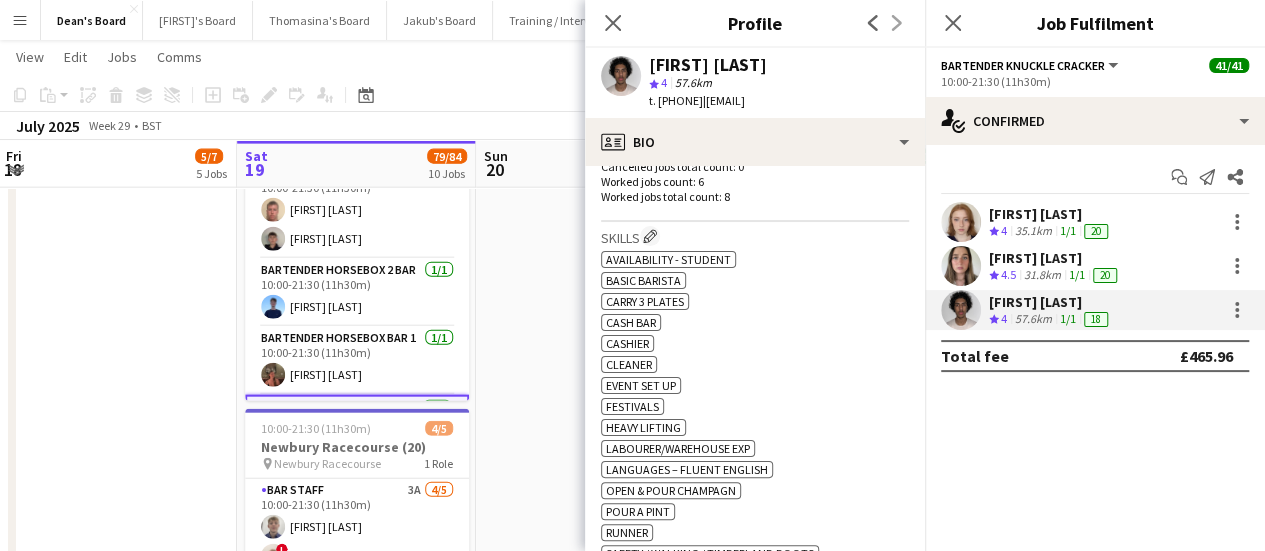 click on "Sat   19   79/84   10 Jobs" at bounding box center (356, 164) 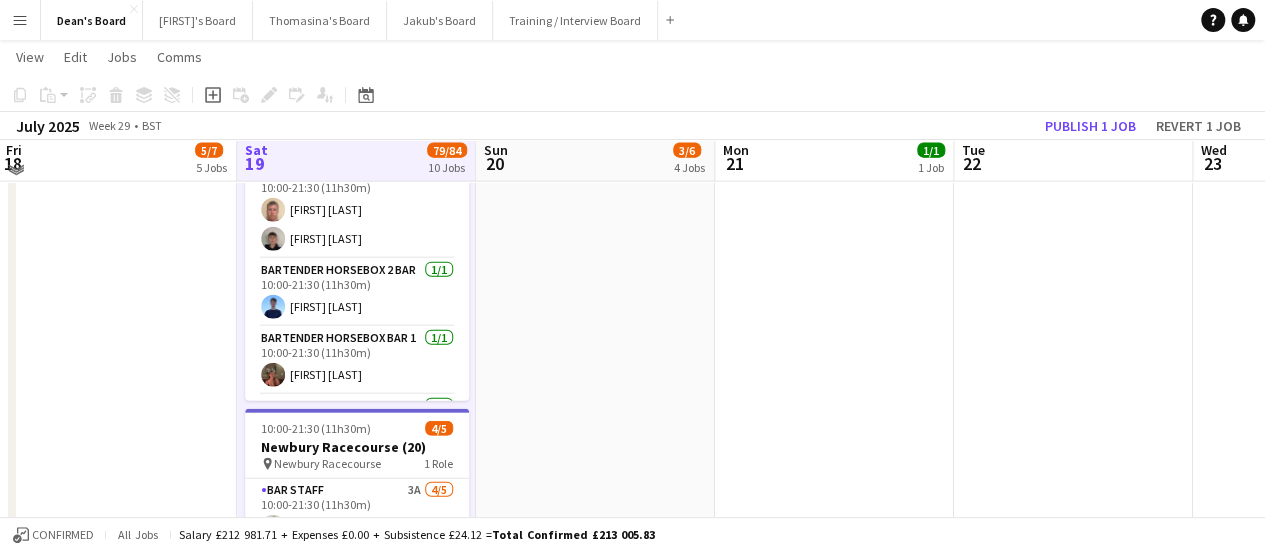 scroll, scrollTop: 2200, scrollLeft: 0, axis: vertical 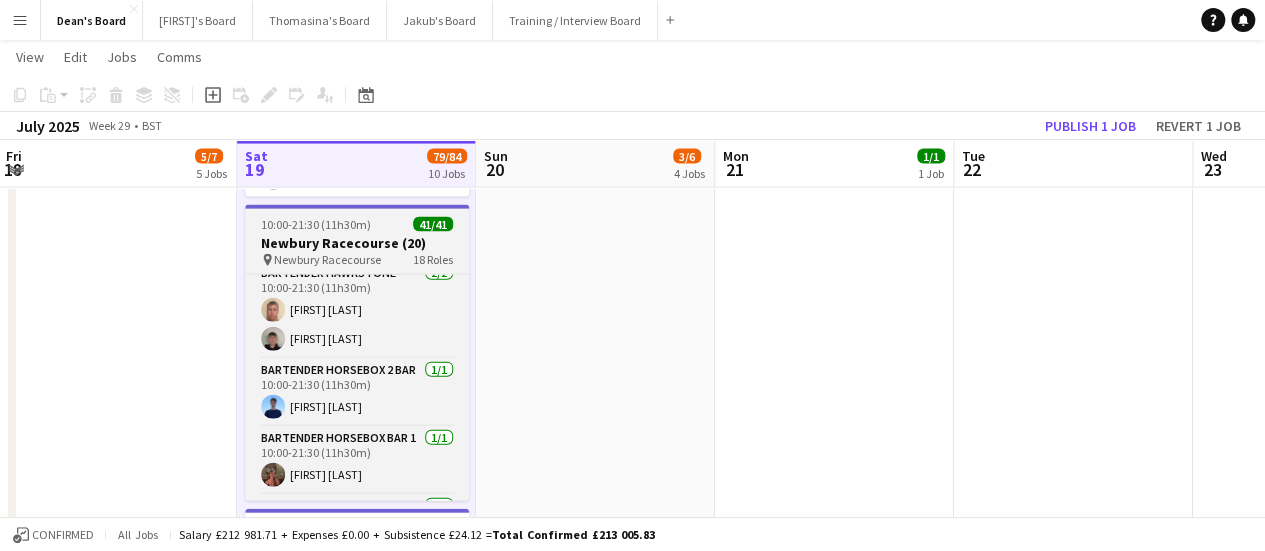 click on "Newbury Racecourse (20)" at bounding box center (357, 243) 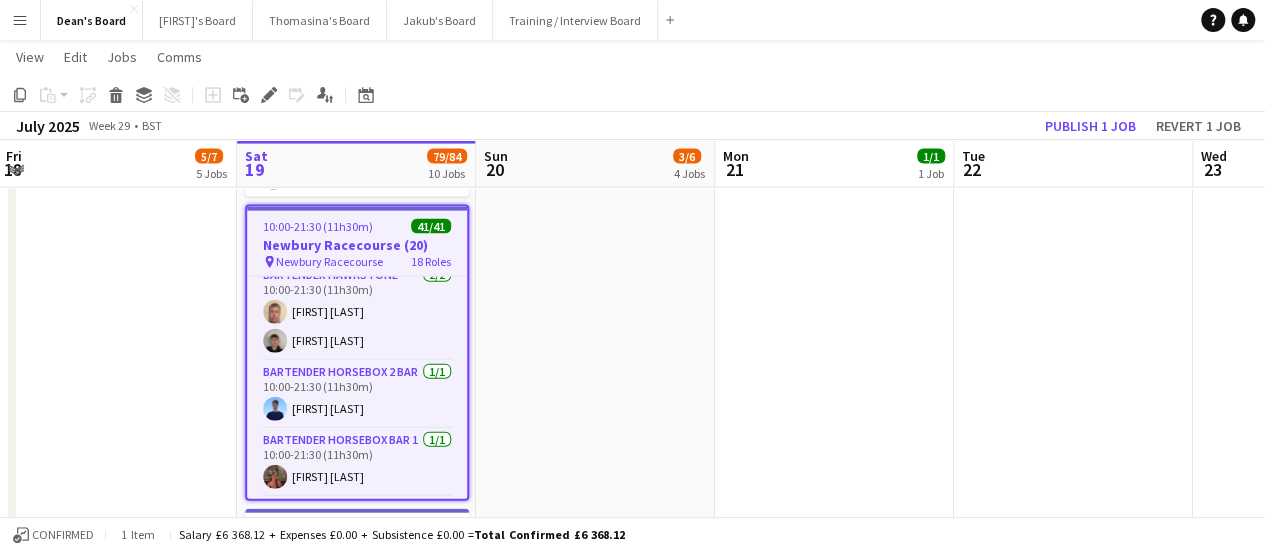 drag, startPoint x: 264, startPoint y: 94, endPoint x: 585, endPoint y: 79, distance: 321.35028 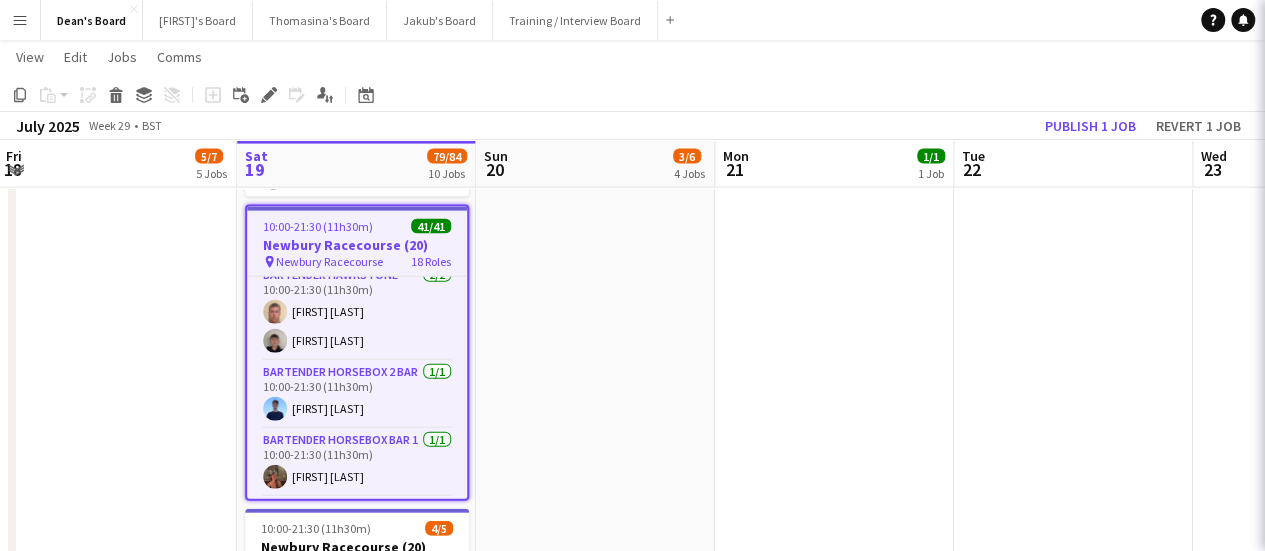 click on "multiple-users-add
Roles" 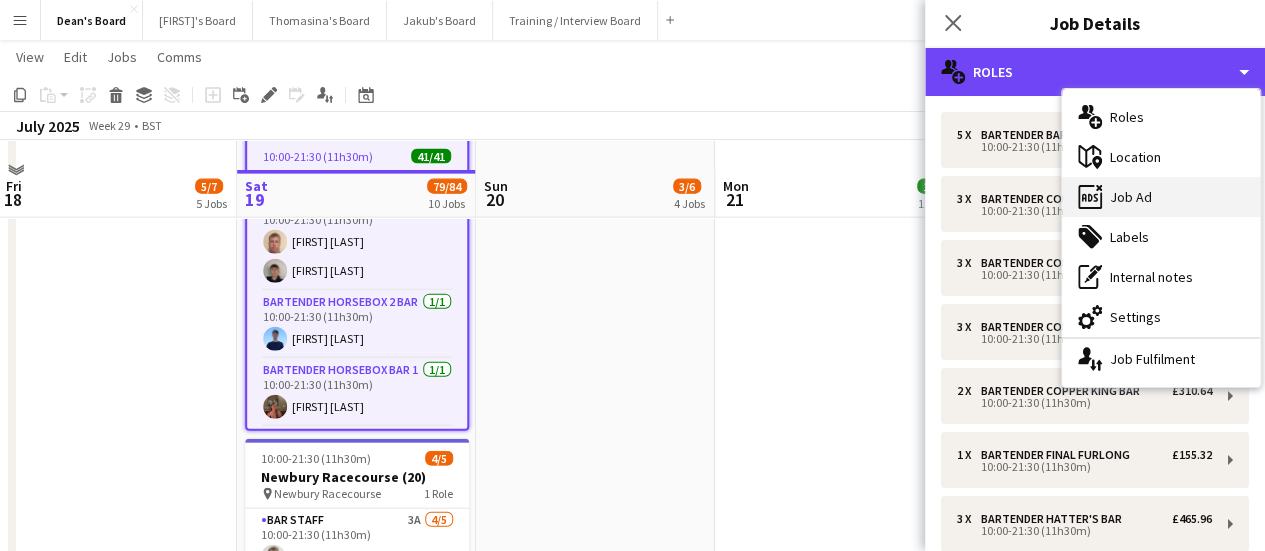 scroll, scrollTop: 2300, scrollLeft: 0, axis: vertical 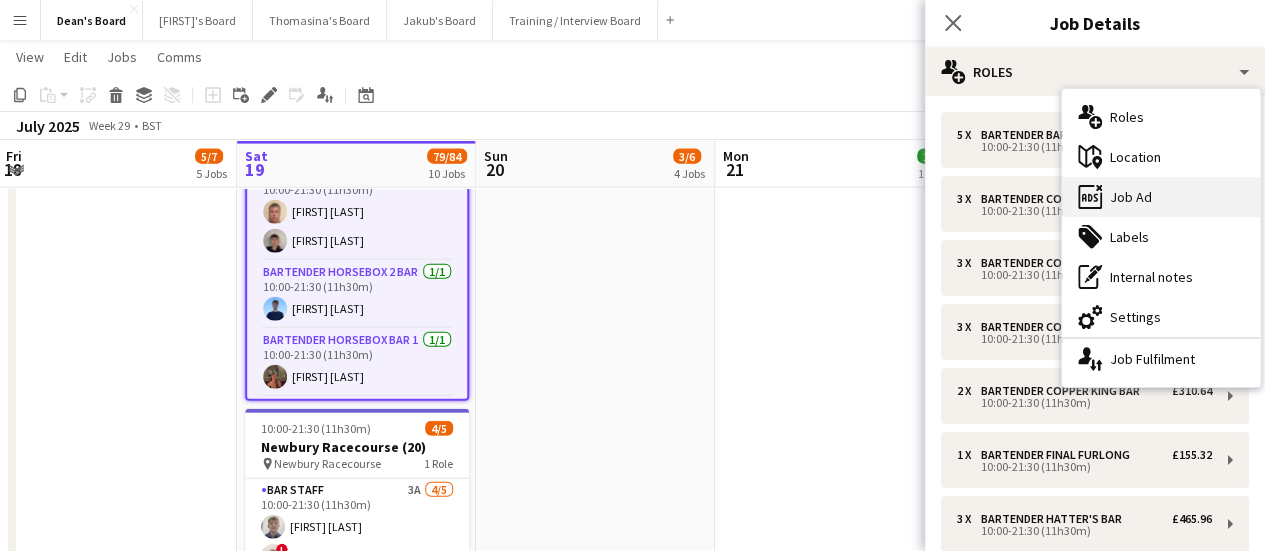 click on "ads-window
Job Ad" at bounding box center (1161, 197) 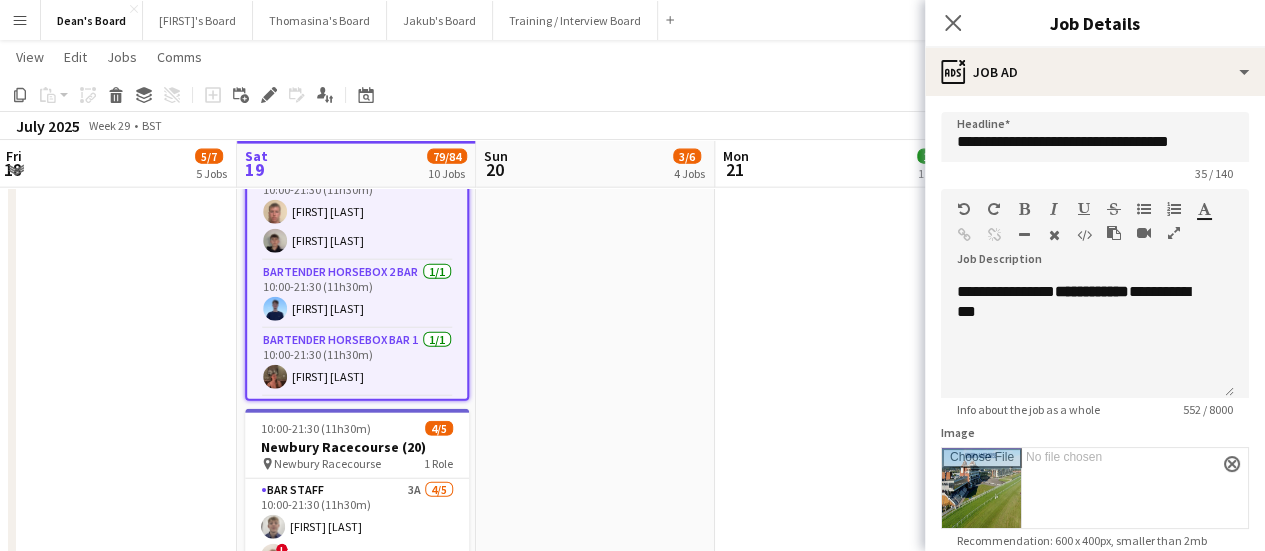 scroll, scrollTop: 456, scrollLeft: 0, axis: vertical 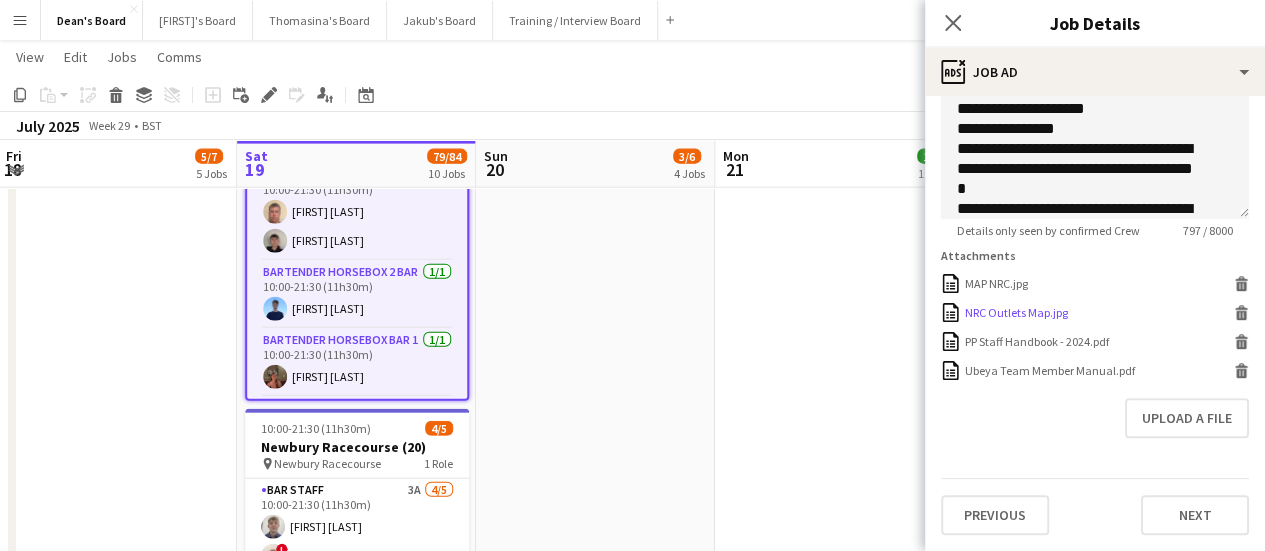 click on "NRC Outlets Map.jpg" at bounding box center [1016, 312] 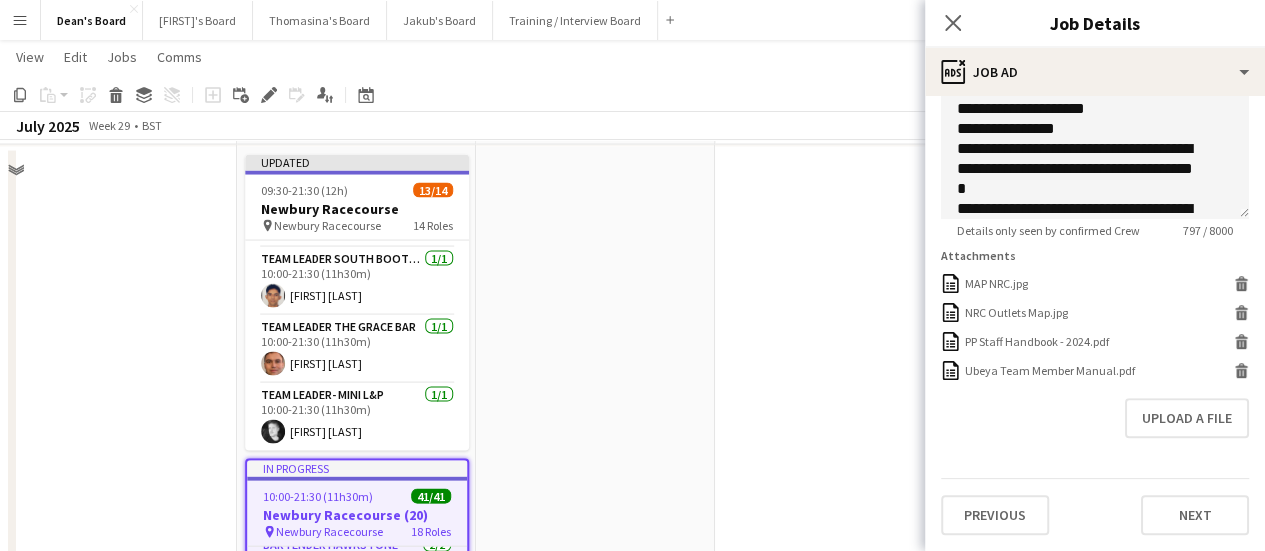 scroll, scrollTop: 1900, scrollLeft: 0, axis: vertical 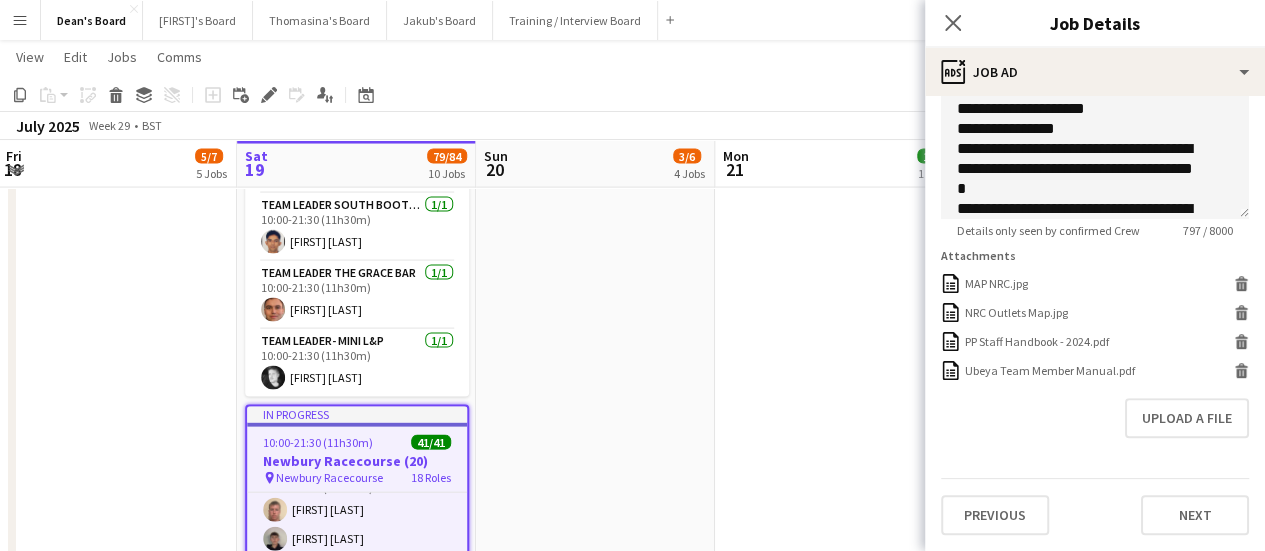 click on "**********" at bounding box center (1095, 50) 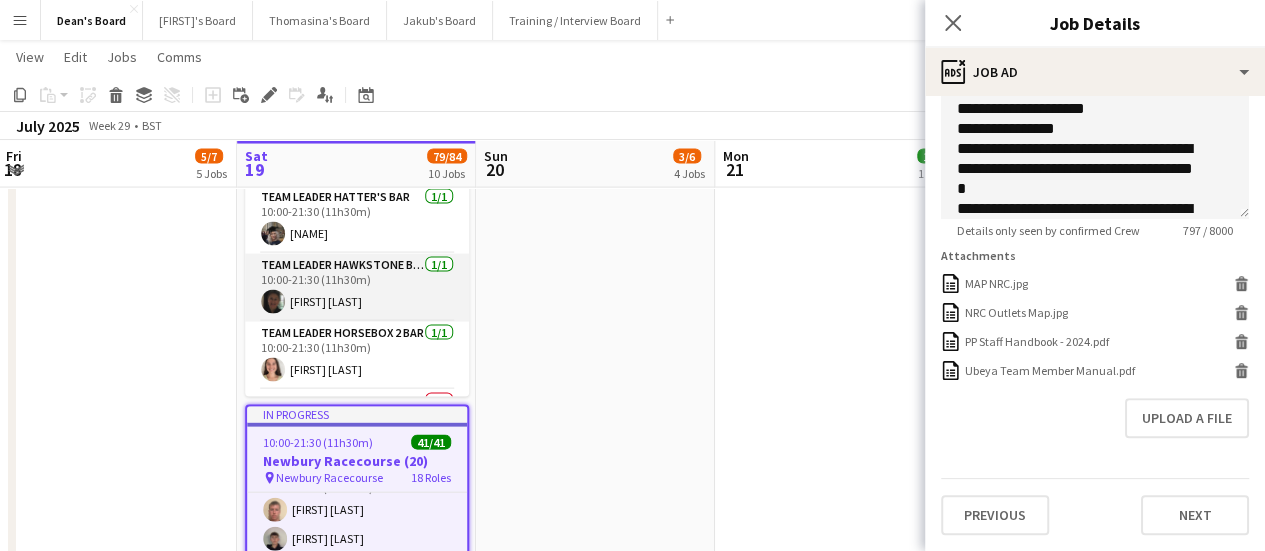 scroll, scrollTop: 241, scrollLeft: 0, axis: vertical 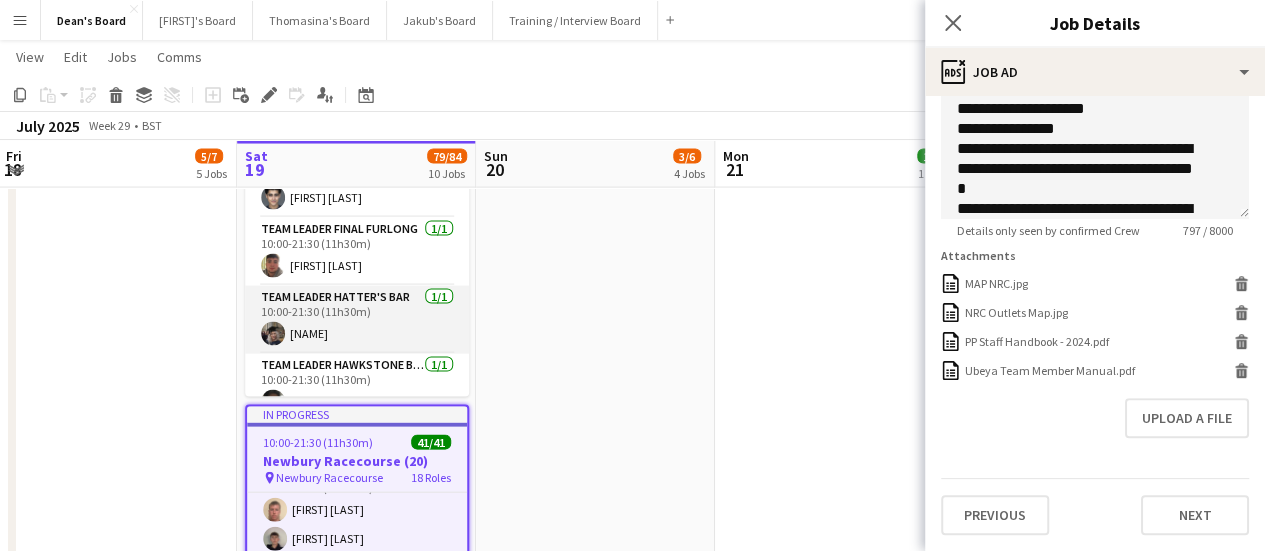 click on "Team Leader [COMPANY]    1/1   10:00-21:30 (11h30m)
[FIRST] [LAST]" at bounding box center [357, 320] 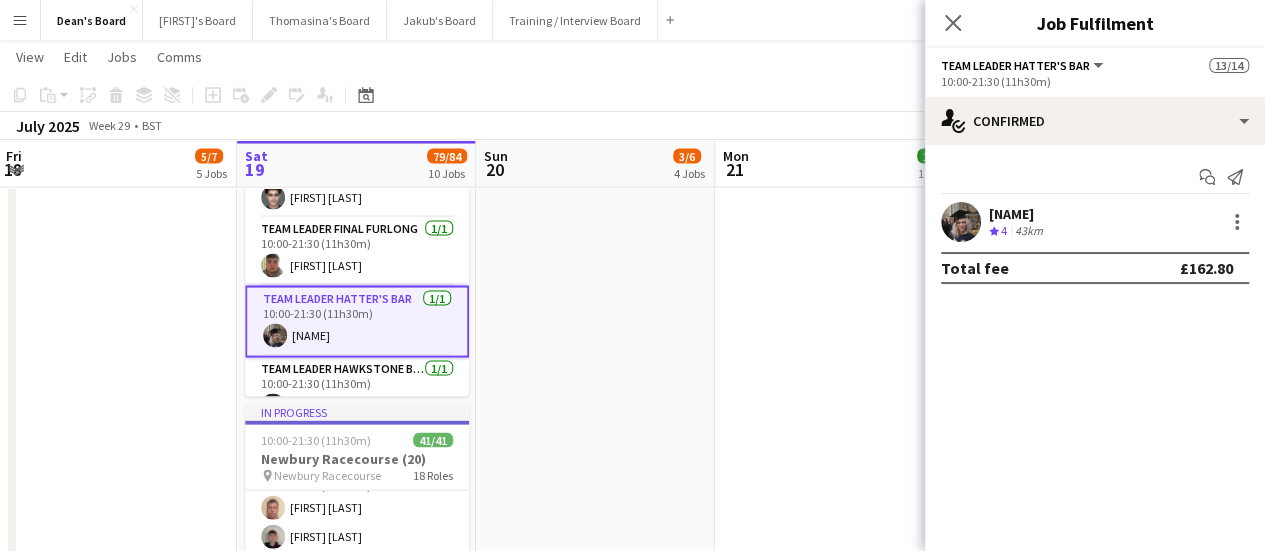 click on "[NAME]" at bounding box center [1018, 214] 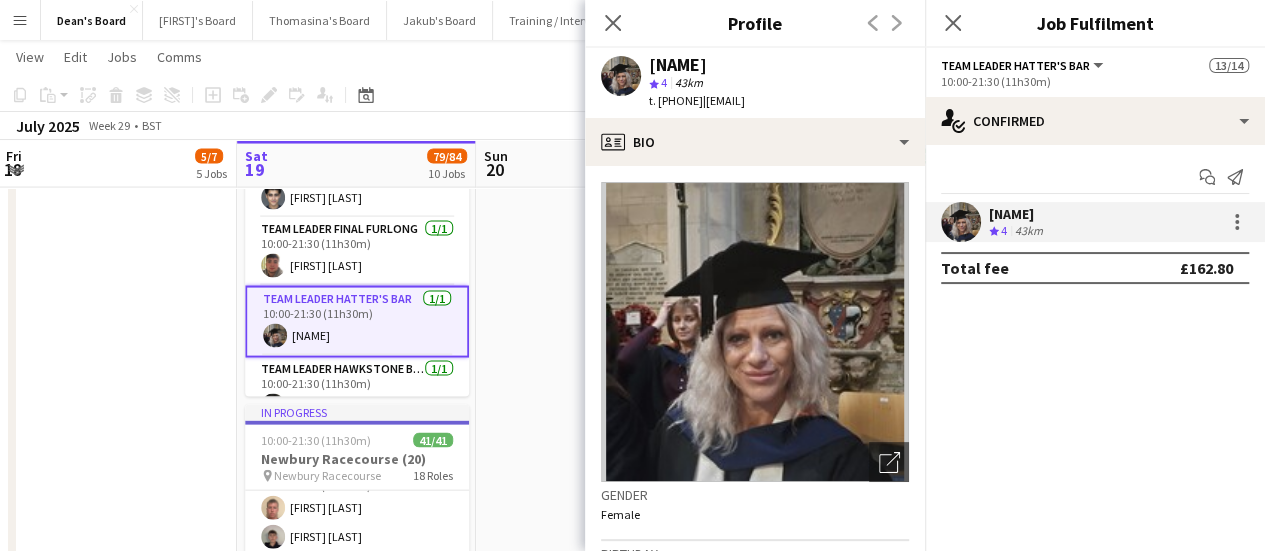 drag, startPoint x: 734, startPoint y: 100, endPoint x: 659, endPoint y: 103, distance: 75.059975 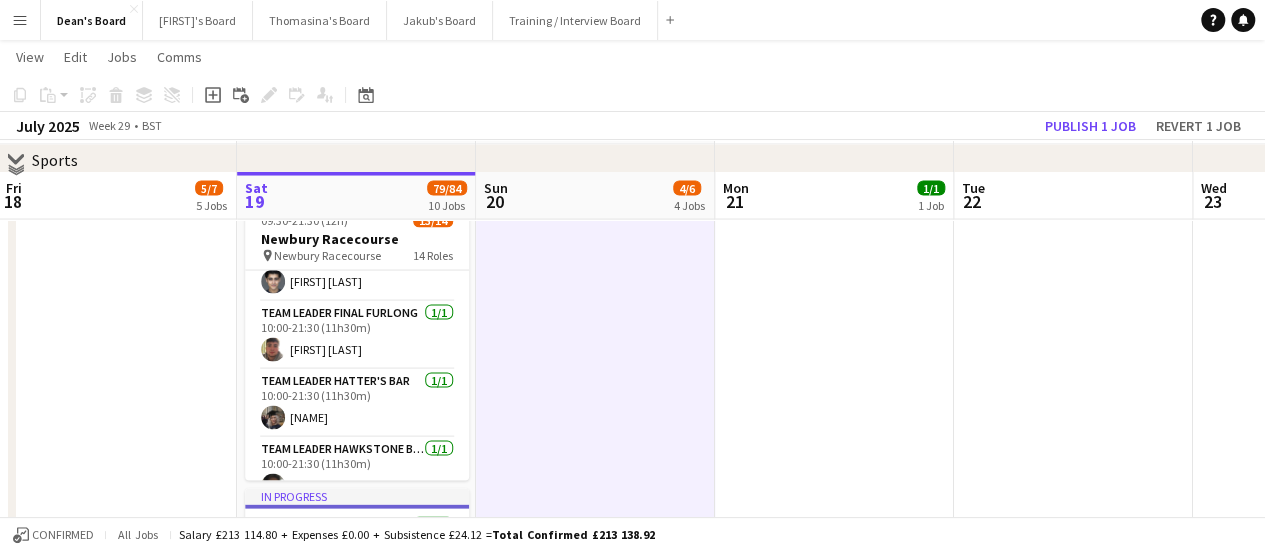 scroll, scrollTop: 2000, scrollLeft: 0, axis: vertical 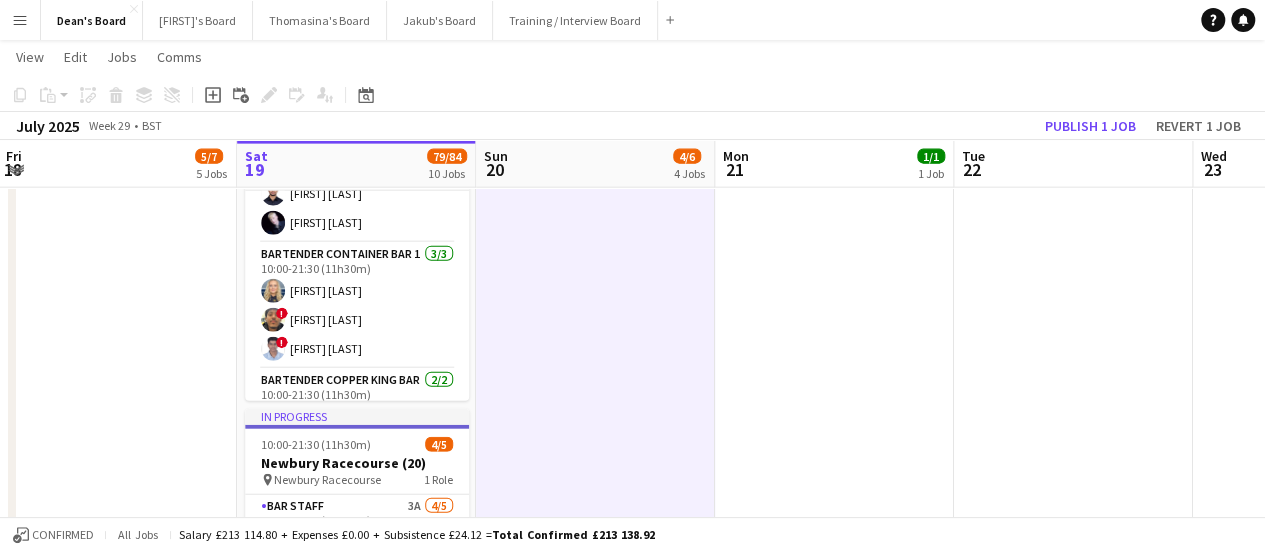 click on "Bartender Container Bar 1   3/3   10:00-21:30 (11h30m)
[FIRST] [LAST] ! [FIRST] [LAST] ! [FIRST] [LAST]" at bounding box center (357, 306) 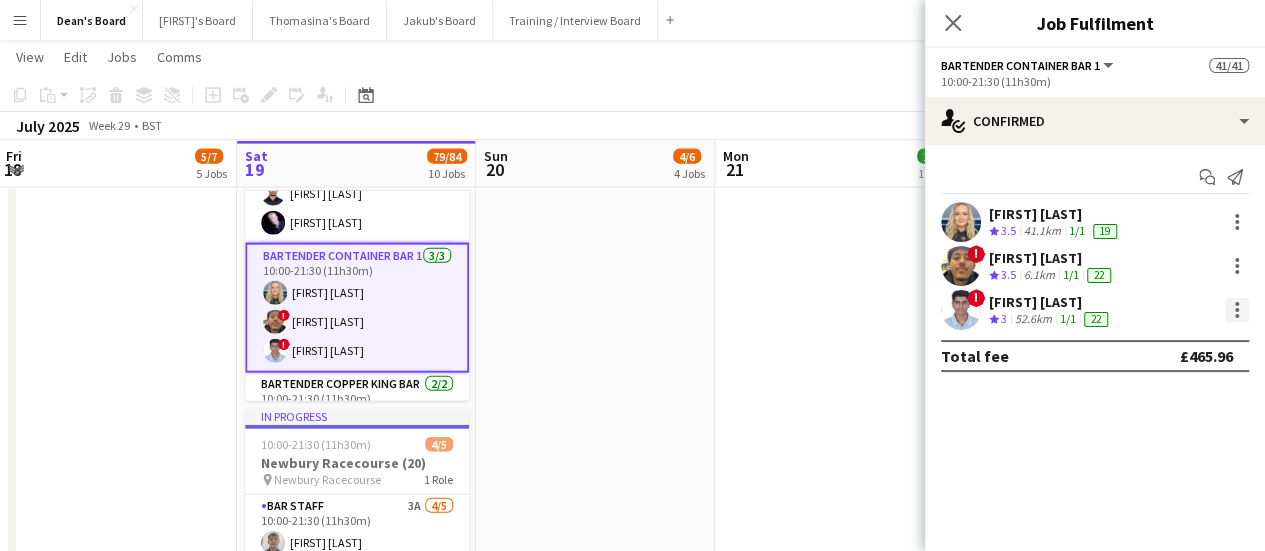 click at bounding box center [1237, 310] 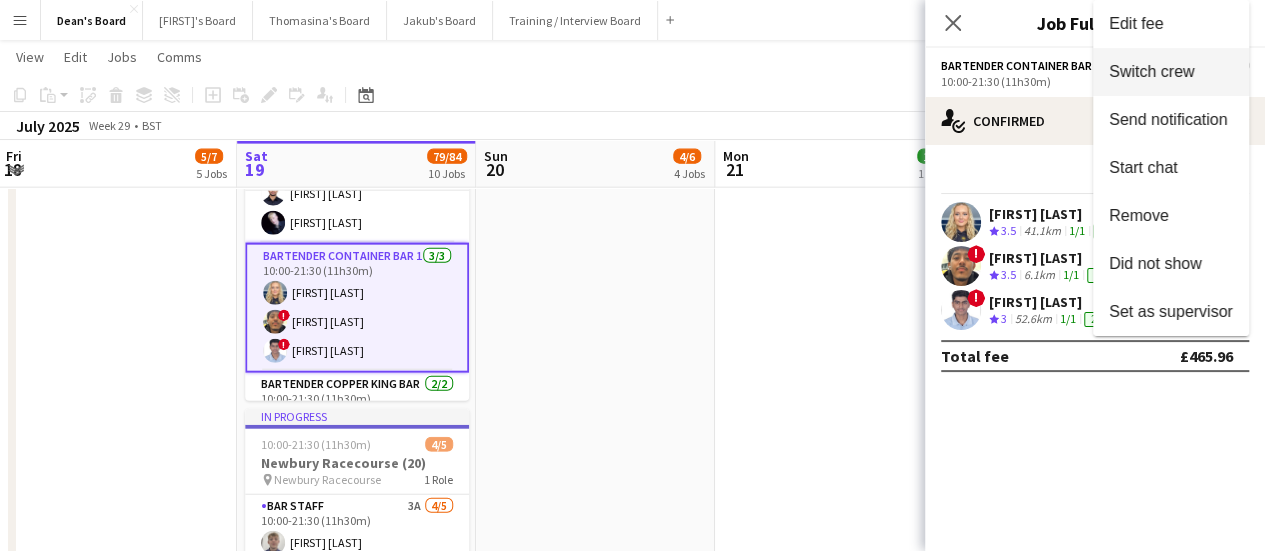 click on "Switch crew" at bounding box center [1151, 71] 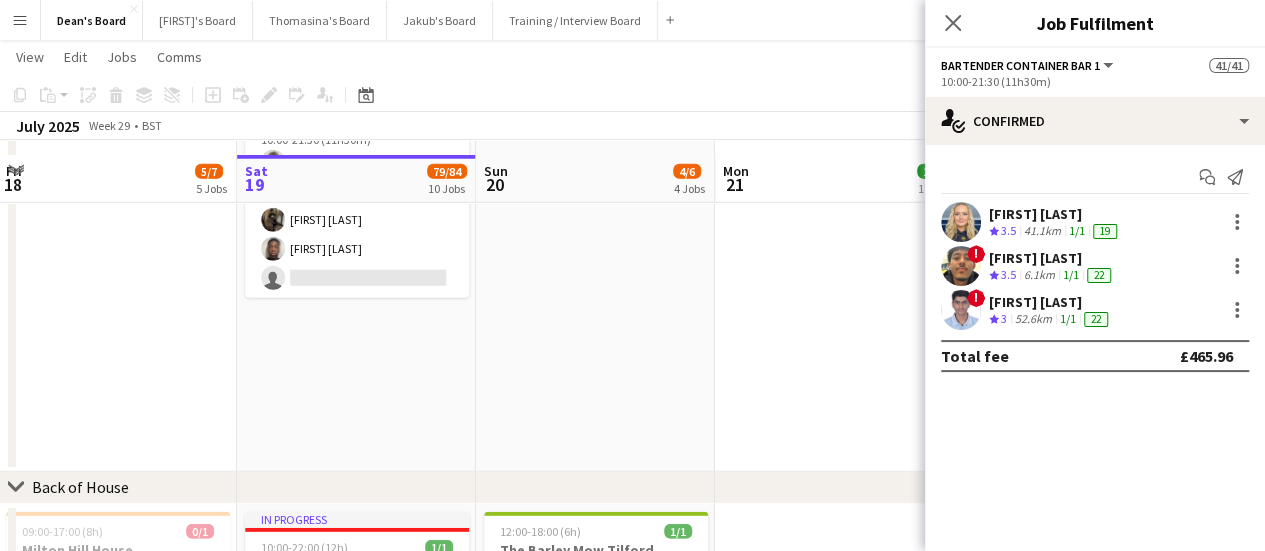 scroll, scrollTop: 2741, scrollLeft: 0, axis: vertical 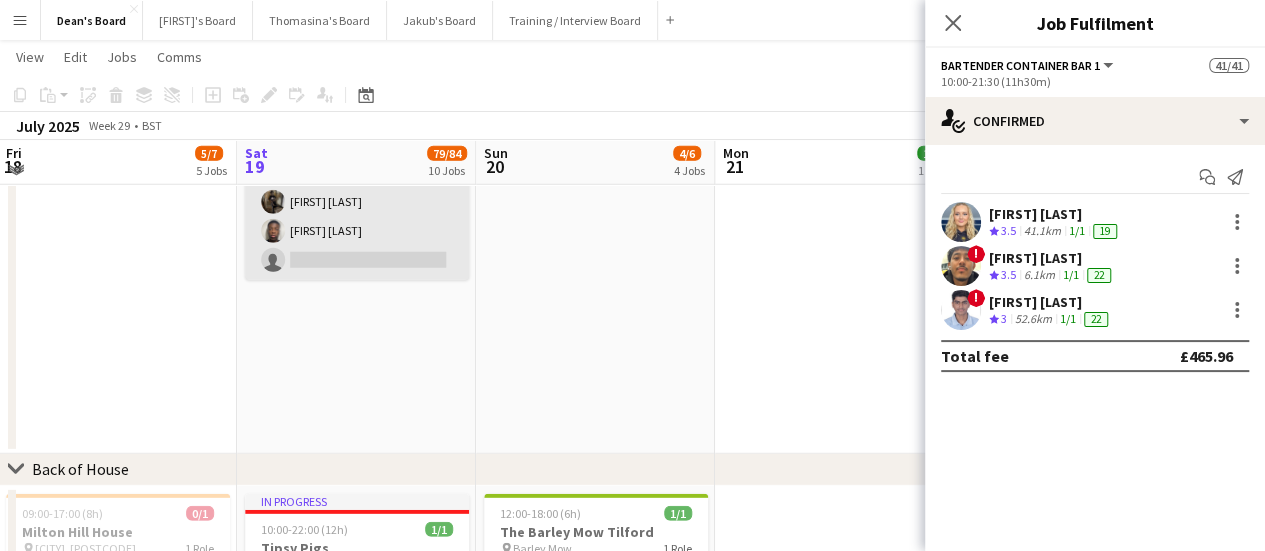 click on "BARSTAFF   3A   4/5   10:00-21:30 (11h30m)
[FIRST] [LAST] ! [FIRST] [LAST] [FIRST] [LAST]
single-neutral-actions" at bounding box center [357, 188] 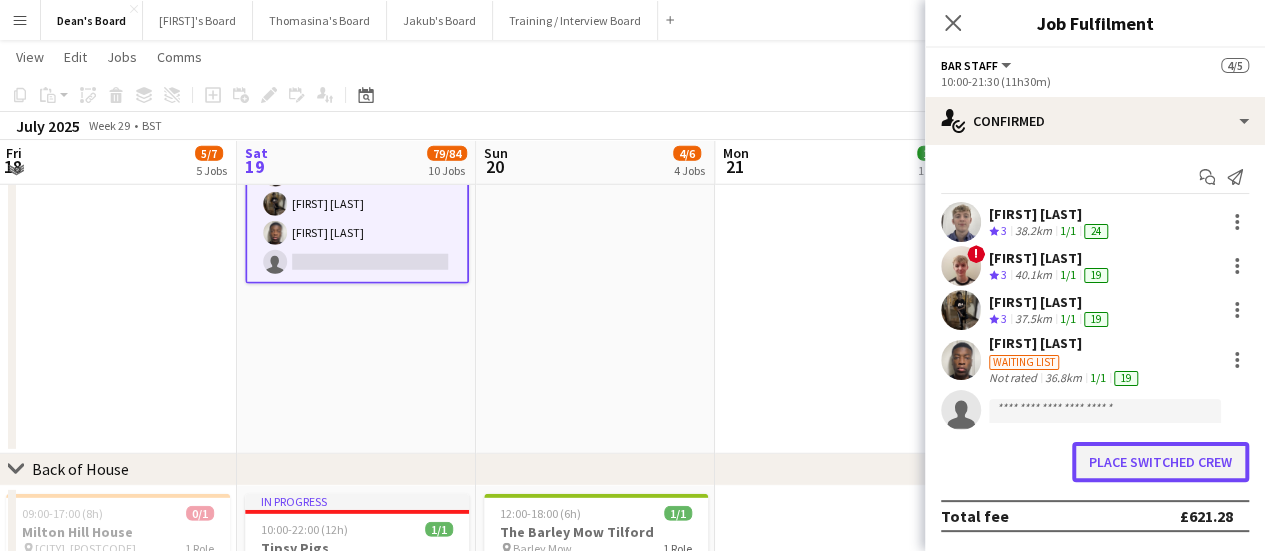 click on "Place switched crew" at bounding box center (1160, 462) 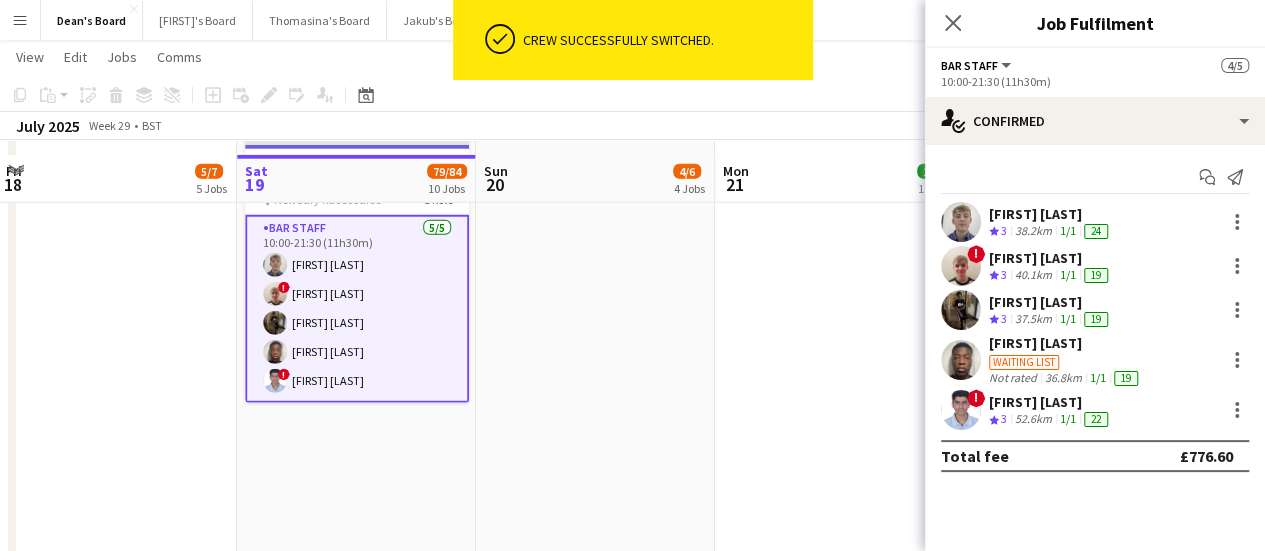 scroll, scrollTop: 2541, scrollLeft: 0, axis: vertical 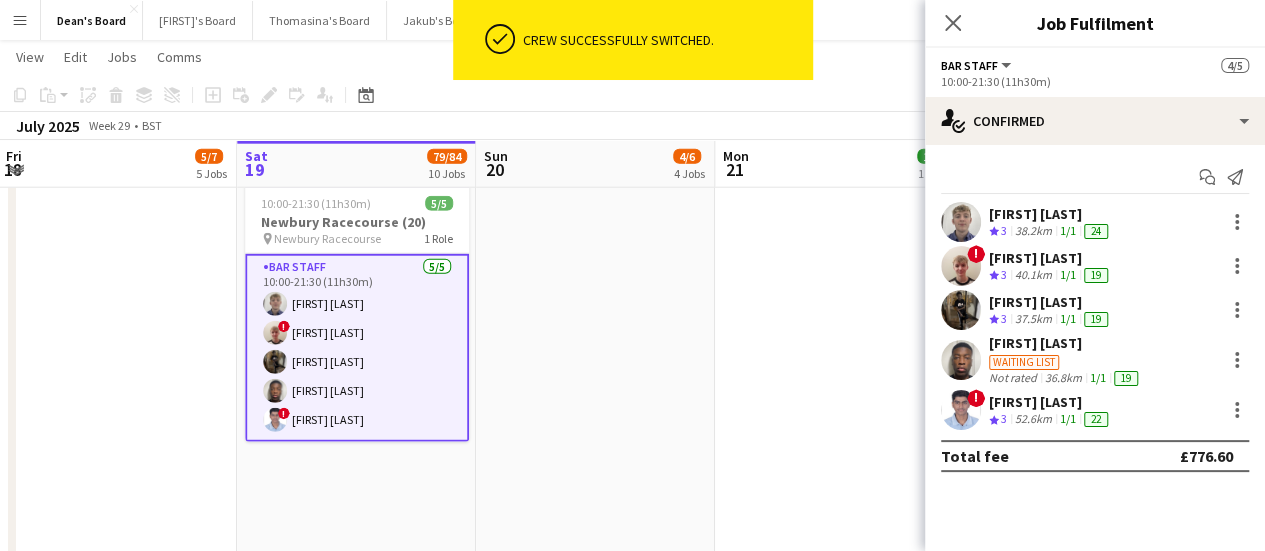 click on "BARSTAFF   5/5   10:00-21:30 (11h30m)
[FIRST] [LAST] ! [FIRST] [LAST] [FIRST] [LAST] [FIRST] [LAST]" at bounding box center [357, 348] 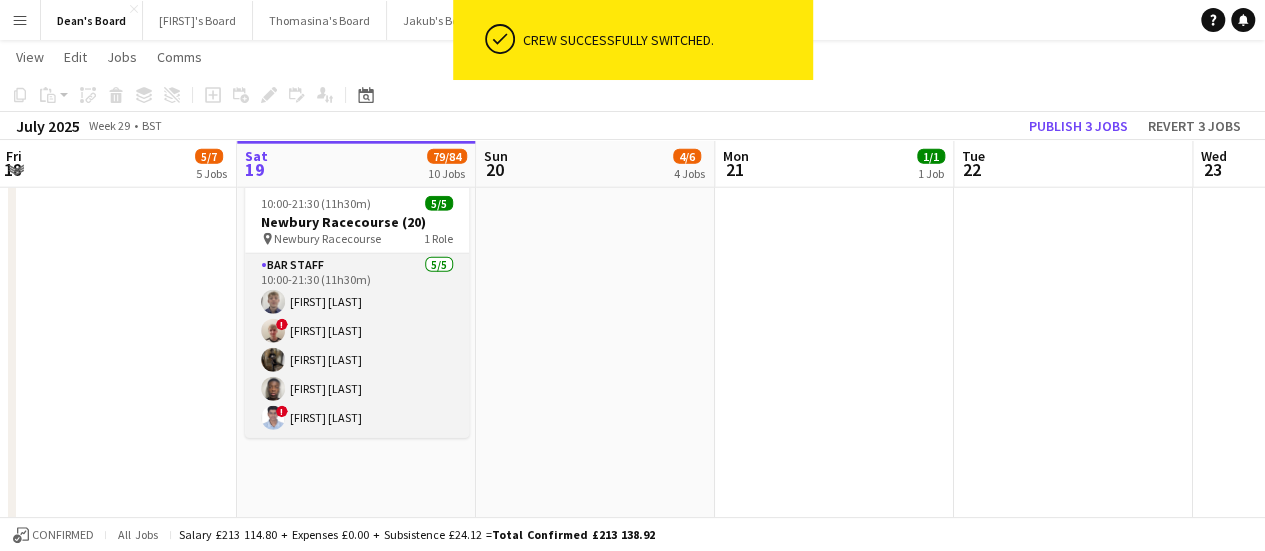 click on "BARSTAFF   5/5   10:00-21:30 (11h30m)
[FIRST] [LAST] ! [FIRST] [LAST] [FIRST] [LAST] [FIRST] [LAST]" at bounding box center (357, 346) 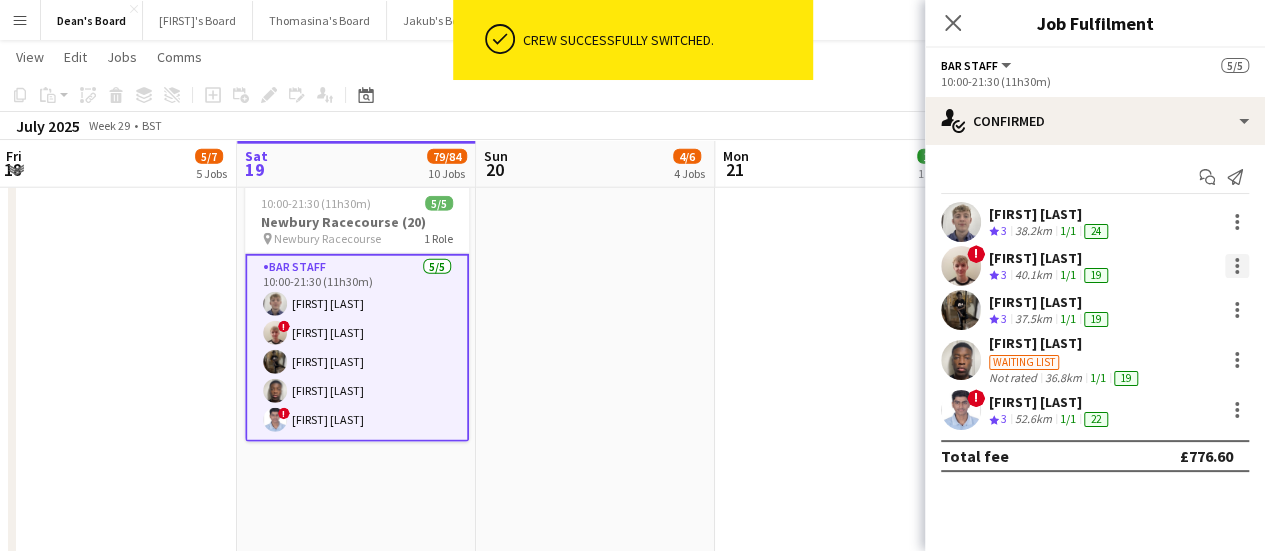 click at bounding box center (1237, 260) 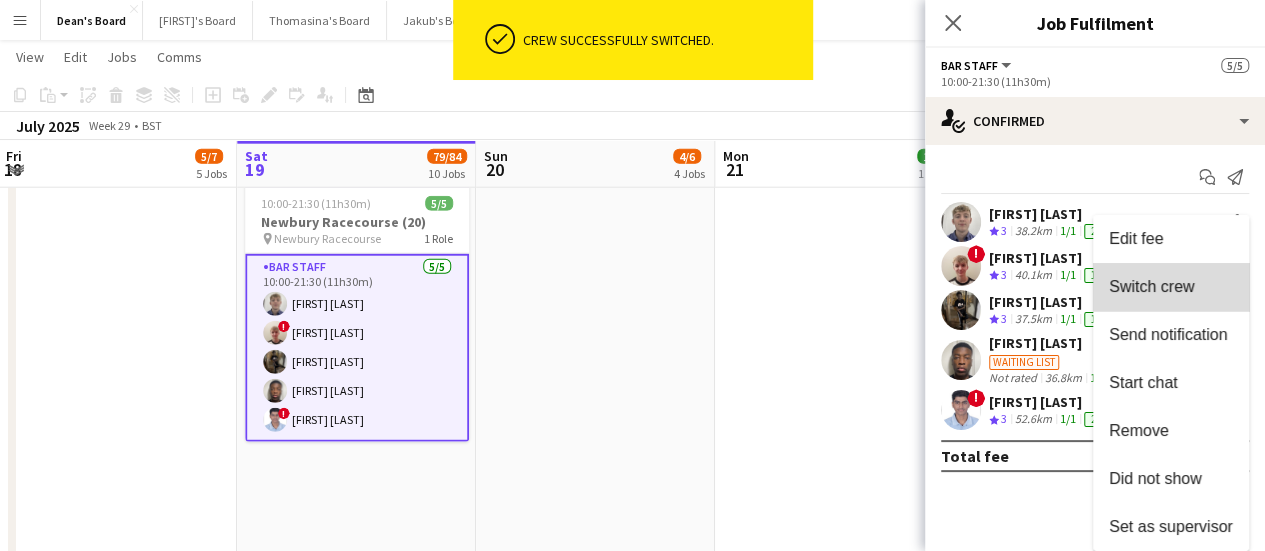 click on "Switch crew" at bounding box center [1151, 286] 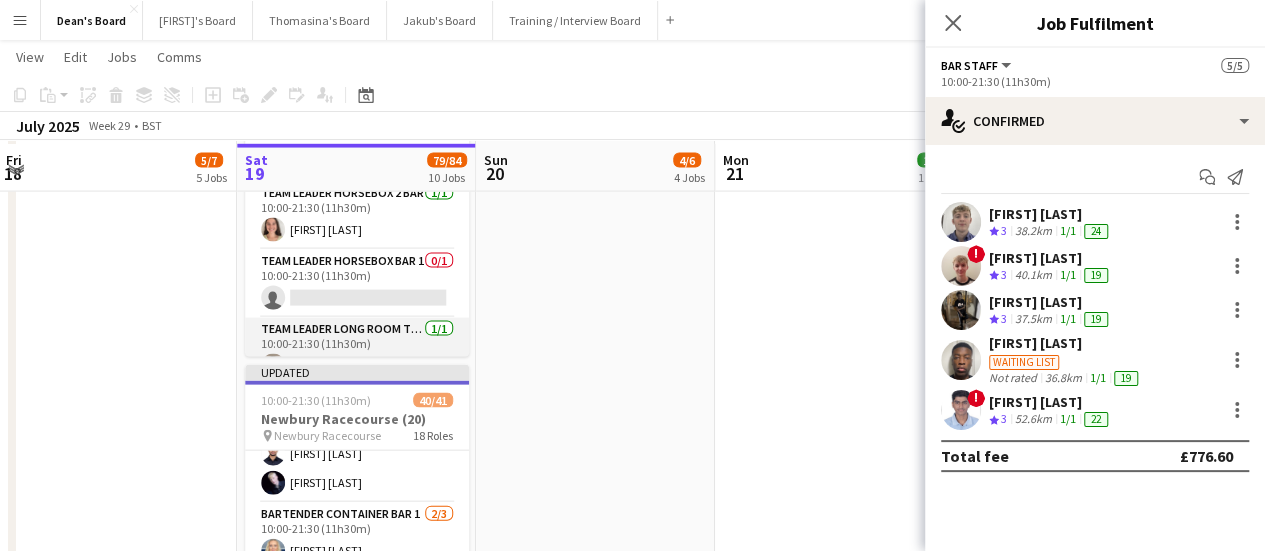 scroll, scrollTop: 2182, scrollLeft: 0, axis: vertical 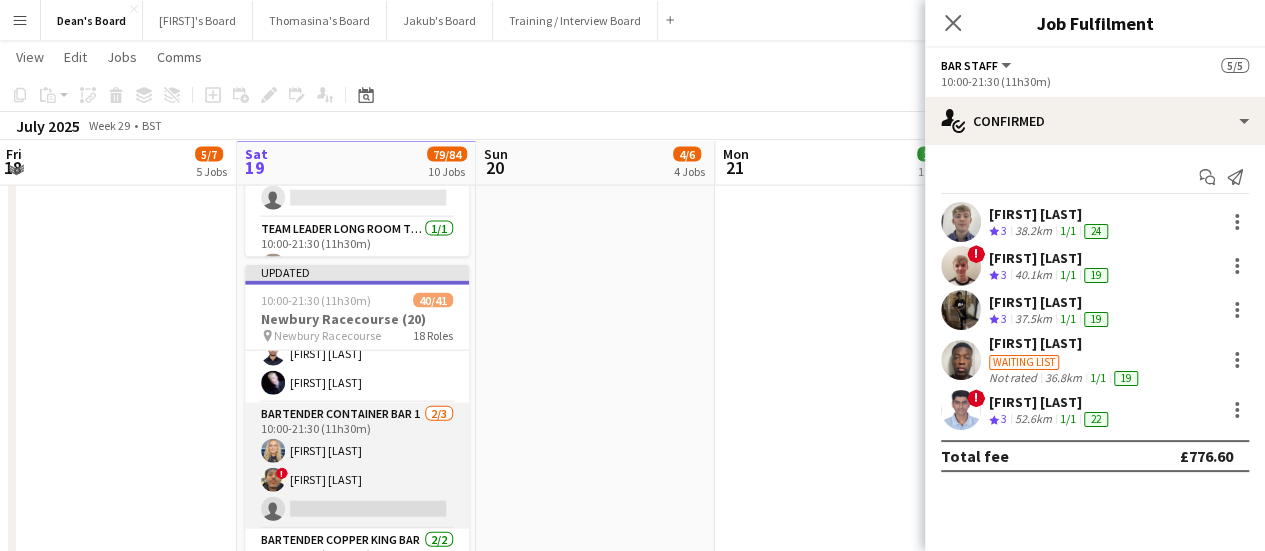click on "Bartender Container Bar 1   2/3   10:00-21:30 (11h30m)
[FIRST] [LAST] ! [FIRST] [LAST]
single-neutral-actions" at bounding box center [357, 466] 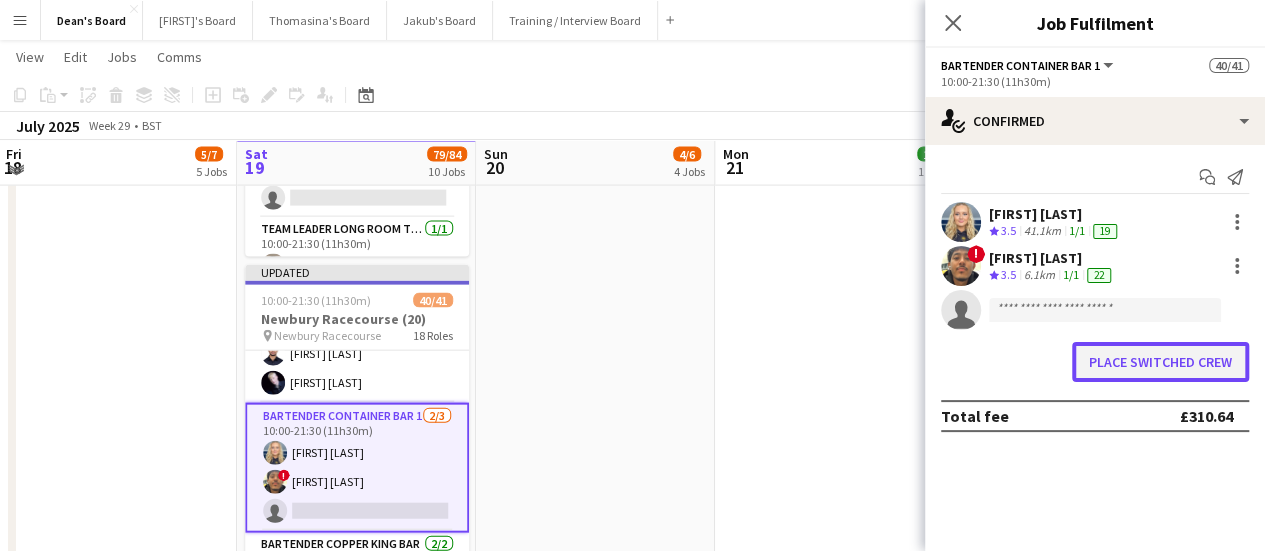 click on "Place switched crew" at bounding box center [1160, 362] 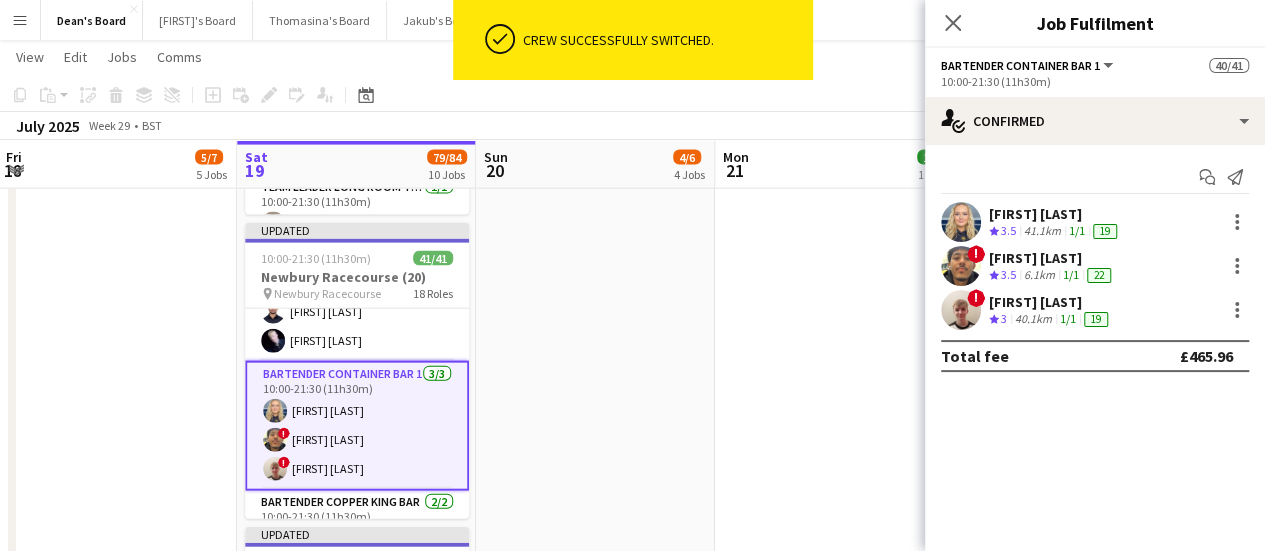 click at bounding box center [834, 441] 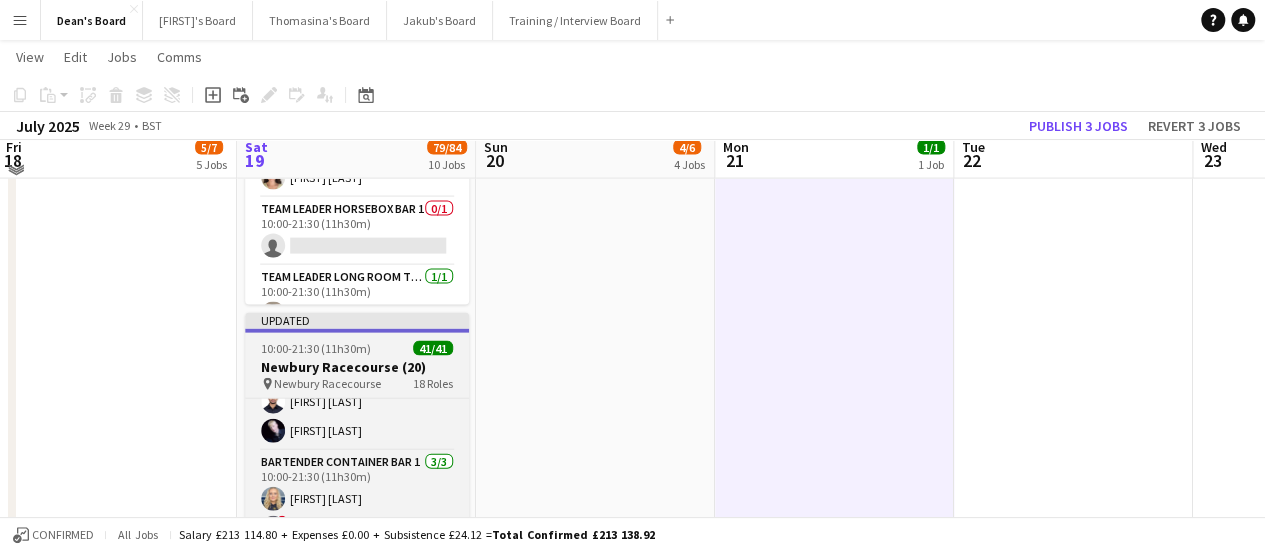 scroll, scrollTop: 2082, scrollLeft: 0, axis: vertical 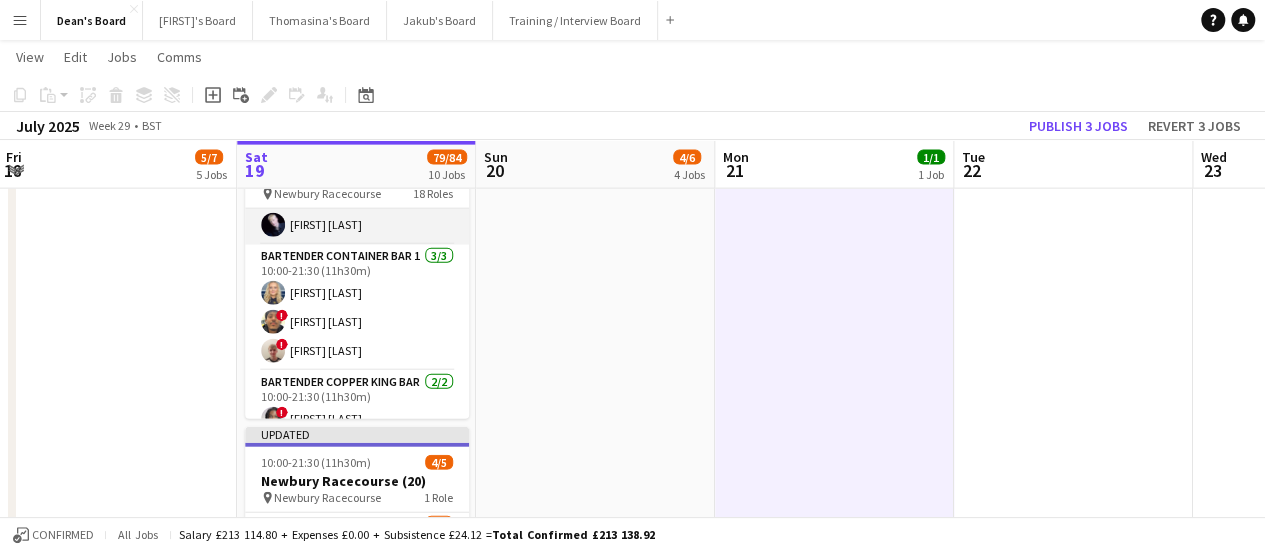 click on "Bartender Container Bar 1   3/3   10:00-21:30 (11h30m)
[FIRST] [LAST] ! [FIRST] [LAST] ! [FIRST] [LAST]" at bounding box center [357, 308] 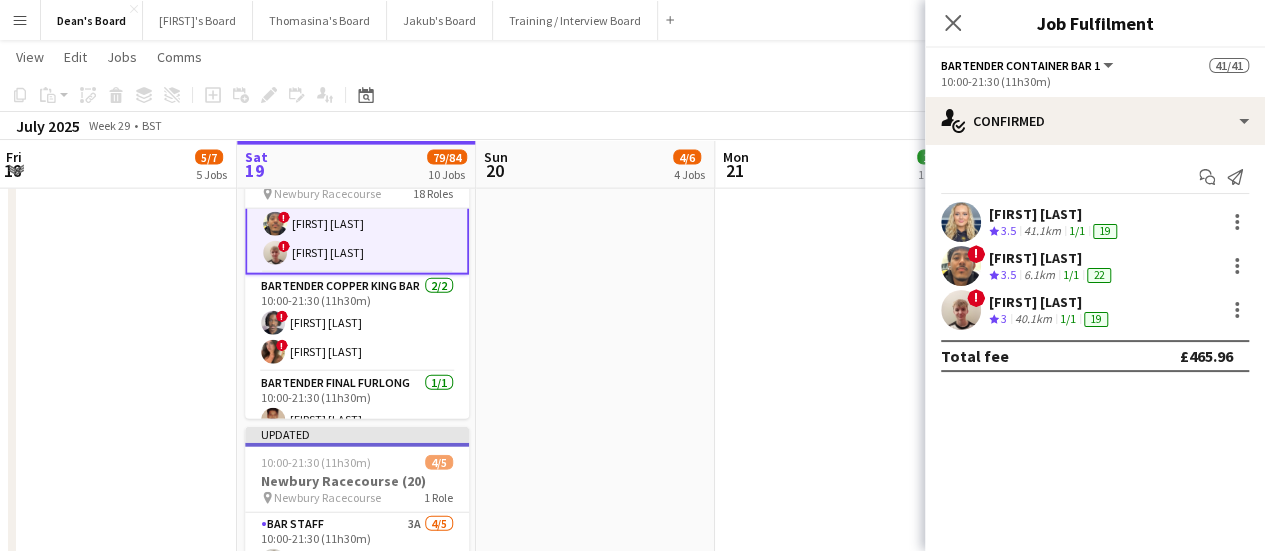 scroll, scrollTop: 400, scrollLeft: 0, axis: vertical 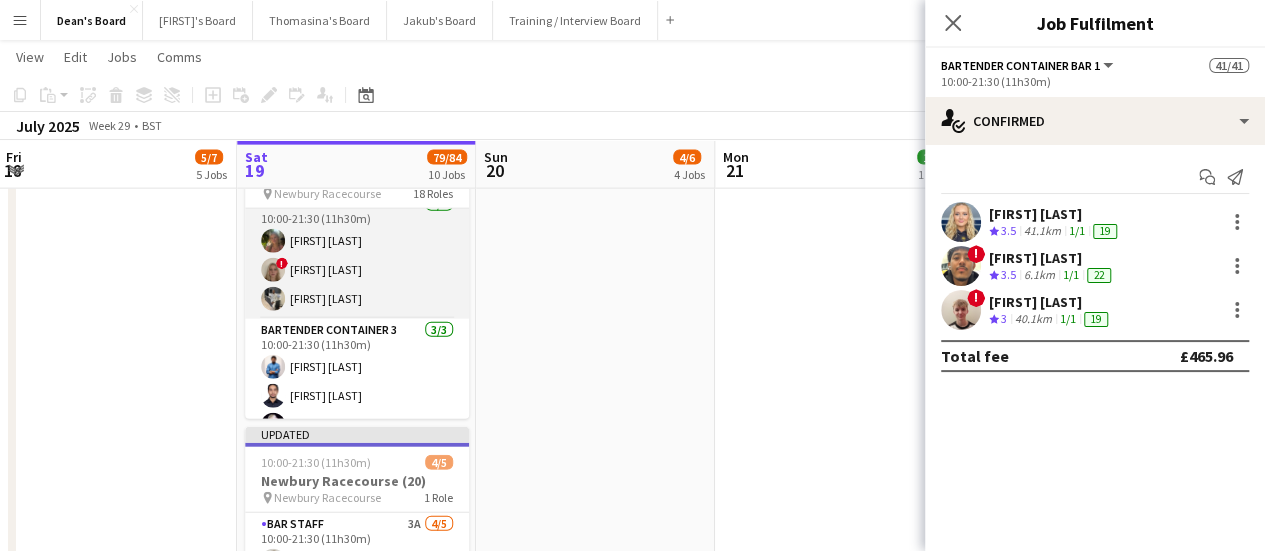 click on "Bartender Container 2    3/3   10:00-21:30 (11h30m)
[FIRST] [LAST] ! [FIRST] [LAST] [FIRST] [LAST]" at bounding box center [357, 256] 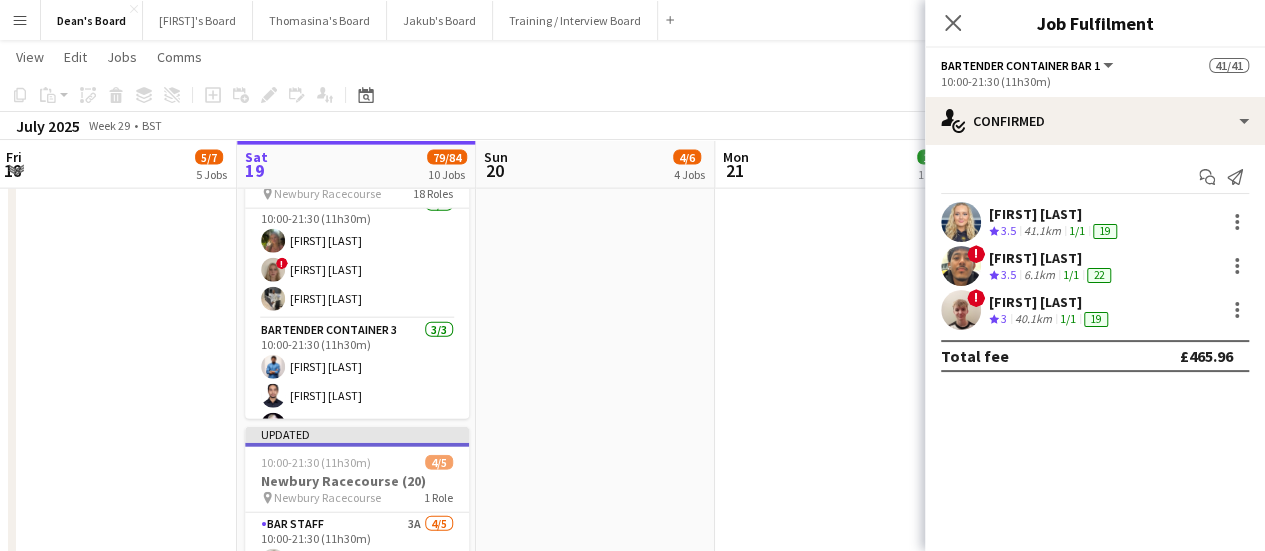 scroll, scrollTop: 202, scrollLeft: 0, axis: vertical 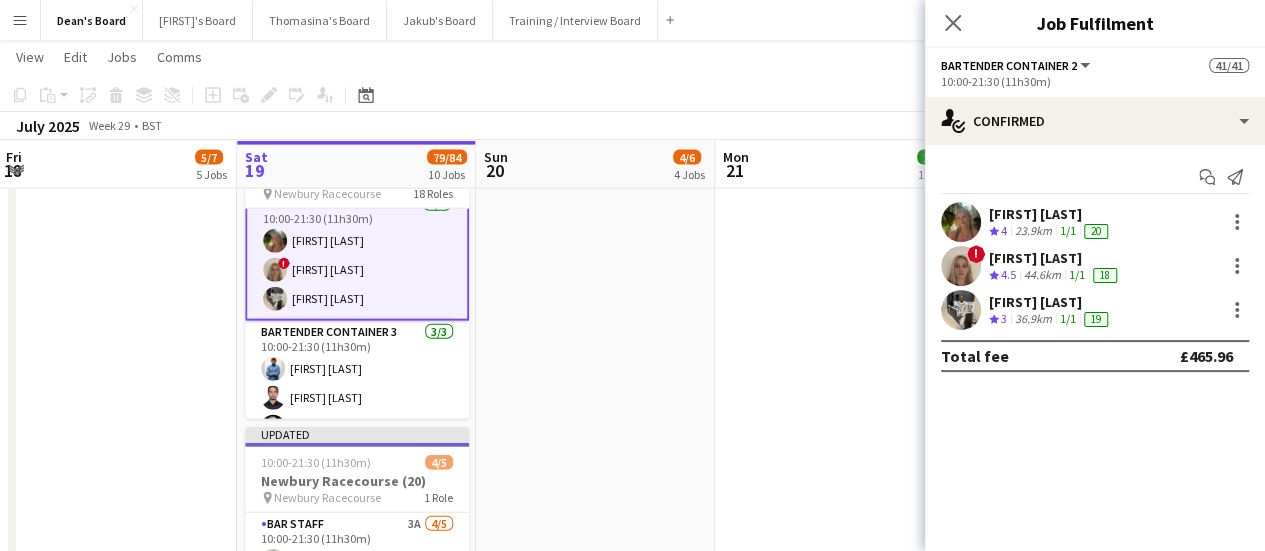 click on "[FIRST] [LAST]" at bounding box center [1050, 302] 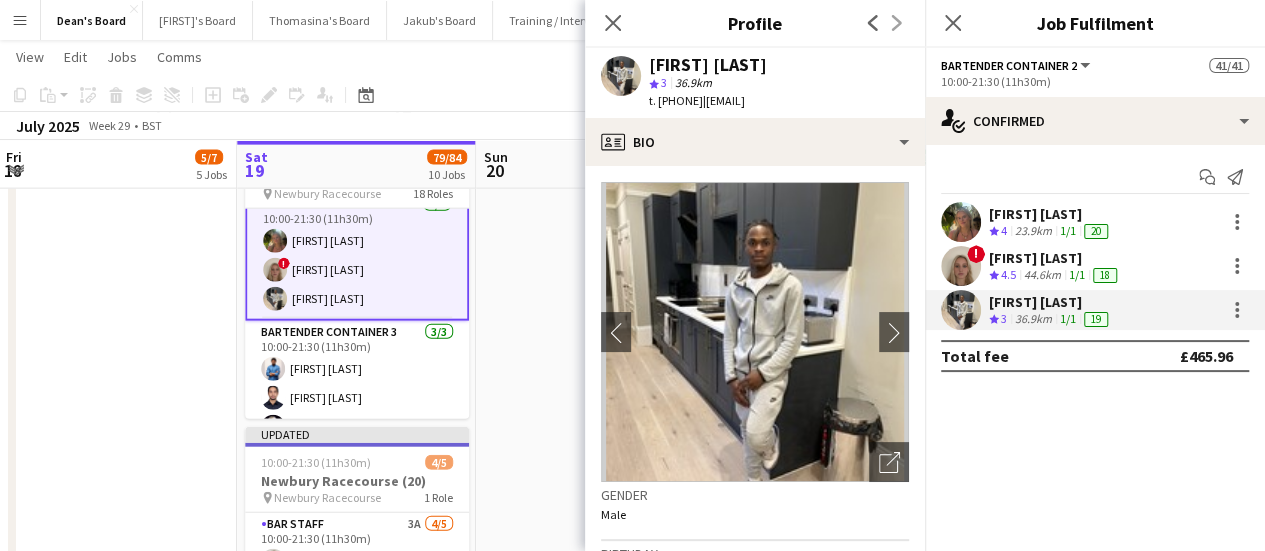 drag, startPoint x: 737, startPoint y: 99, endPoint x: 658, endPoint y: 111, distance: 79.9062 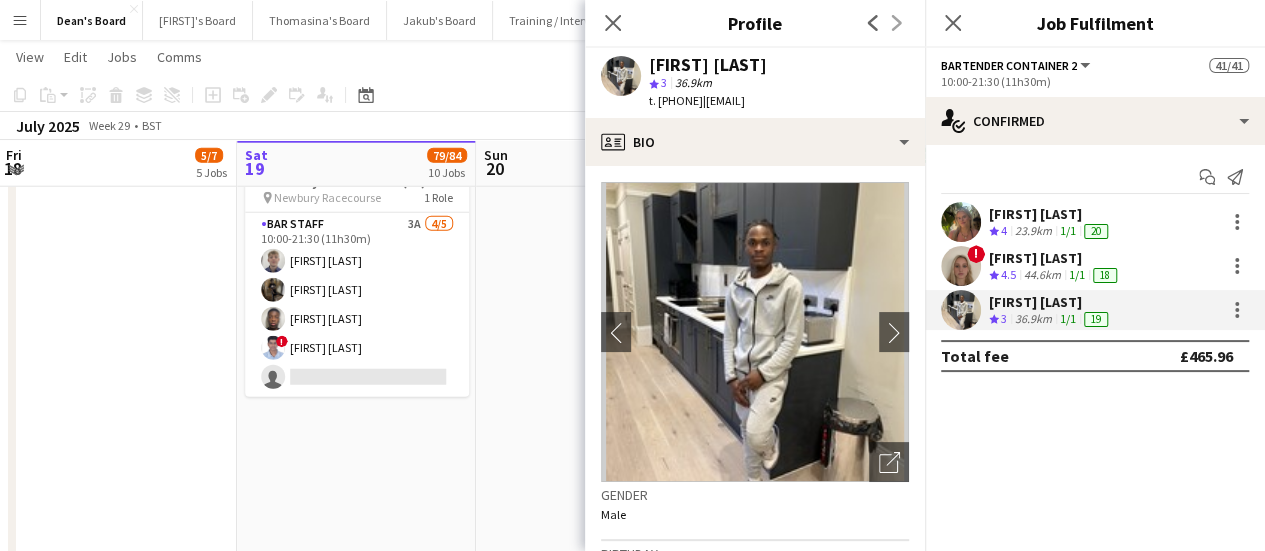 scroll, scrollTop: 2482, scrollLeft: 0, axis: vertical 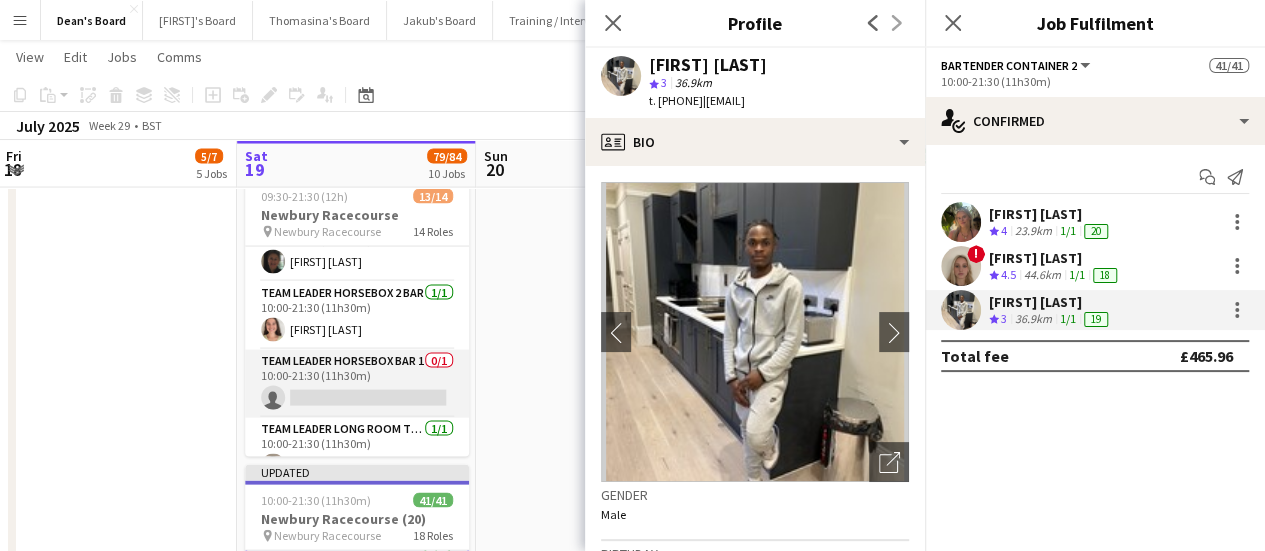 click on "Team Leader Horsebox Bar 1   0/1   10:00-21:30 (11h30m)
single-neutral-actions" at bounding box center (357, 384) 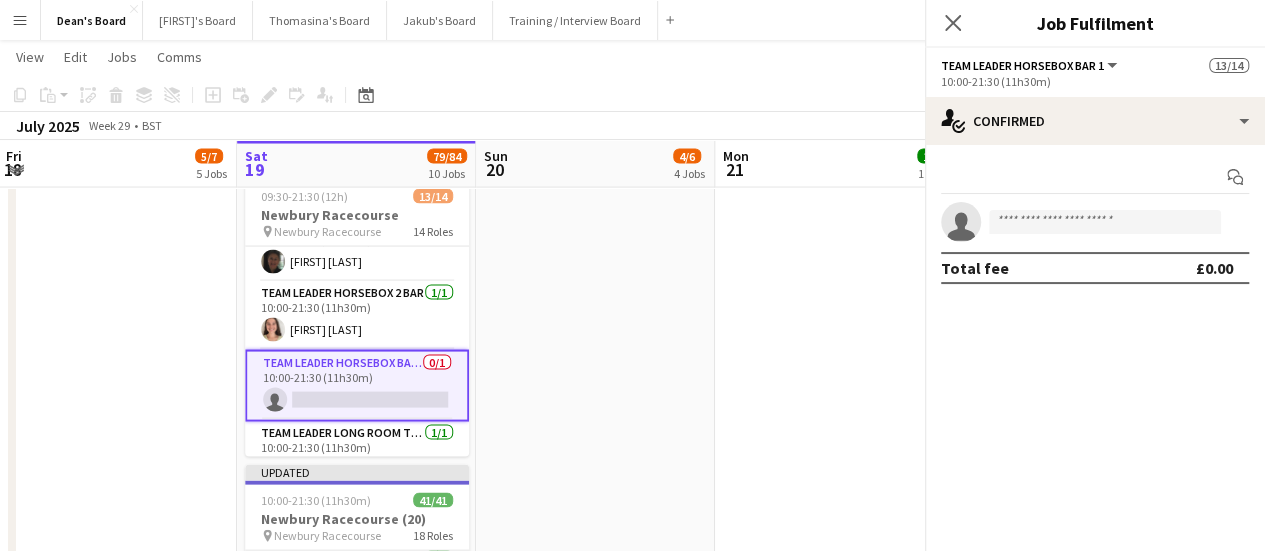 scroll, scrollTop: 200, scrollLeft: 0, axis: vertical 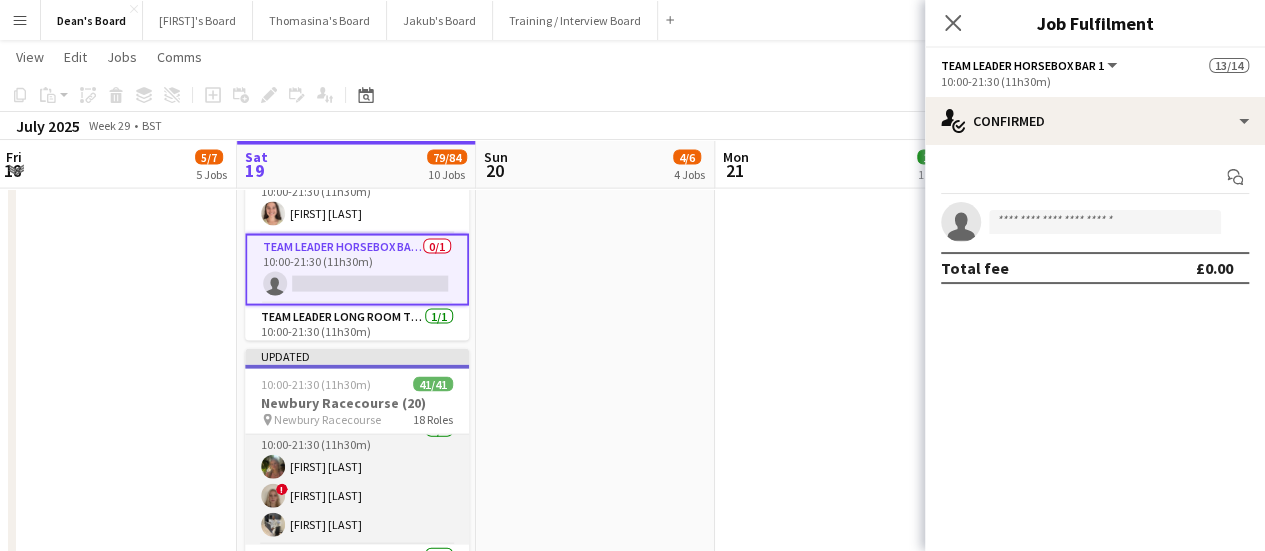 click on "Bartender Container 2    3/3   10:00-21:30 (11h30m)
[FIRST] [LAST] ! [FIRST] [LAST] [FIRST] [LAST]" at bounding box center [357, 482] 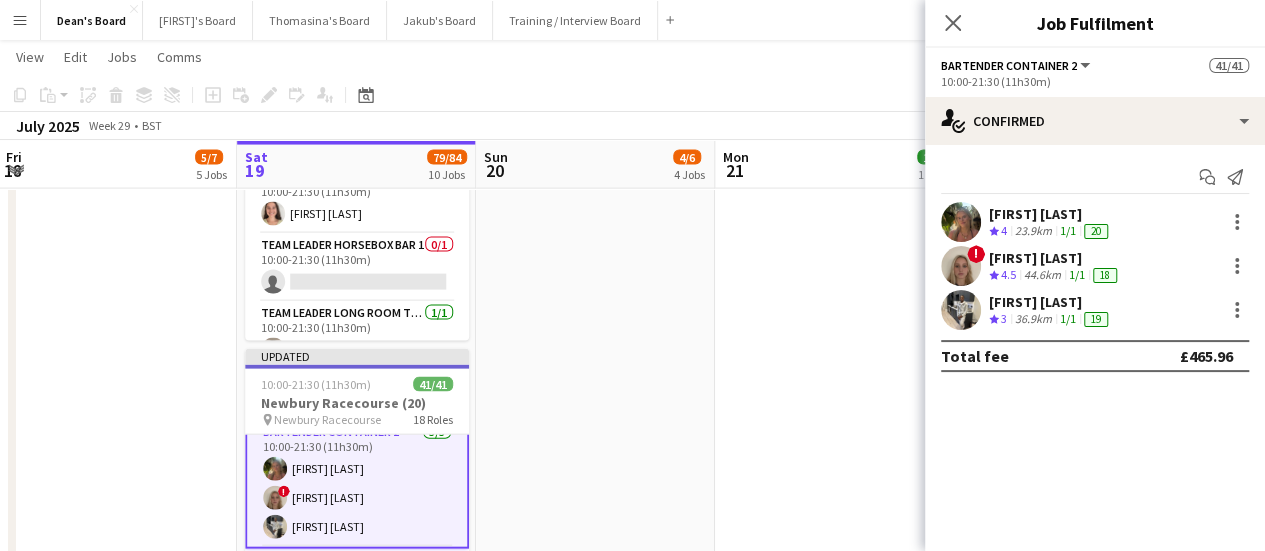 scroll, scrollTop: 202, scrollLeft: 0, axis: vertical 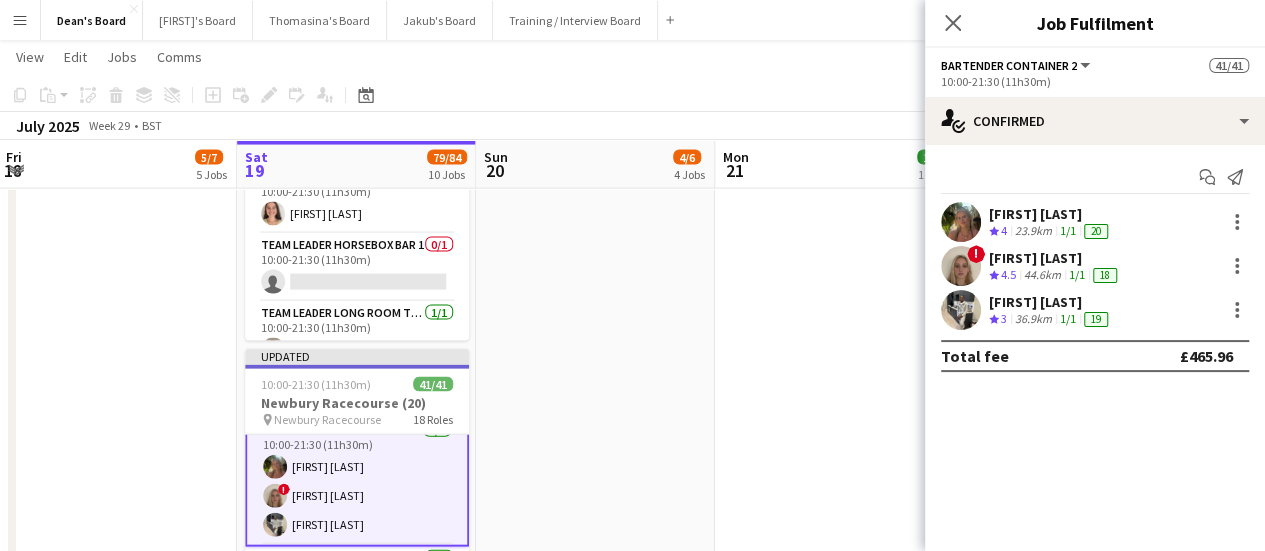 click on "[FIRST] [LAST]" at bounding box center [1050, 214] 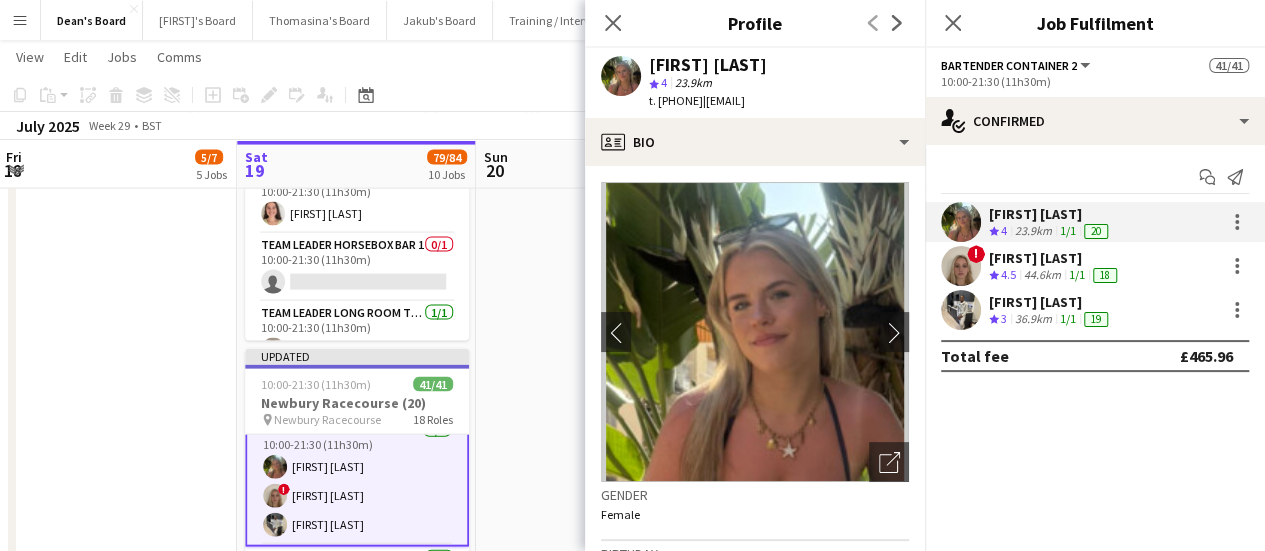 scroll, scrollTop: 109, scrollLeft: 0, axis: vertical 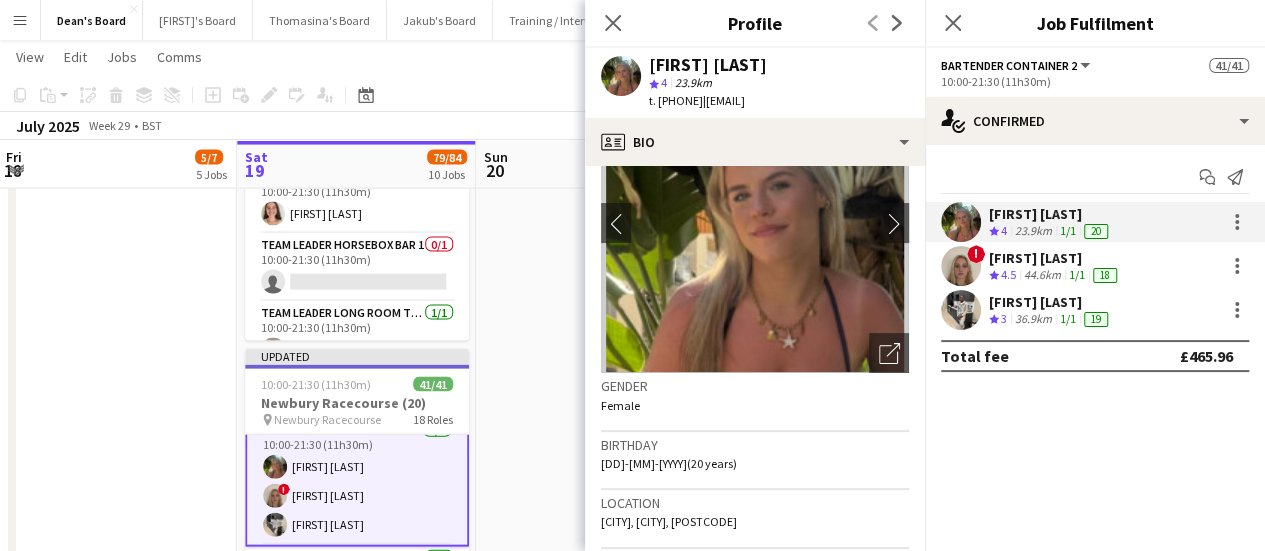 click on "Copy
Paste
Paste   Ctrl+V Paste with crew  Ctrl+Shift+V
Paste linked Job
Delete
Group
Ungroup
Add job
Add linked Job
Edit
Edit linked Job
Applicants
Date picker
JUL 2025 JUL 2025 Monday M Tuesday T Wednesday W Thursday T Friday F Saturday S Sunday S  JUL      1   2   3   4   5   6   7   8   9   10   11   12   13   14   15   16   17   18   19   20   21   22   23   24   25   26   27   28   29   30   31
Comparison range
Comparison range
Today" 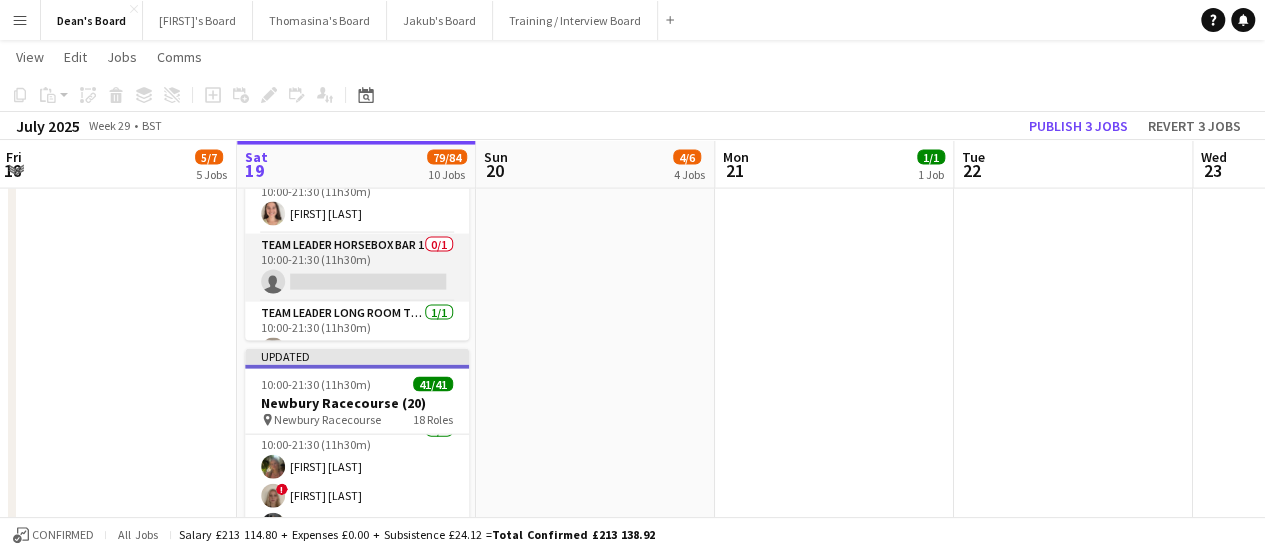 click on "Team Leader Horsebox Bar 1   0/1   10:00-21:30 (11h30m)
single-neutral-actions" at bounding box center [357, 268] 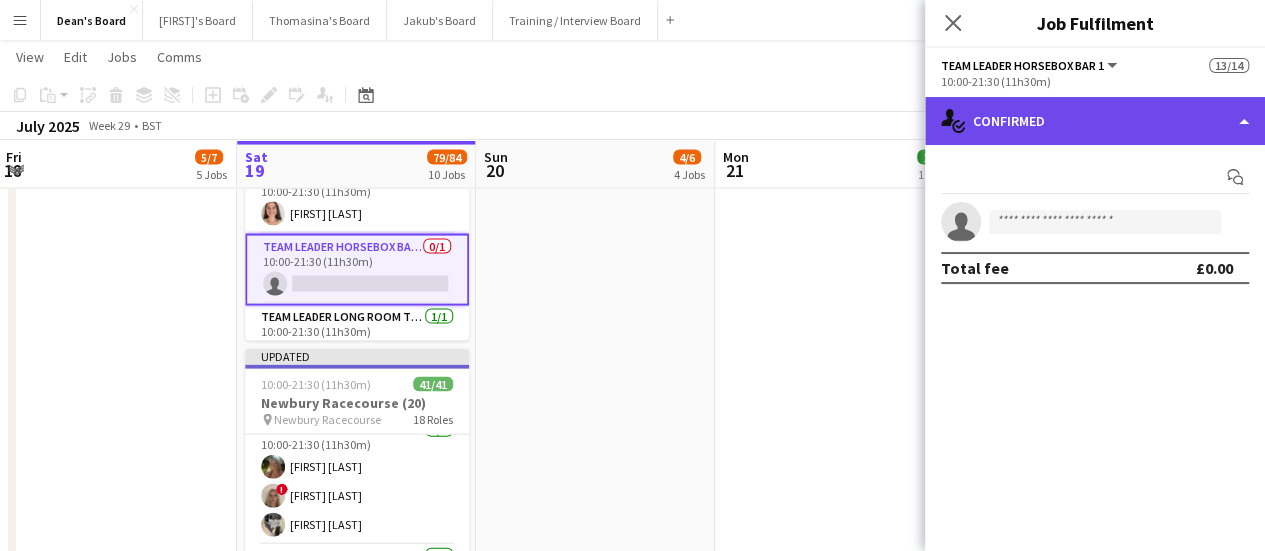 click on "single-neutral-actions-check-2
Confirmed" 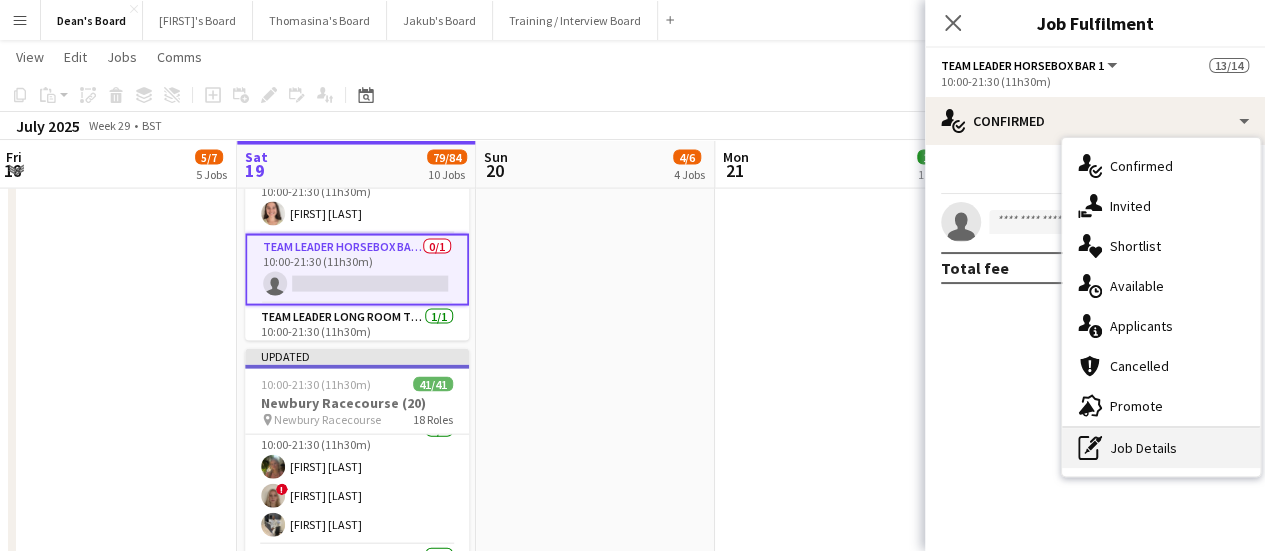 click on "pen-write
Job Details" at bounding box center [1161, 448] 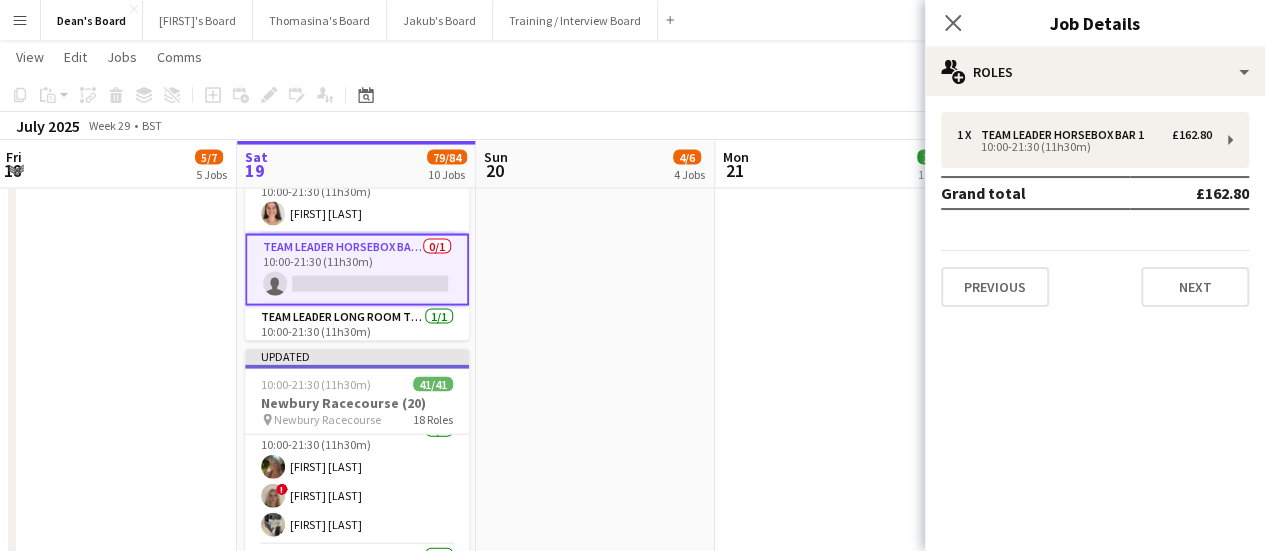 click on "Grand total" at bounding box center (1035, 193) 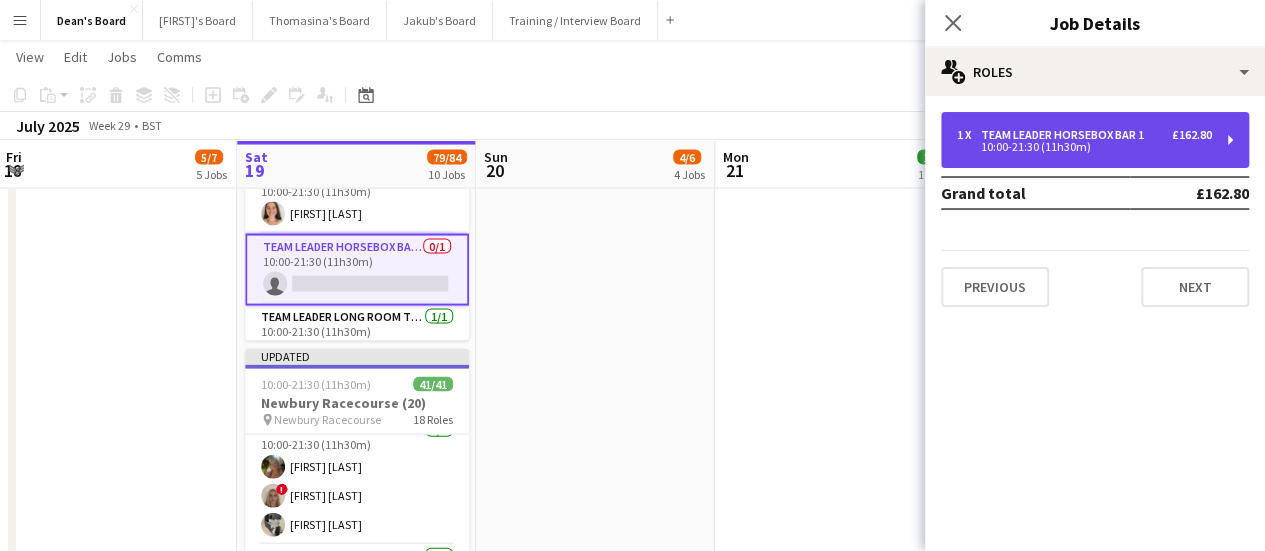 click on "1 x   Team Leader Horsebox Bar 1   £162.80   10:00-21:30 (11h30m)" at bounding box center (1095, 140) 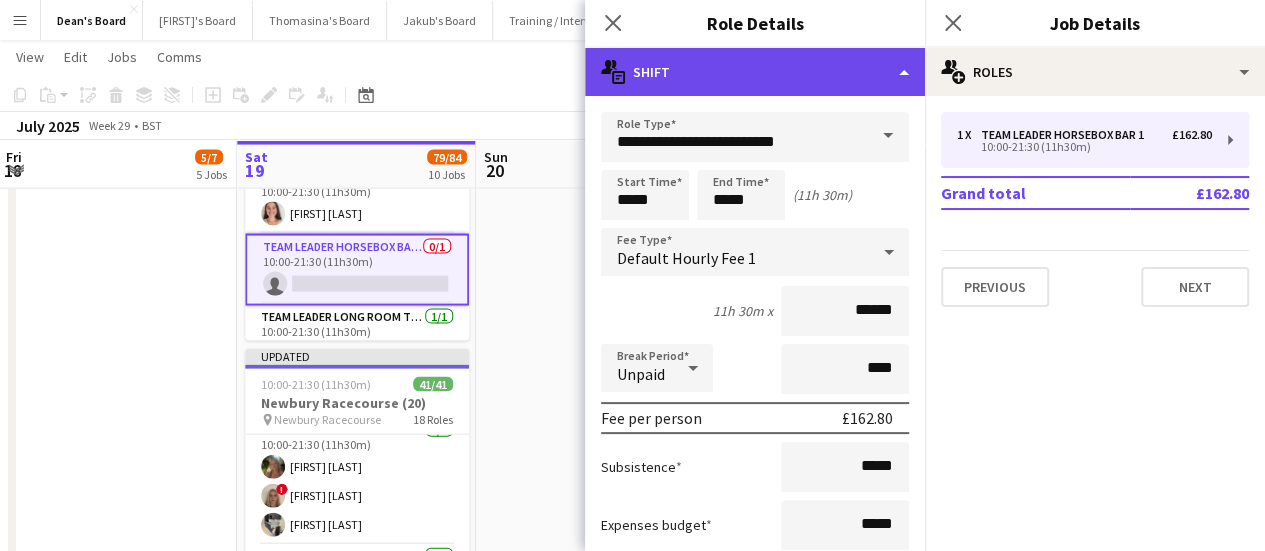 click on "multiple-actions-text
Shift" 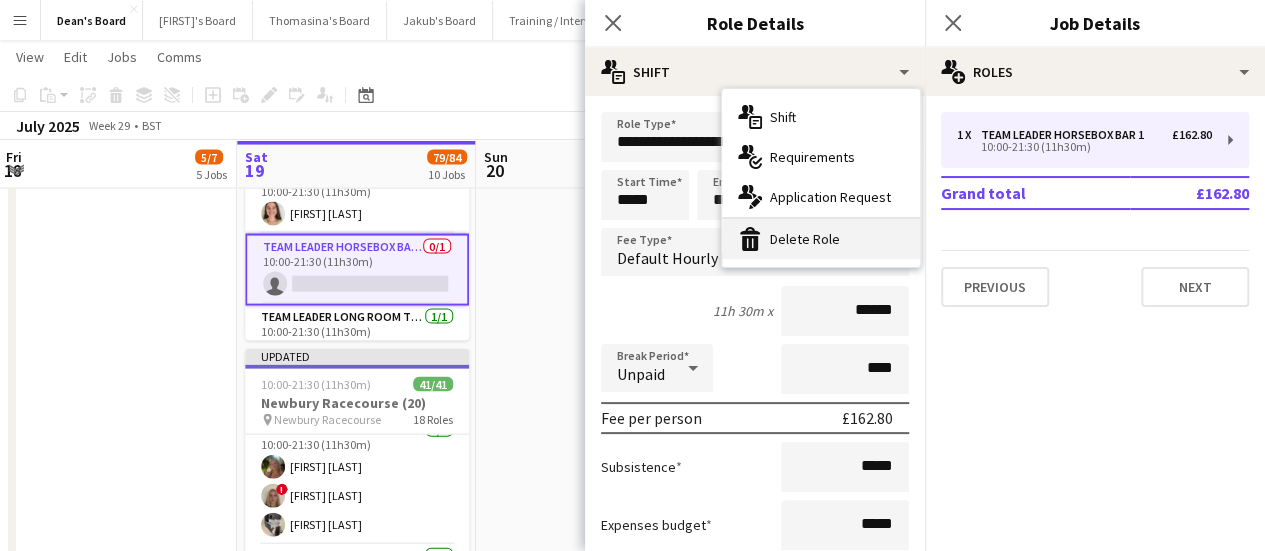 click on "bin-2
Delete Role" at bounding box center [821, 239] 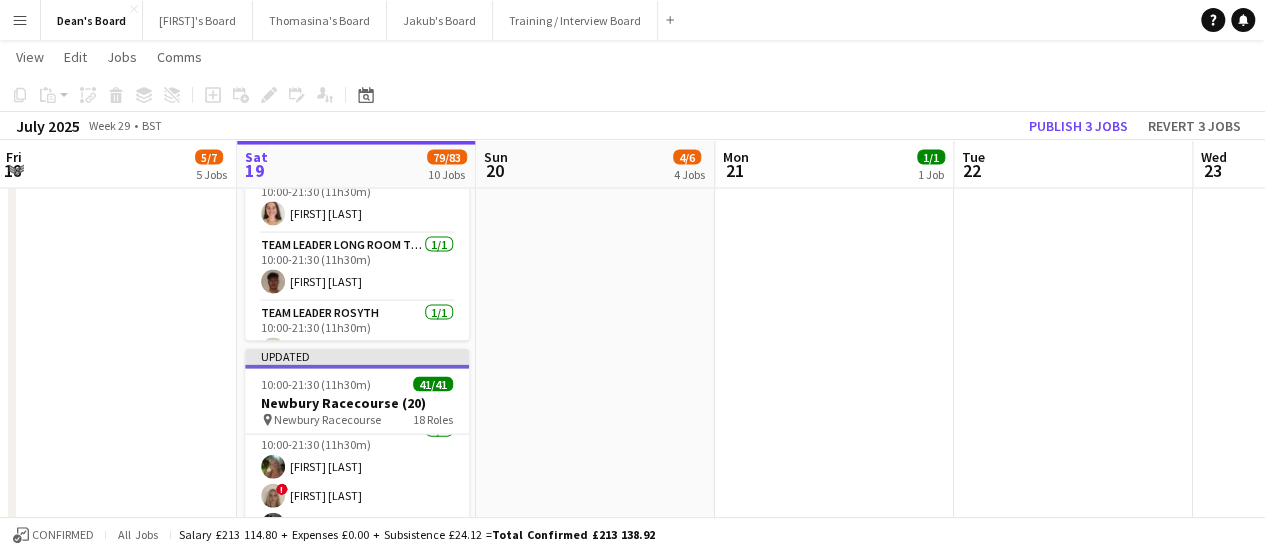 click at bounding box center [834, 567] 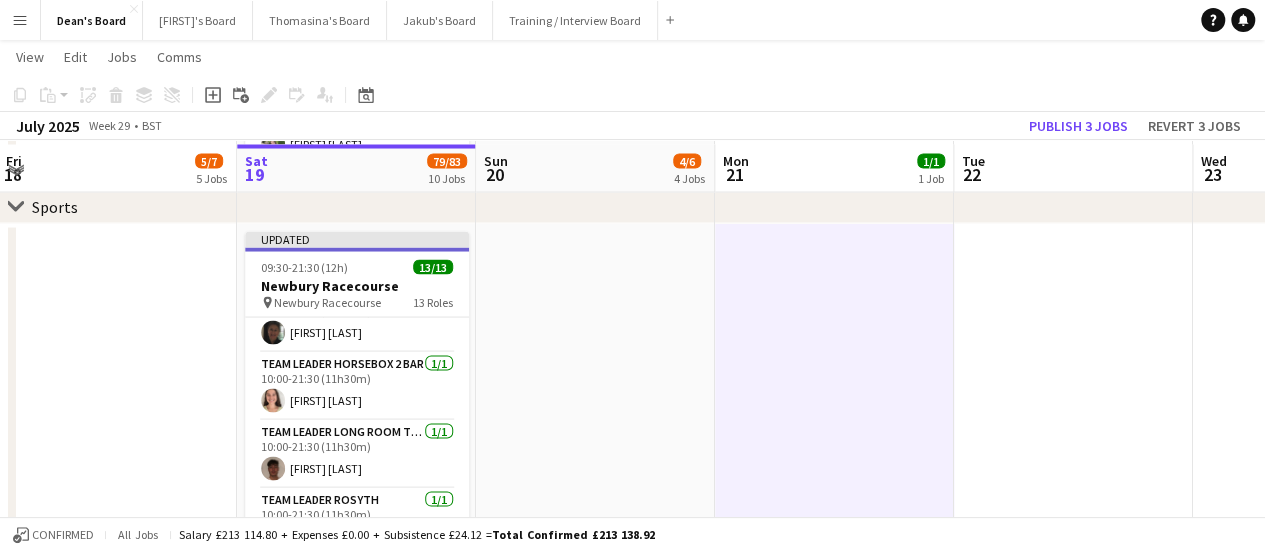 scroll, scrollTop: 1868, scrollLeft: 0, axis: vertical 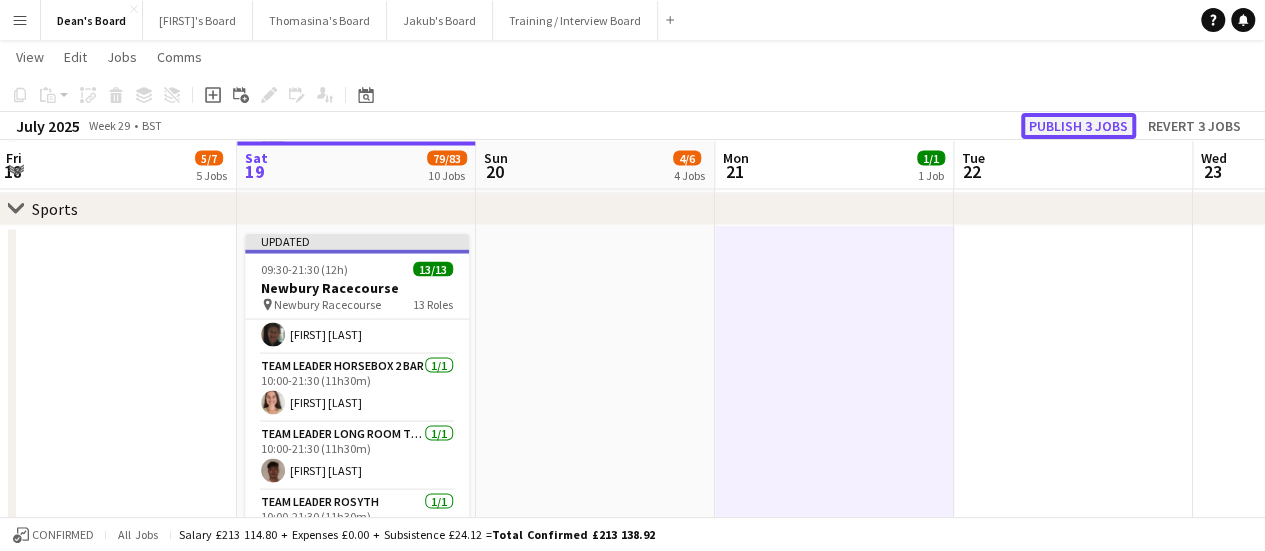 click on "Publish 3 jobs" 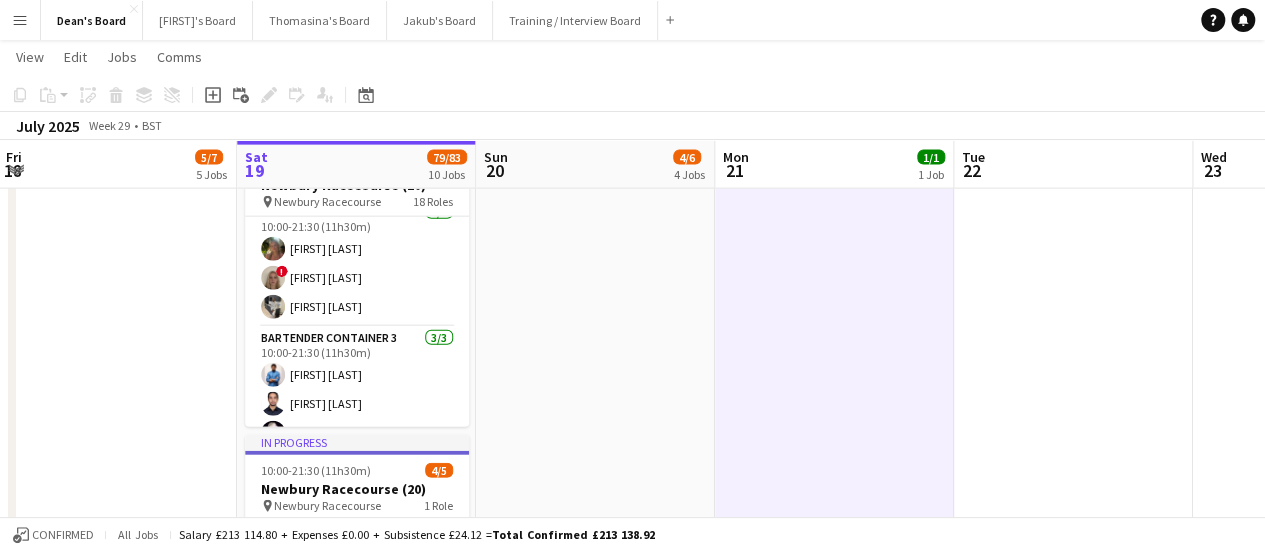 scroll, scrollTop: 2280, scrollLeft: 0, axis: vertical 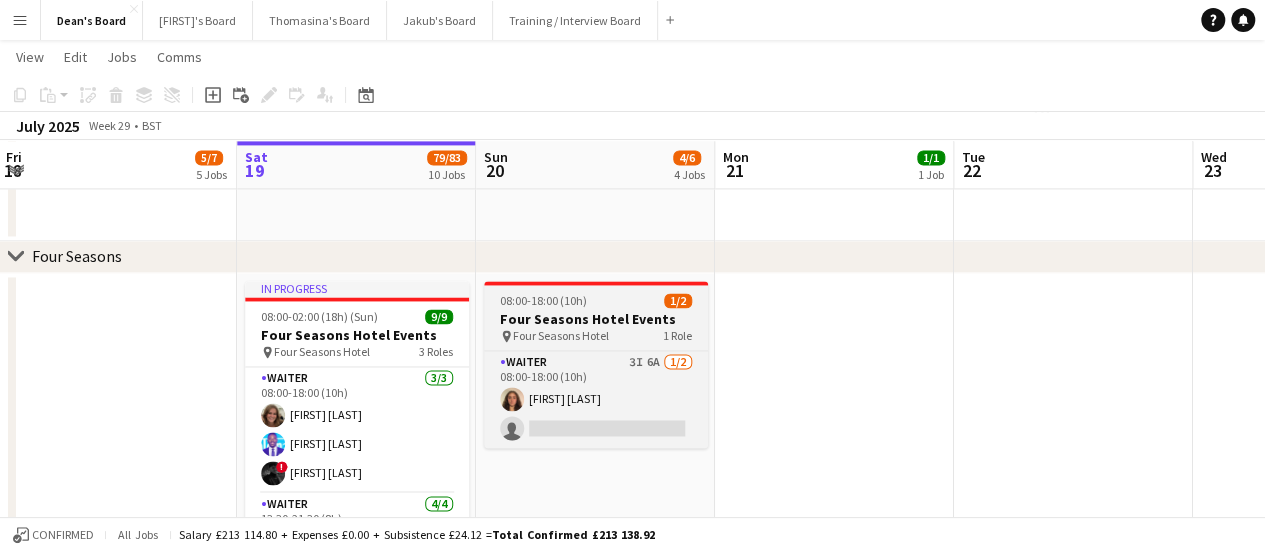 click on "Four Seasons Hotel Events" at bounding box center [596, 319] 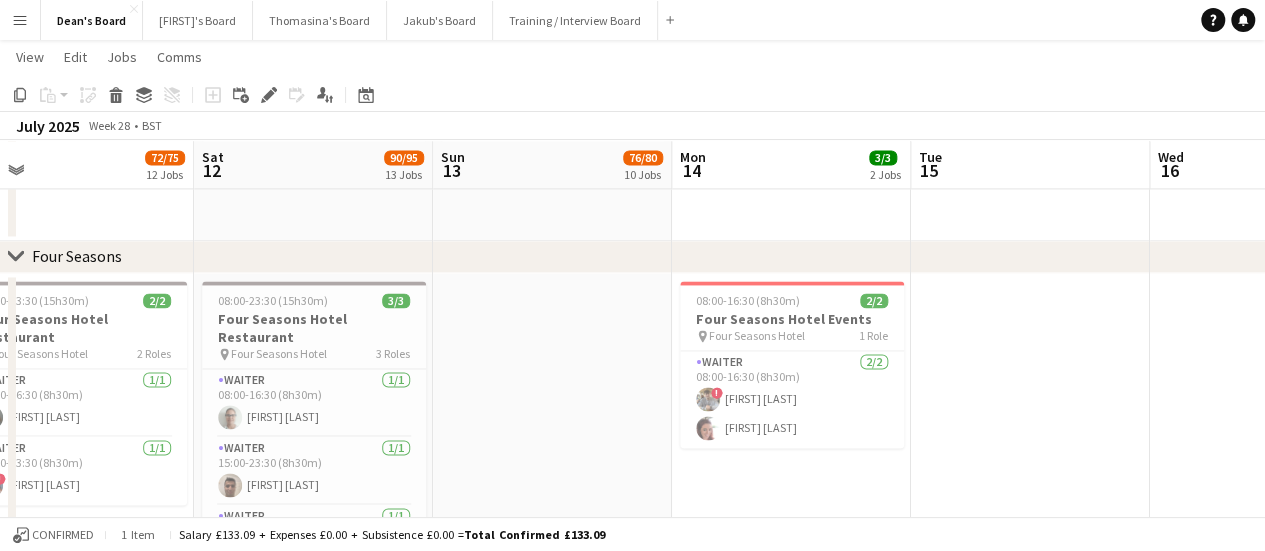 scroll, scrollTop: 0, scrollLeft: 455, axis: horizontal 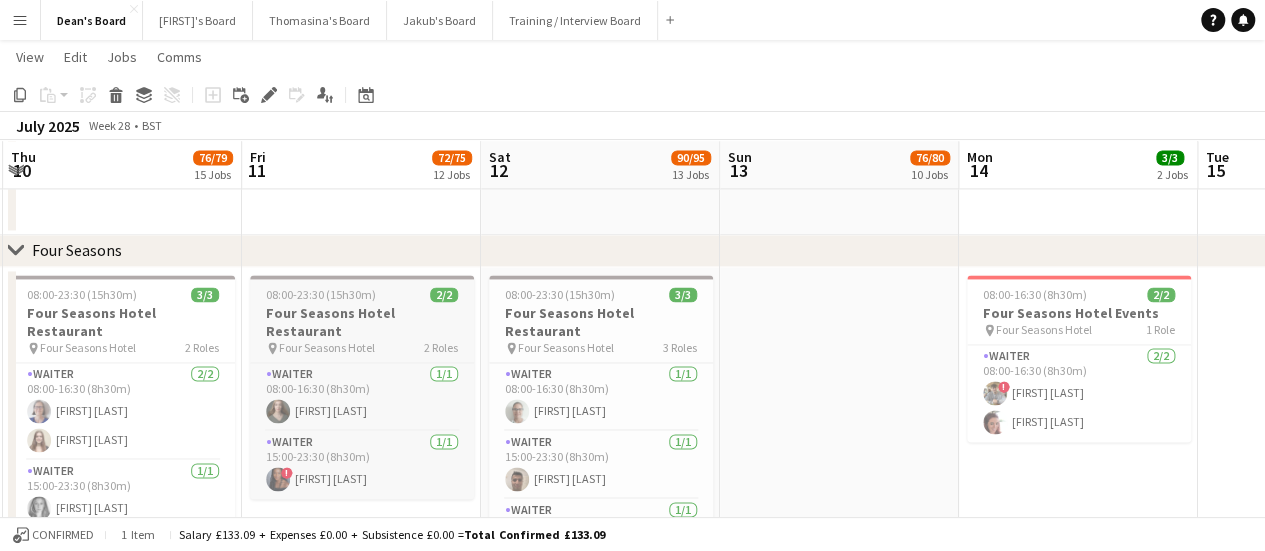 click on "Four Seasons Hotel" at bounding box center (327, 347) 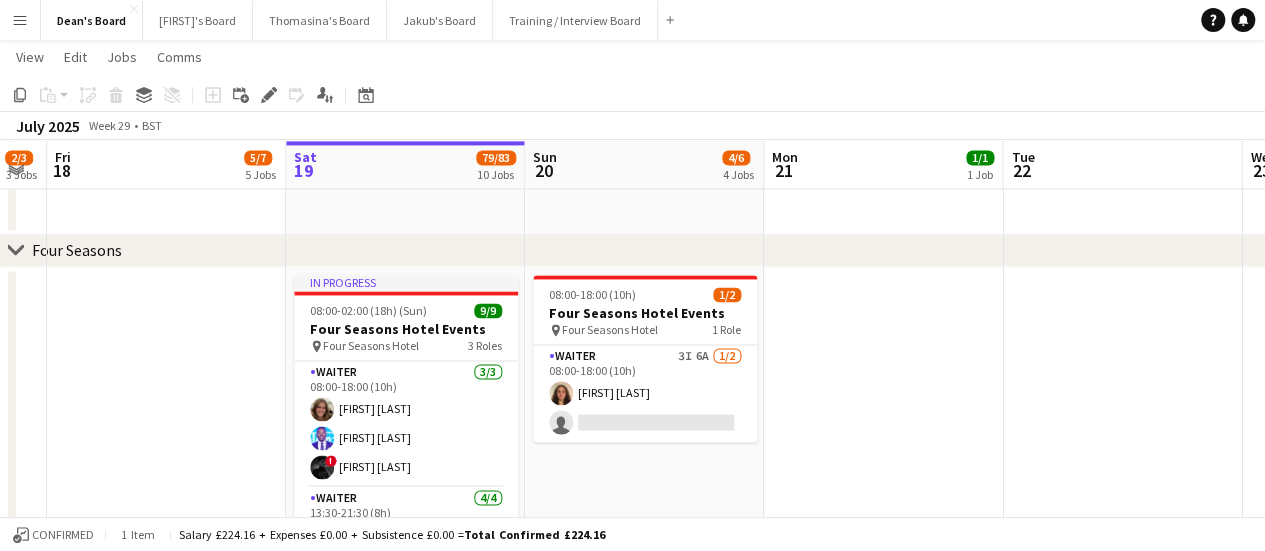 scroll, scrollTop: 0, scrollLeft: 910, axis: horizontal 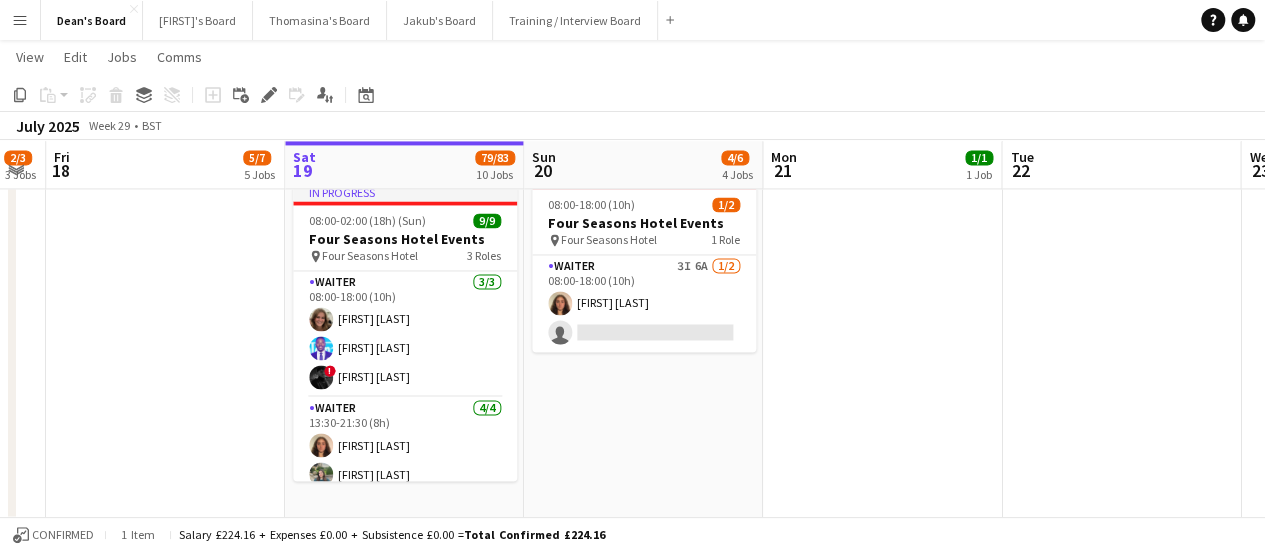 drag, startPoint x: 661, startPoint y: 454, endPoint x: 576, endPoint y: 404, distance: 98.61542 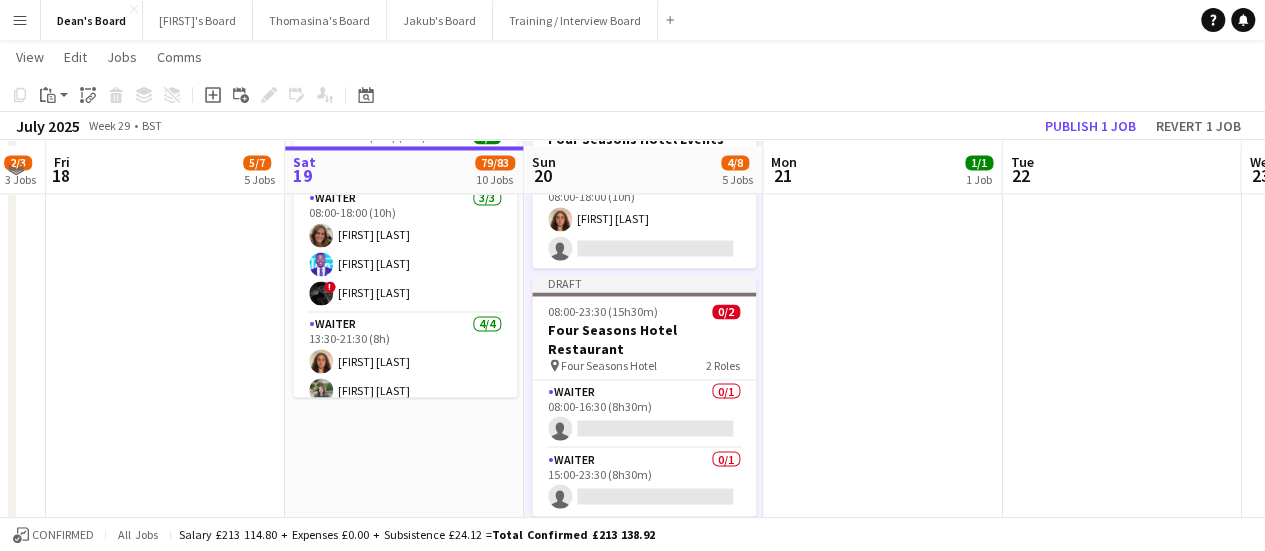 scroll, scrollTop: 1640, scrollLeft: 0, axis: vertical 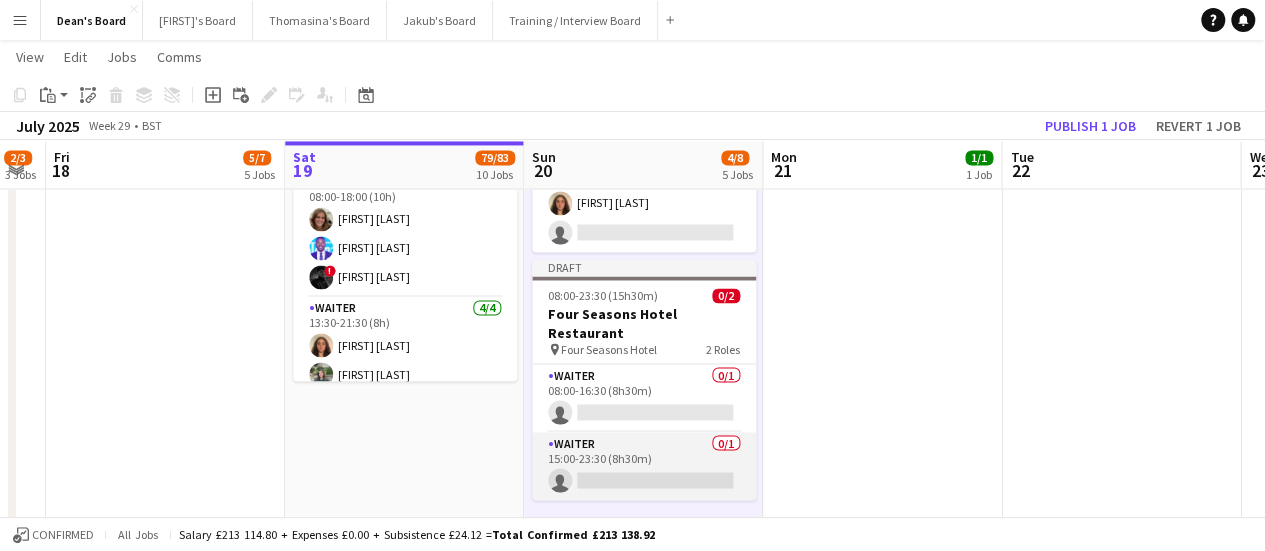 click on "Waiter   0/1   15:00-23:30 (8h30m)
single-neutral-actions" at bounding box center [644, 466] 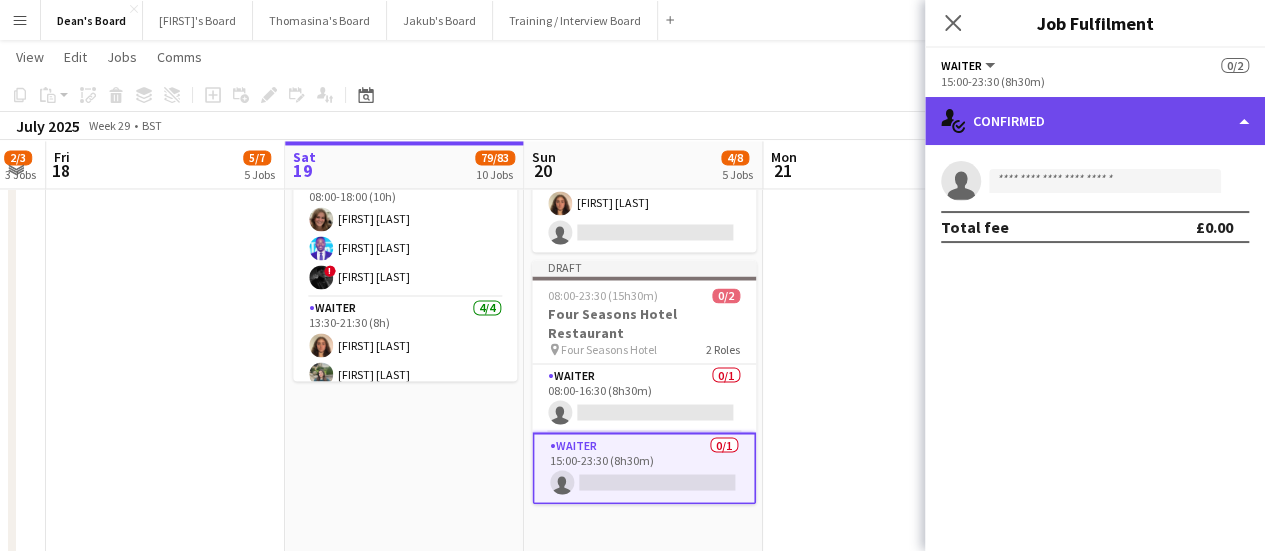 click on "single-neutral-actions-check-2
Confirmed" 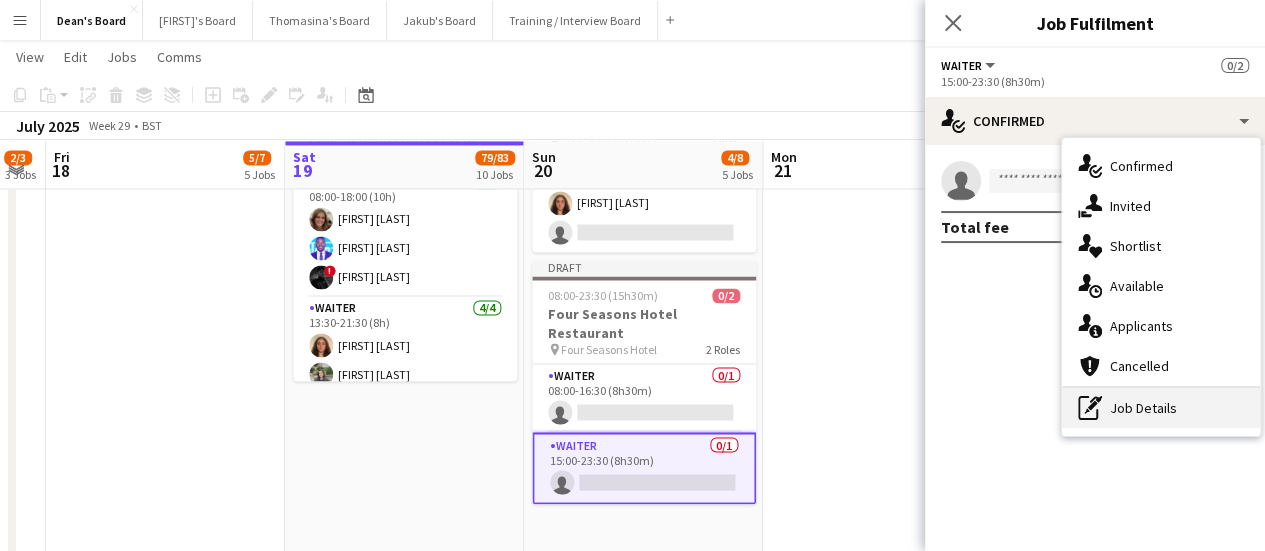 click on "pen-write
Job Details" at bounding box center [1161, 408] 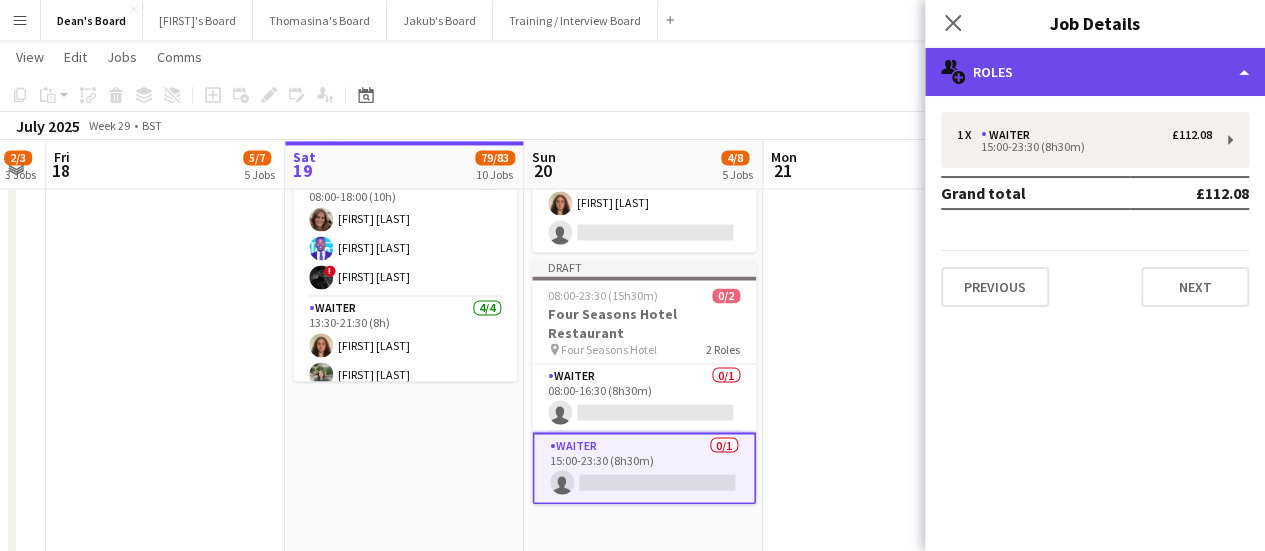 click on "multiple-users-add
Roles" 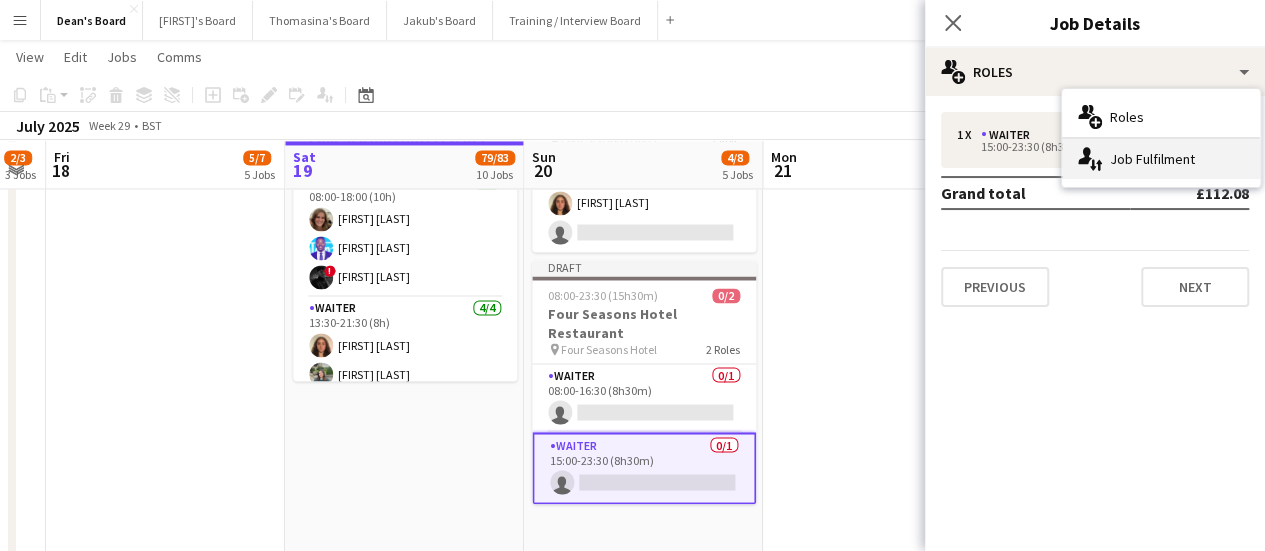 click on "single-neutral-actions-up-down
Job Fulfilment" at bounding box center (1161, 159) 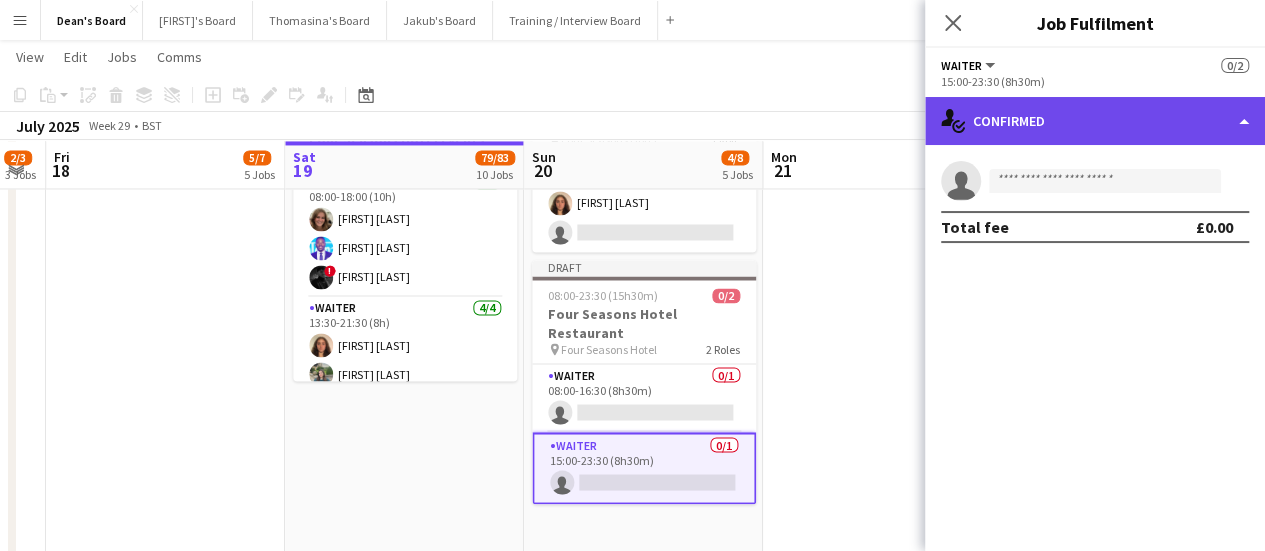 click on "single-neutral-actions-check-2
Confirmed" 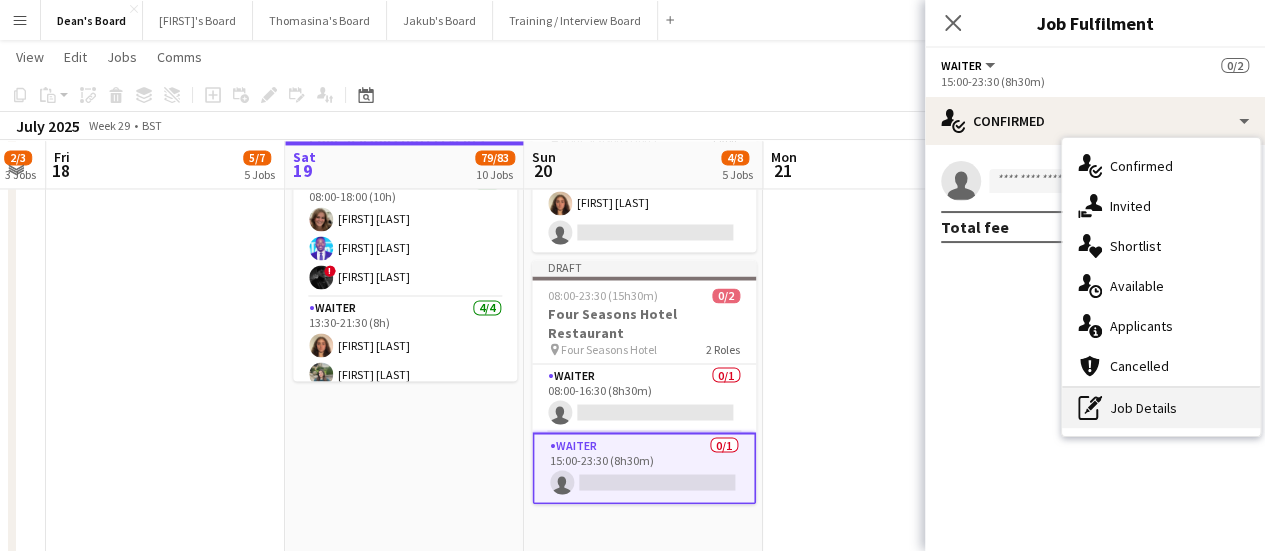 click on "pen-write
Job Details" at bounding box center [1161, 408] 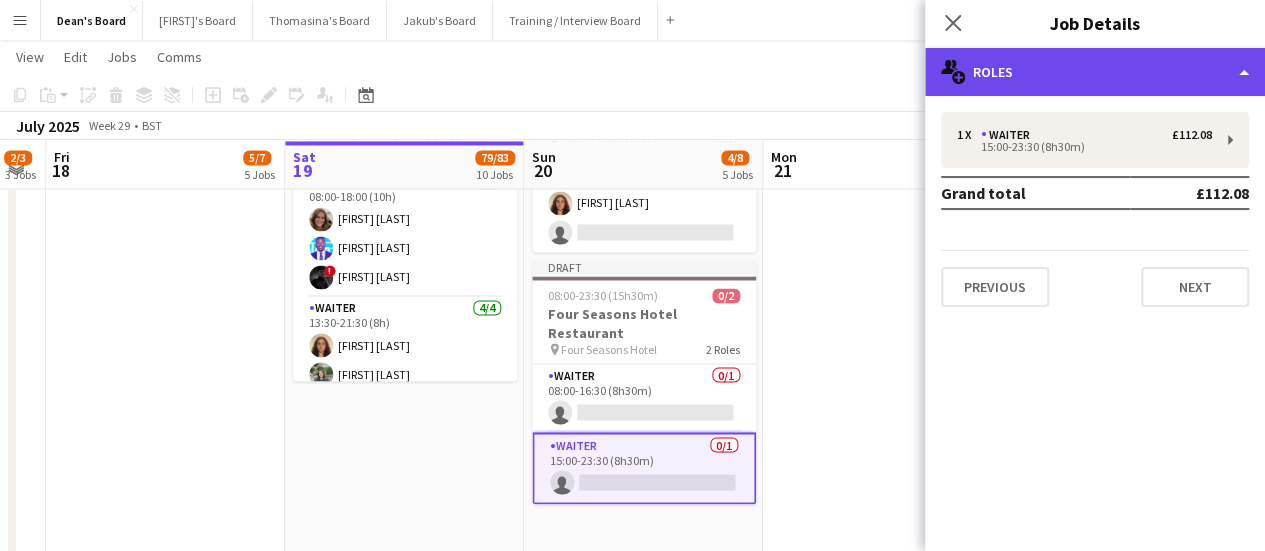 click on "multiple-users-add
Roles" 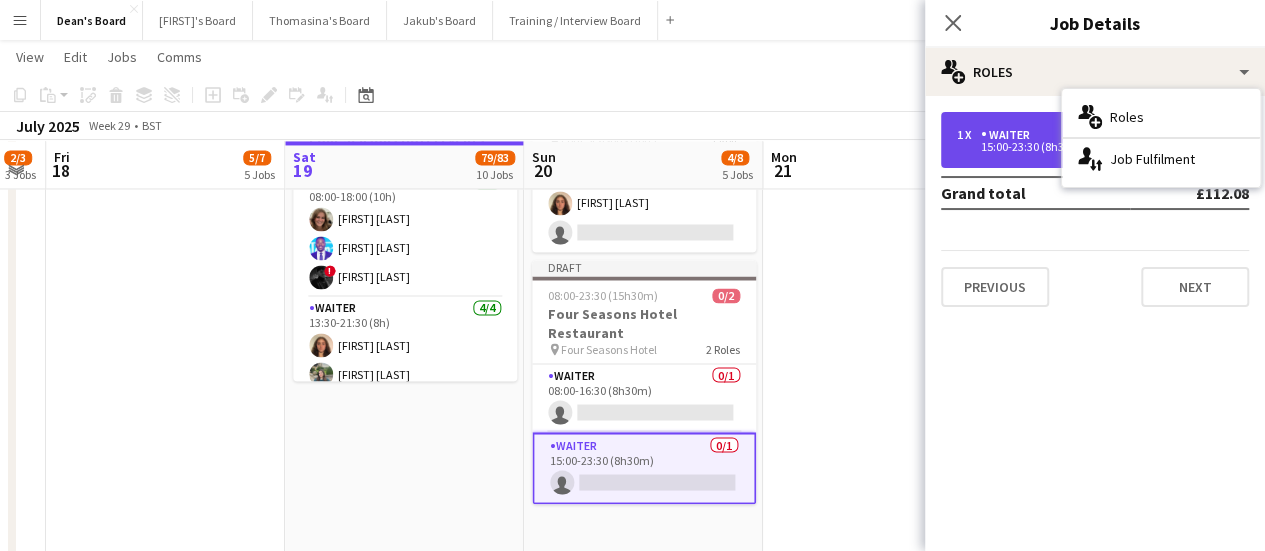 click on "15:00-23:30 (8h30m)" at bounding box center [1084, 147] 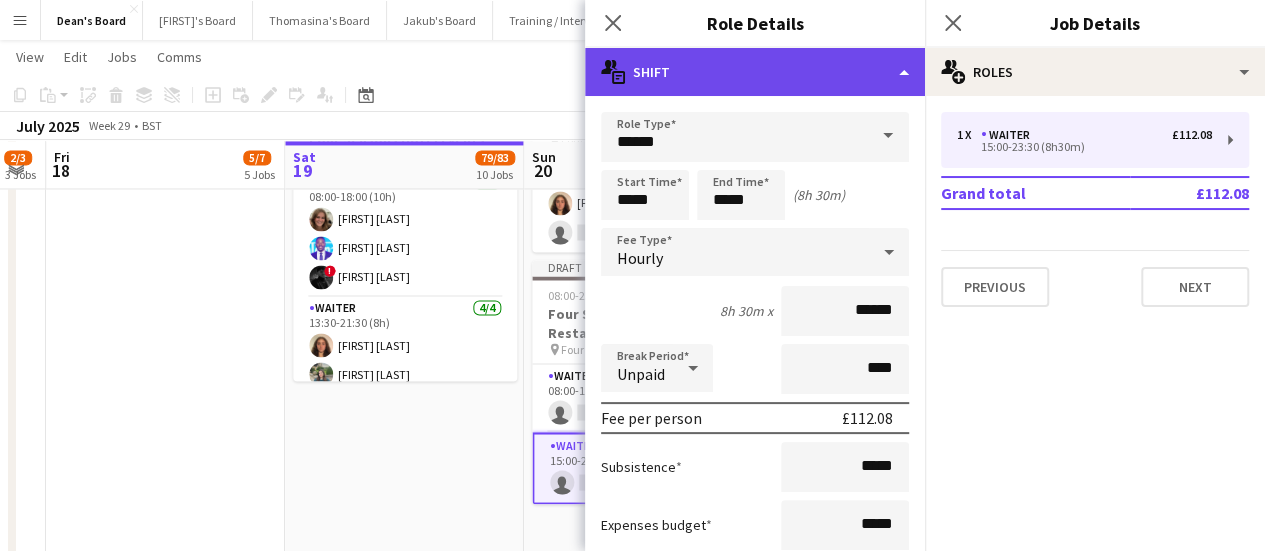 click on "multiple-actions-text
Shift" 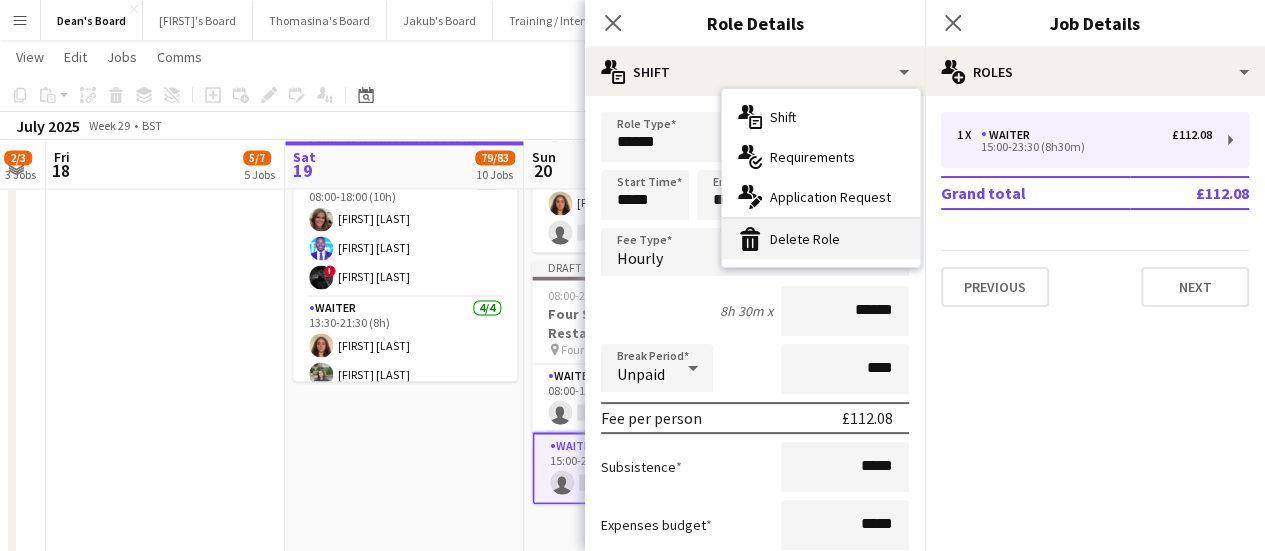 click on "bin-2
Delete Role" at bounding box center (821, 239) 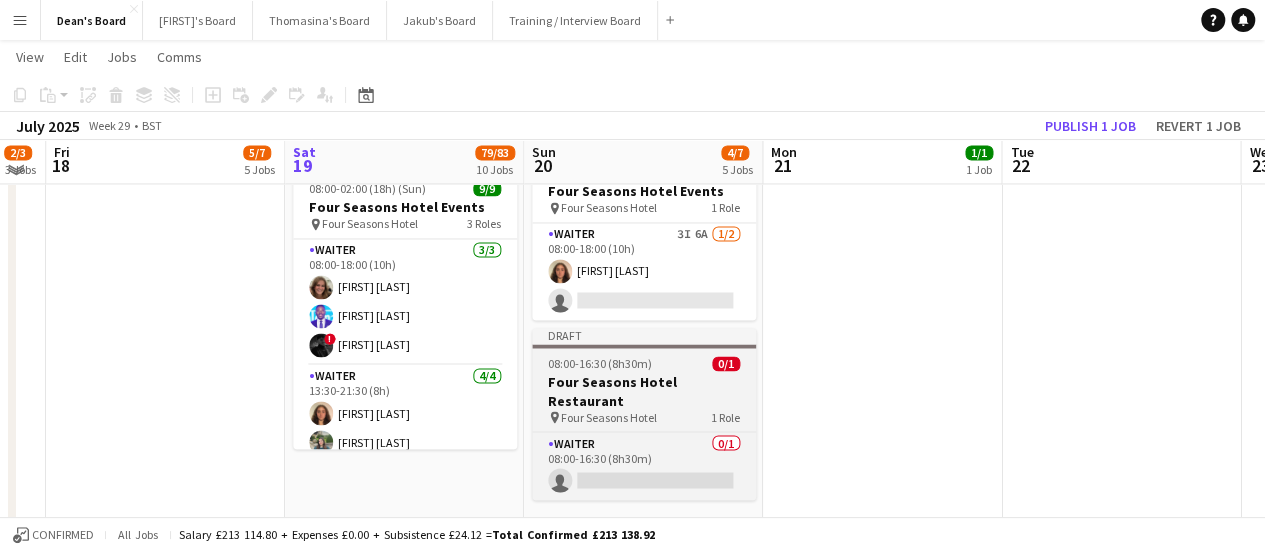 scroll, scrollTop: 1566, scrollLeft: 0, axis: vertical 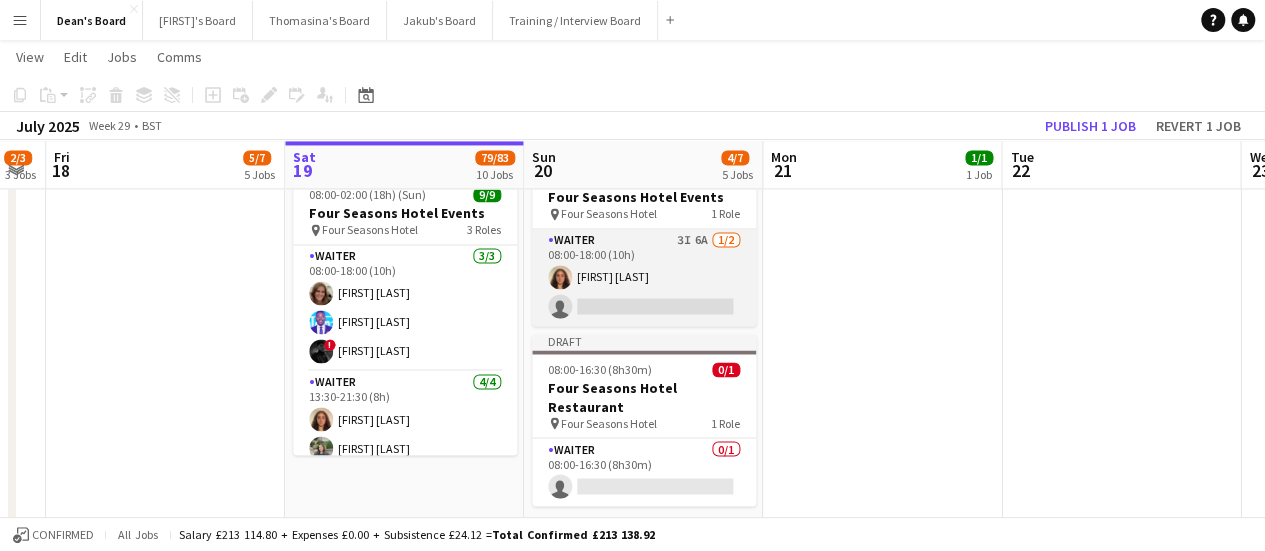 click on "Waiter   3I   6A   1/2   08:00-18:00 (10h)
[FIRST] [LAST]
single-neutral-actions" at bounding box center [644, 277] 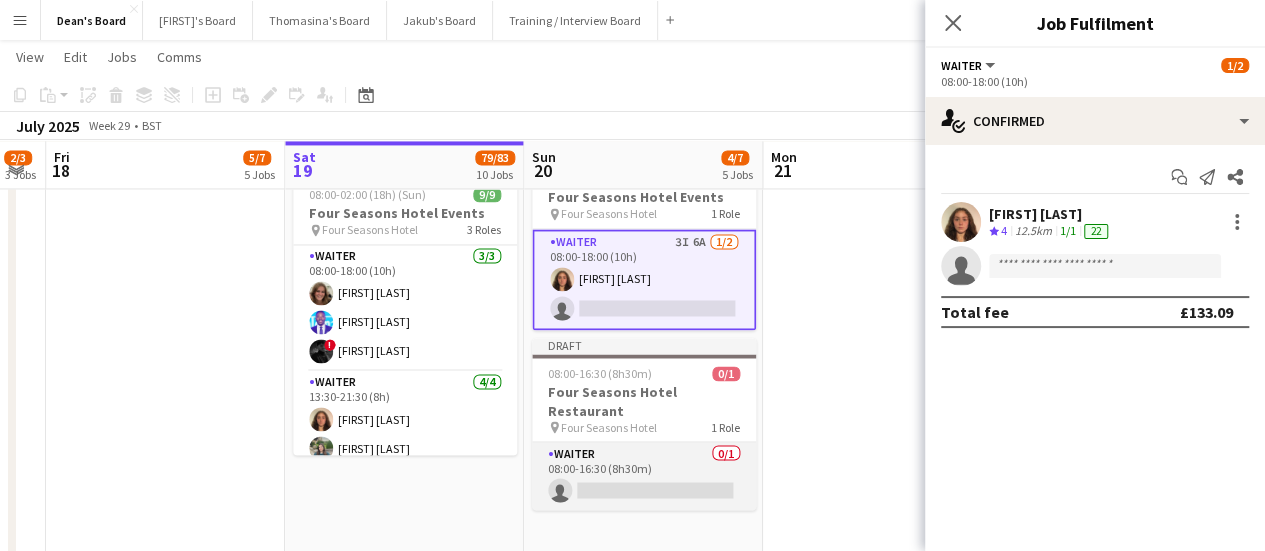 click on "Waiter   0/1   08:00-16:30 (8h30m)
single-neutral-actions" at bounding box center (644, 476) 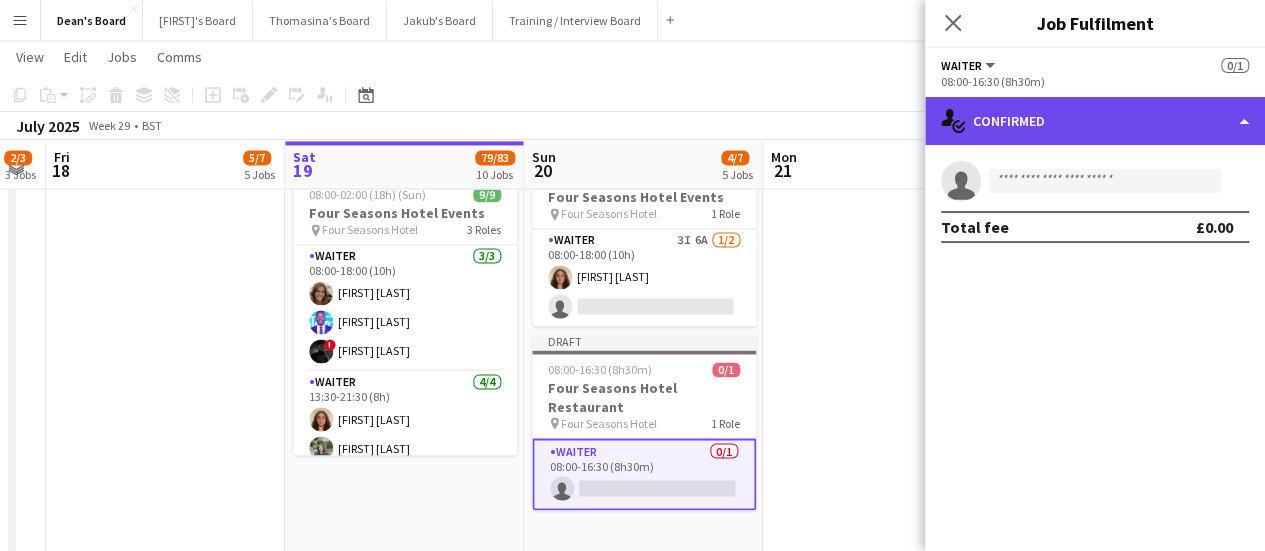 click on "single-neutral-actions-check-2
Confirmed" 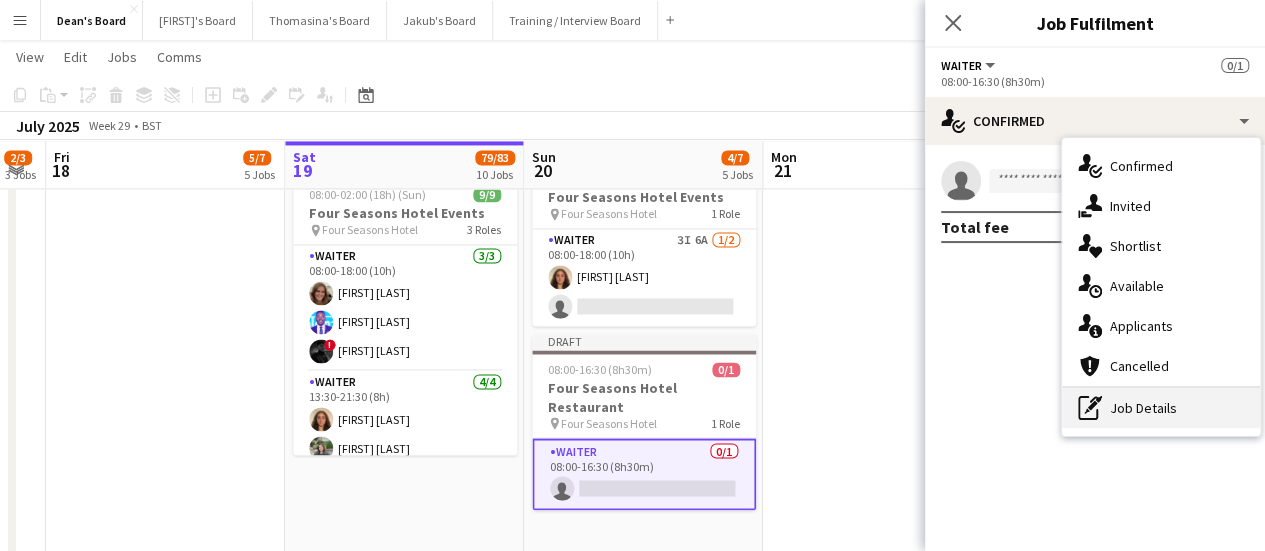 click on "pen-write
Job Details" at bounding box center (1161, 408) 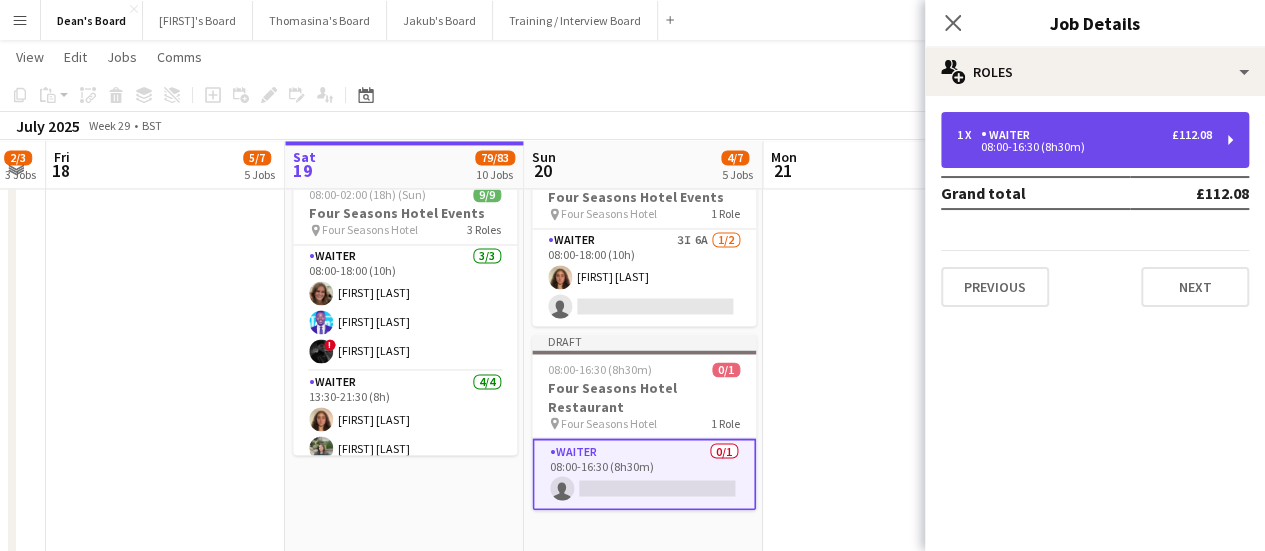click on "1 x   Waiter   £112.08   08:00-16:30 (8h30m)" at bounding box center (1095, 140) 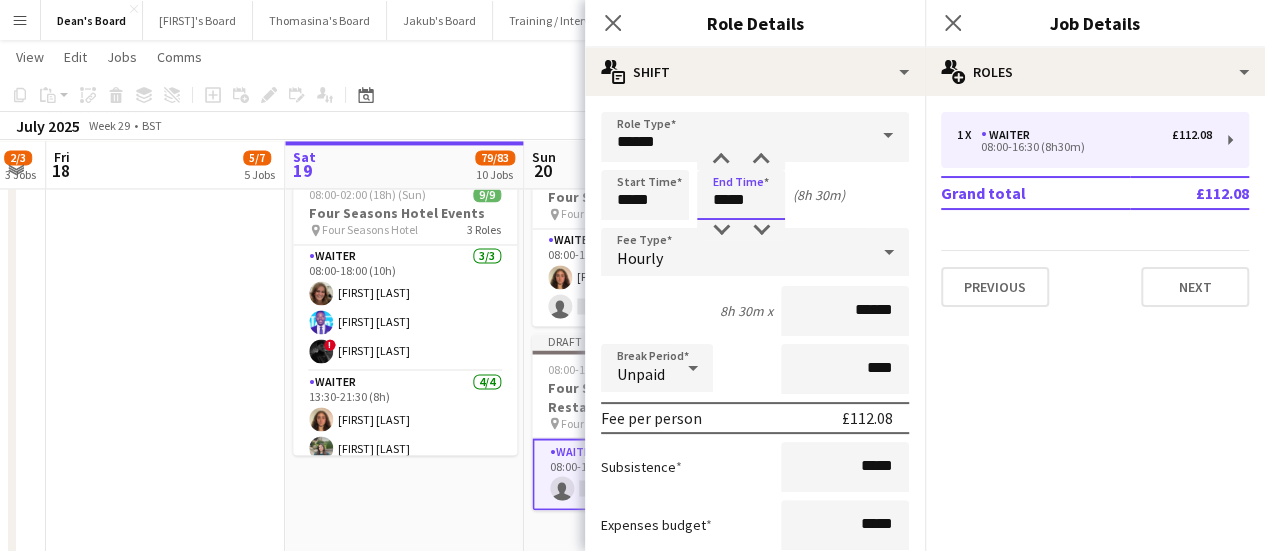 click on "*****" at bounding box center (741, 195) 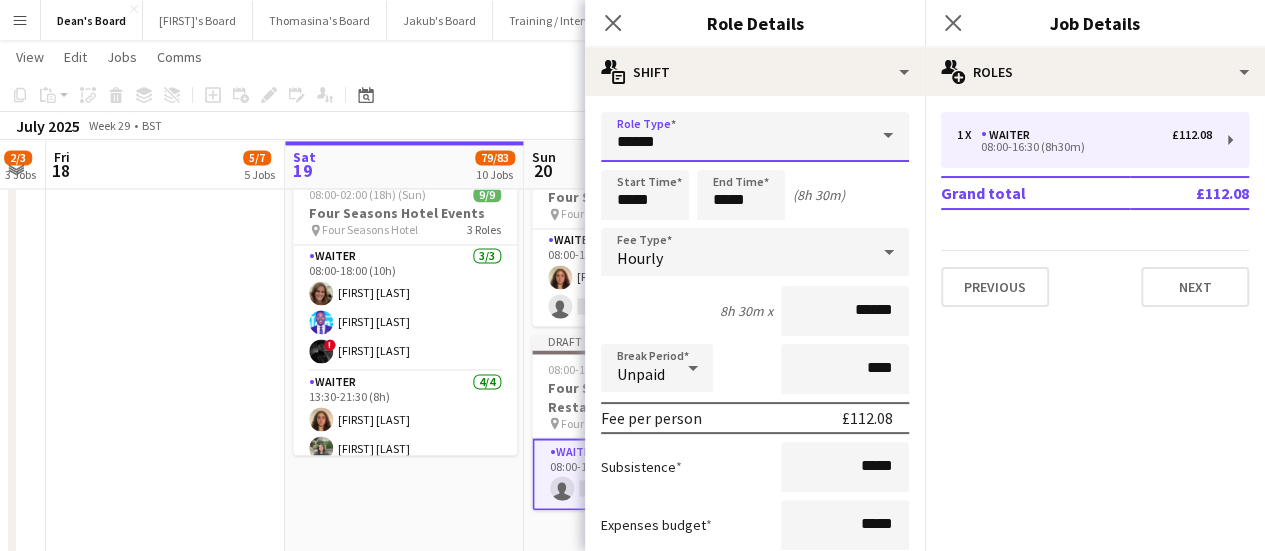 click on "******" at bounding box center [755, 137] 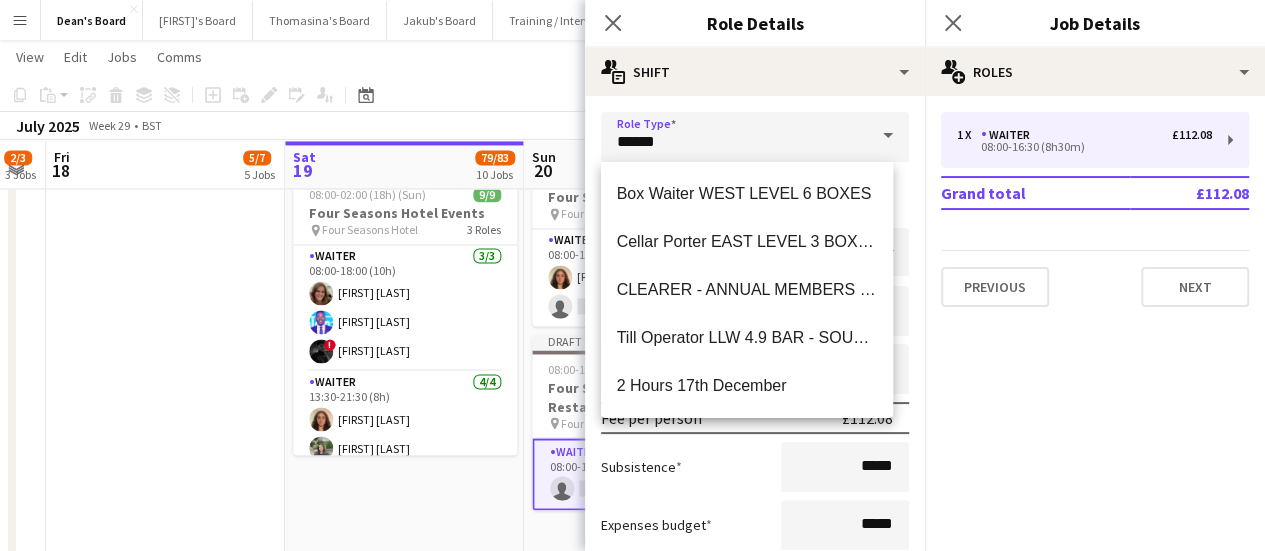 click on "**********" at bounding box center (755, 733) 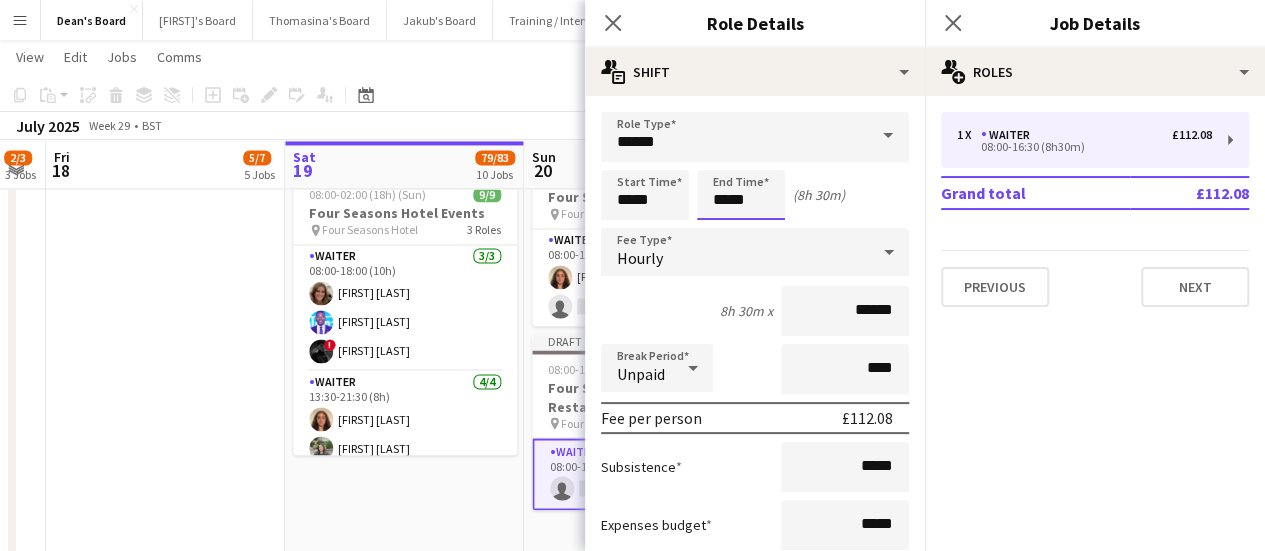 click on "*****" at bounding box center (741, 195) 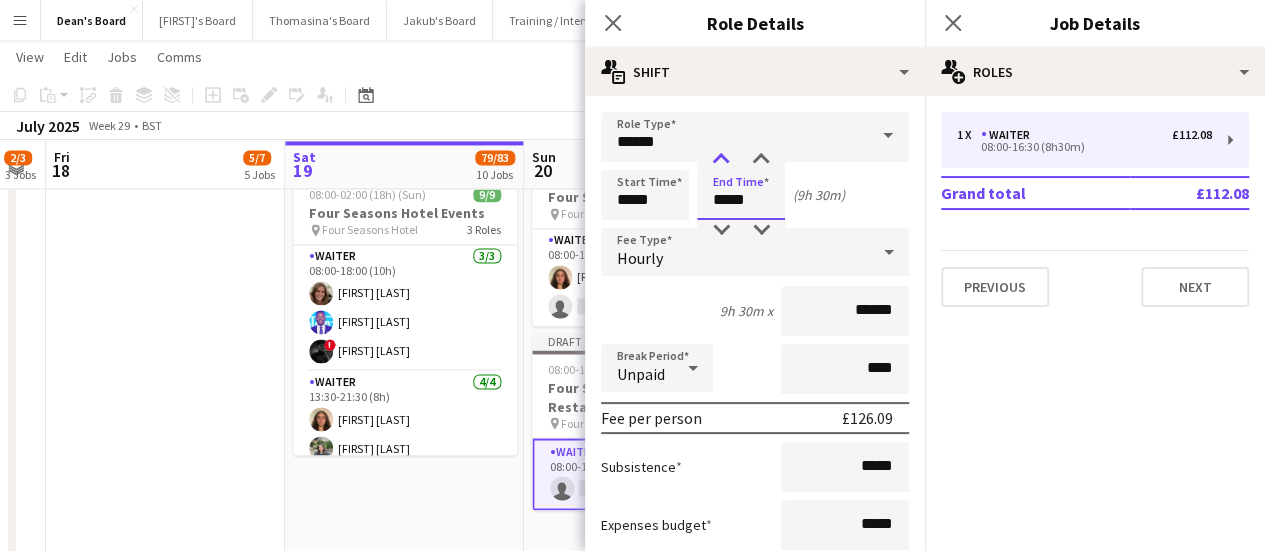 click at bounding box center [721, 160] 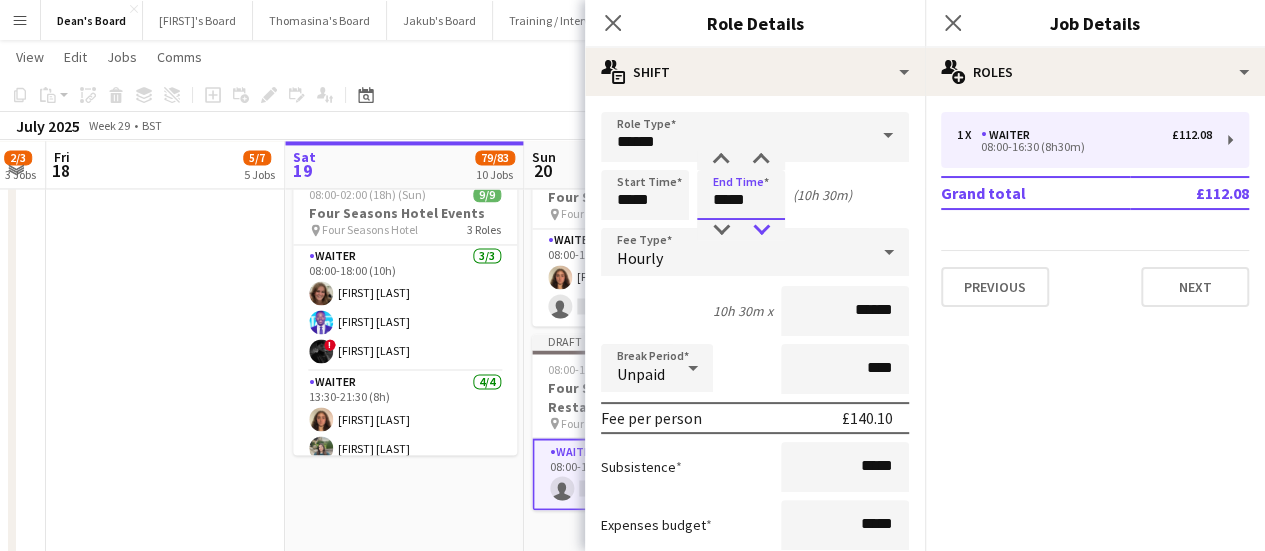 click at bounding box center (761, 230) 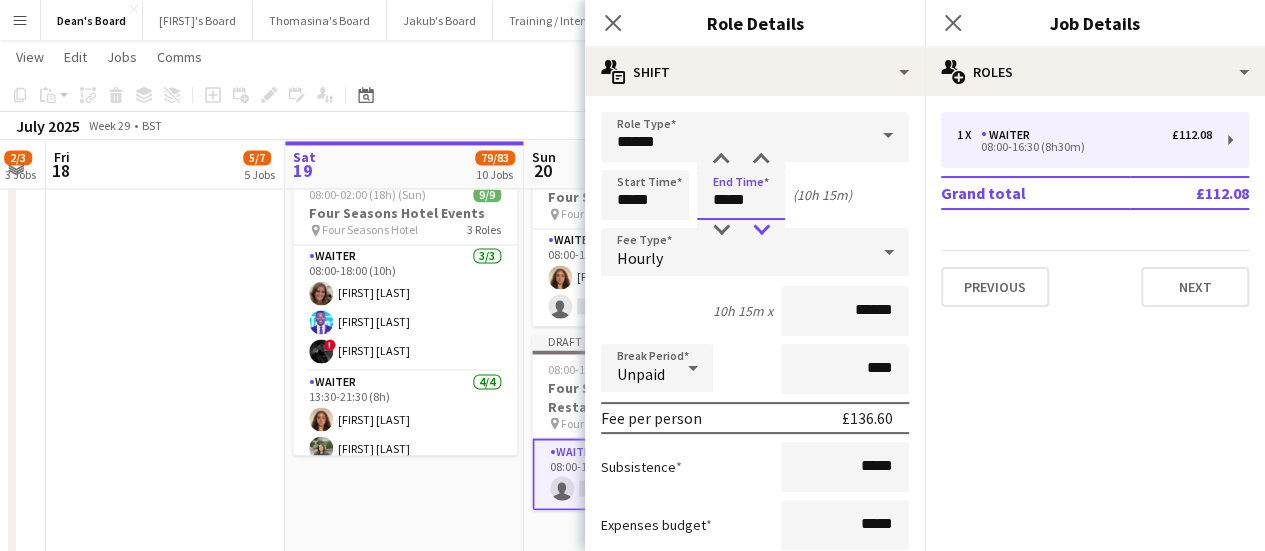 type on "*****" 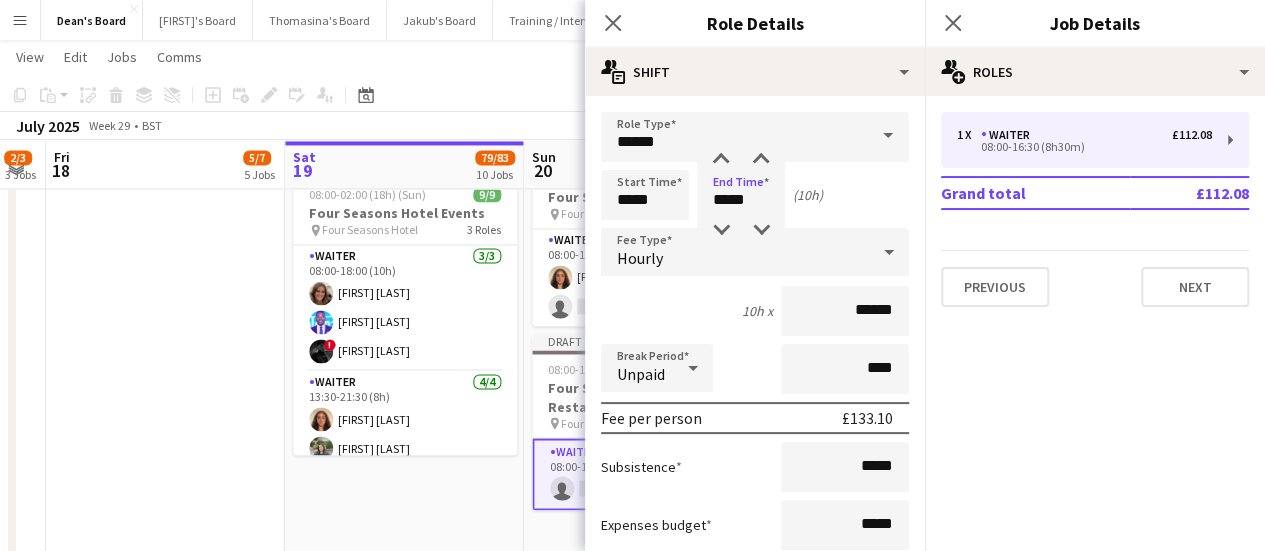 click on "**********" at bounding box center [755, 733] 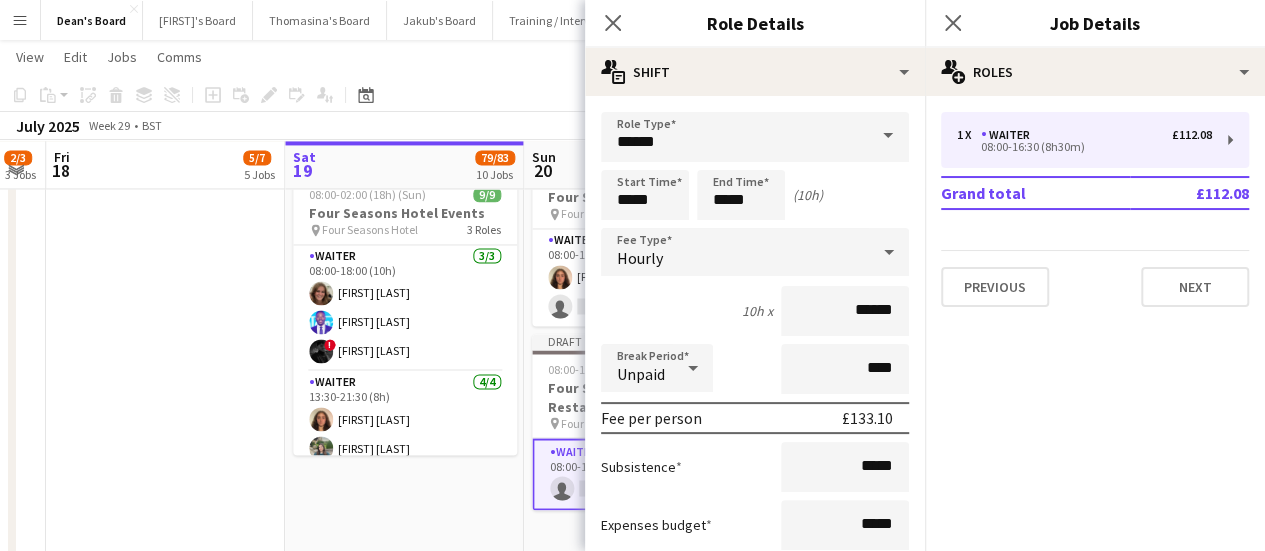 click on "In progress   08:00-02:00 (18h) (Sun)   9/9   [COMPANY] [COMPANY]
pin
[COMPANY]    3 Roles   Waiter   3/3   08:00-18:00 (10h)
[FIRST] [LAST] [FIRST] [LAST] ! [FIRST] [LAST]  Waiter   4/4   13:30-21:30 (8h)
[FIRST] [LAST] [FIRST] [LAST] [FIRST] [LAST] [FIRST] [LAST]  Experienced Bartender   2/2   17:00-02:00 (9h)
[FIRST] [LAST] [FIRST] [LAST]" at bounding box center [404, 393] 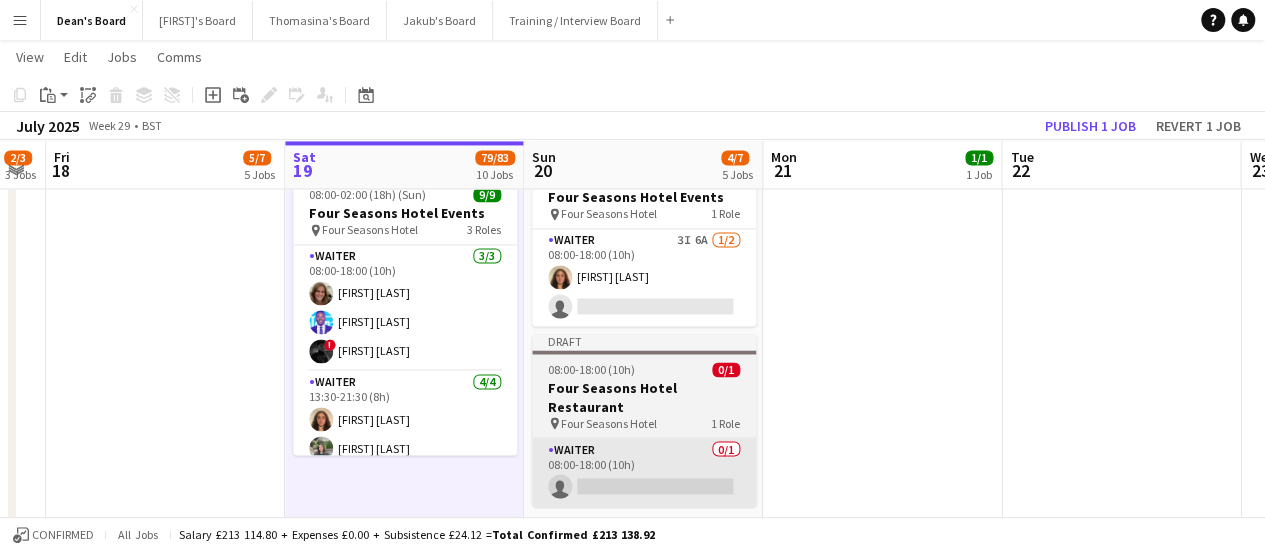 click on "Waiter   0/1   08:00-18:00 (10h)
single-neutral-actions" at bounding box center (644, 472) 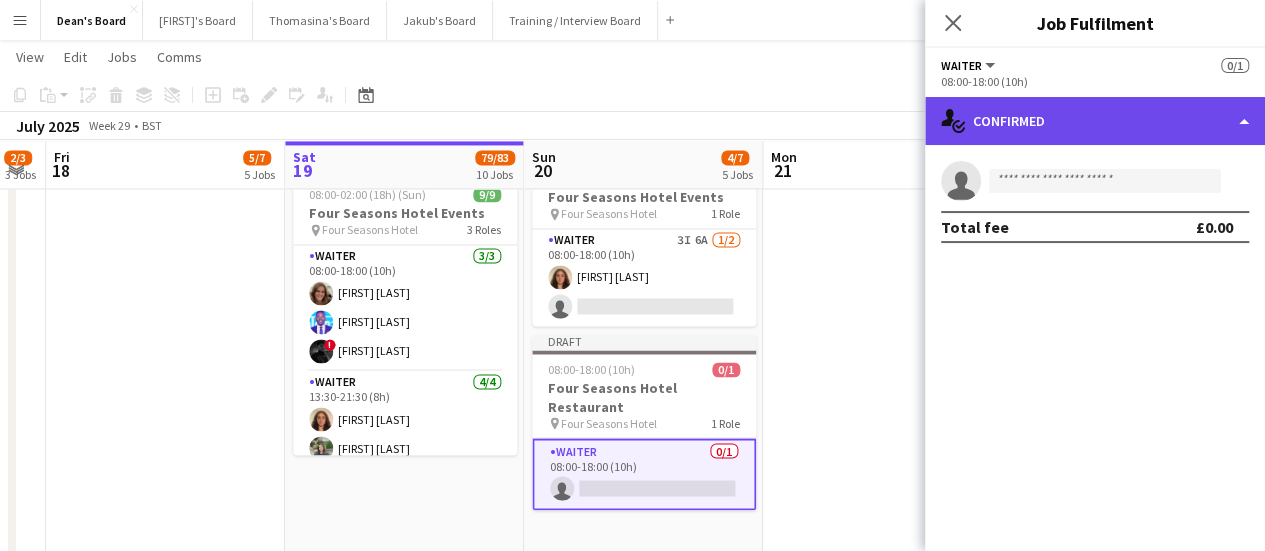 click on "single-neutral-actions-check-2
Confirmed" 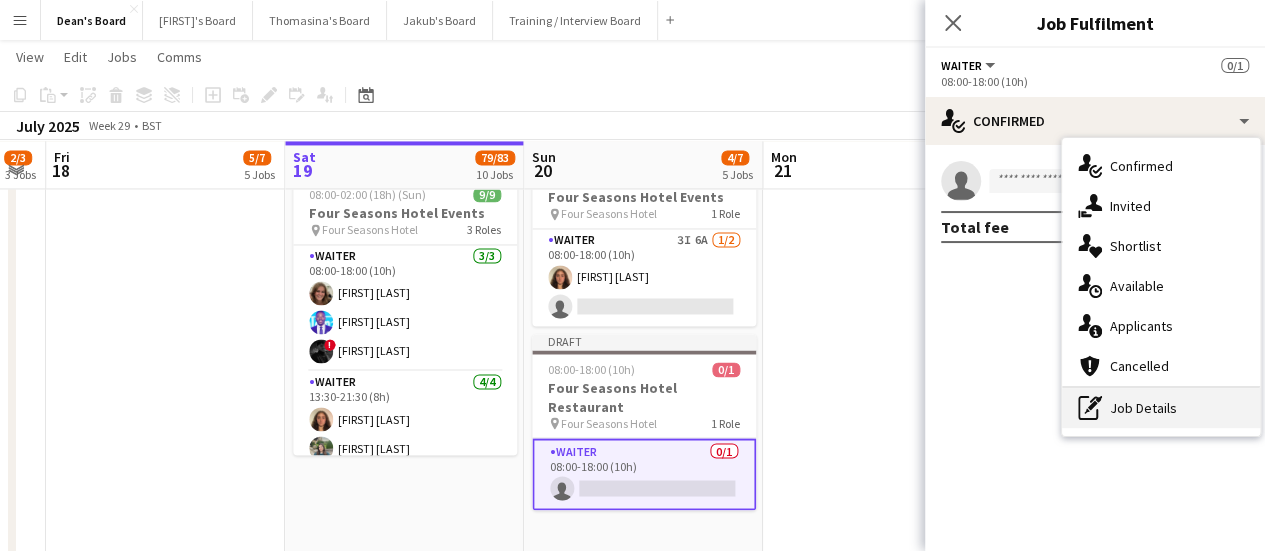 click on "pen-write
Job Details" at bounding box center [1161, 408] 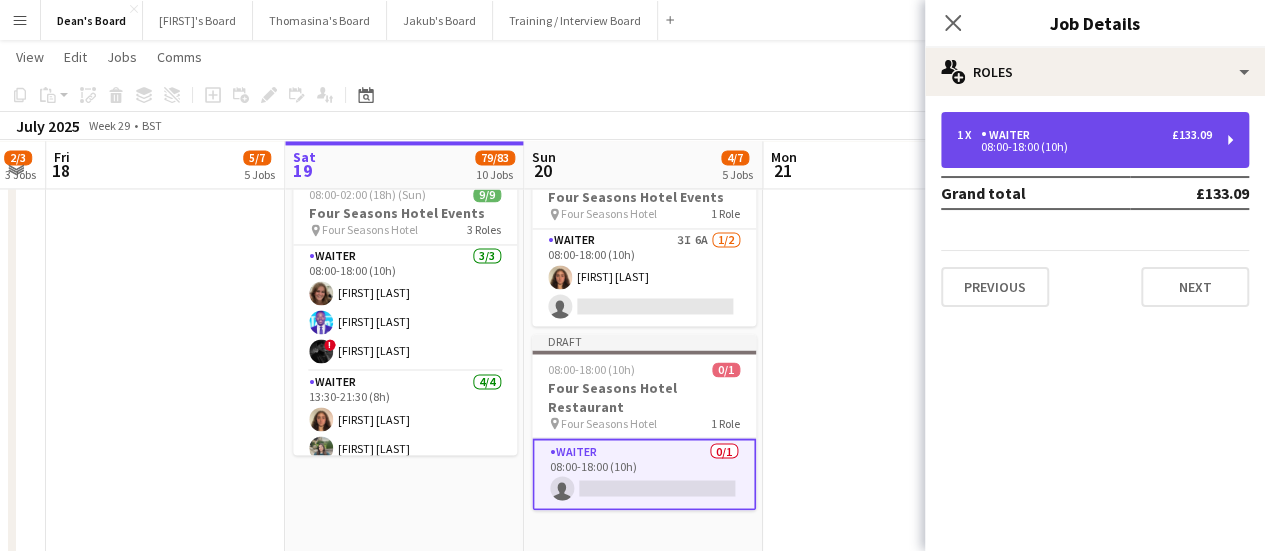 click on "£133.09" at bounding box center [1192, 135] 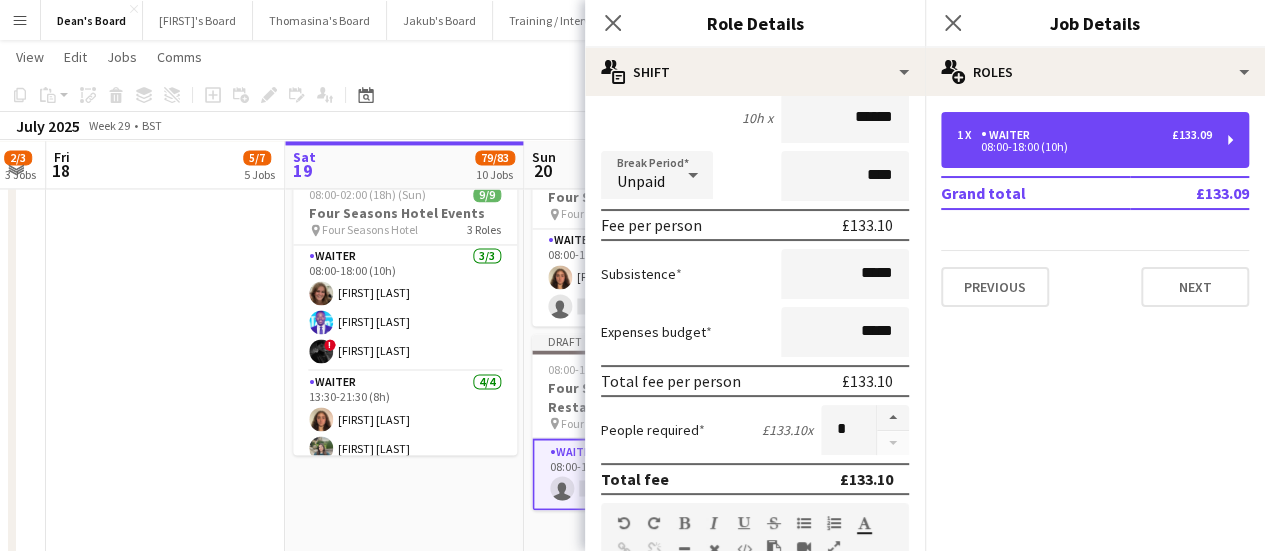 scroll, scrollTop: 194, scrollLeft: 0, axis: vertical 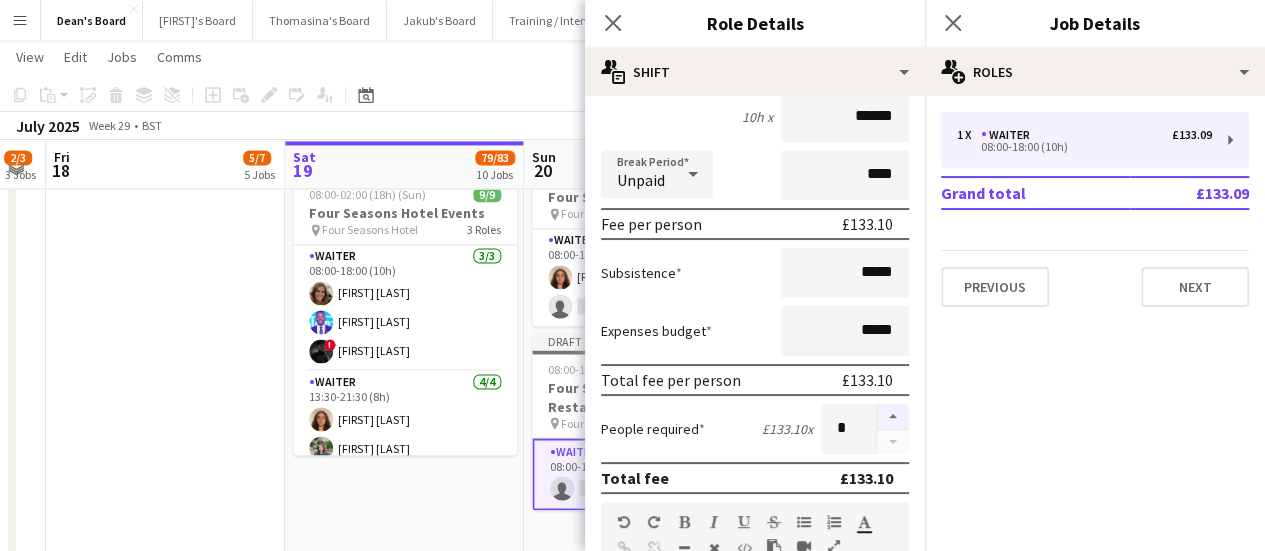 click at bounding box center [893, 417] 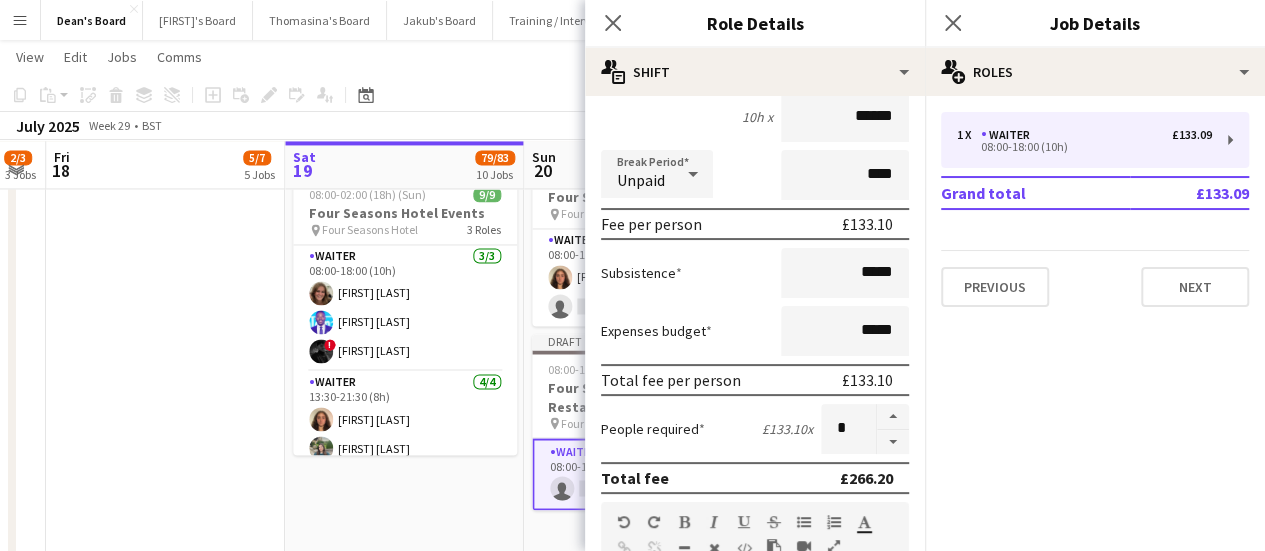 click on "In progress   08:00-02:00 (18h) (Sun)   9/9   [COMPANY] [COMPANY]
pin
[COMPANY]    3 Roles   Waiter   3/3   08:00-18:00 (10h)
[FIRST] [LAST] [FIRST] [LAST] ! [FIRST] [LAST]  Waiter   4/4   13:30-21:30 (8h)
[FIRST] [LAST] [FIRST] [LAST] [FIRST] [LAST] [FIRST] [LAST]  Experienced Bartender   2/2   17:00-02:00 (9h)
[FIRST] [LAST] [FIRST] [LAST]" at bounding box center (404, 393) 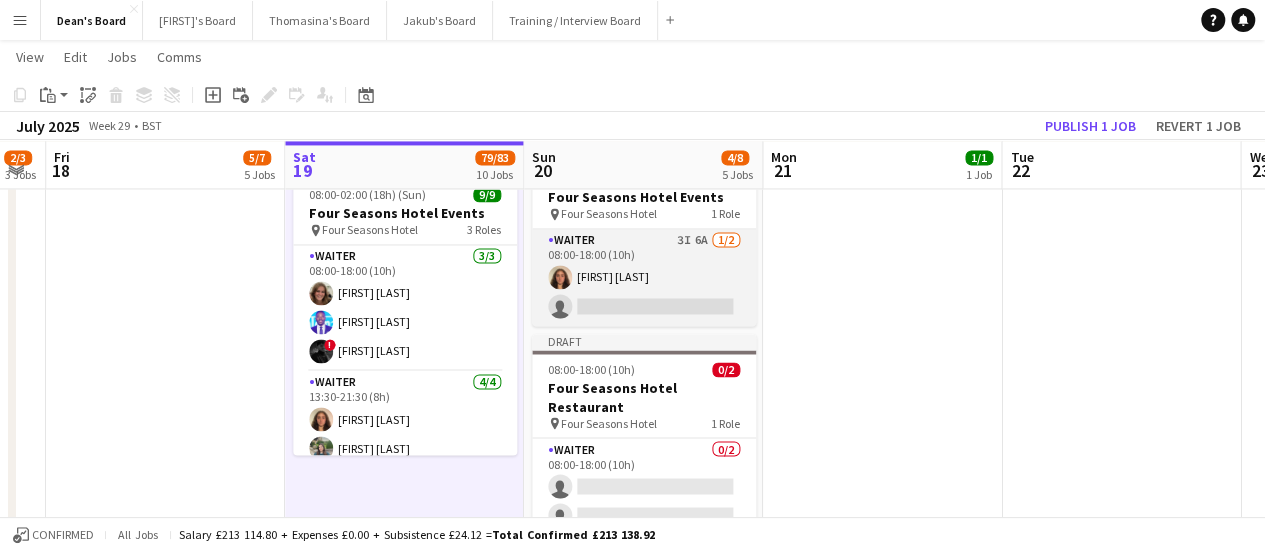 click on "Waiter   3I   6A   1/2   08:00-18:00 (10h)
[FIRST] [LAST]
single-neutral-actions" at bounding box center [644, 277] 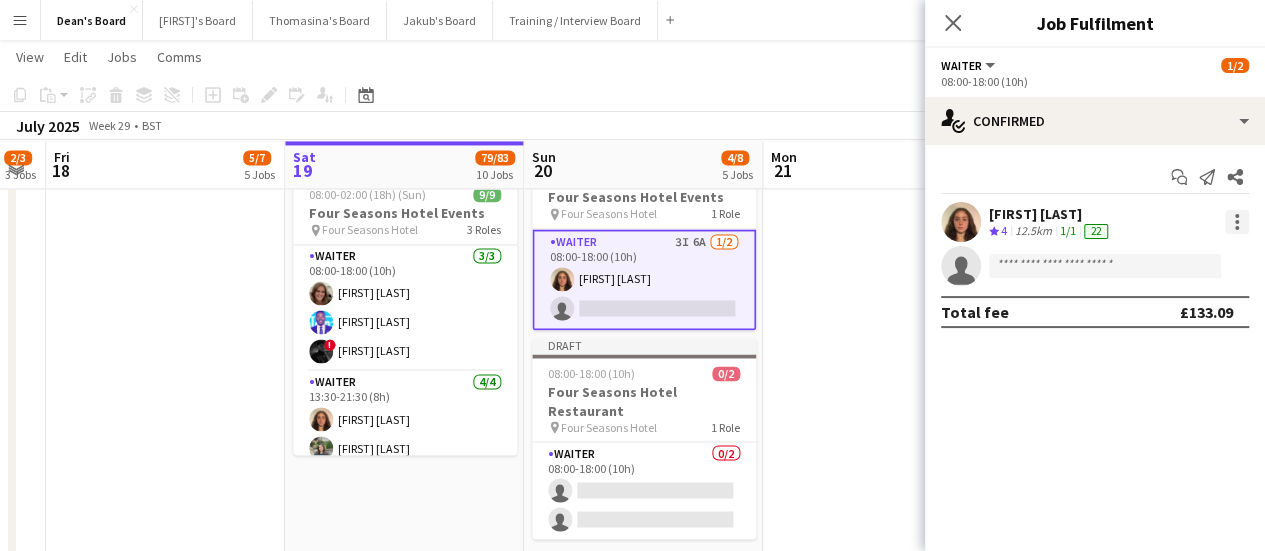click at bounding box center (1237, 222) 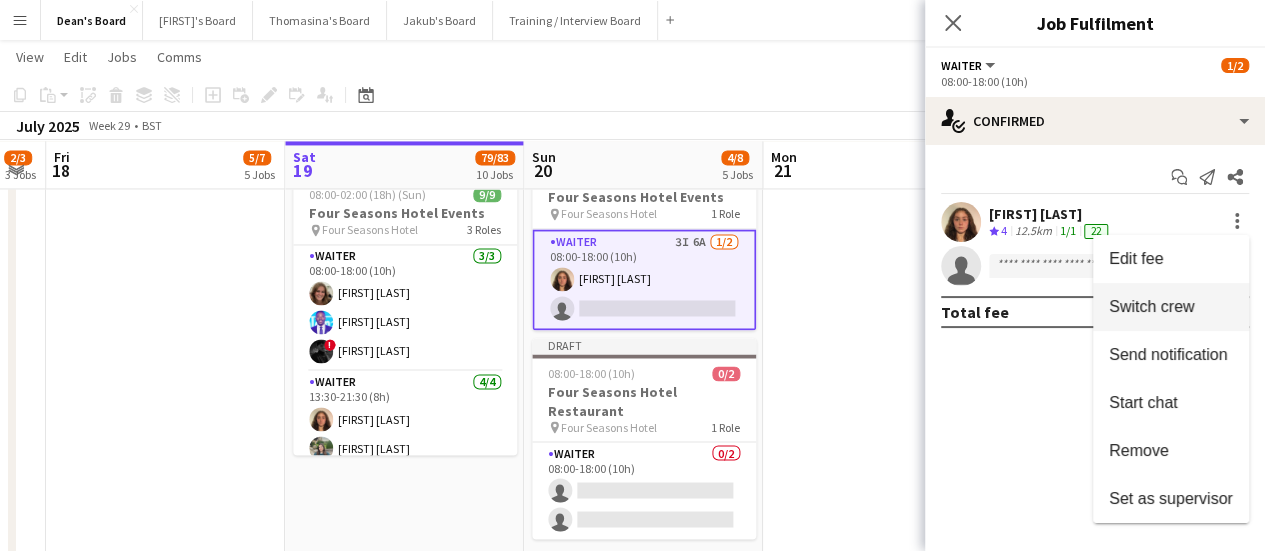 click on "Switch crew" at bounding box center [1171, 307] 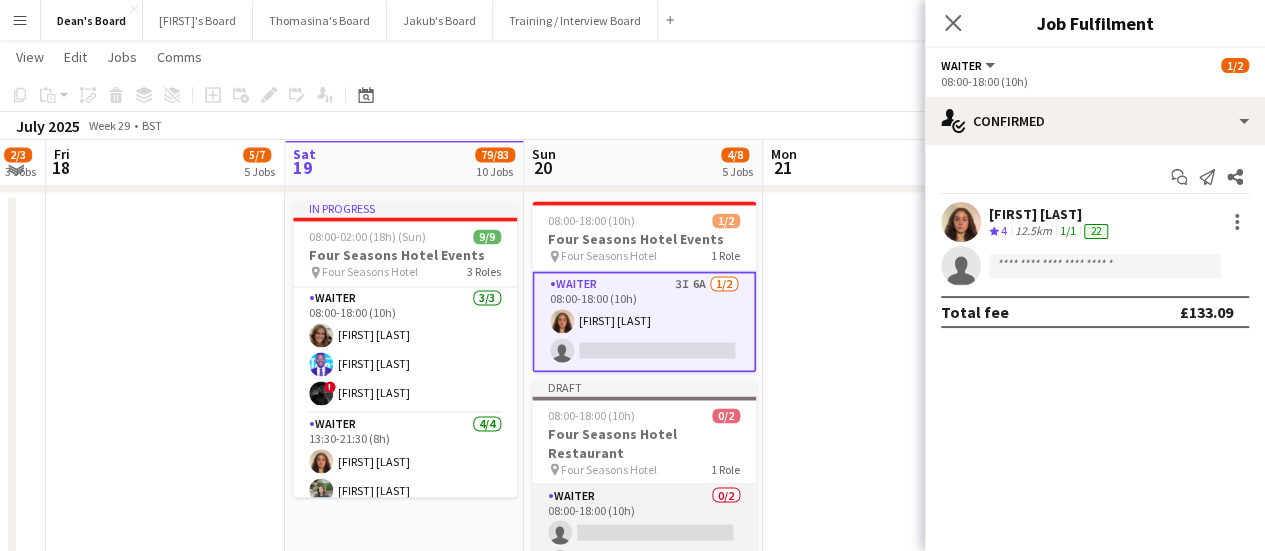 click on "Waiter   0/2   08:00-18:00 (10h)
single-neutral-actions
single-neutral-actions" at bounding box center (644, 532) 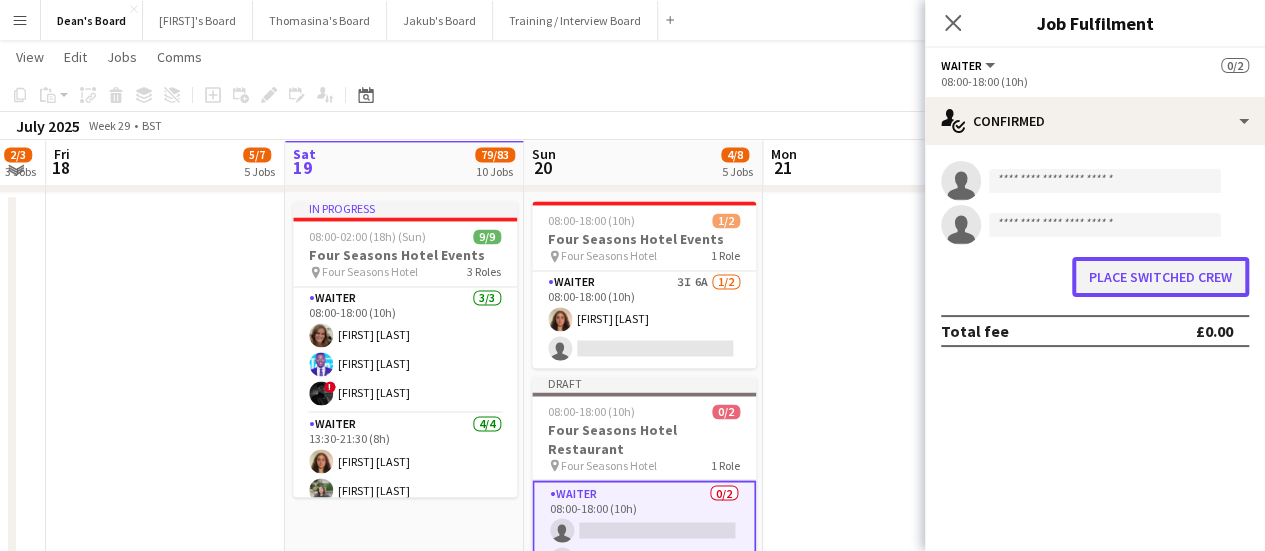 click on "Place switched crew" at bounding box center [1160, 277] 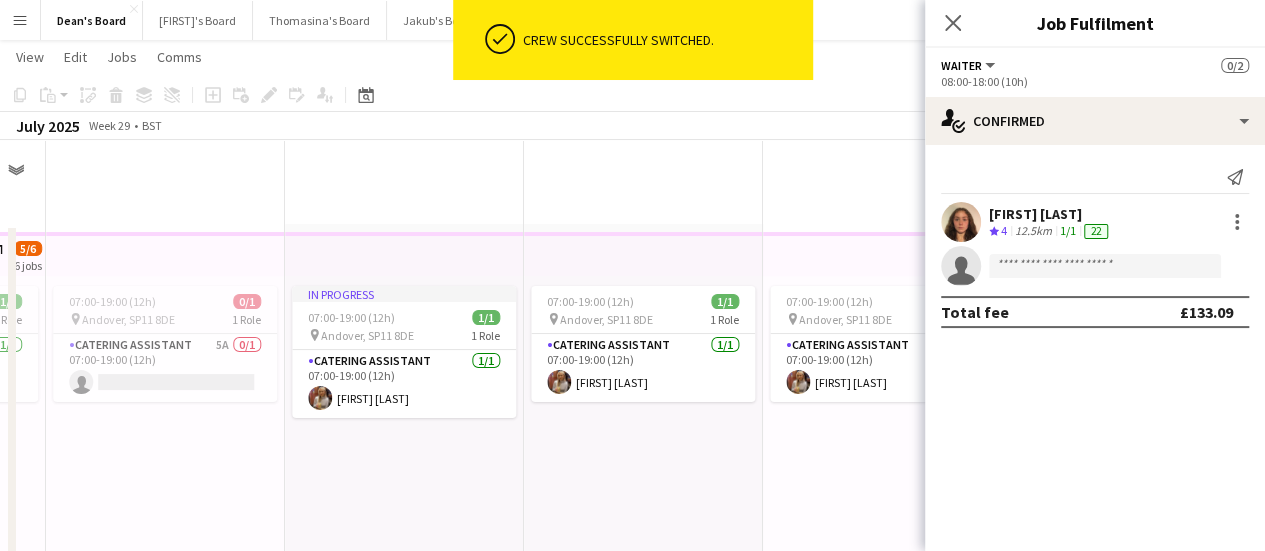 scroll, scrollTop: 1566, scrollLeft: 0, axis: vertical 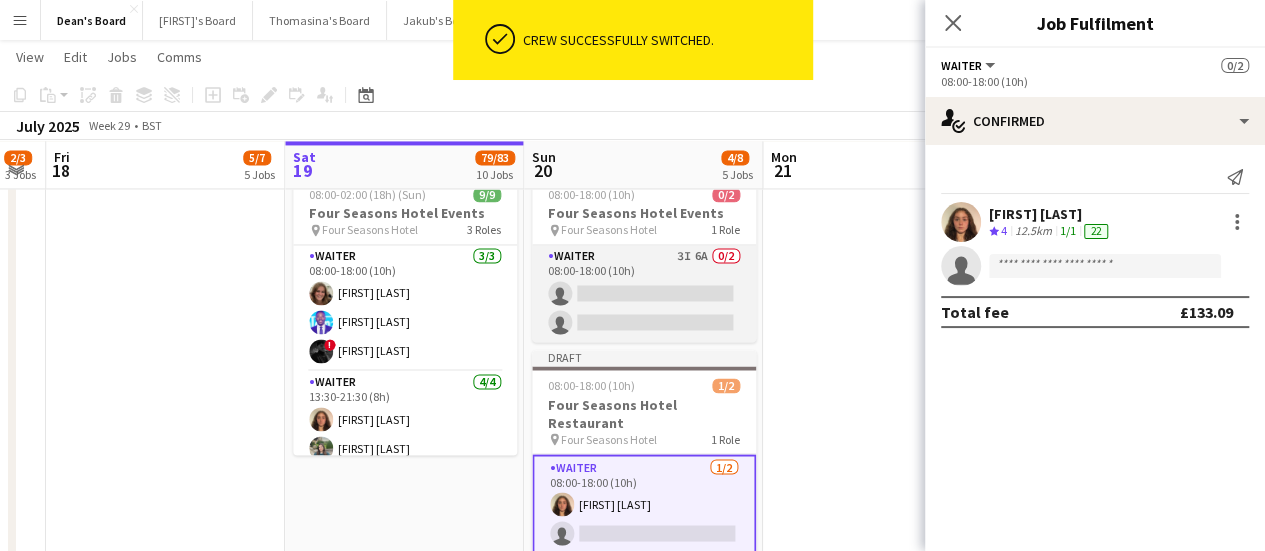 click on "Waiter   3I   6A   0/2   08:00-18:00 (10h)
single-neutral-actions
single-neutral-actions" at bounding box center [644, 293] 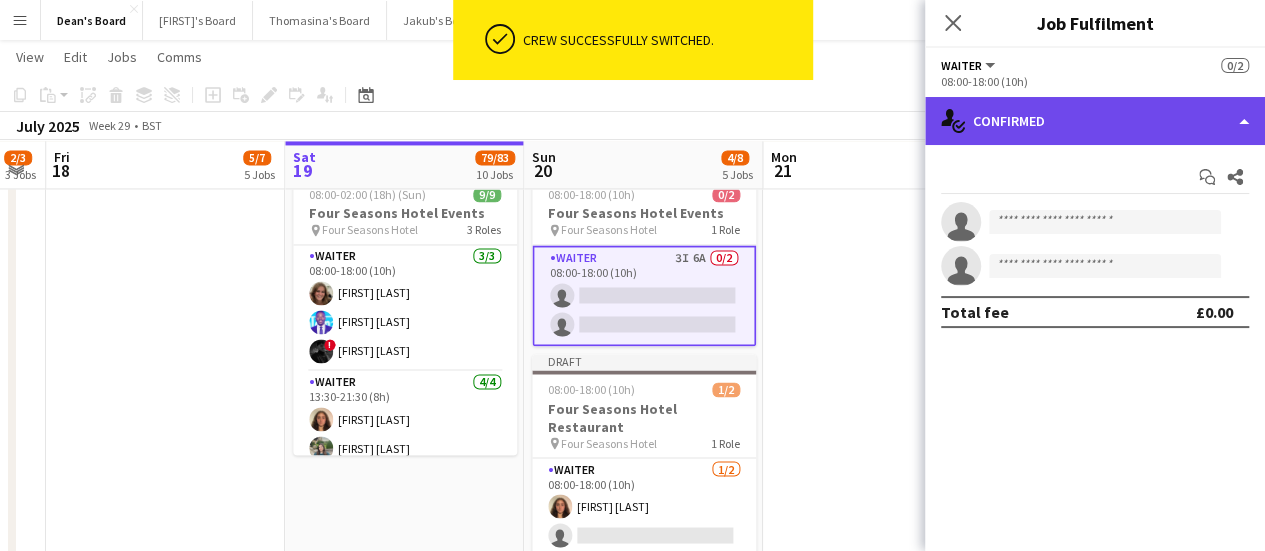 click on "single-neutral-actions-check-2
Confirmed" 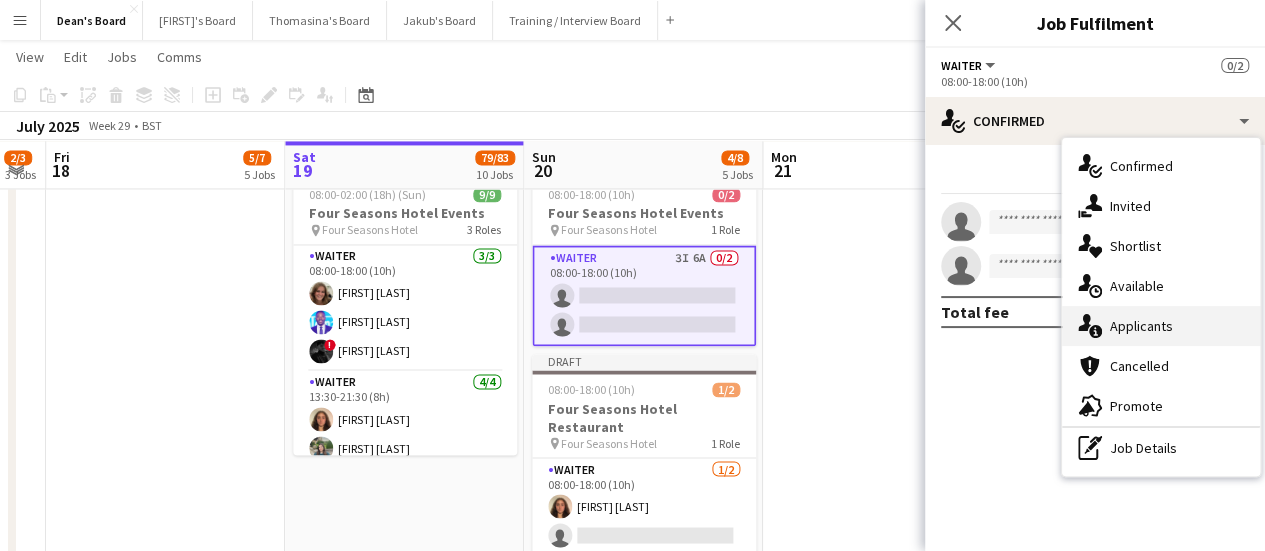 click on "single-neutral-actions-information
Applicants" at bounding box center [1161, 326] 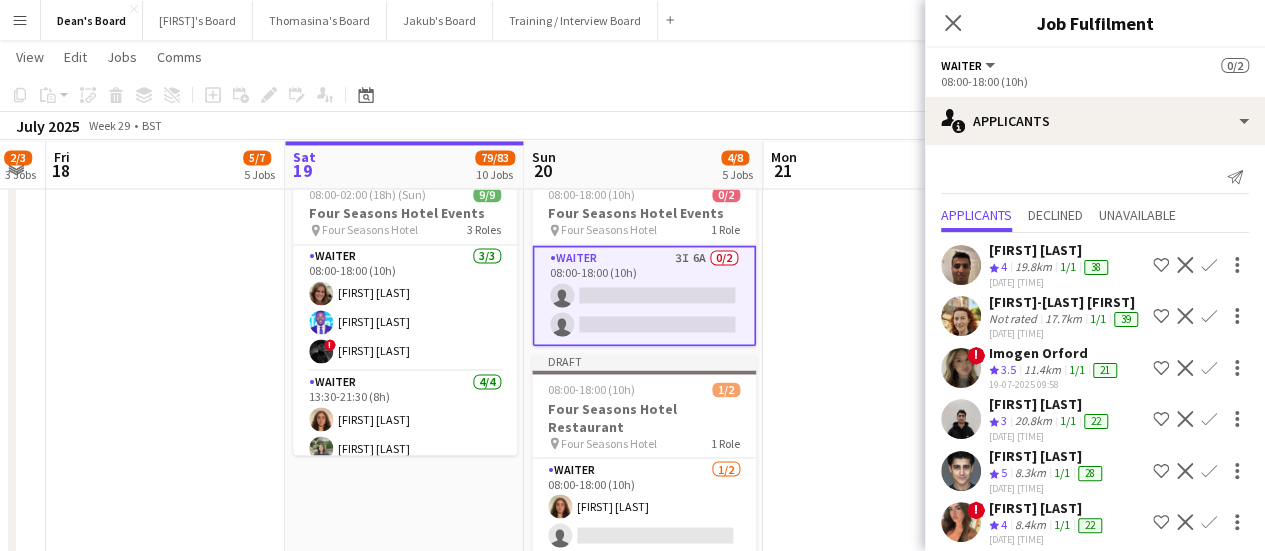 scroll, scrollTop: 58, scrollLeft: 0, axis: vertical 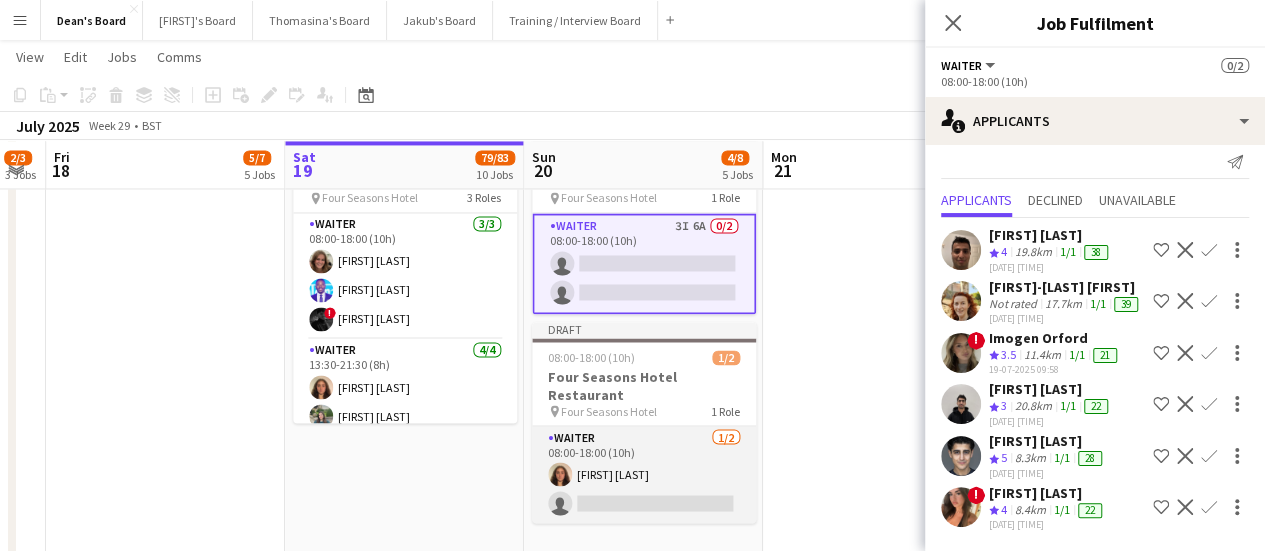 click on "Waiter   1/2   08:00-18:00 (10h)
[FIRST] [LAST]
single-neutral-actions" at bounding box center (644, 474) 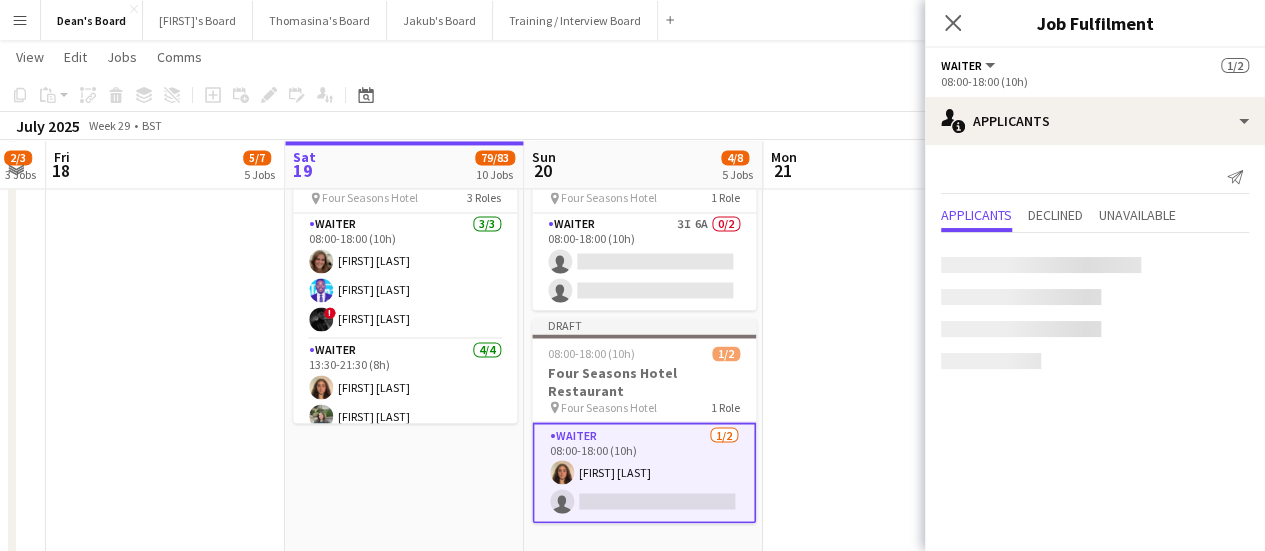 scroll, scrollTop: 0, scrollLeft: 0, axis: both 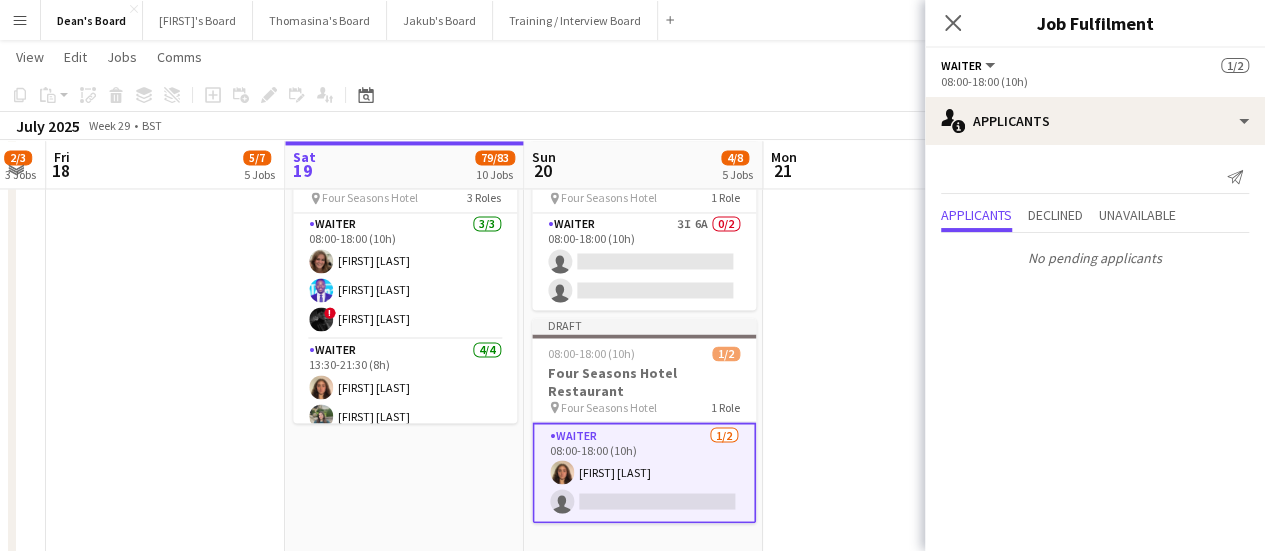click on "Waiter   1/2   08:00-18:00 (10h)
[FIRST] [LAST]
single-neutral-actions" at bounding box center (644, 472) 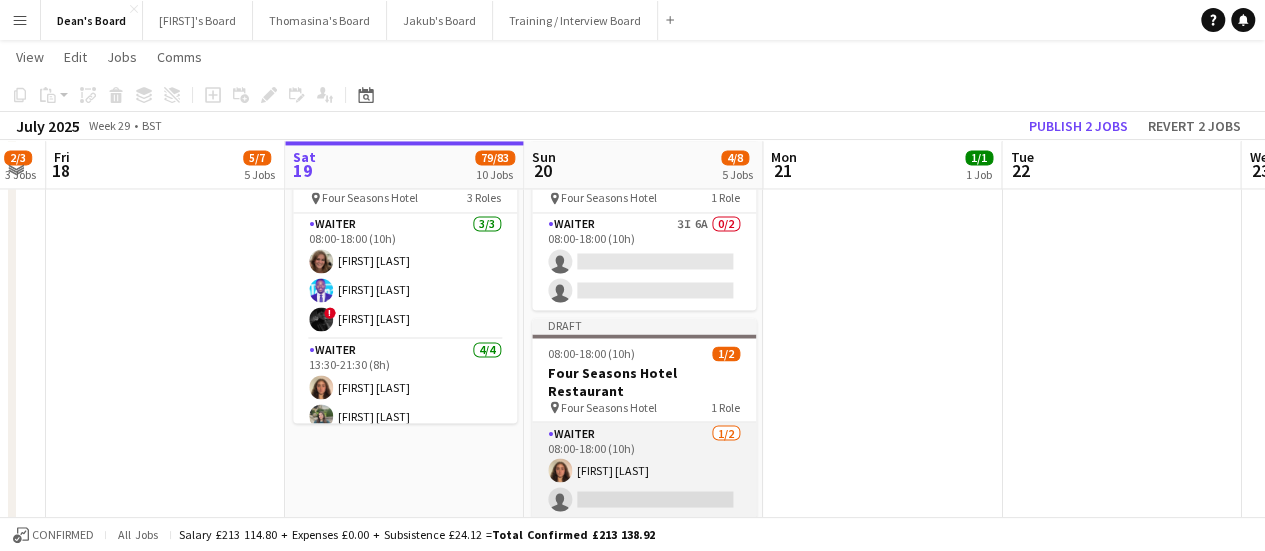 click on "Waiter   1/2   08:00-18:00 (10h)
[FIRST] [LAST]
single-neutral-actions" at bounding box center [644, 470] 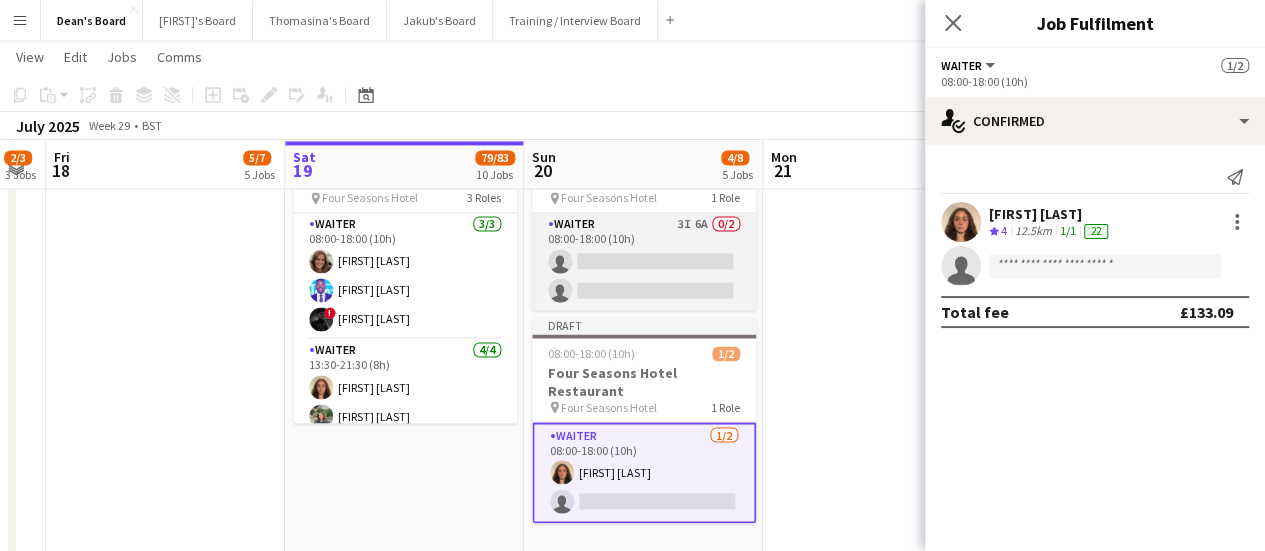 click on "Waiter   3I   6A   0/2   08:00-18:00 (10h)
single-neutral-actions
single-neutral-actions" at bounding box center (644, 261) 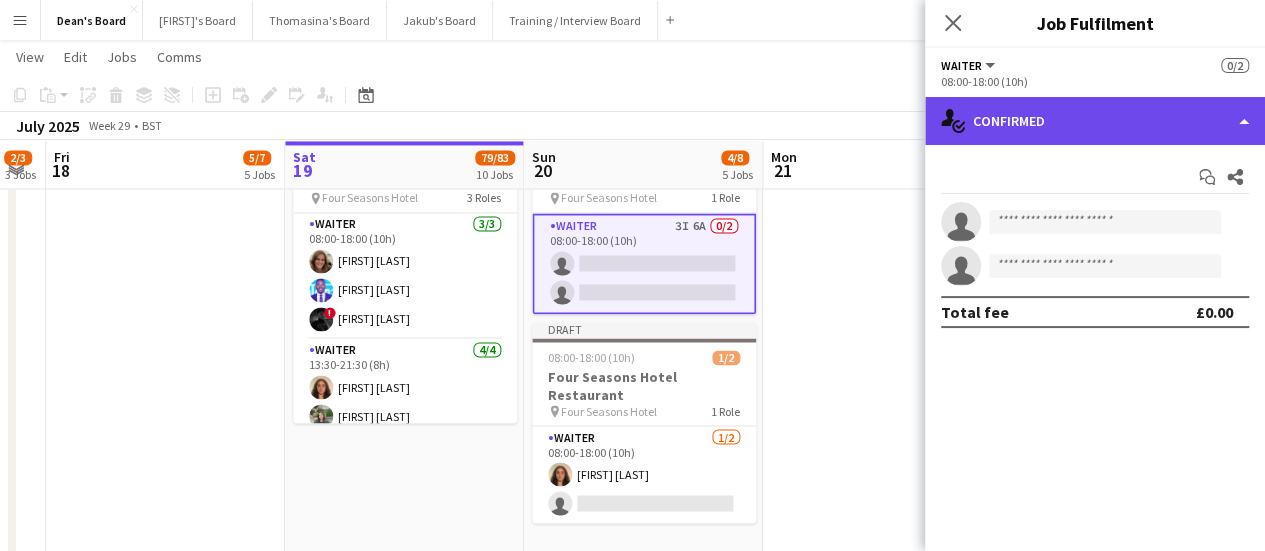 click on "single-neutral-actions-check-2
Confirmed" 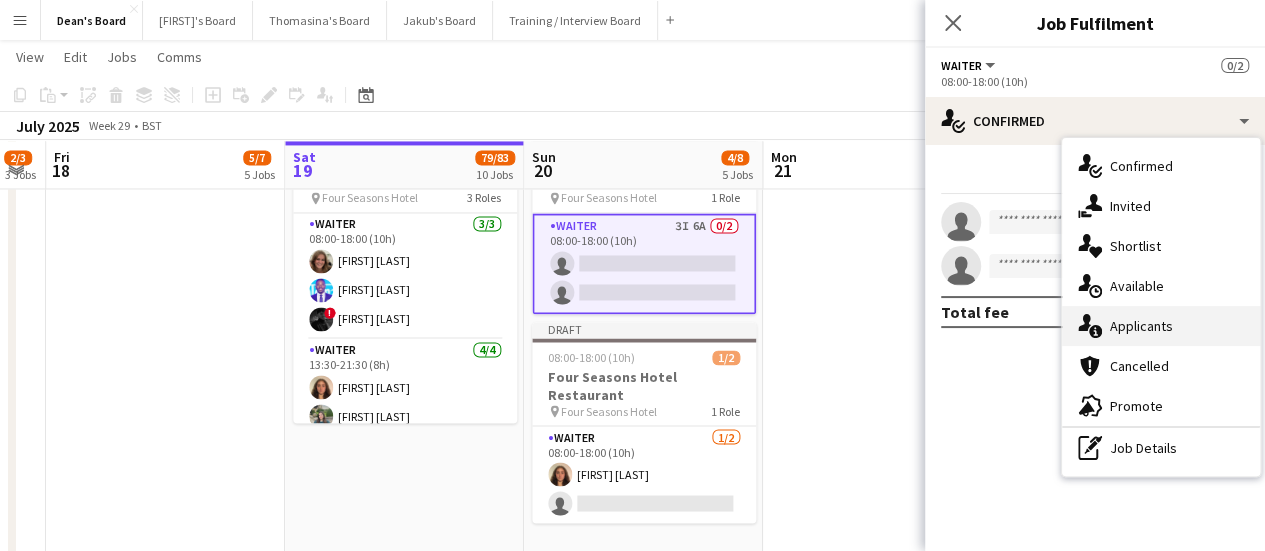 click on "single-neutral-actions-information
Applicants" at bounding box center [1161, 326] 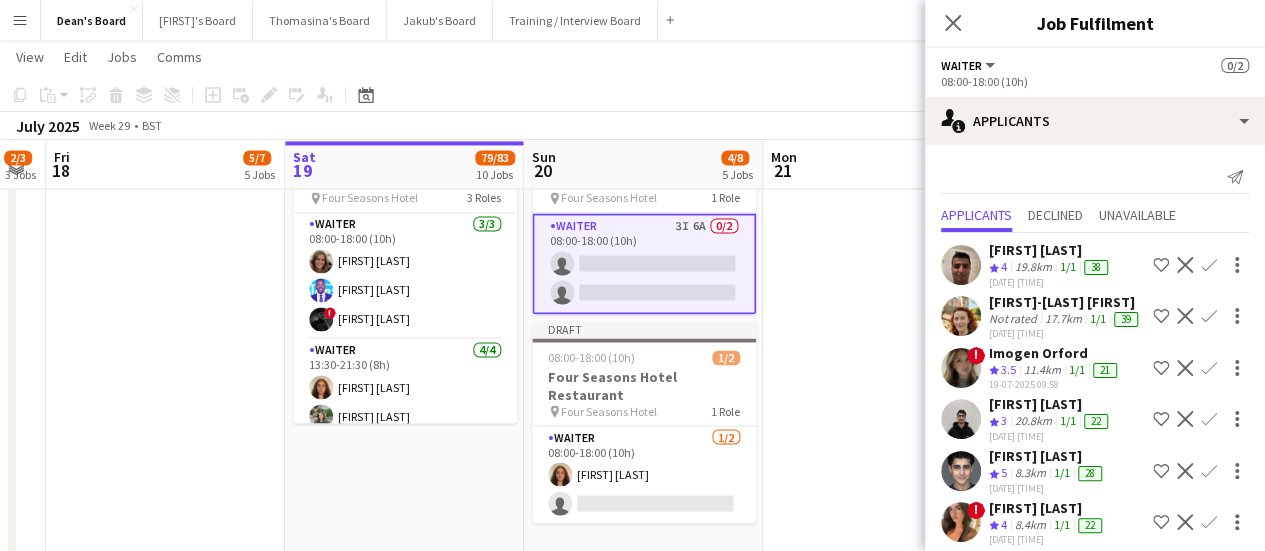 scroll, scrollTop: 58, scrollLeft: 0, axis: vertical 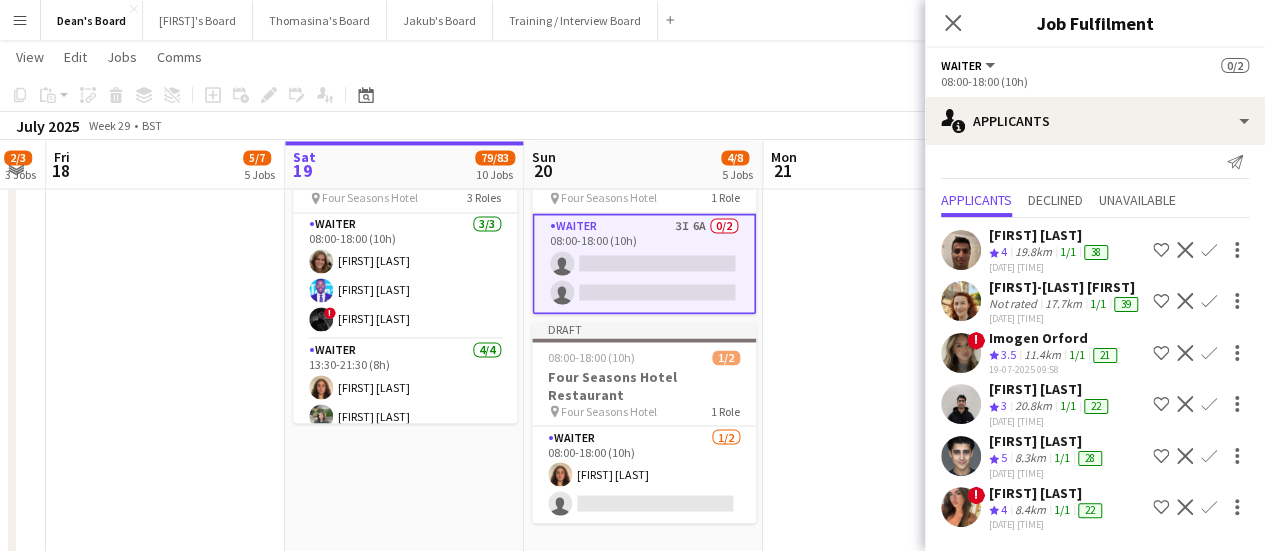 click on "Confirm" at bounding box center (1209, 507) 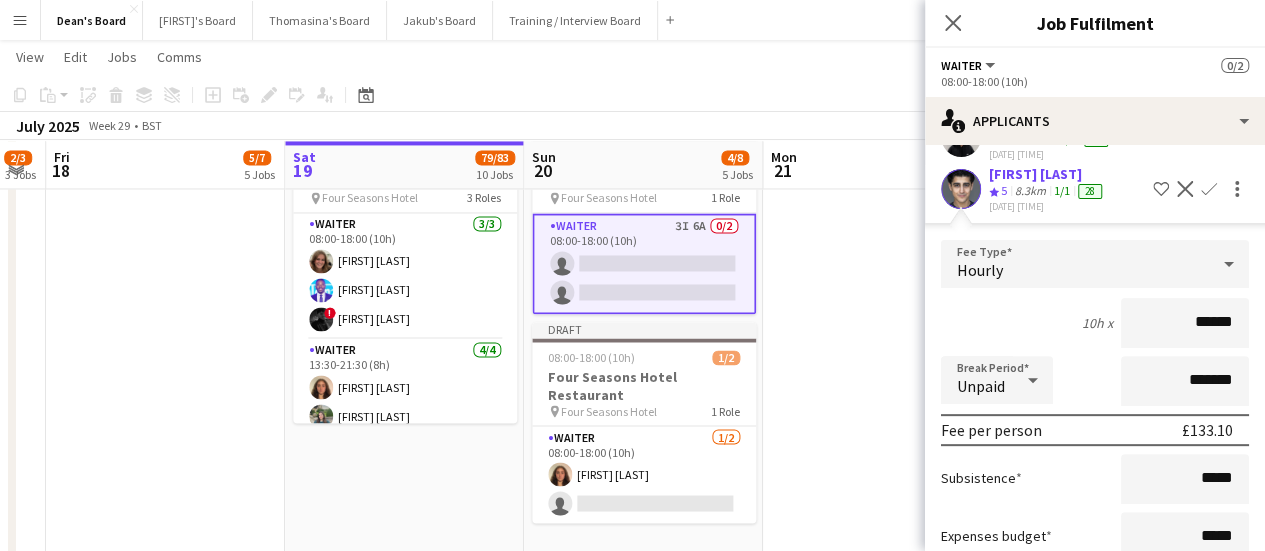 scroll, scrollTop: 478, scrollLeft: 0, axis: vertical 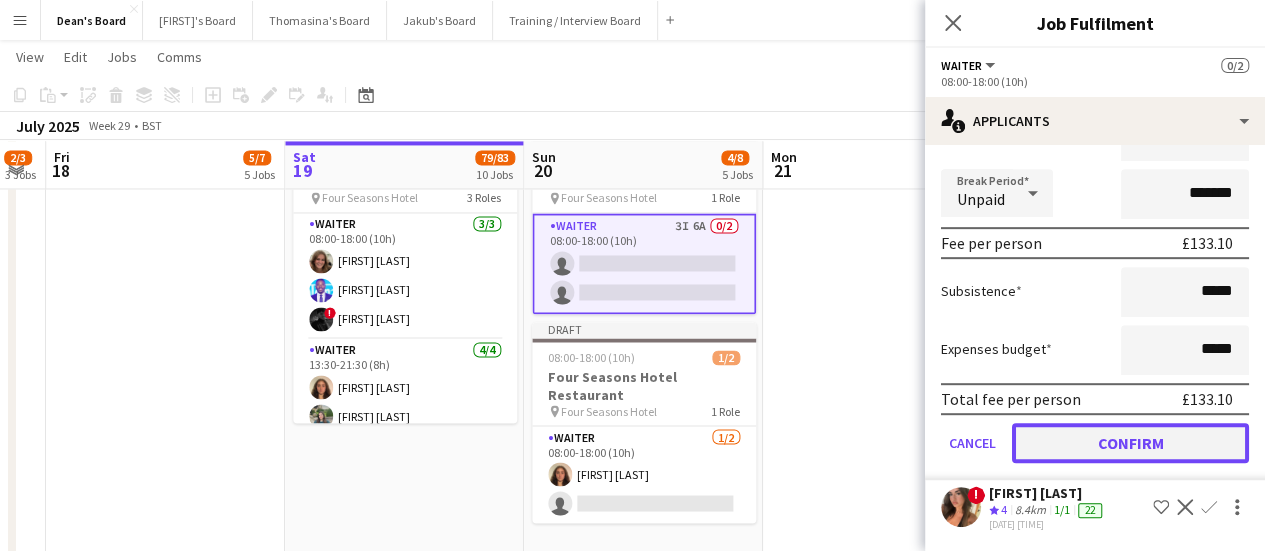 click on "Confirm" 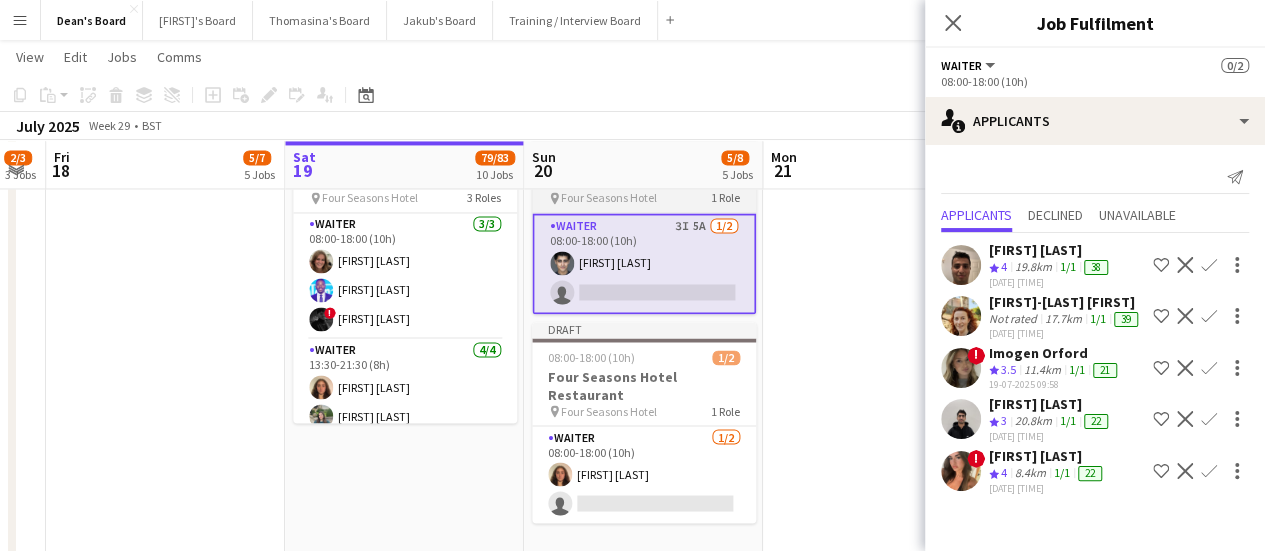scroll, scrollTop: 0, scrollLeft: 0, axis: both 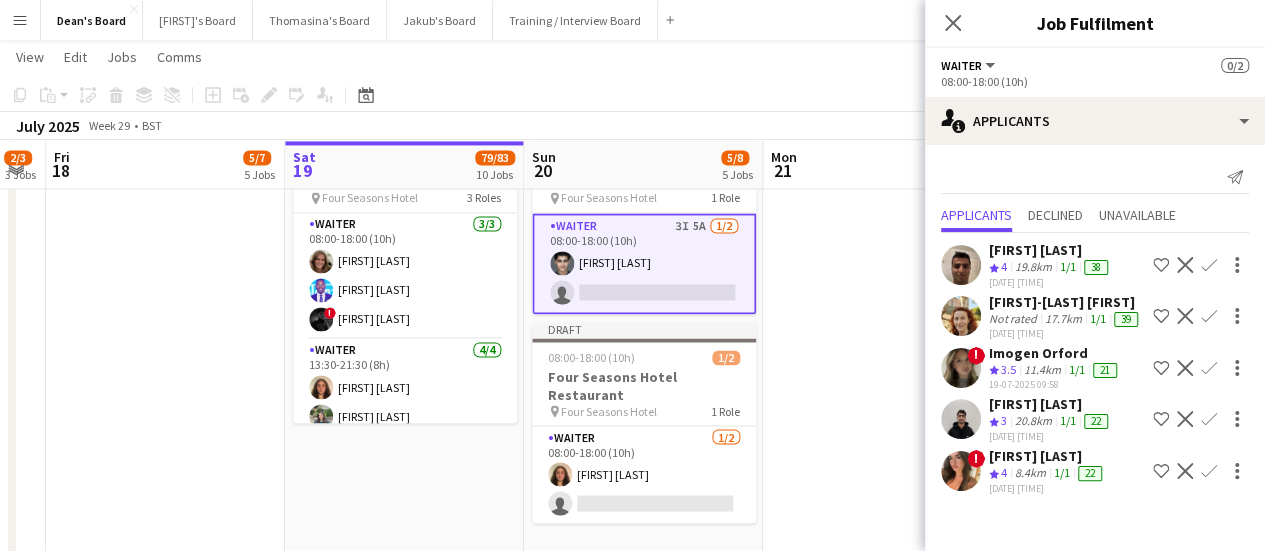 click on "Waiter   3I   5A   1/2   08:00-18:00 (10h)
[FIRST] [LAST]
single-neutral-actions" at bounding box center (644, 263) 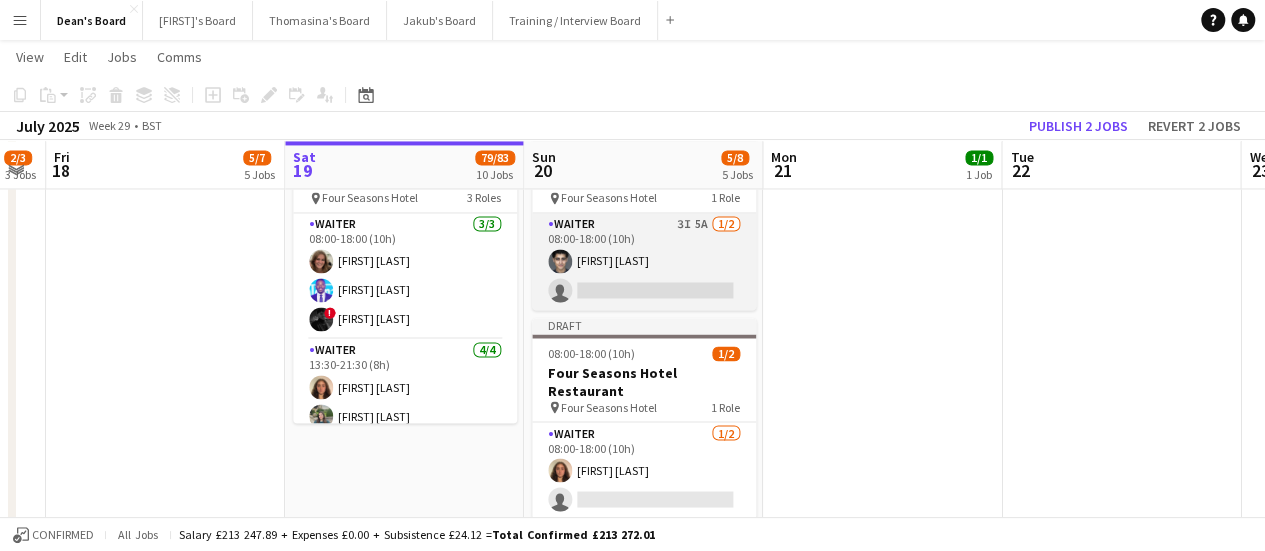 click on "Waiter   3I   5A   1/2   08:00-18:00 (10h)
[FIRST] [LAST]
single-neutral-actions" at bounding box center [644, 261] 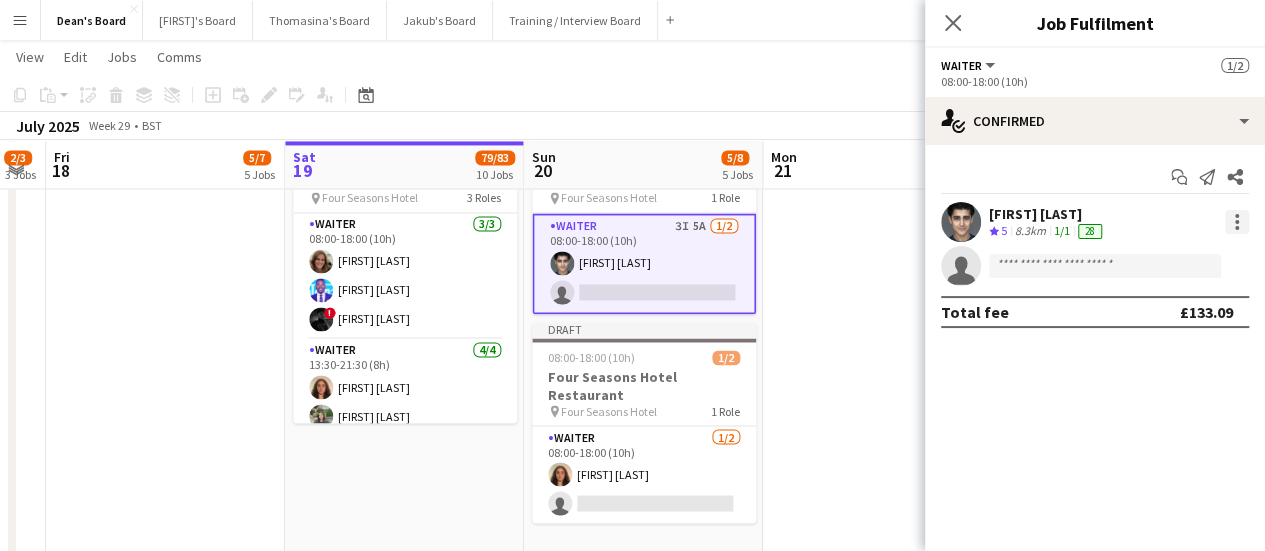 click at bounding box center [1237, 222] 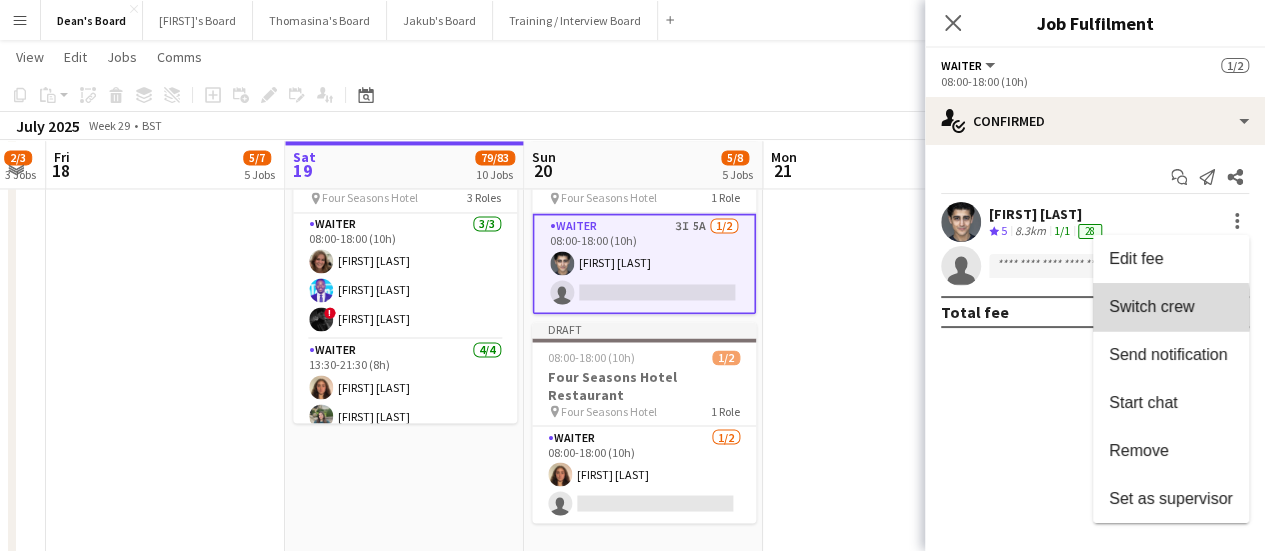 click on "Switch crew" at bounding box center (1151, 306) 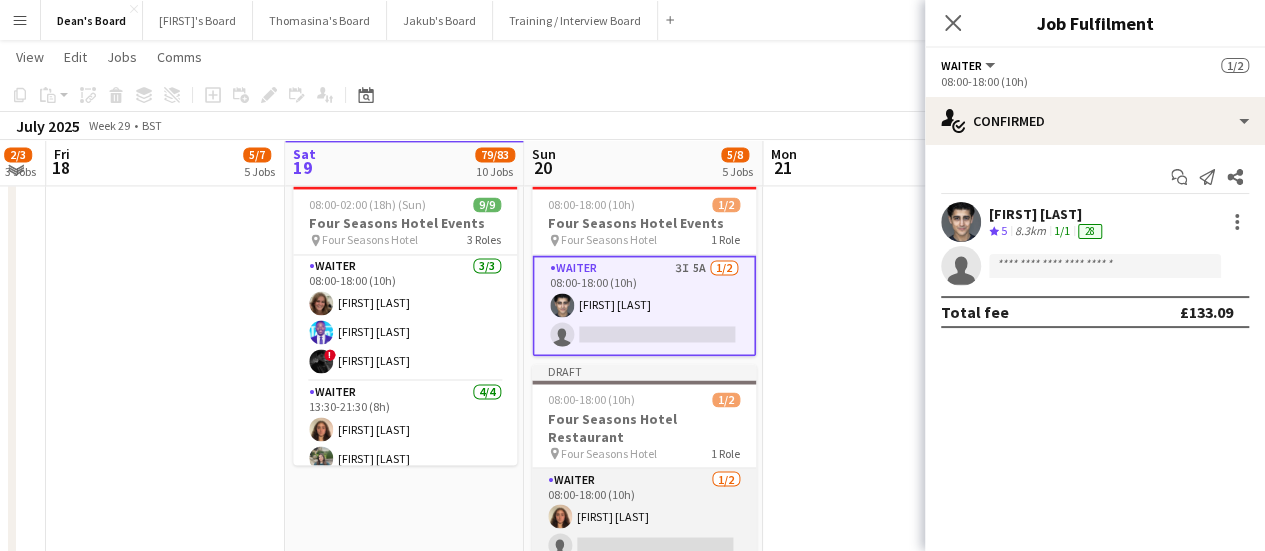 click on "Waiter   1/2   08:00-18:00 (10h)
[FIRST] [LAST]
single-neutral-actions" at bounding box center [644, 516] 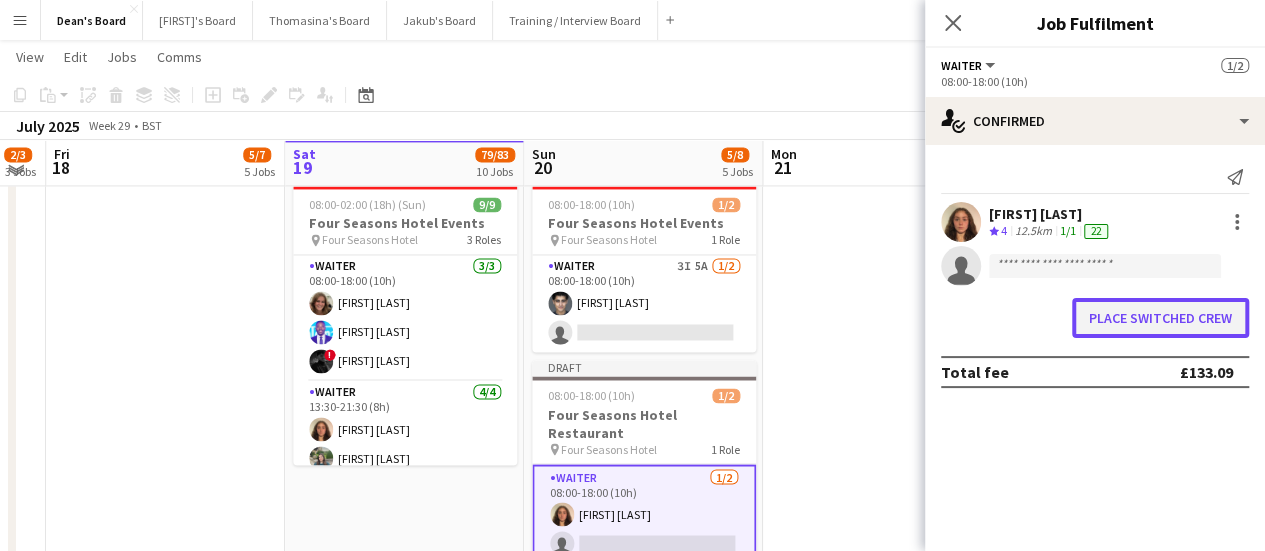 click on "Place switched crew" at bounding box center (1160, 318) 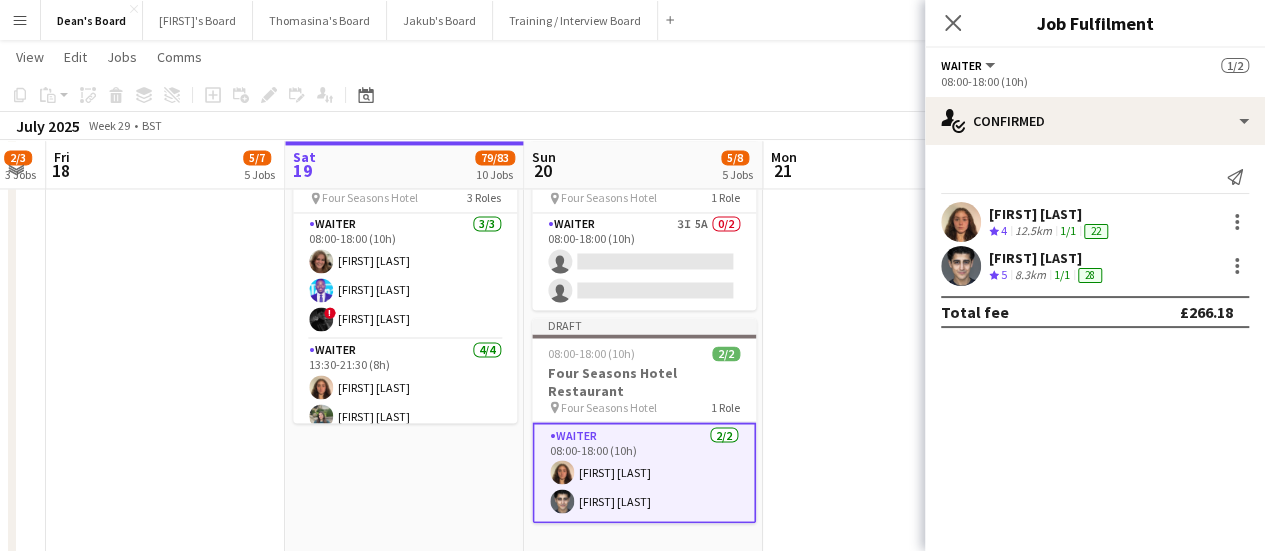 click on "Waiter   2/2   08:00-18:00 (10h)
[FIRST] [LAST] [FIRST] [LAST]" at bounding box center [644, 472] 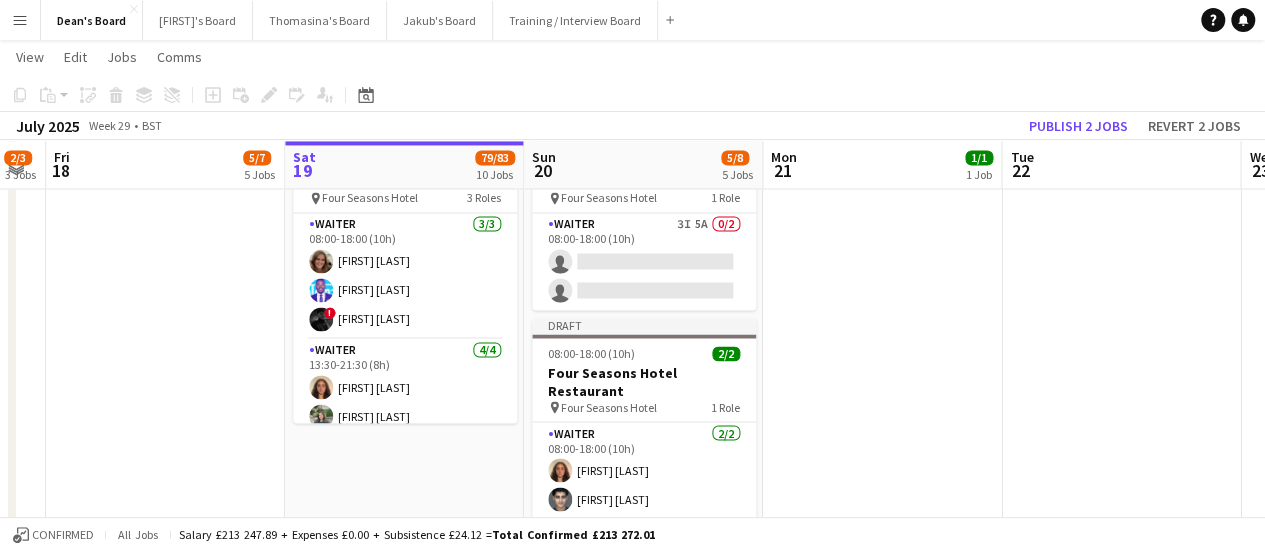 click on "Waiter   2/2   08:00-18:00 (10h)
[FIRST] [LAST] [FIRST] [LAST]" at bounding box center (644, 470) 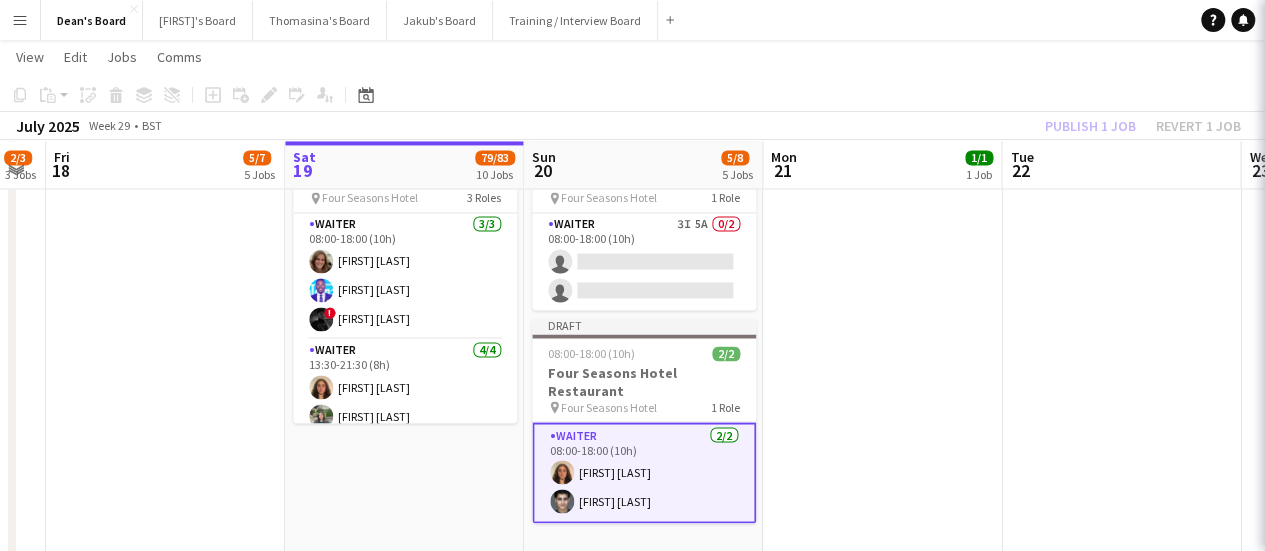 scroll, scrollTop: 0, scrollLeft: 910, axis: horizontal 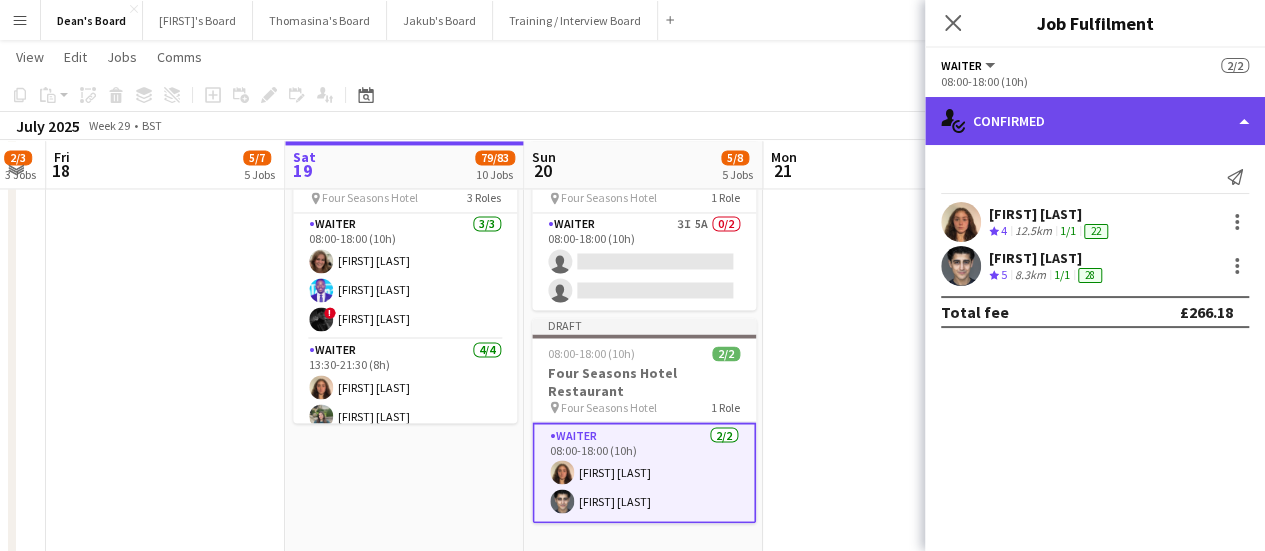 click on "single-neutral-actions-check-2
Confirmed" 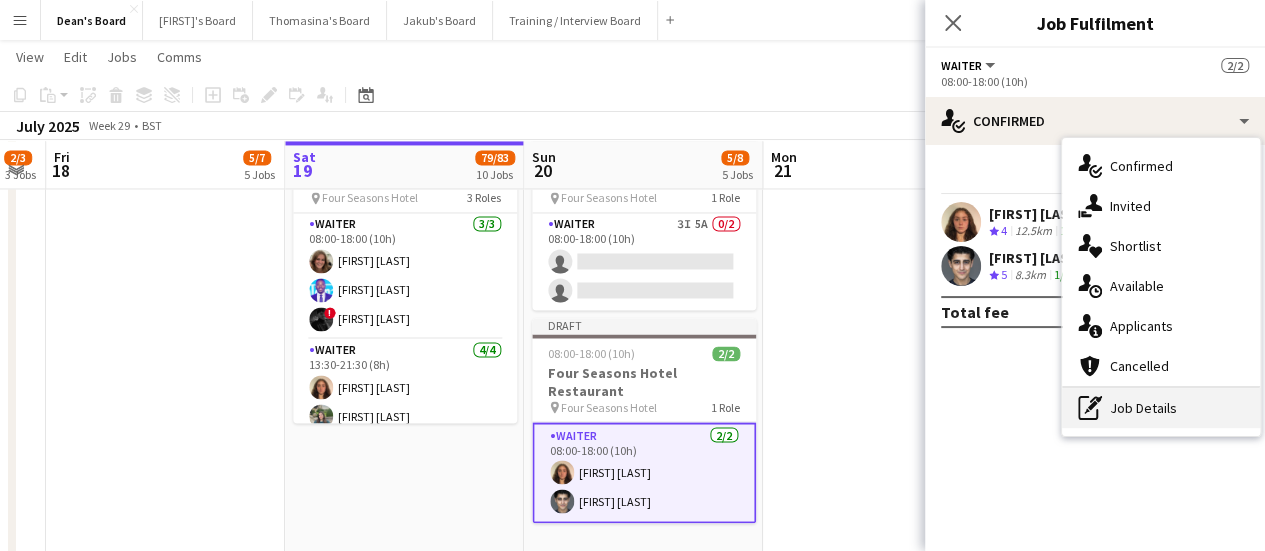 click on "pen-write
Job Details" at bounding box center [1161, 408] 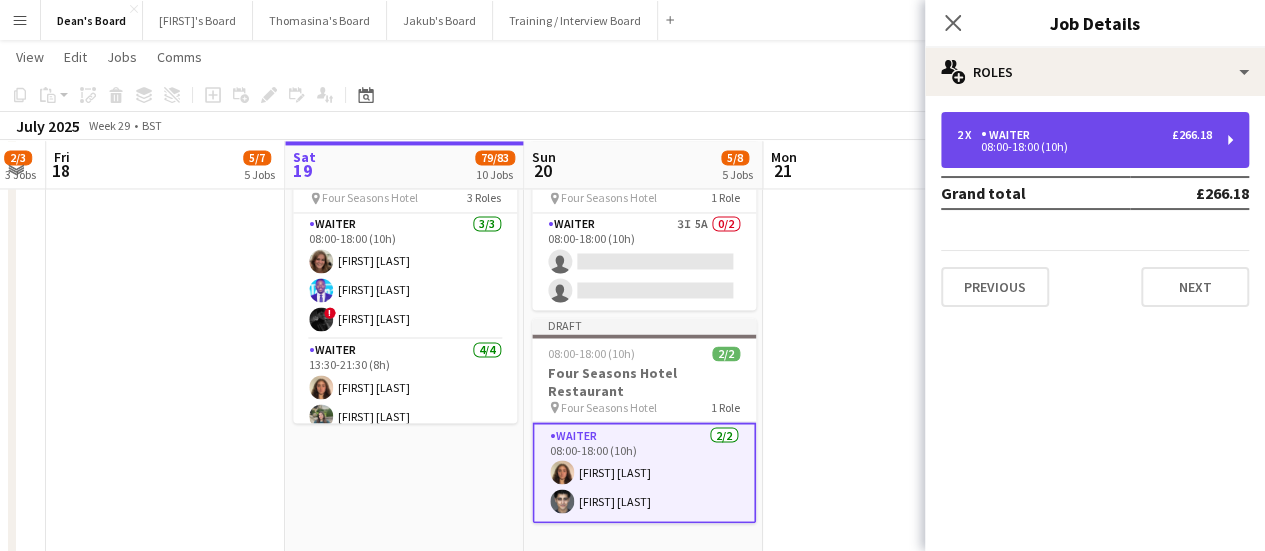 click on "08:00-18:00 (10h)" at bounding box center (1084, 147) 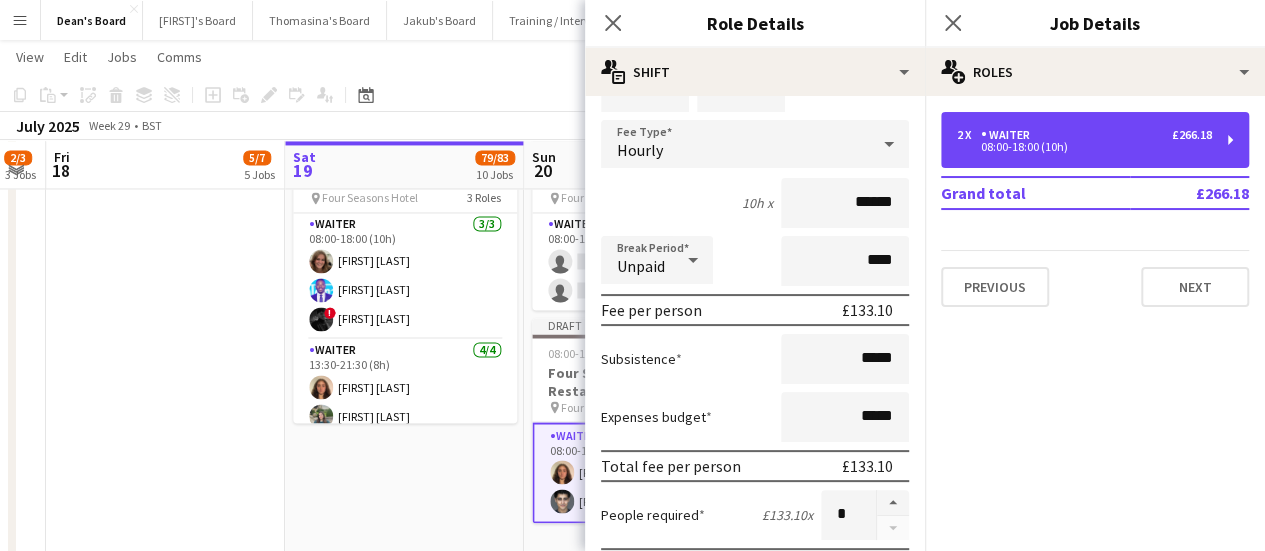 scroll, scrollTop: 200, scrollLeft: 0, axis: vertical 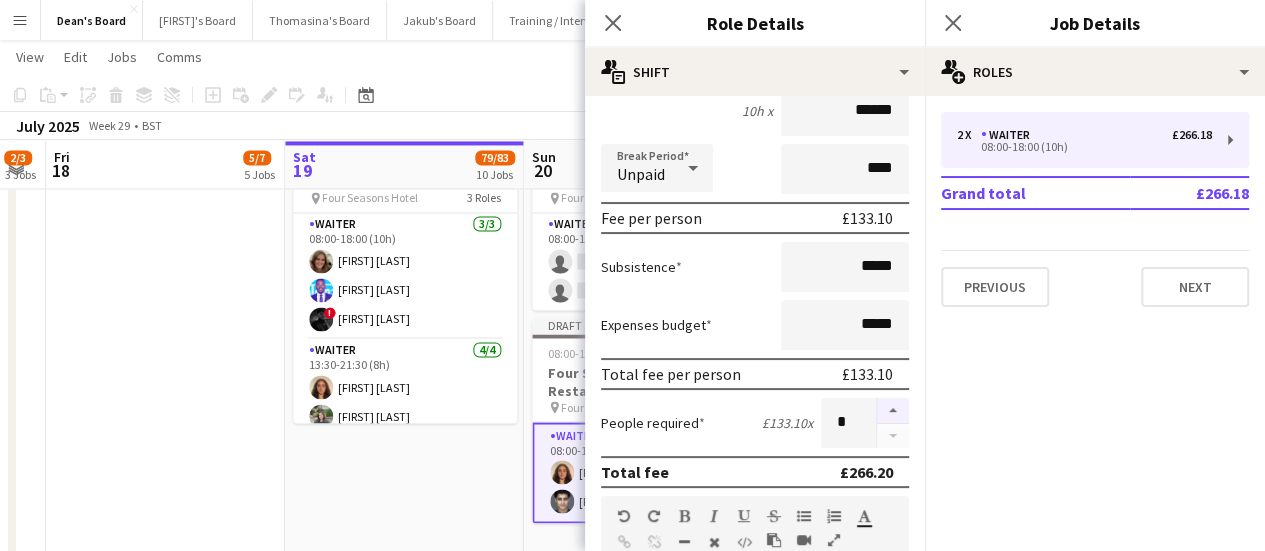 click at bounding box center (893, 411) 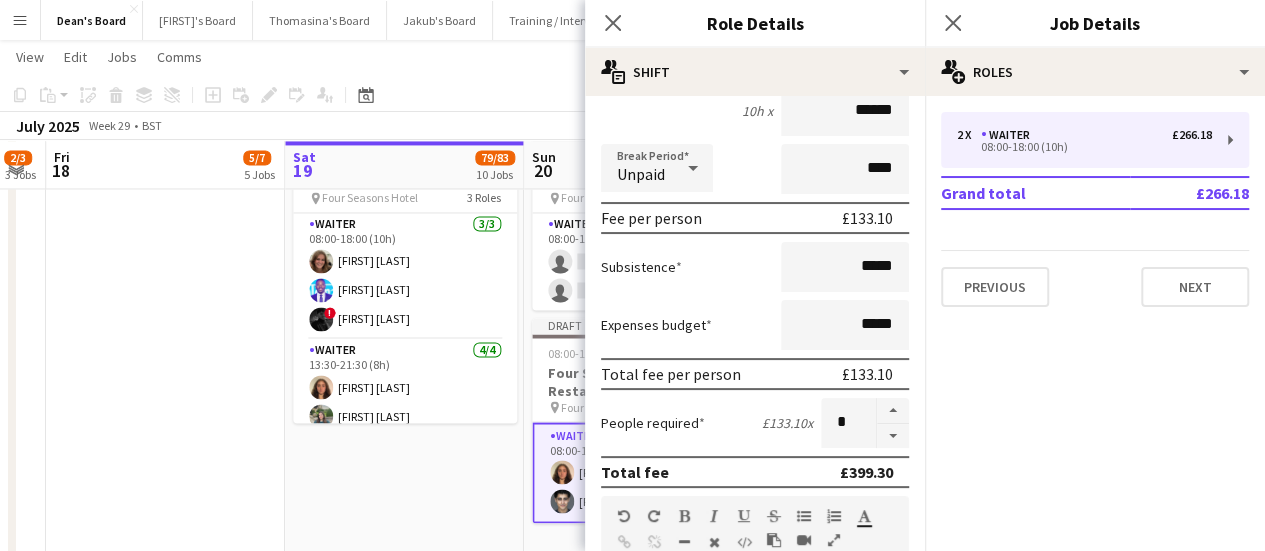 click on "In progress   08:00-02:00 (18h) (Sun)   9/9   [COMPANY] [COMPANY]
pin
[COMPANY]    3 Roles   Waiter   3/3   08:00-18:00 (10h)
[FIRST] [LAST] [FIRST] [LAST] ! [FIRST] [LAST]  Waiter   4/4   13:30-21:30 (8h)
[FIRST] [LAST] [FIRST] [LAST] [FIRST] [LAST] [FIRST] [LAST]  Experienced Bartender   2/2   17:00-02:00 (9h)
[FIRST] [LAST] [FIRST] [LAST]" at bounding box center (404, 361) 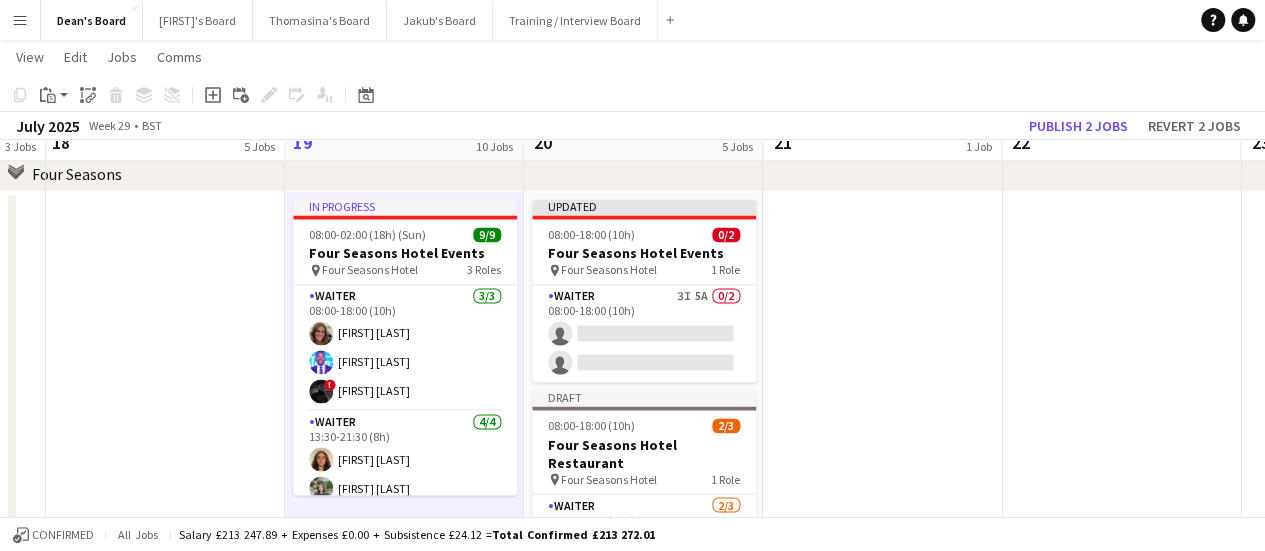 scroll, scrollTop: 1498, scrollLeft: 0, axis: vertical 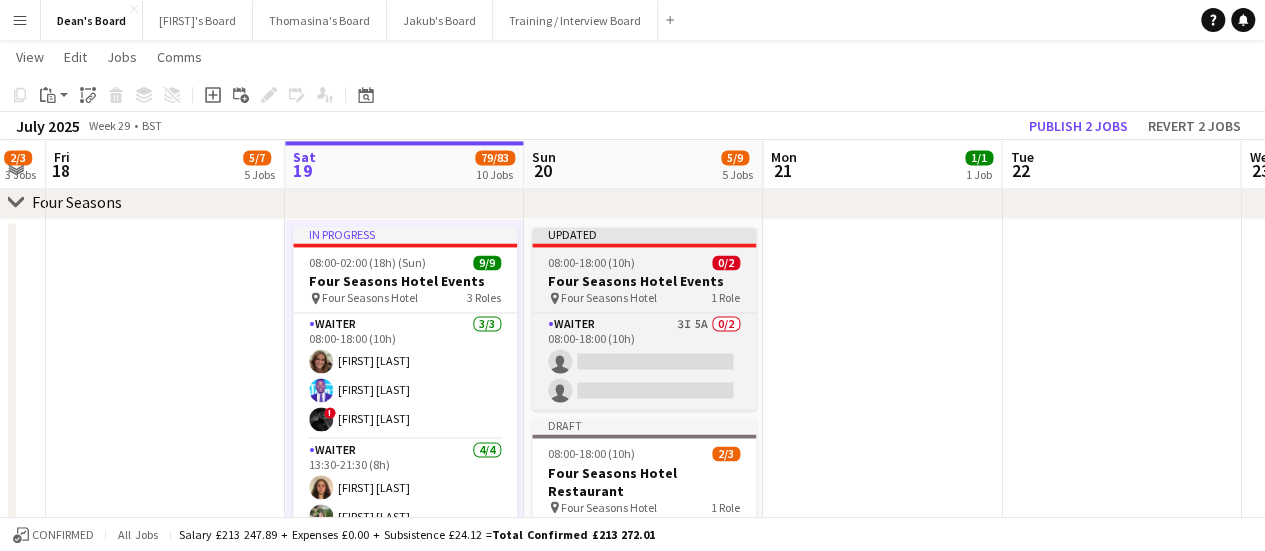 click on "Four Seasons Hotel Events" at bounding box center (644, 281) 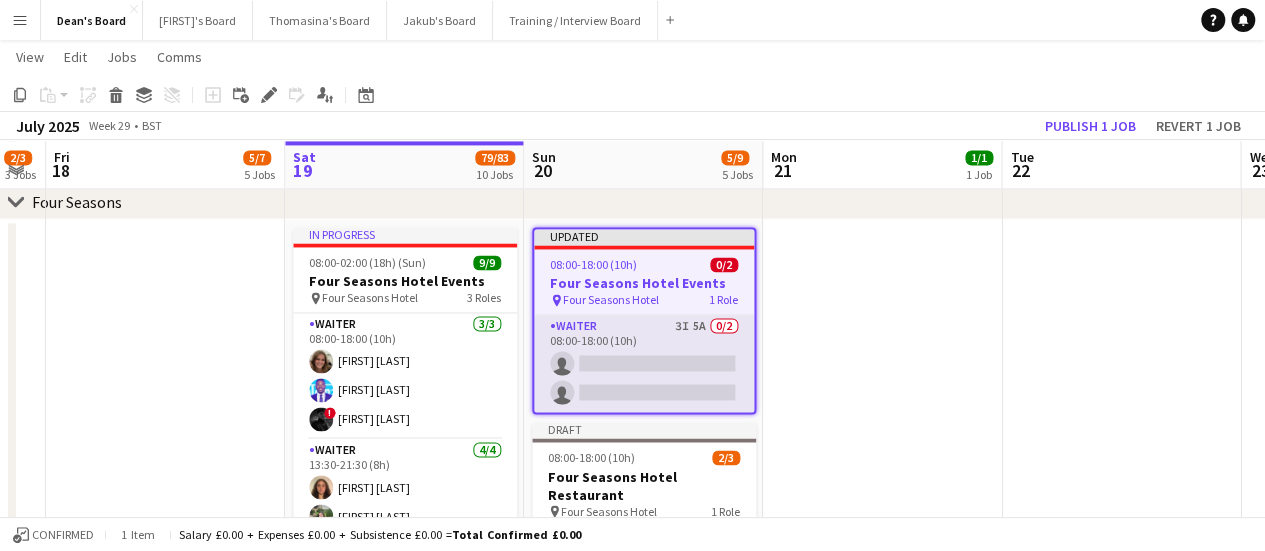 click on "Waiter   3I   5A   0/2   08:00-18:00 (10h)
single-neutral-actions
single-neutral-actions" at bounding box center [644, 363] 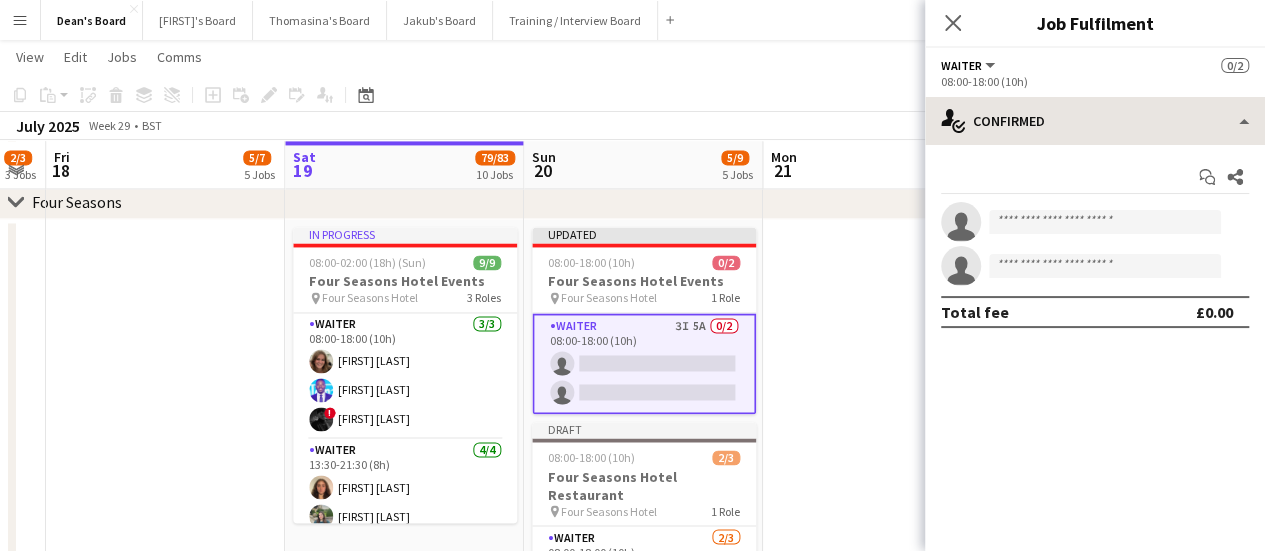 drag, startPoint x: 1073, startPoint y: 148, endPoint x: 1088, endPoint y: 140, distance: 17 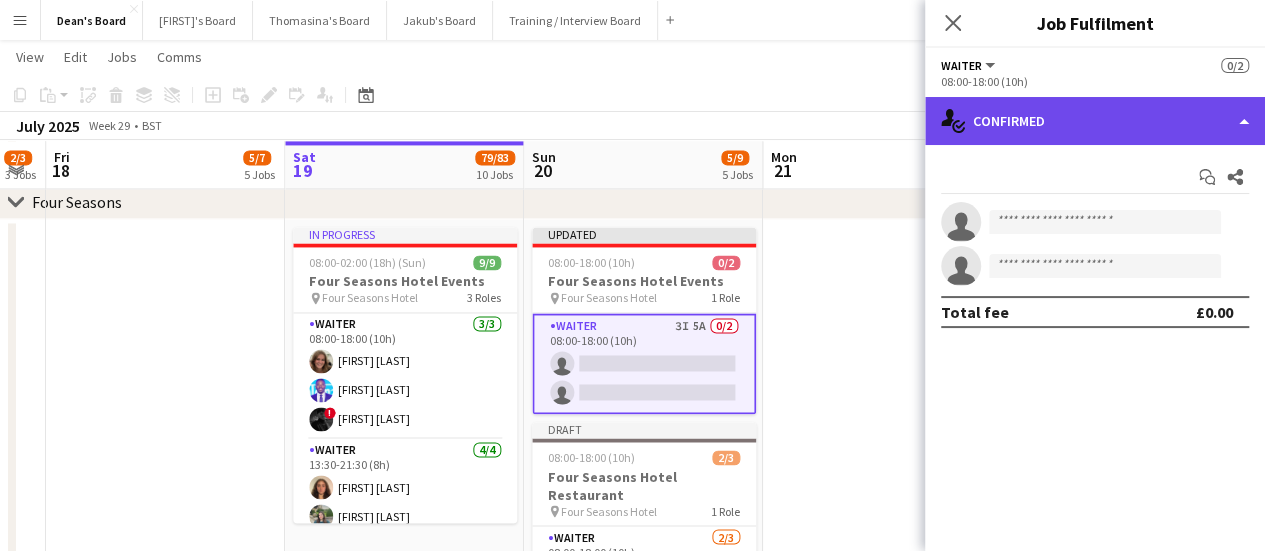 click on "single-neutral-actions-check-2
Confirmed" 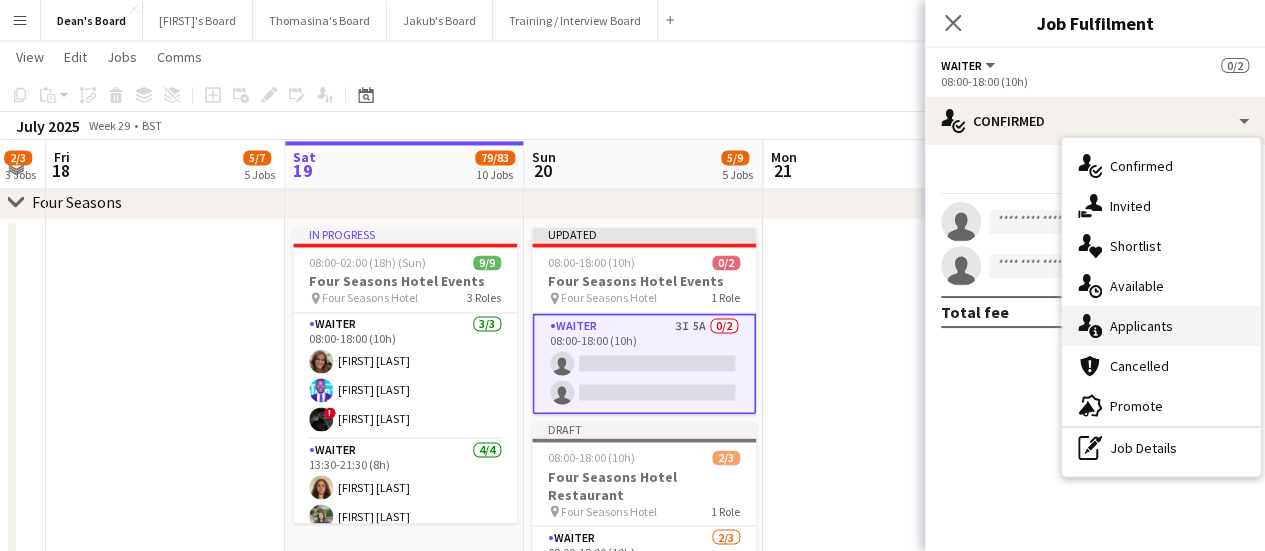 click on "single-neutral-actions-information
Applicants" at bounding box center (1161, 326) 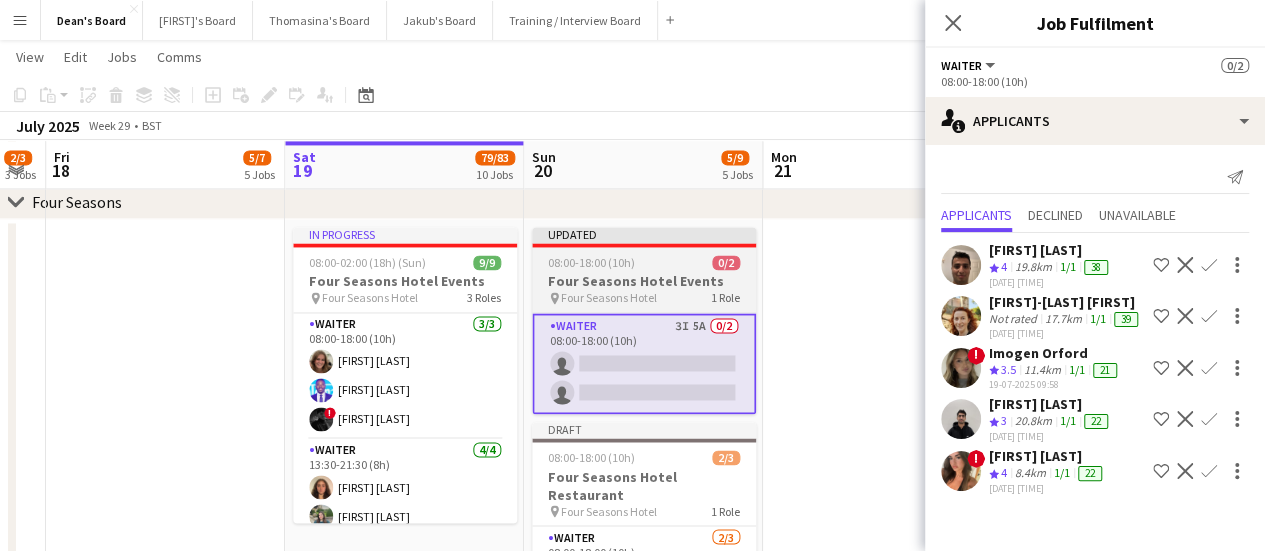 click on "Four Seasons Hotel Events" at bounding box center (644, 281) 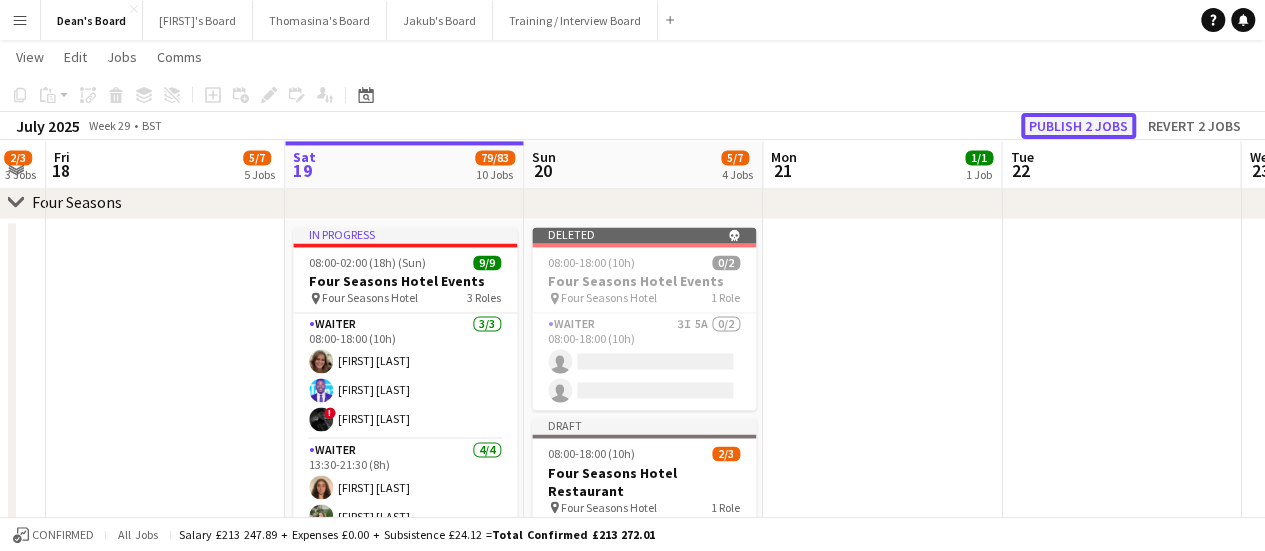 click on "Publish 2 jobs" 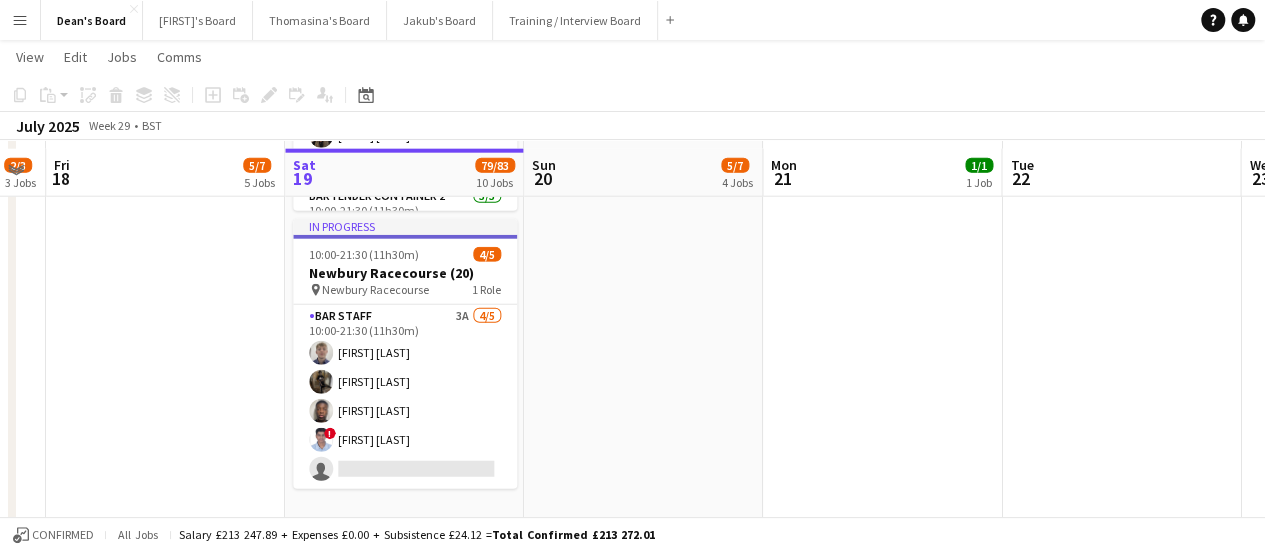 scroll, scrollTop: 2498, scrollLeft: 0, axis: vertical 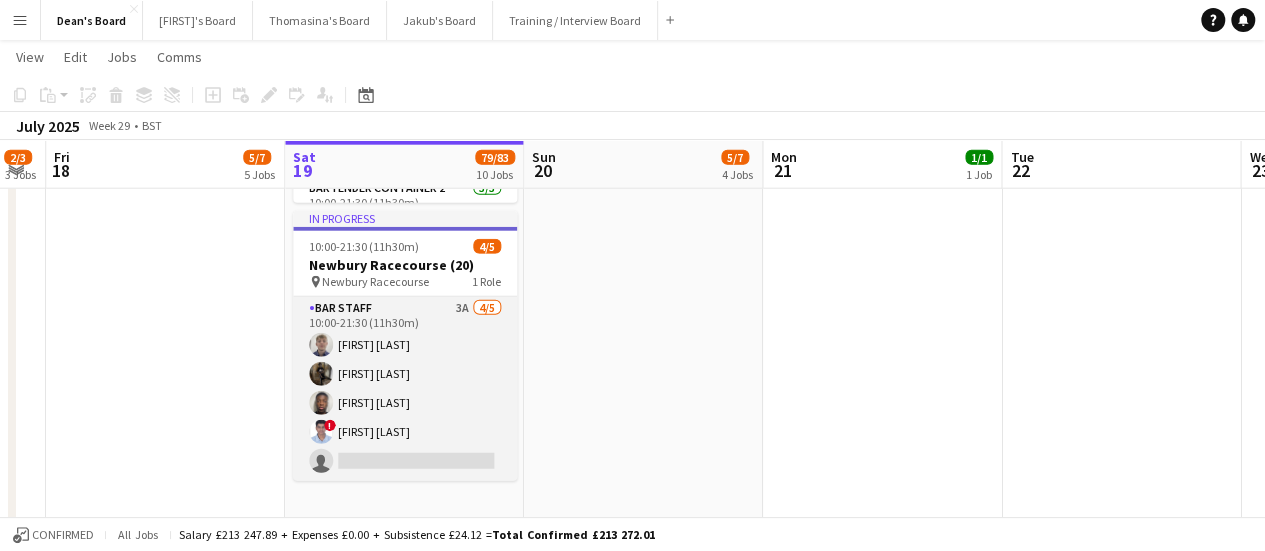 click on "BARSTAFF   3A   4/5   10:00-21:30 (11h30m)
[FIRST] [LAST] ! [FIRST] [LAST] [FIRST] [LAST]
single-neutral-actions" at bounding box center [405, 389] 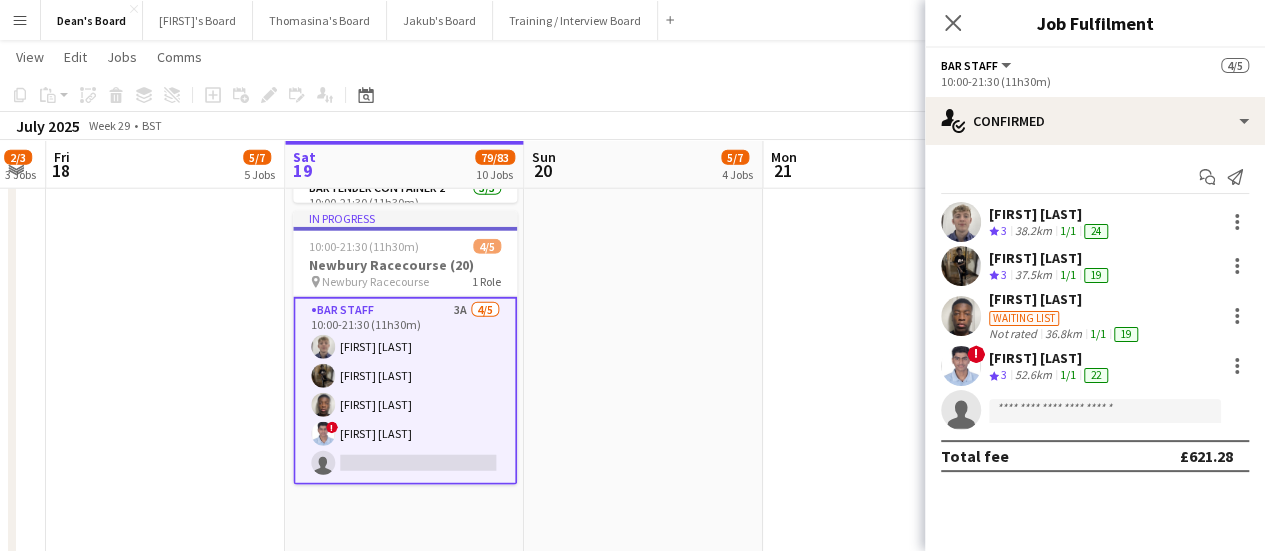 click on "[FIRST] [LAST]" at bounding box center (1050, 214) 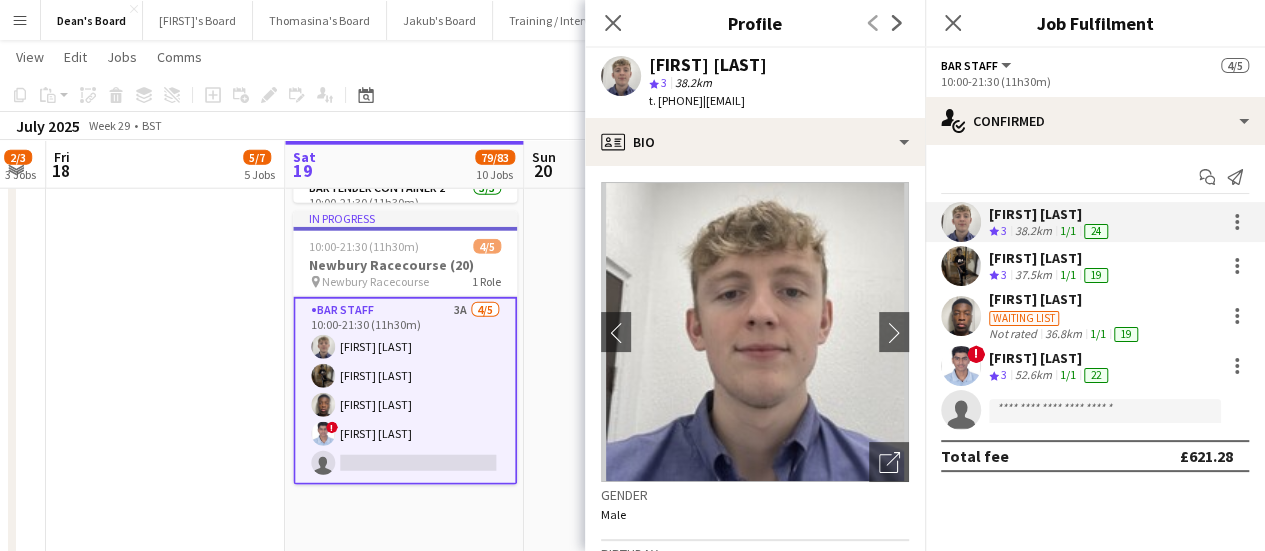 click on "[FIRST] [LAST]" at bounding box center [1050, 258] 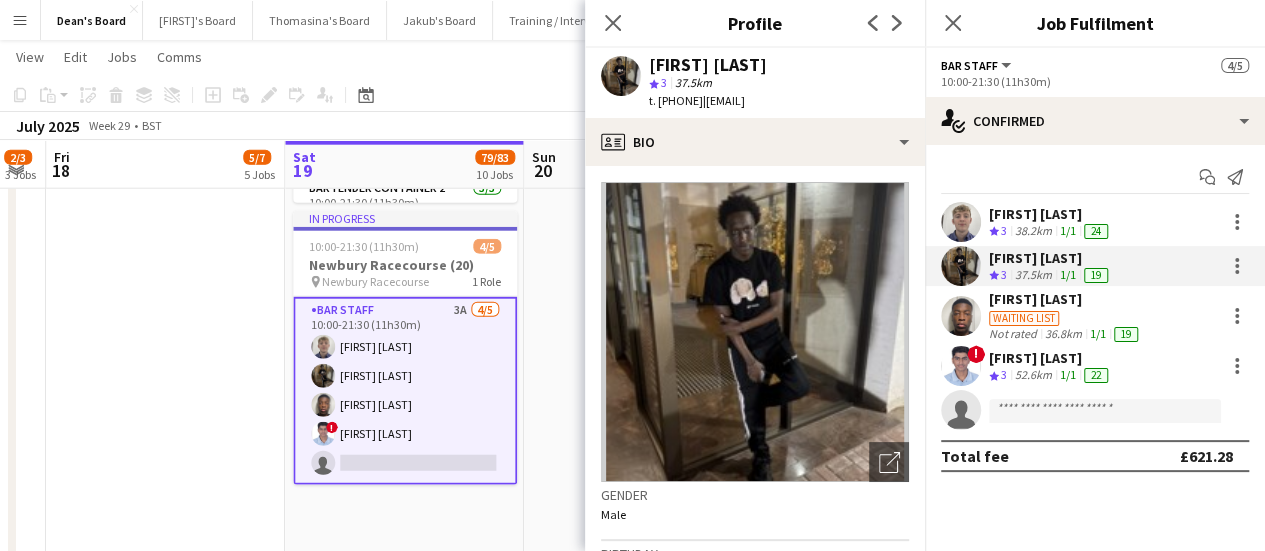 click on "38.2km" at bounding box center [1033, 231] 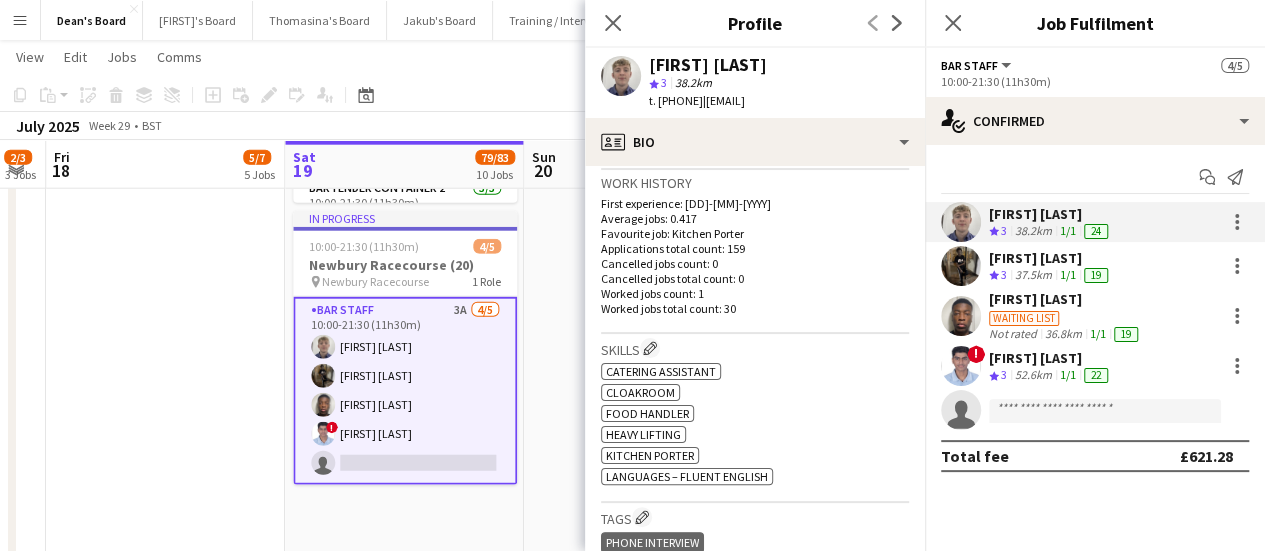scroll, scrollTop: 500, scrollLeft: 0, axis: vertical 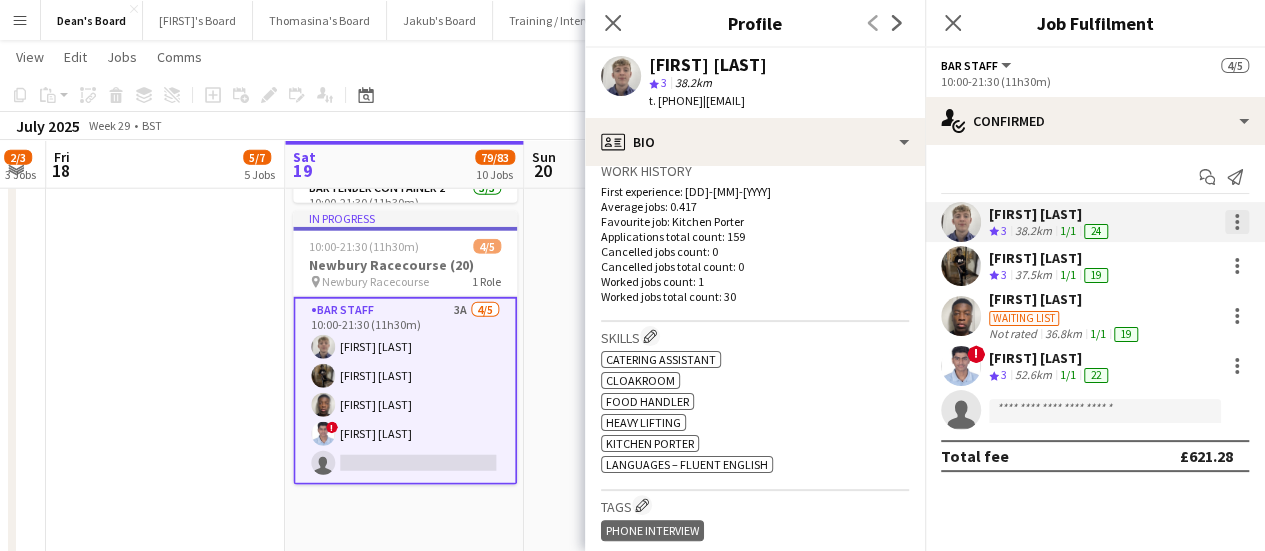 click at bounding box center [1237, 222] 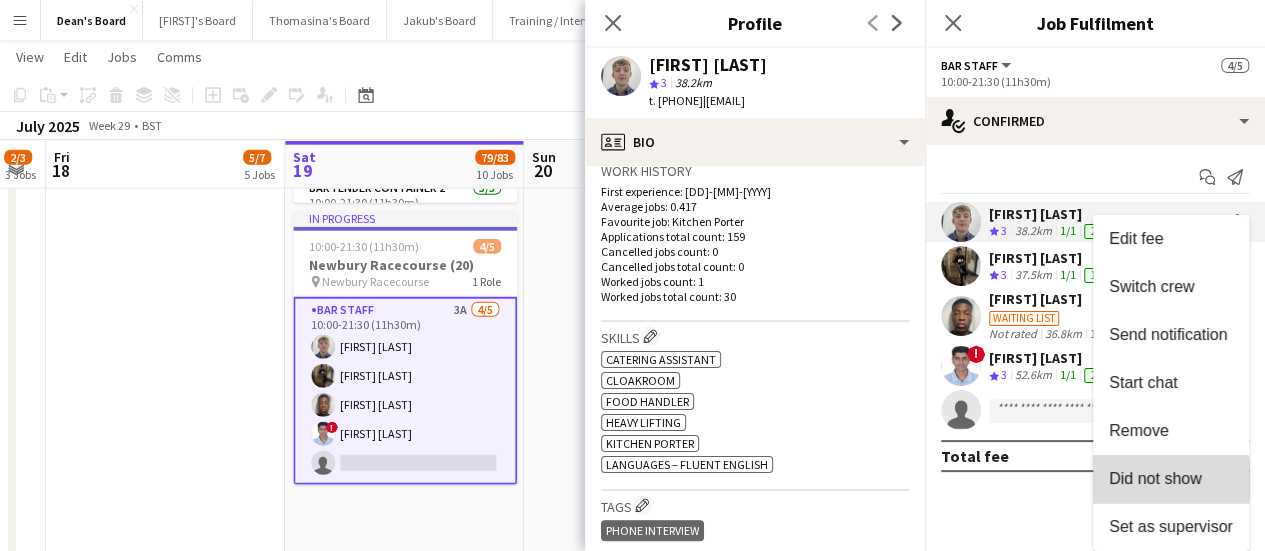 click on "Did not show" at bounding box center [1155, 478] 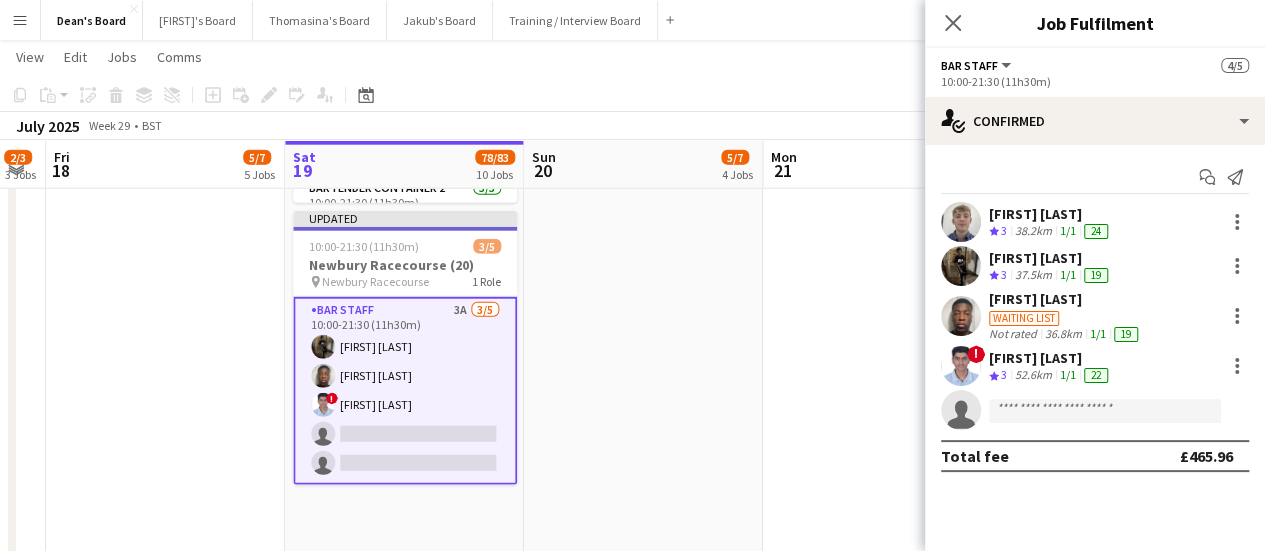 click on "[FIRST] [LAST]" at bounding box center (1050, 358) 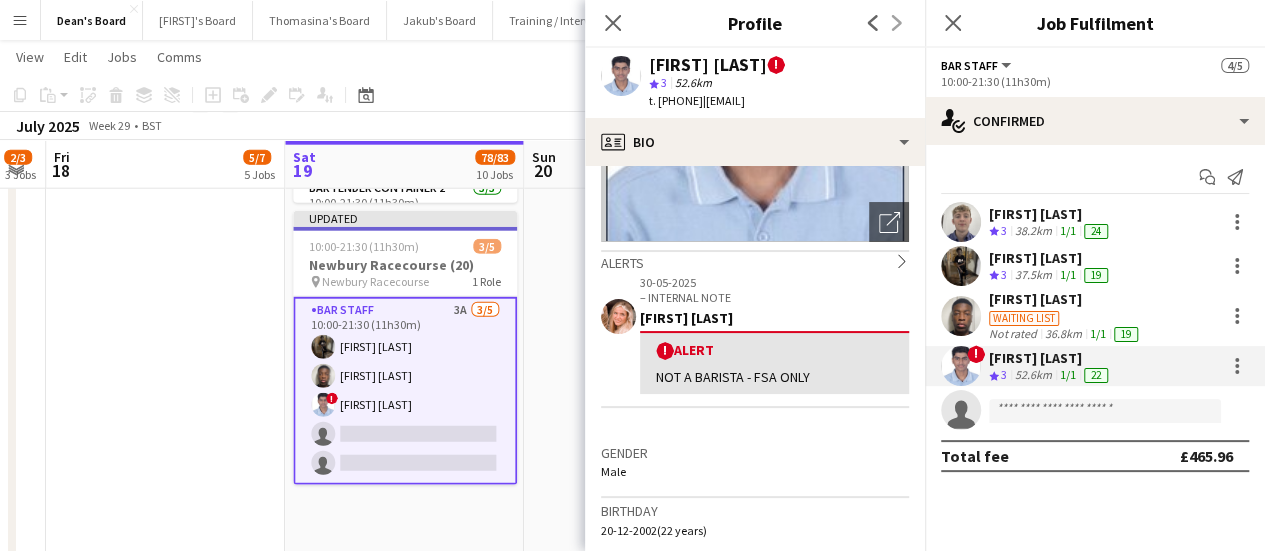 scroll, scrollTop: 200, scrollLeft: 0, axis: vertical 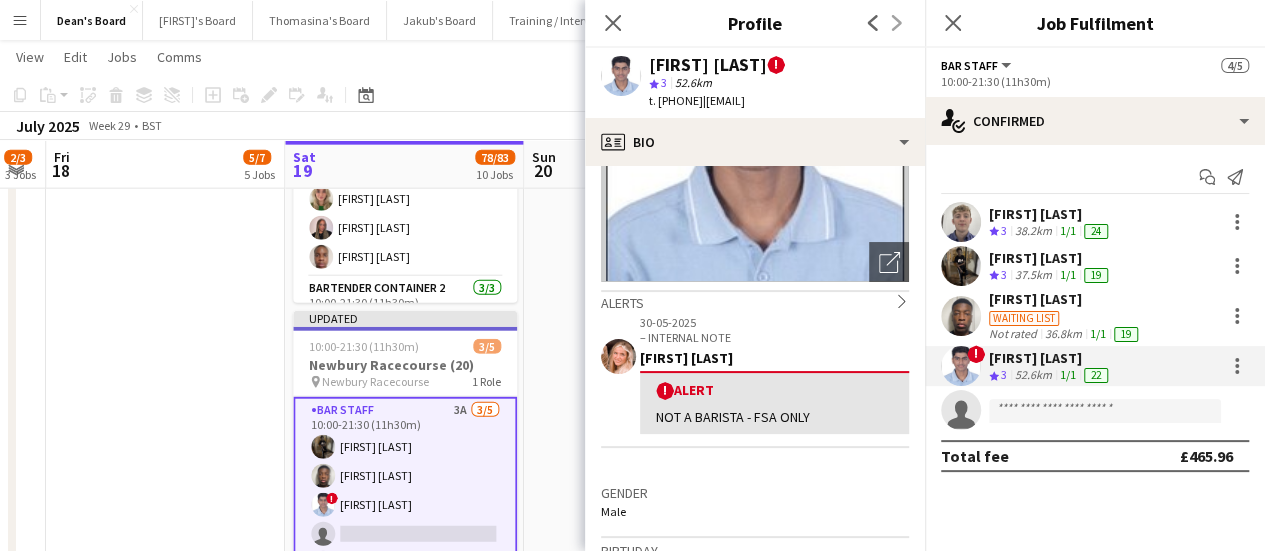 click at bounding box center (643, 225) 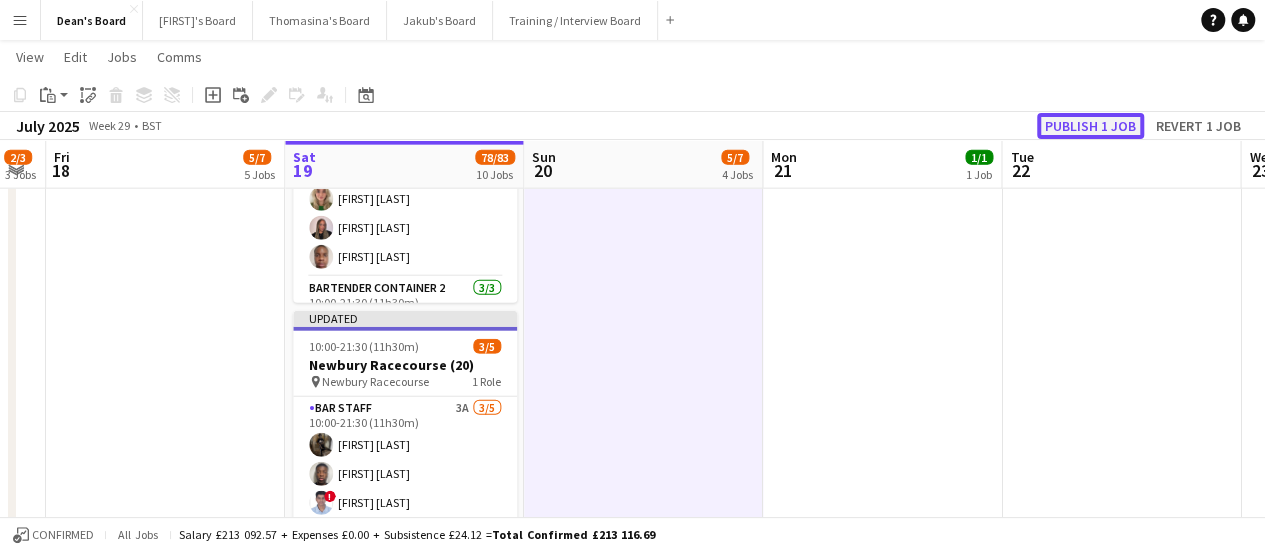 click on "Publish 1 job" 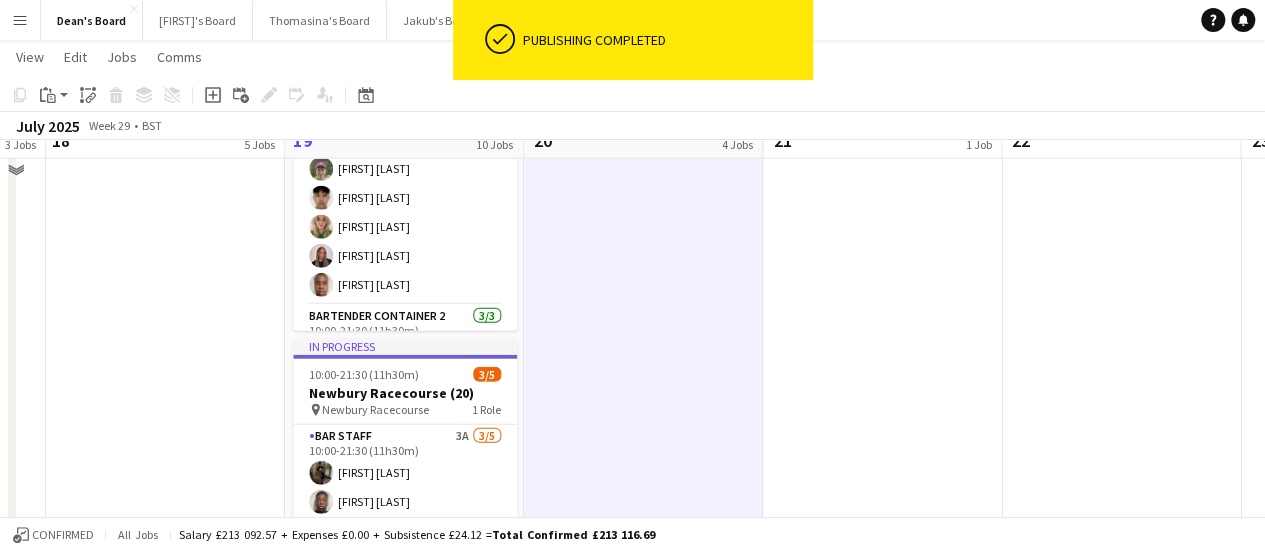scroll, scrollTop: 2298, scrollLeft: 0, axis: vertical 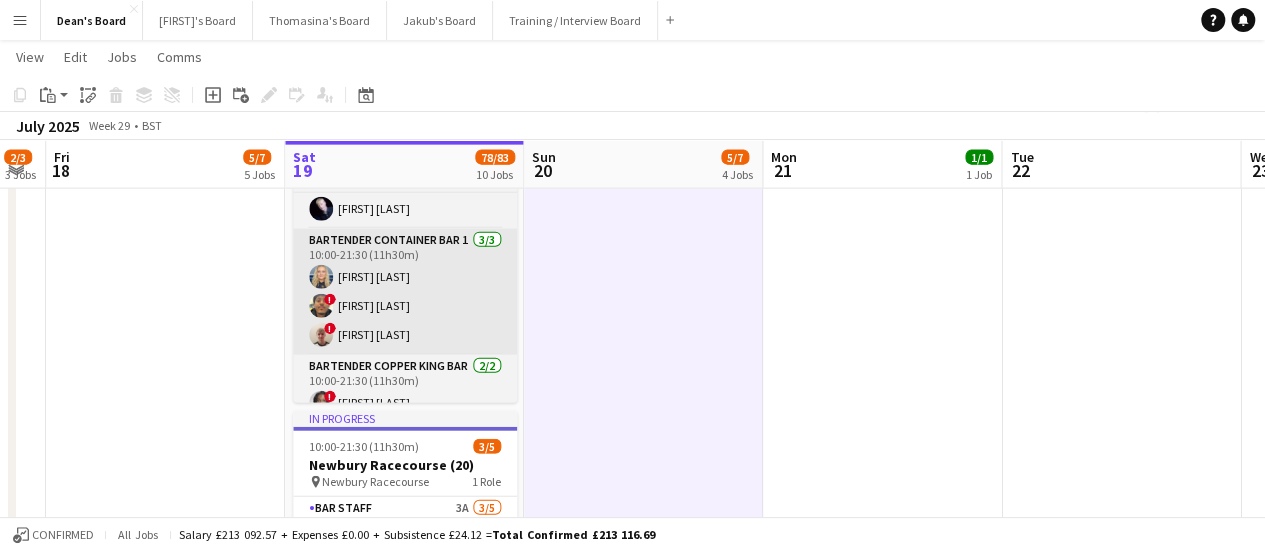 drag, startPoint x: 706, startPoint y: 337, endPoint x: 733, endPoint y: 351, distance: 30.413813 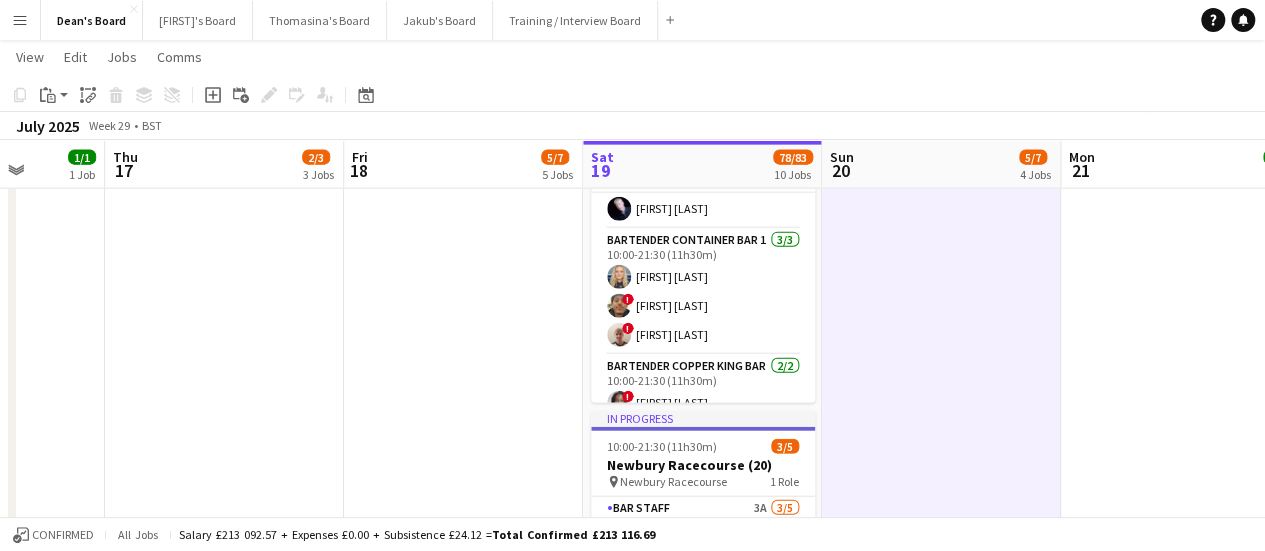 drag, startPoint x: 469, startPoint y: 345, endPoint x: 711, endPoint y: 337, distance: 242.1322 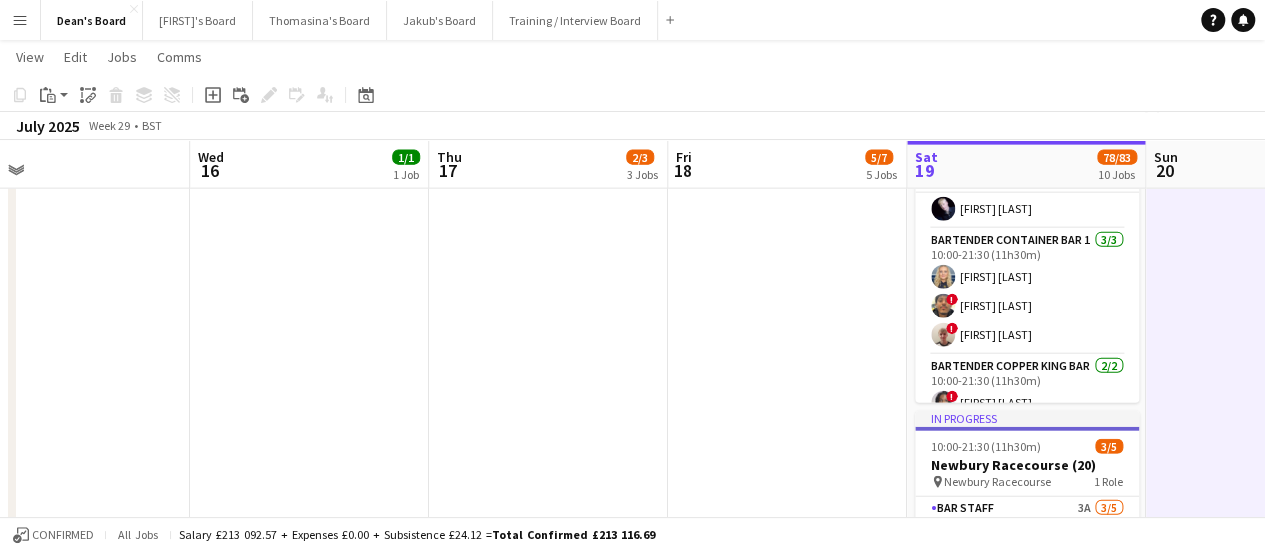drag, startPoint x: 482, startPoint y: 374, endPoint x: 545, endPoint y: 379, distance: 63.1981 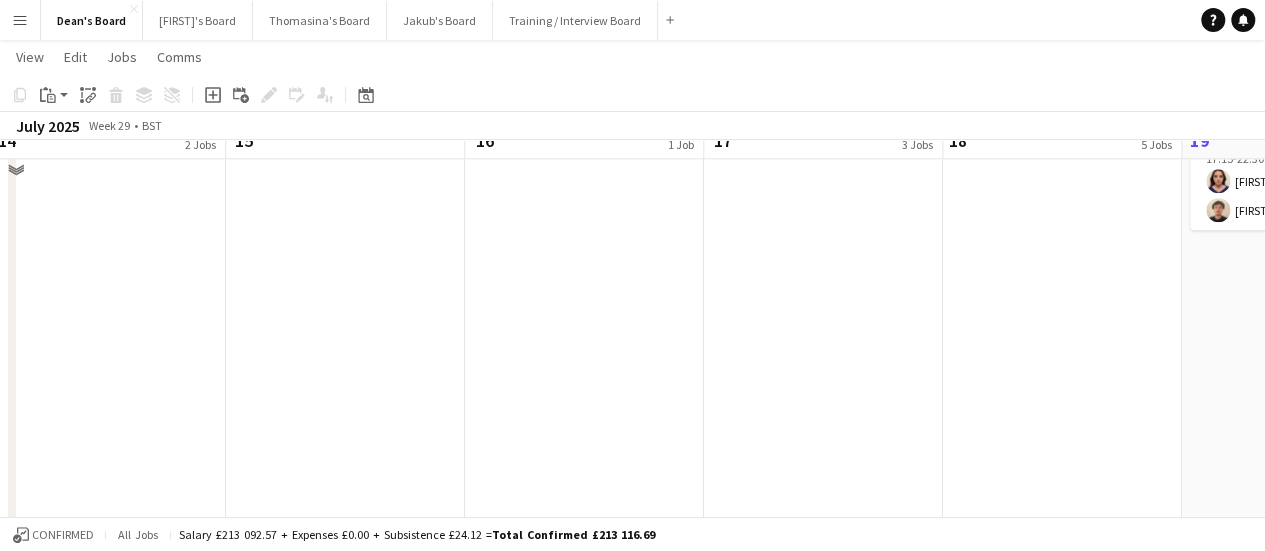 scroll, scrollTop: 1098, scrollLeft: 0, axis: vertical 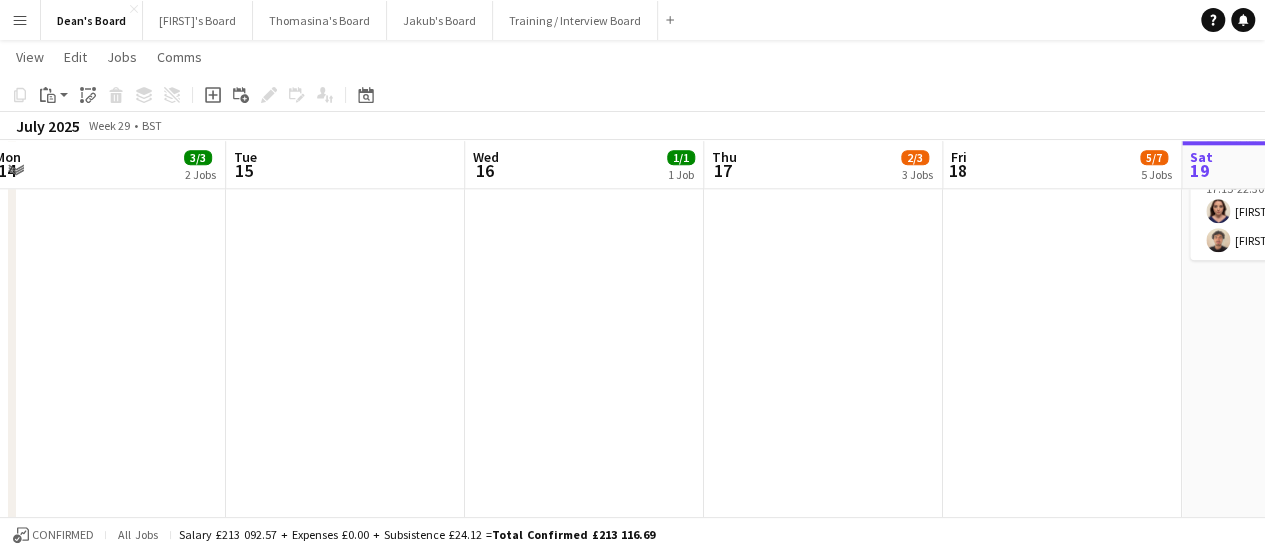 drag, startPoint x: 462, startPoint y: 375, endPoint x: 713, endPoint y: 349, distance: 252.34302 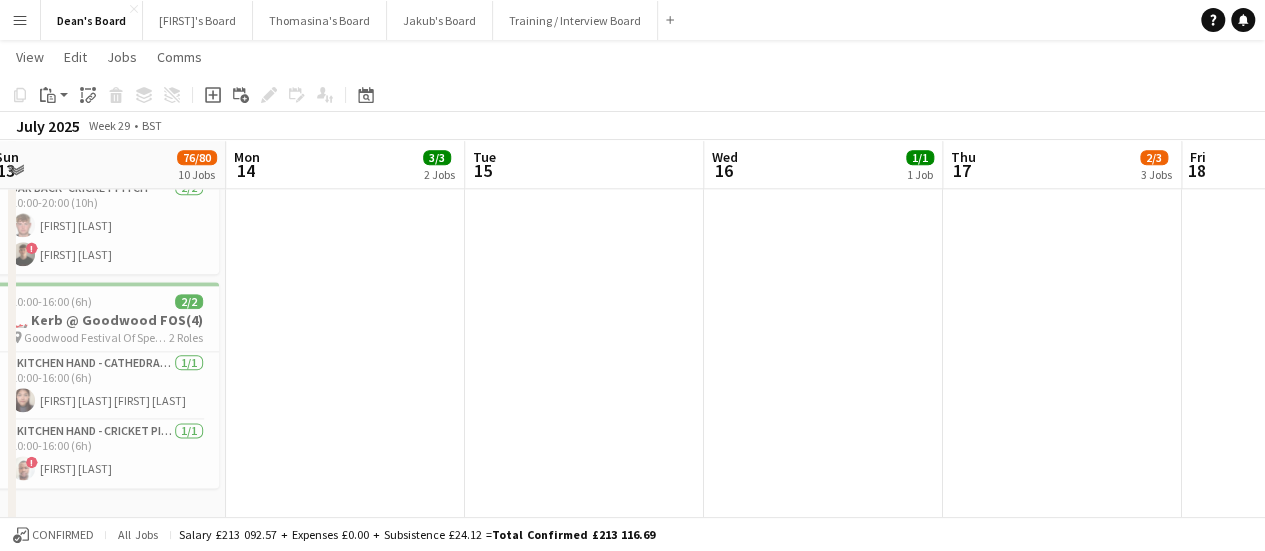 scroll, scrollTop: 0, scrollLeft: 460, axis: horizontal 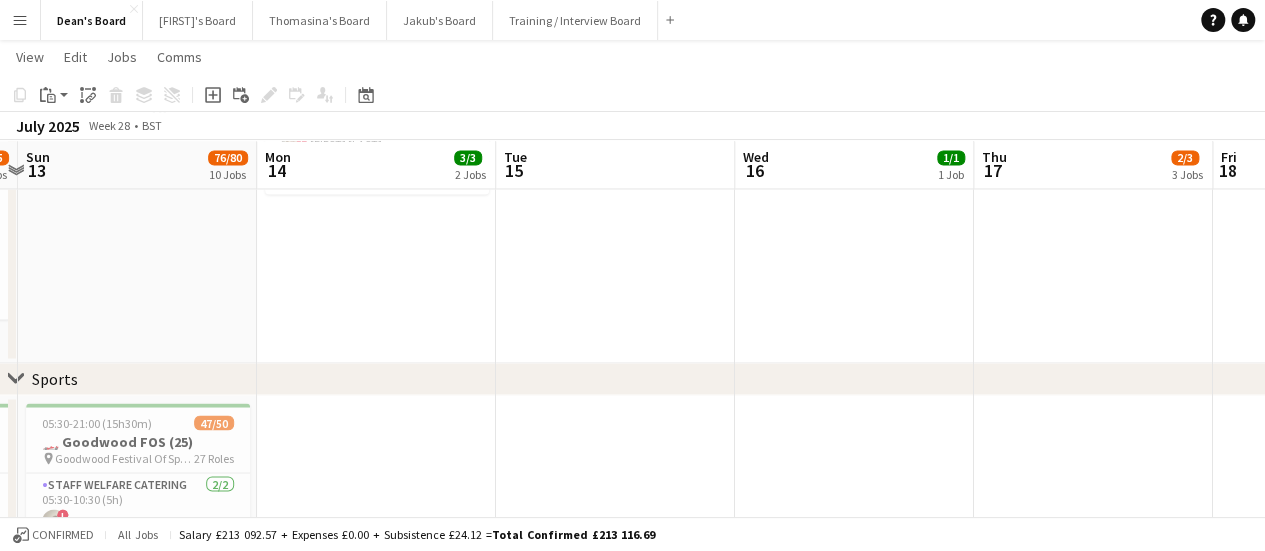 drag, startPoint x: 689, startPoint y: 352, endPoint x: 658, endPoint y: 358, distance: 31.575306 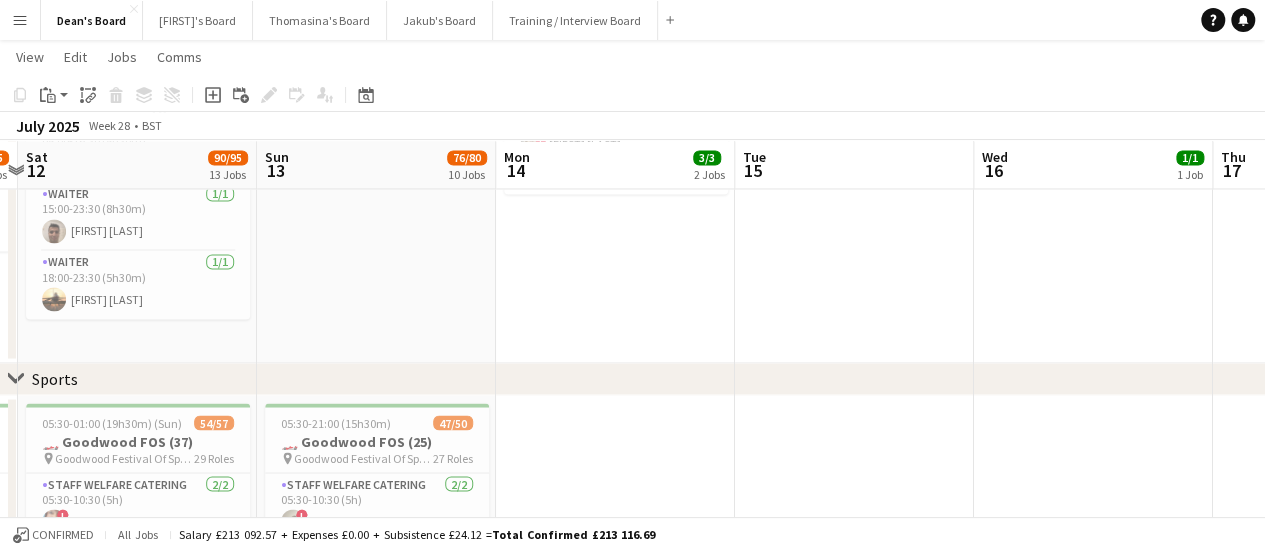 scroll, scrollTop: 0, scrollLeft: 490, axis: horizontal 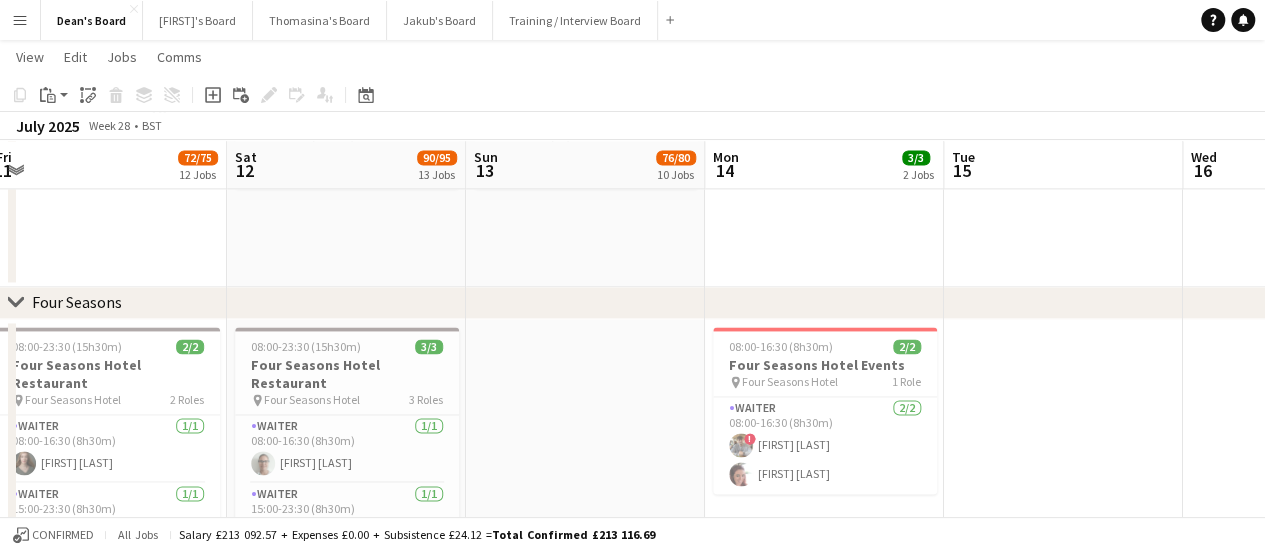 drag, startPoint x: 351, startPoint y: 377, endPoint x: 557, endPoint y: 365, distance: 206.34921 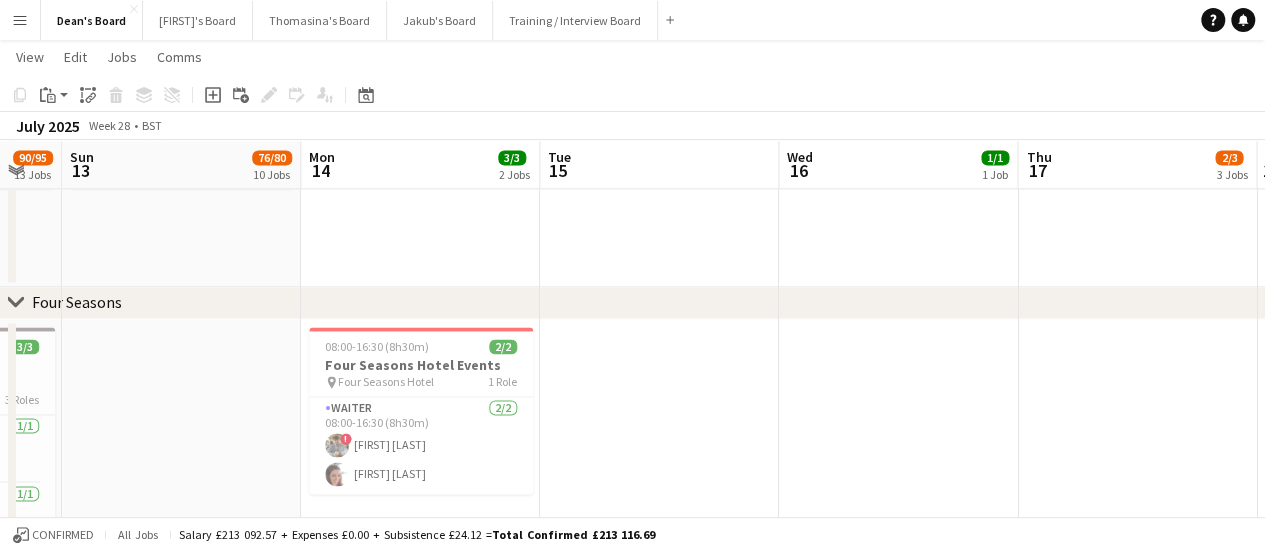 drag, startPoint x: 870, startPoint y: 390, endPoint x: 598, endPoint y: 380, distance: 272.18375 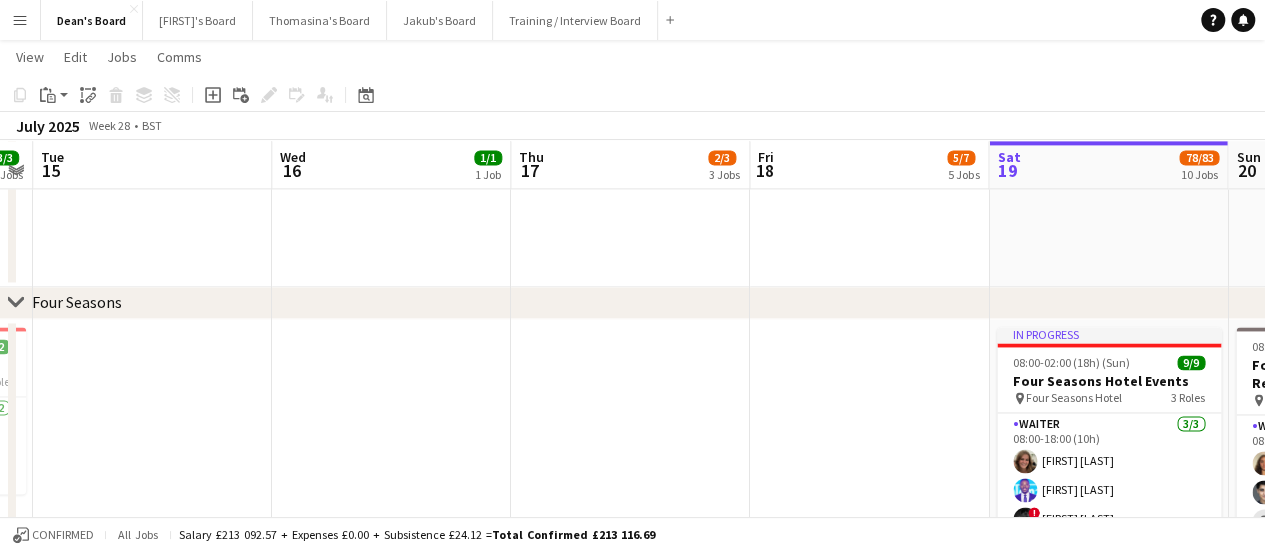 drag, startPoint x: 562, startPoint y: 381, endPoint x: 519, endPoint y: 365, distance: 45.88028 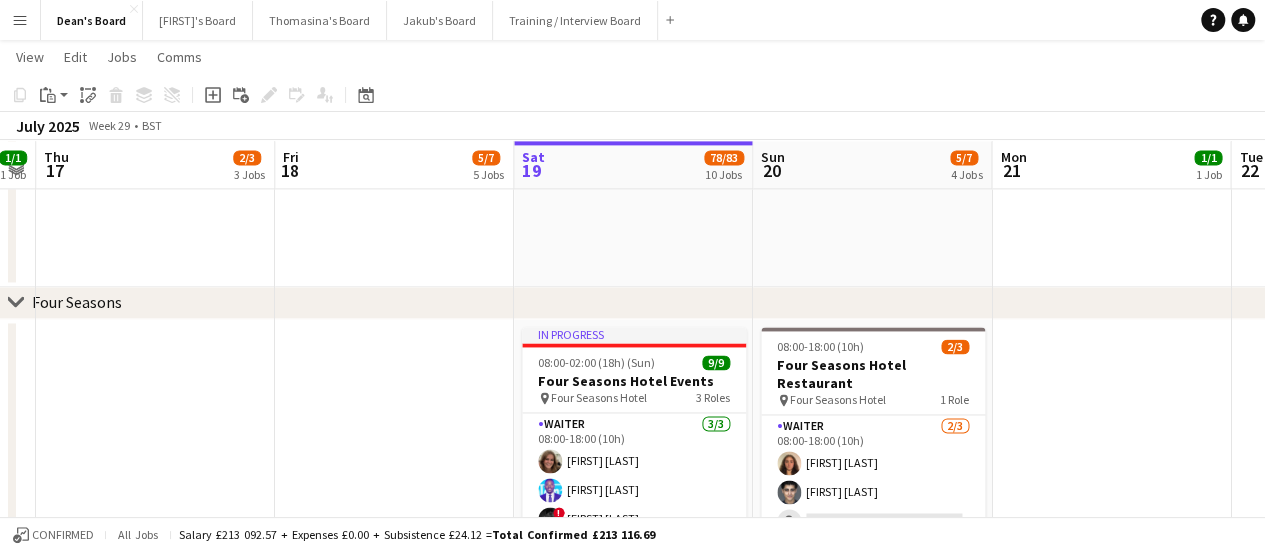 drag, startPoint x: 550, startPoint y: 371, endPoint x: 469, endPoint y: 351, distance: 83.43261 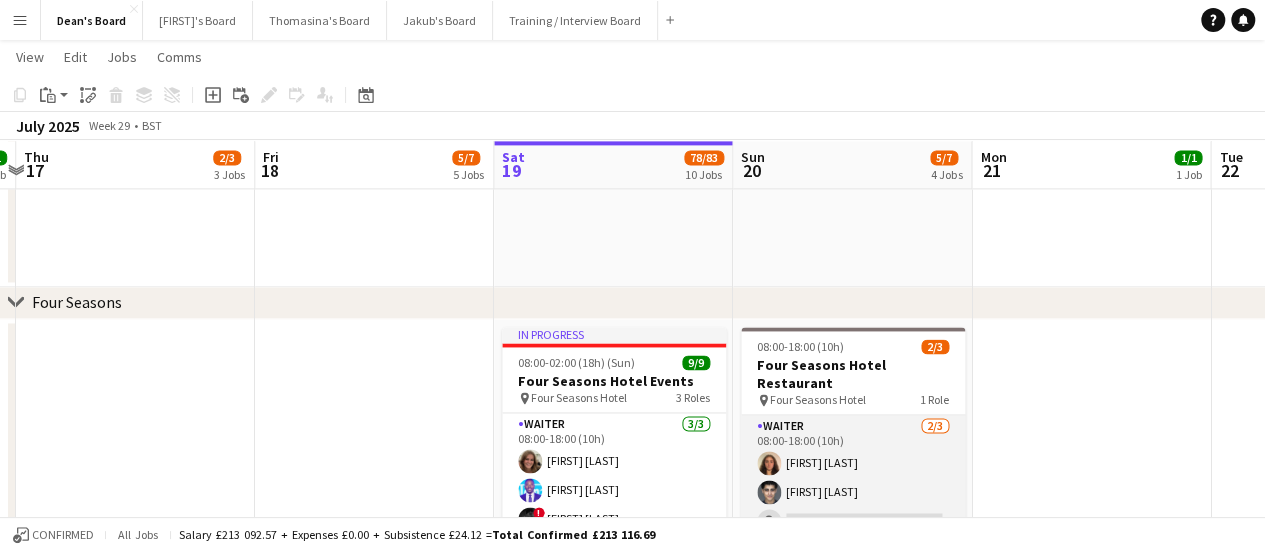 click on "Waiter   2/3   08:00-18:00 (10h)
[FIRST] [LAST] [FIRST] [LAST]
single-neutral-actions" at bounding box center (853, 478) 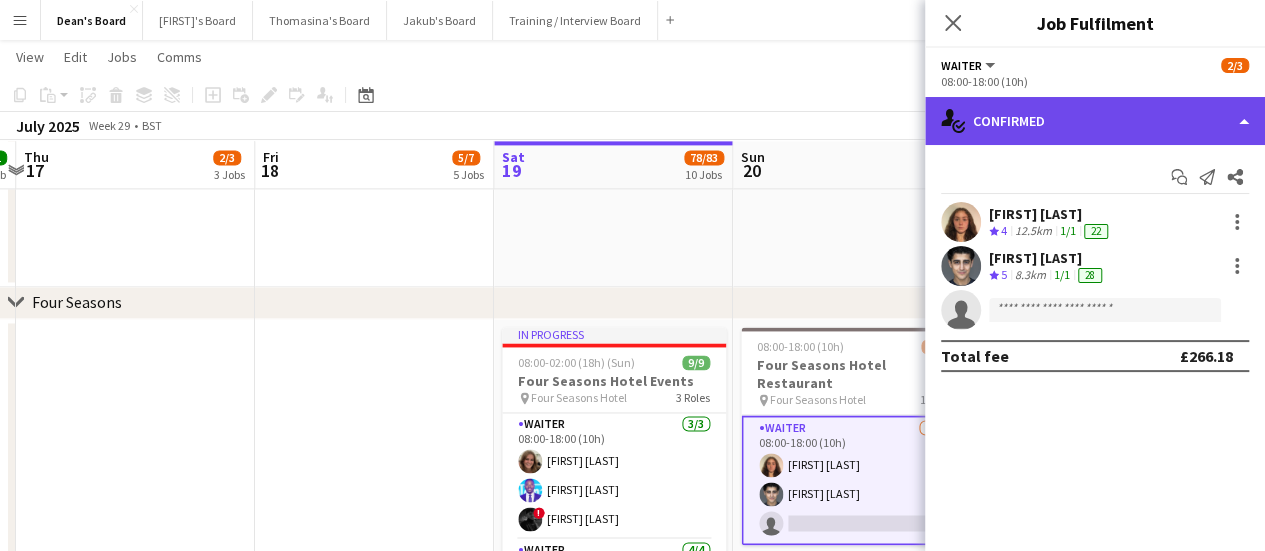 click on "single-neutral-actions-check-2
Confirmed" 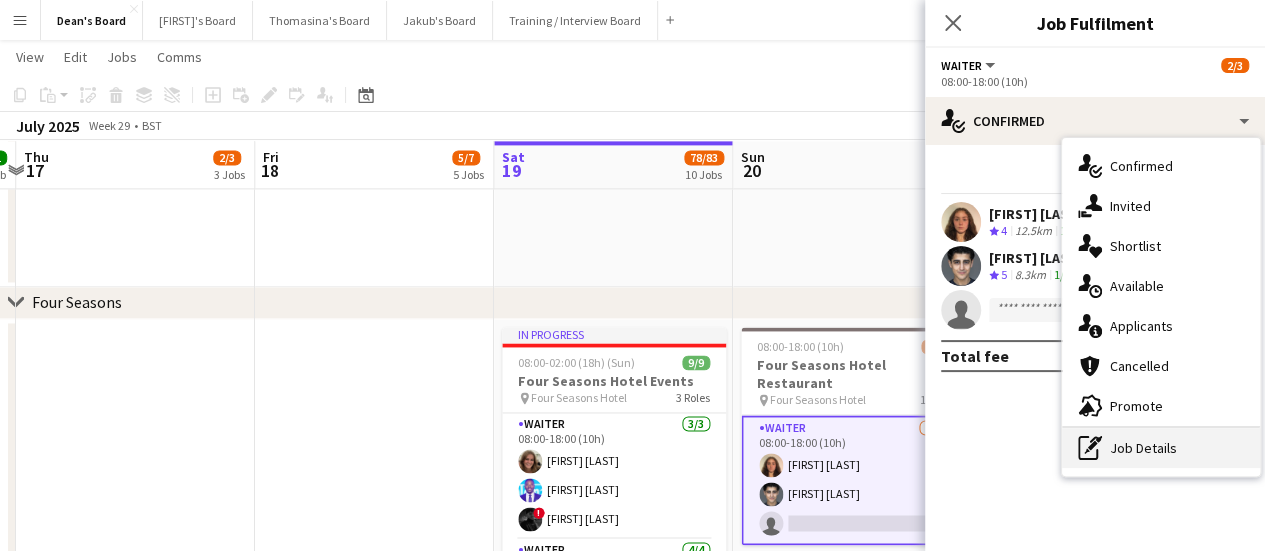 click on "pen-write
Job Details" at bounding box center [1161, 448] 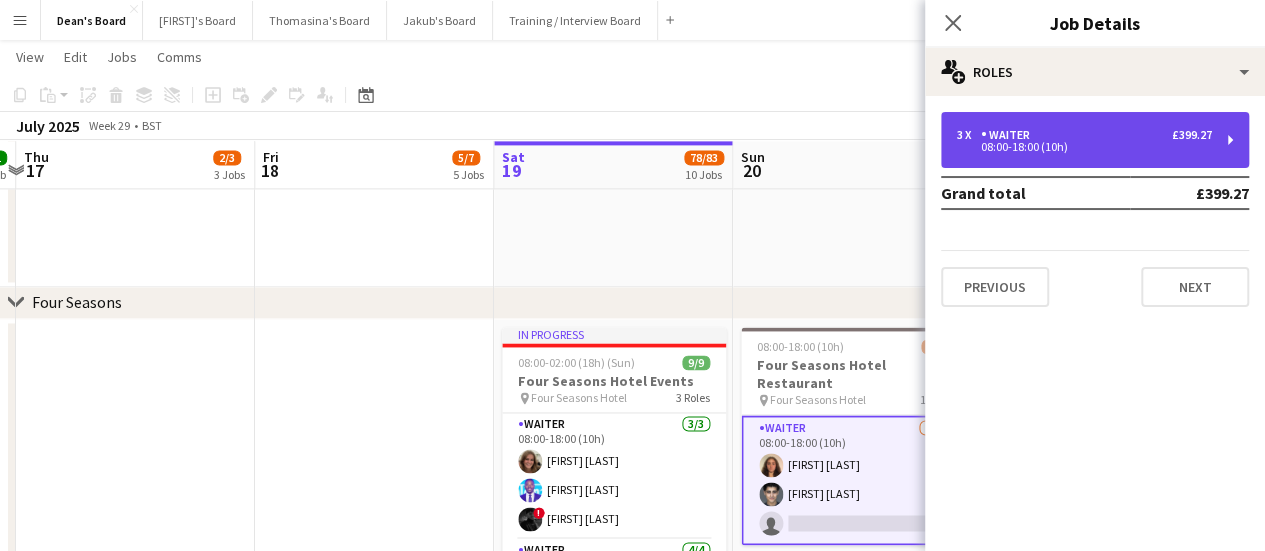 click on "3 x   Waiter   £399.27   08:00-18:00 (10h)" at bounding box center (1095, 140) 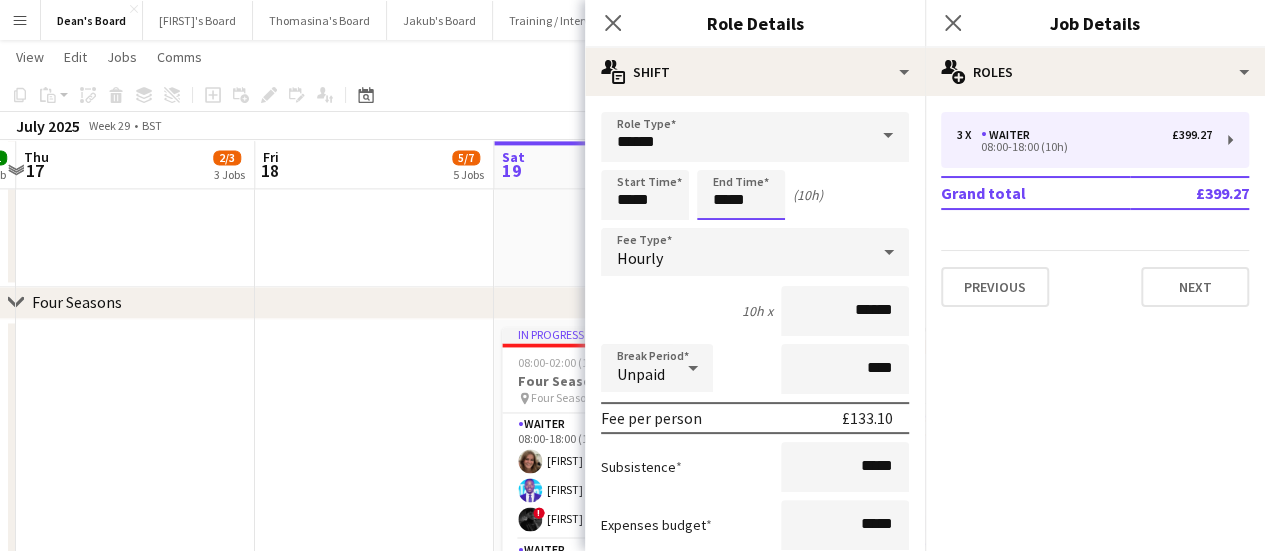 click on "*****" at bounding box center (741, 195) 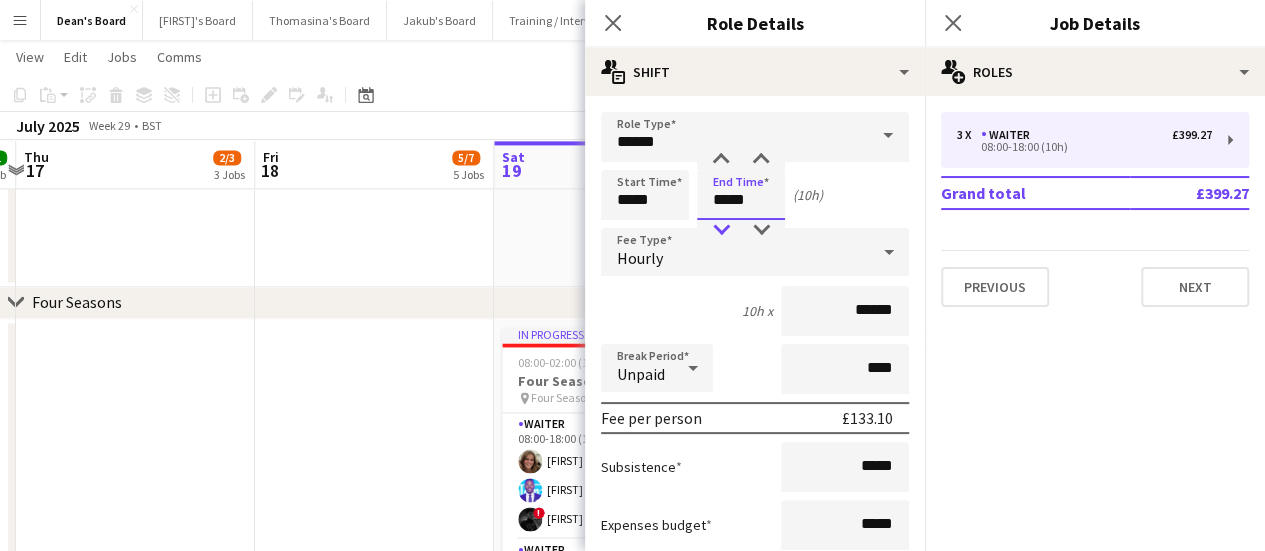 click at bounding box center (721, 230) 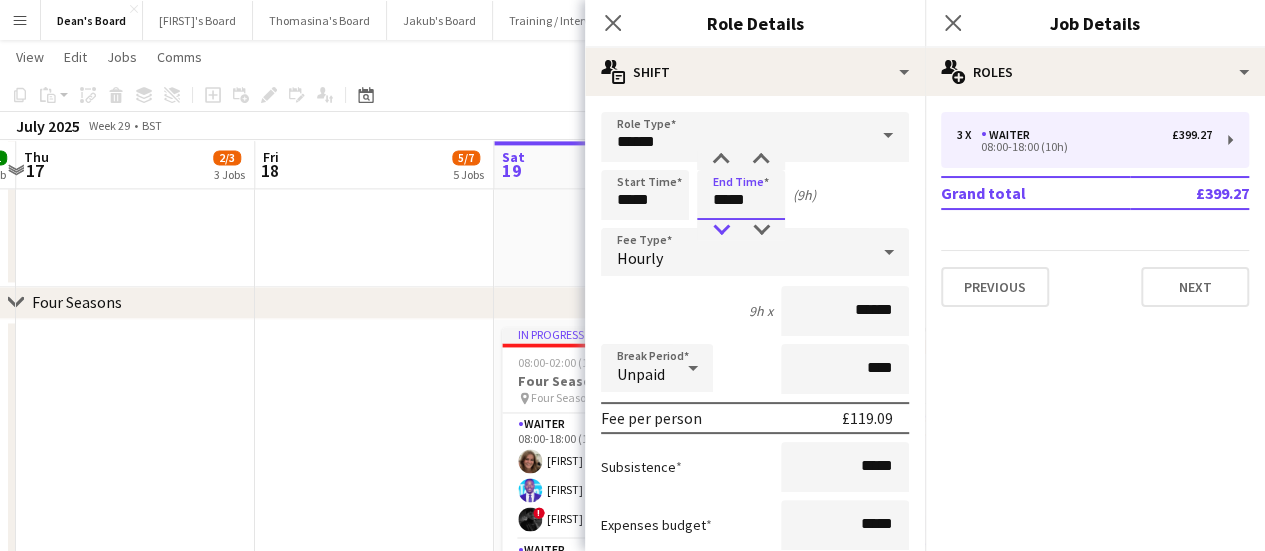 click at bounding box center (721, 230) 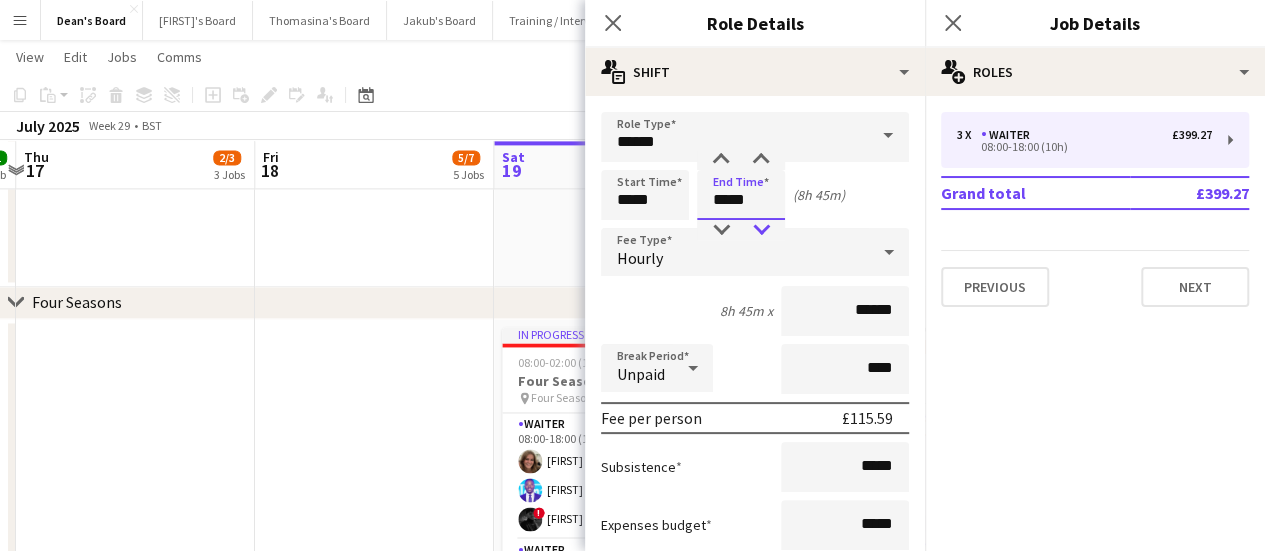 click at bounding box center (761, 230) 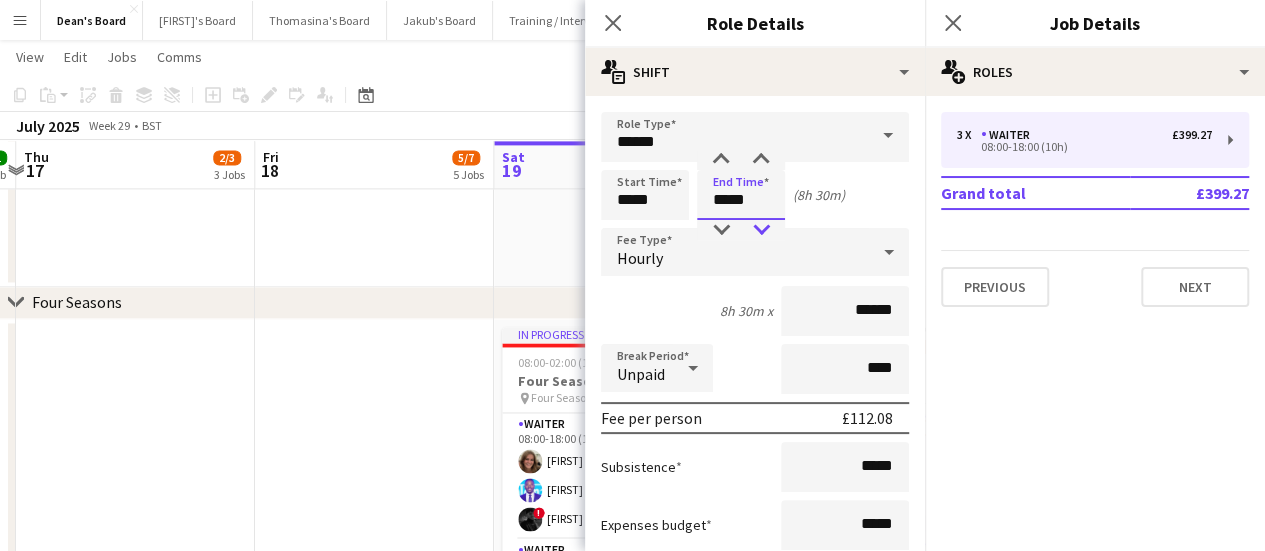 click at bounding box center (761, 230) 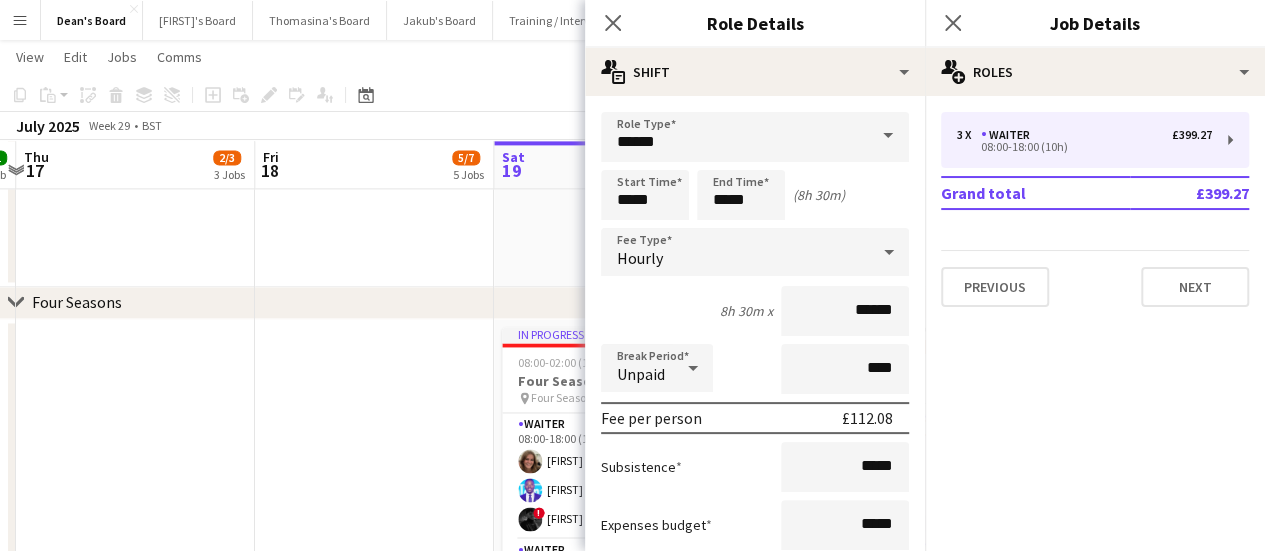 click on "Break Period  Unpaid ****" at bounding box center [755, 369] 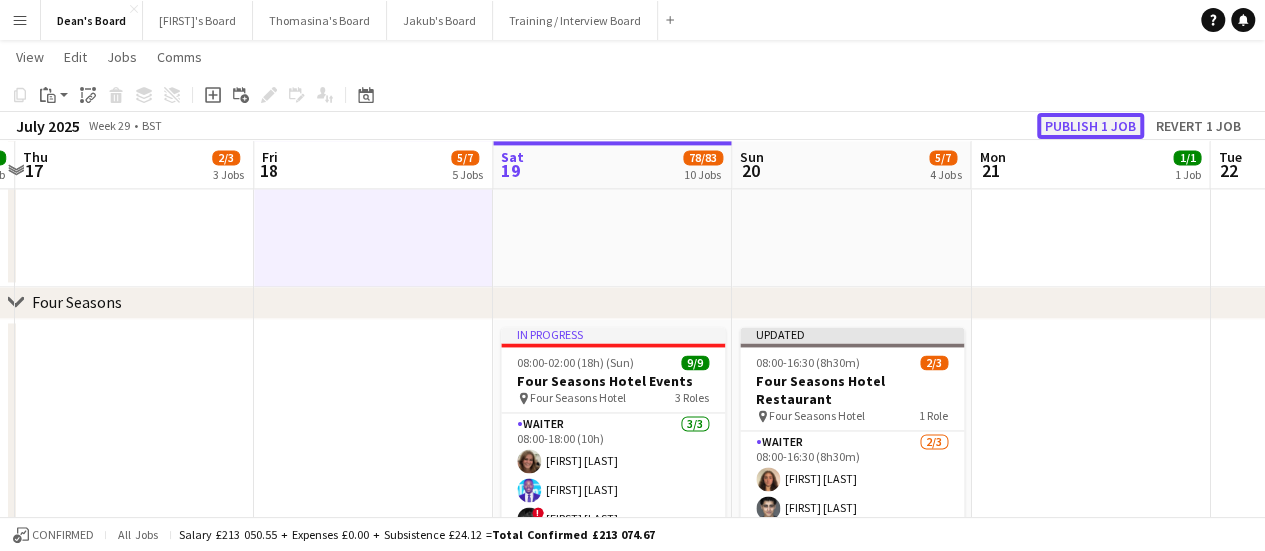 click on "Publish 1 job" 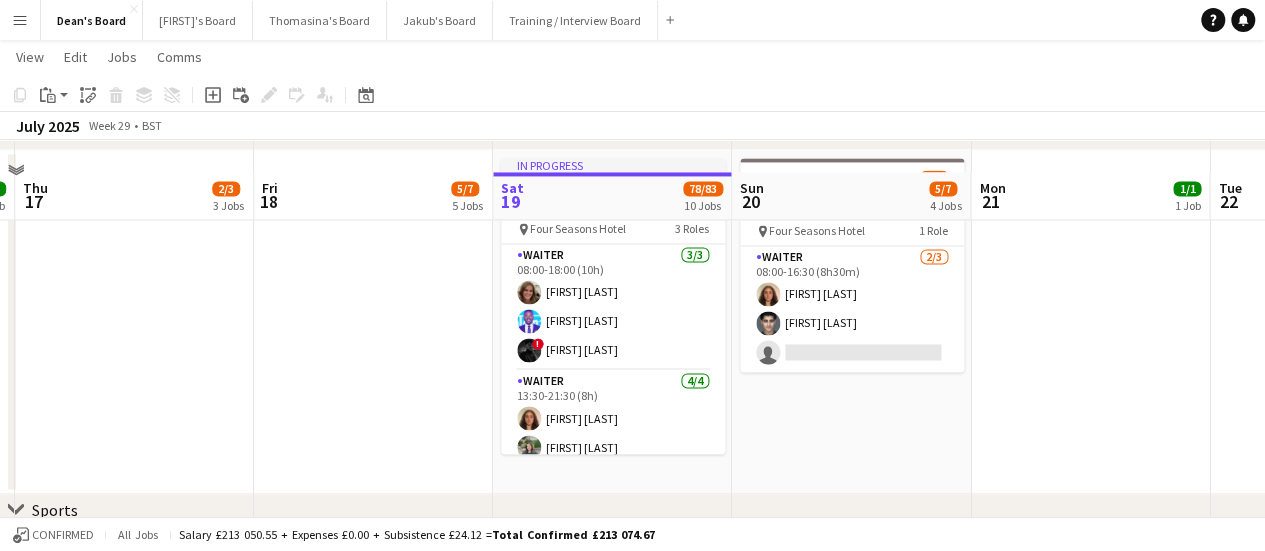 scroll, scrollTop: 1598, scrollLeft: 0, axis: vertical 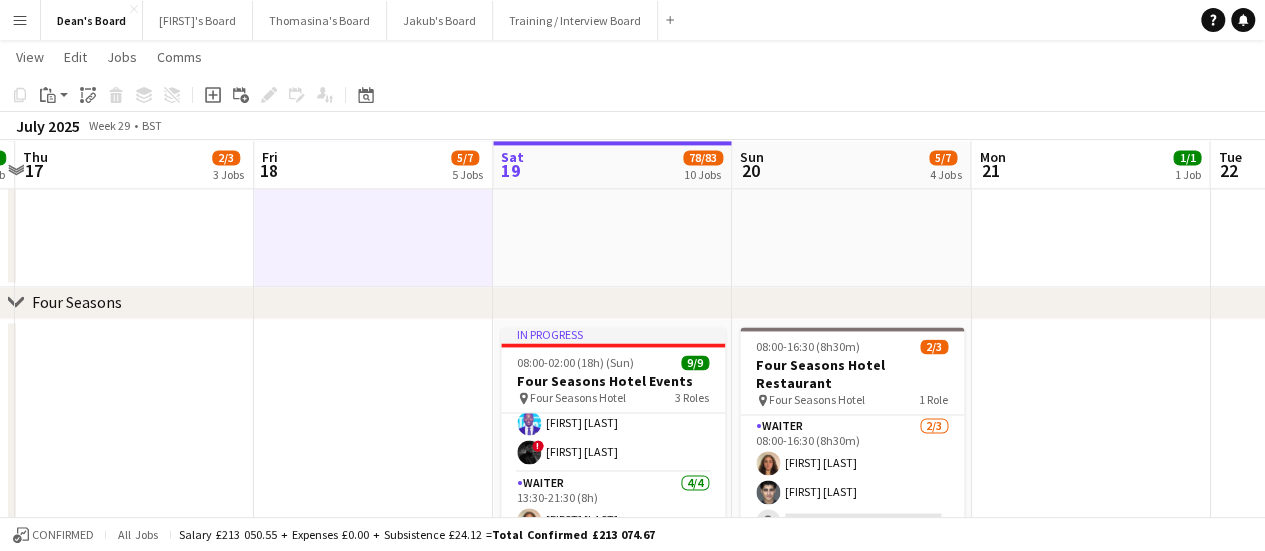 click on "Toggle View
[ADDRESS], [CITY], [POSTAL_CODE]  [DATE] → [DATE]   5/6   6 jobs      07:00-19:00 (12h)    1/1
pin
[CITY], [POSTAL_CODE]   1 Role   Catering Assistant   1/1   07:00-19:00 (12h)
[FIRST] [LAST]" at bounding box center (134, -444) 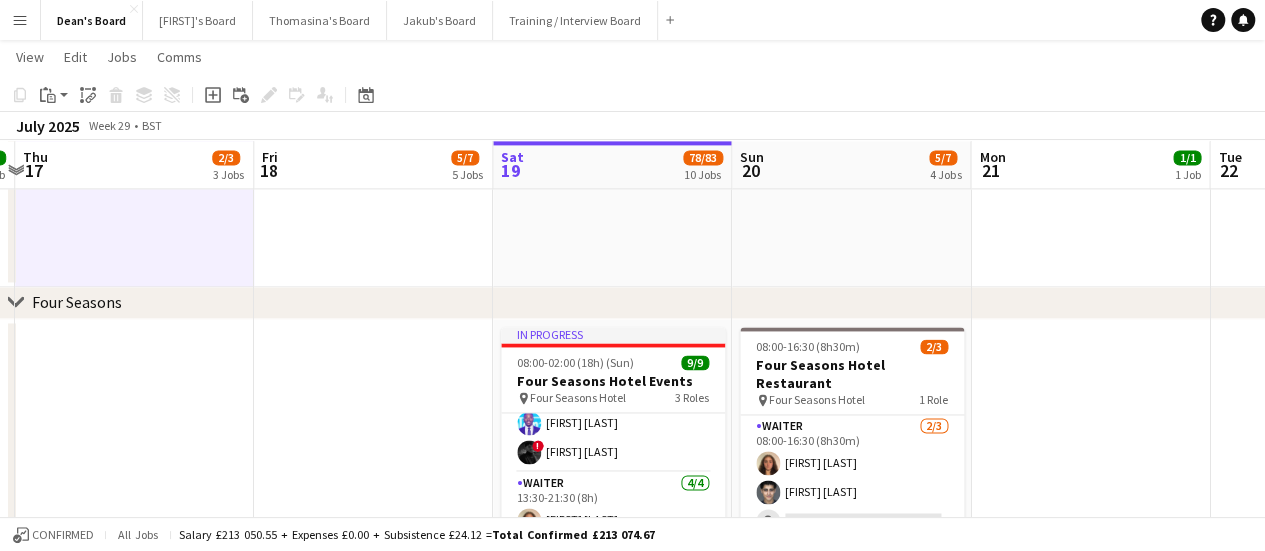 click on "Menu" at bounding box center [20, 20] 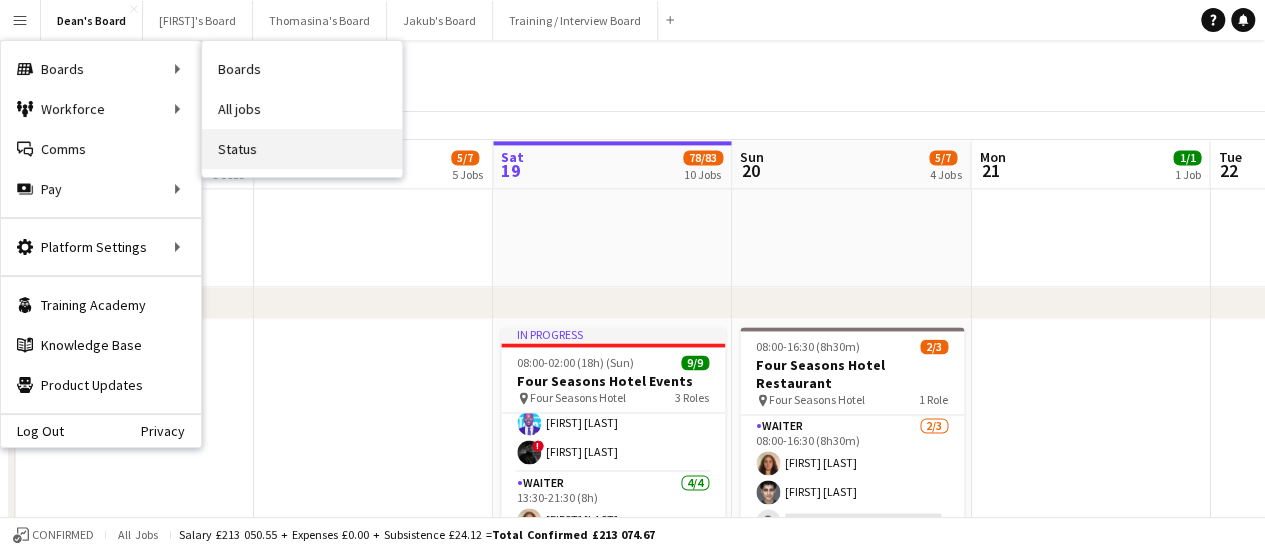 click on "Status" at bounding box center (302, 149) 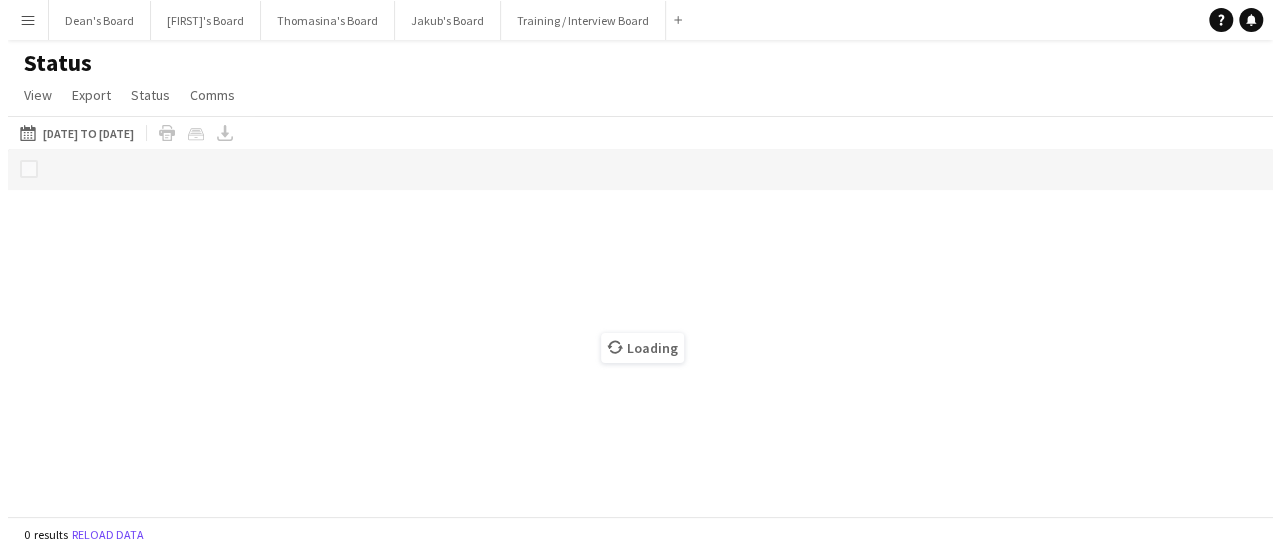 scroll, scrollTop: 0, scrollLeft: 0, axis: both 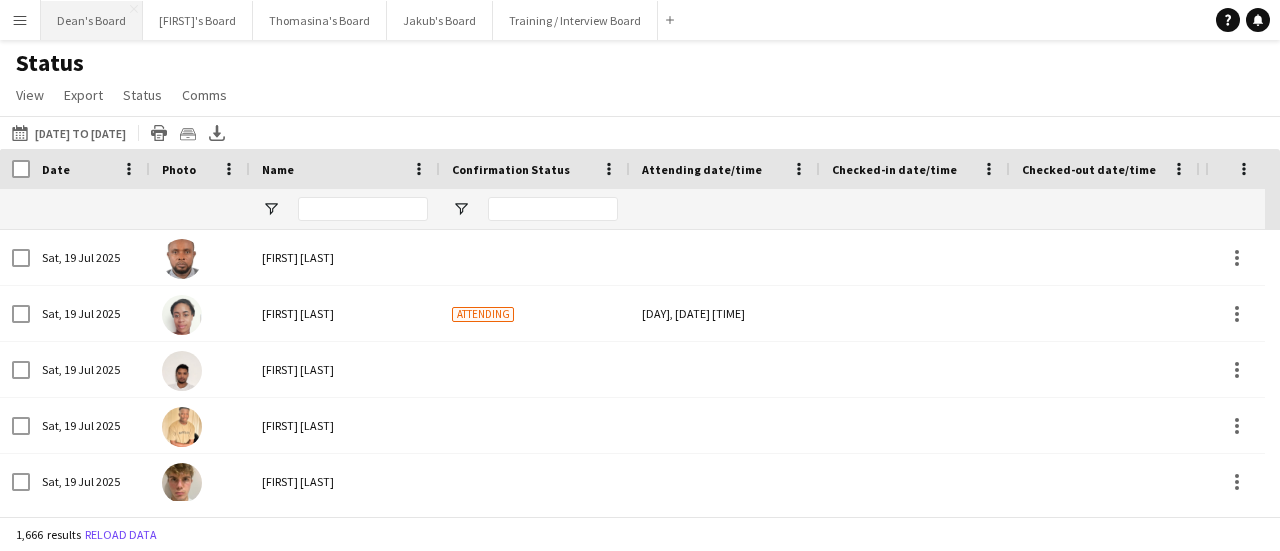 click on "Dean's Board
Close" at bounding box center [92, 20] 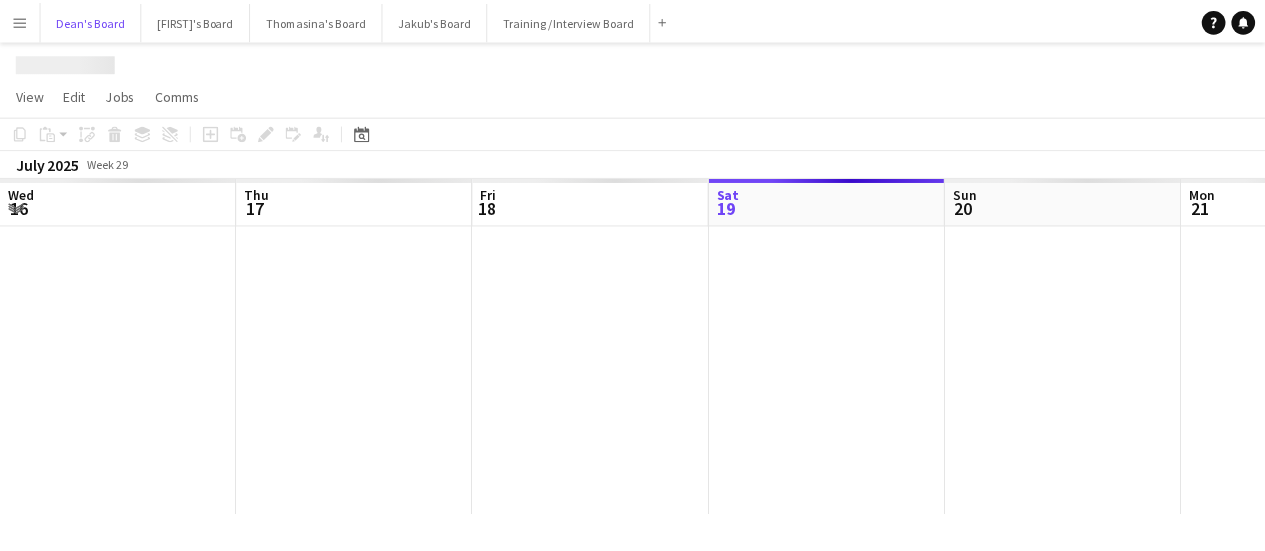 scroll, scrollTop: 0, scrollLeft: 478, axis: horizontal 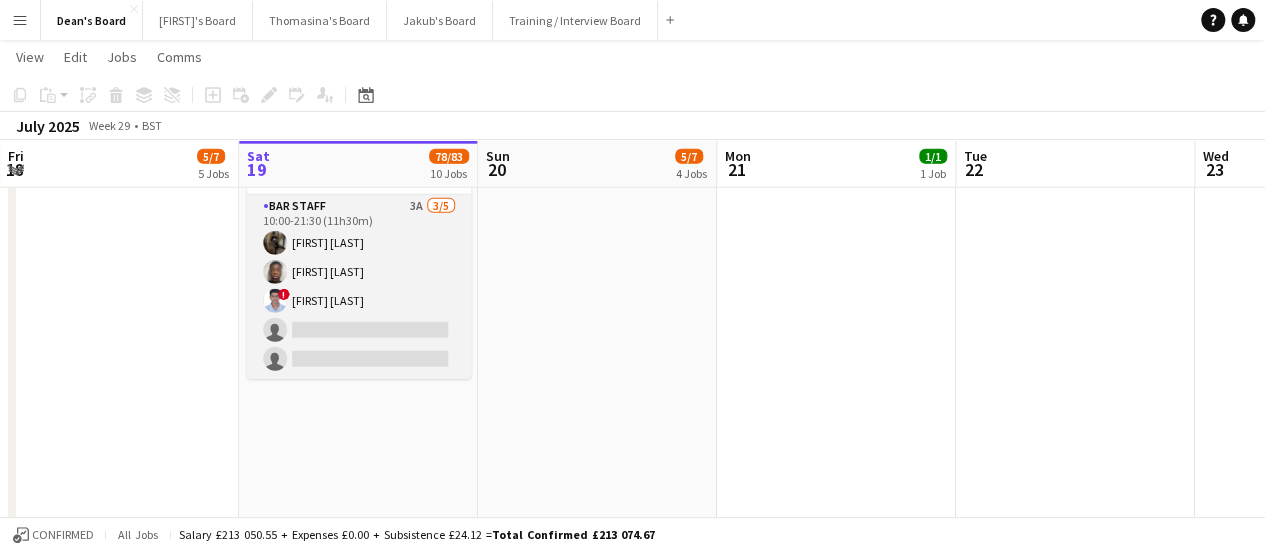 click on "BARSTAFF   3A   3/5   10:00-21:30 (11h30m)
[FIRST] [LAST] [FIRST] [LAST] ! [FIRST] [LAST]
single-neutral-actions
single-neutral-actions" at bounding box center [359, 287] 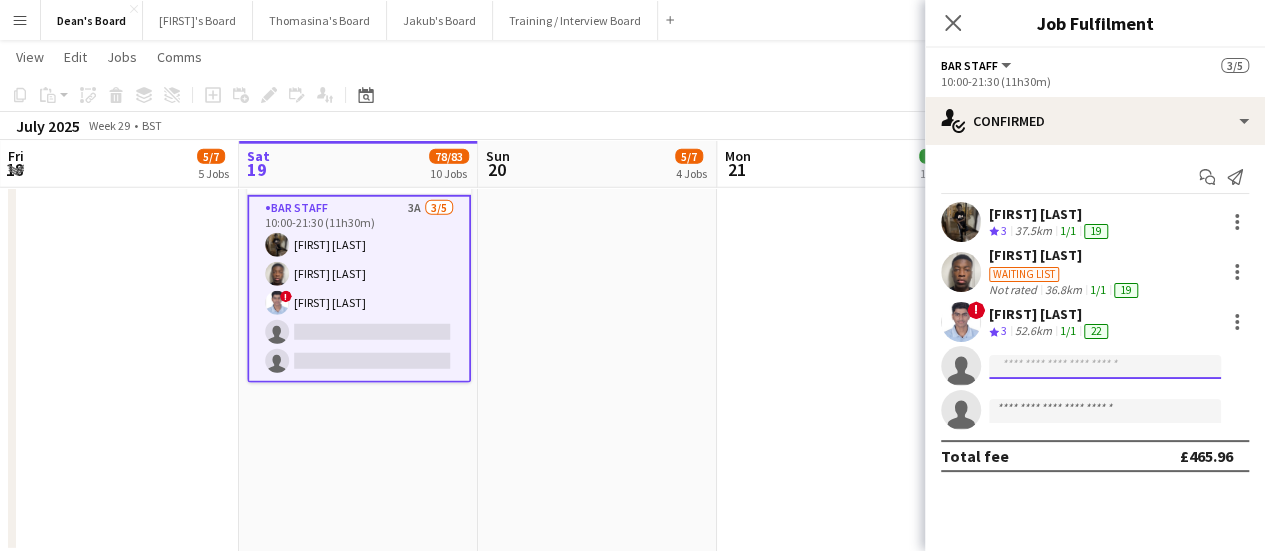 click 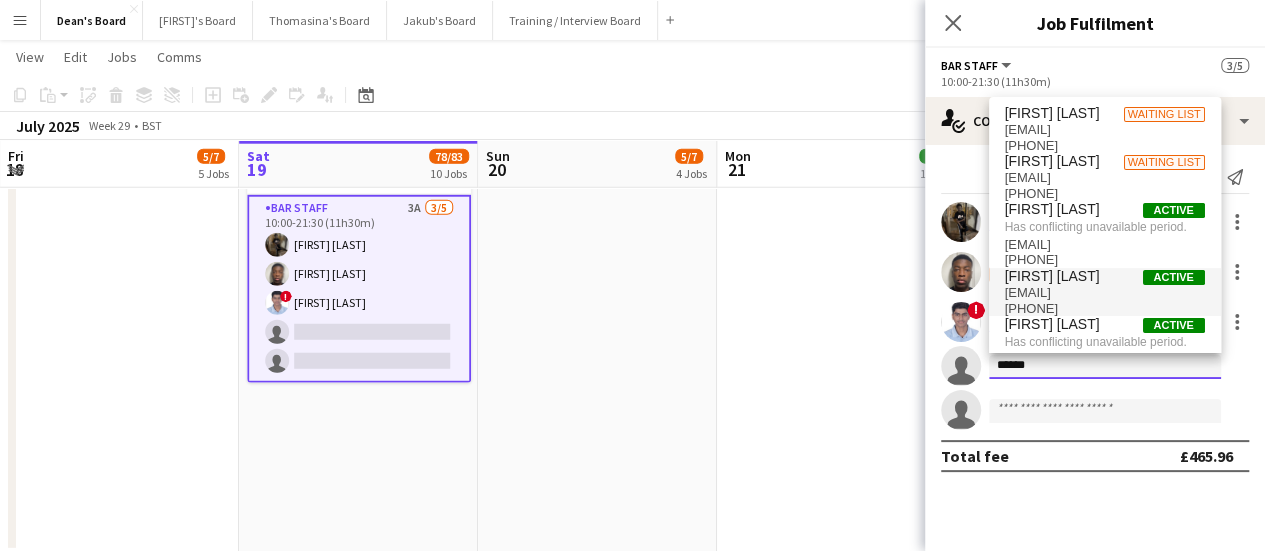 type on "******" 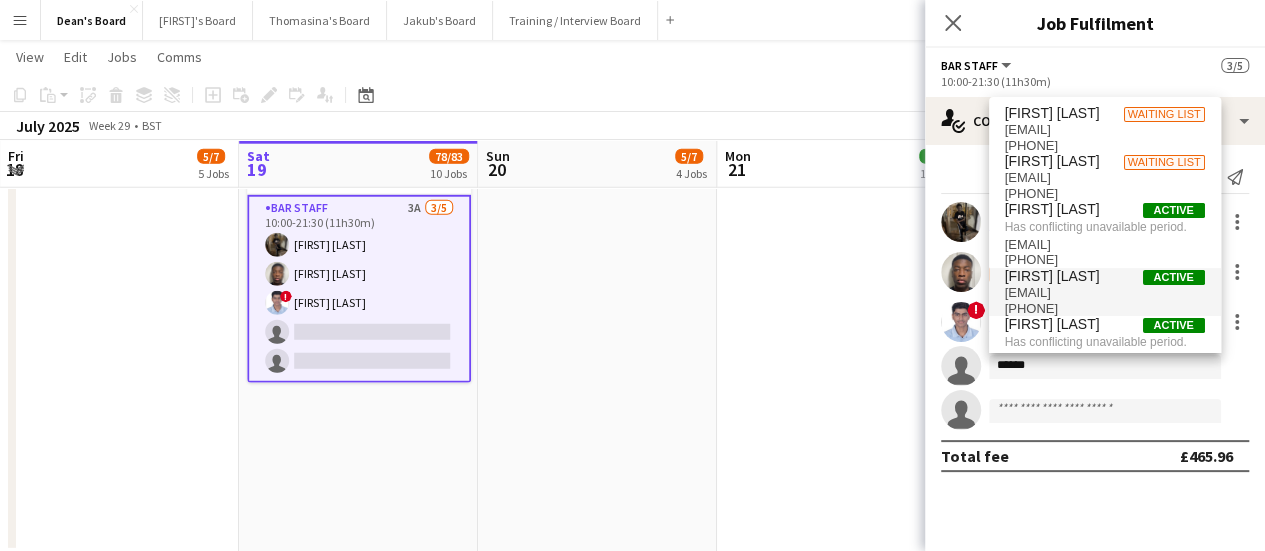 click on "[FIRST] [LAST]" at bounding box center (1052, 276) 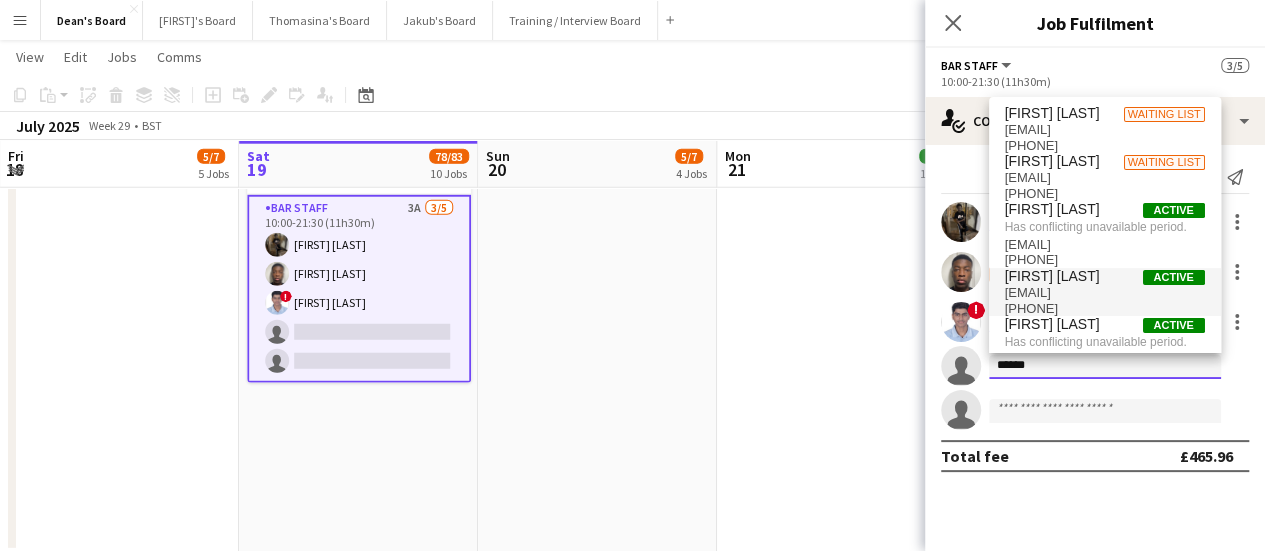 type 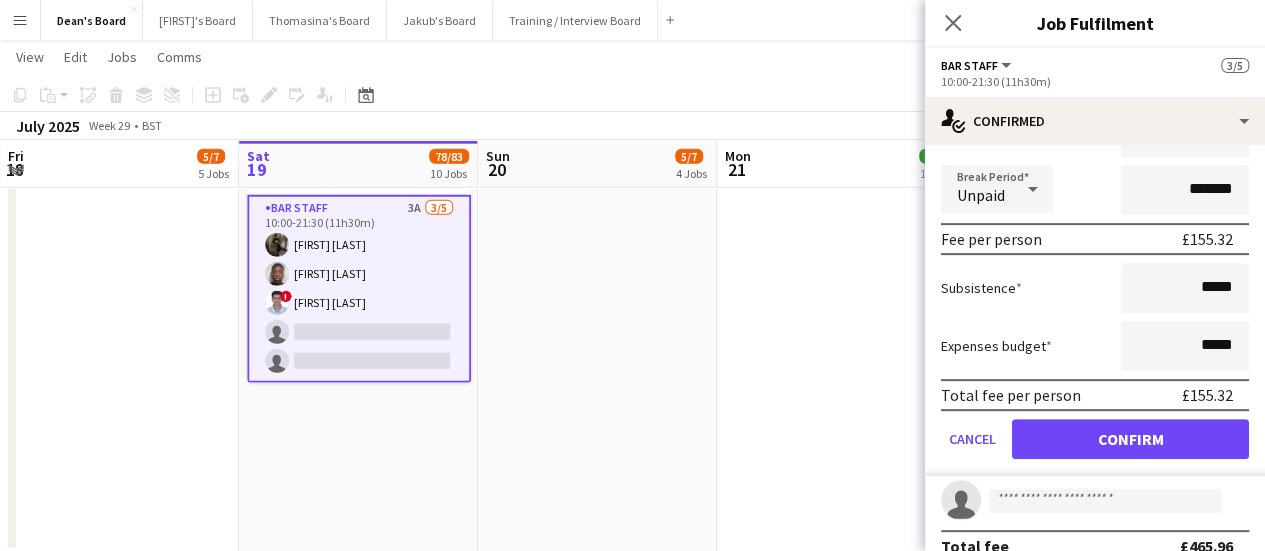 scroll, scrollTop: 389, scrollLeft: 0, axis: vertical 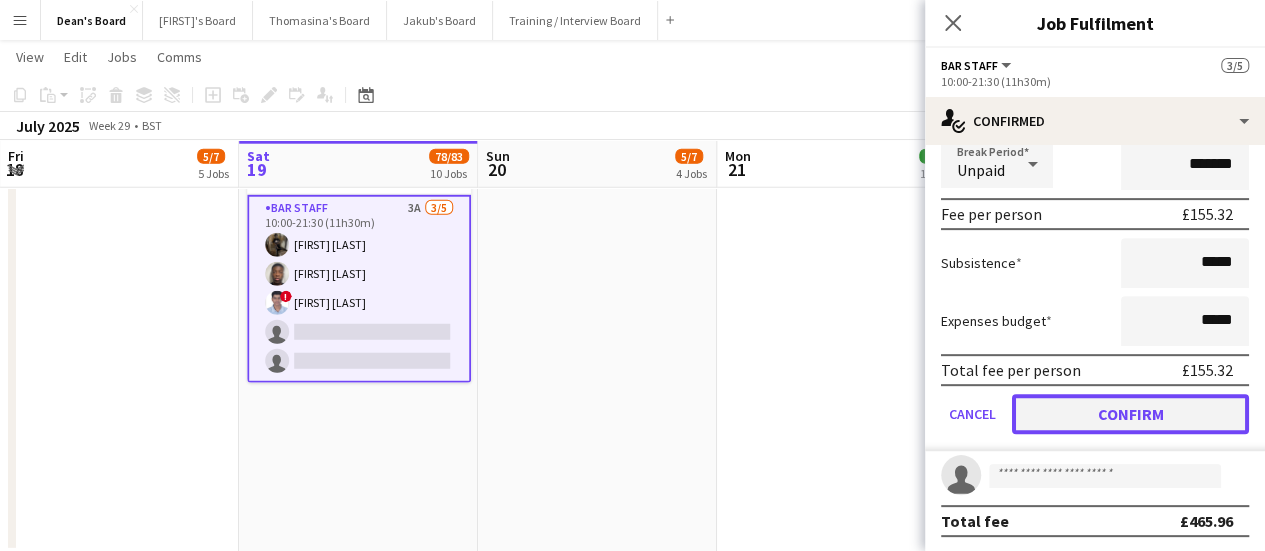 click on "Confirm" at bounding box center [1130, 414] 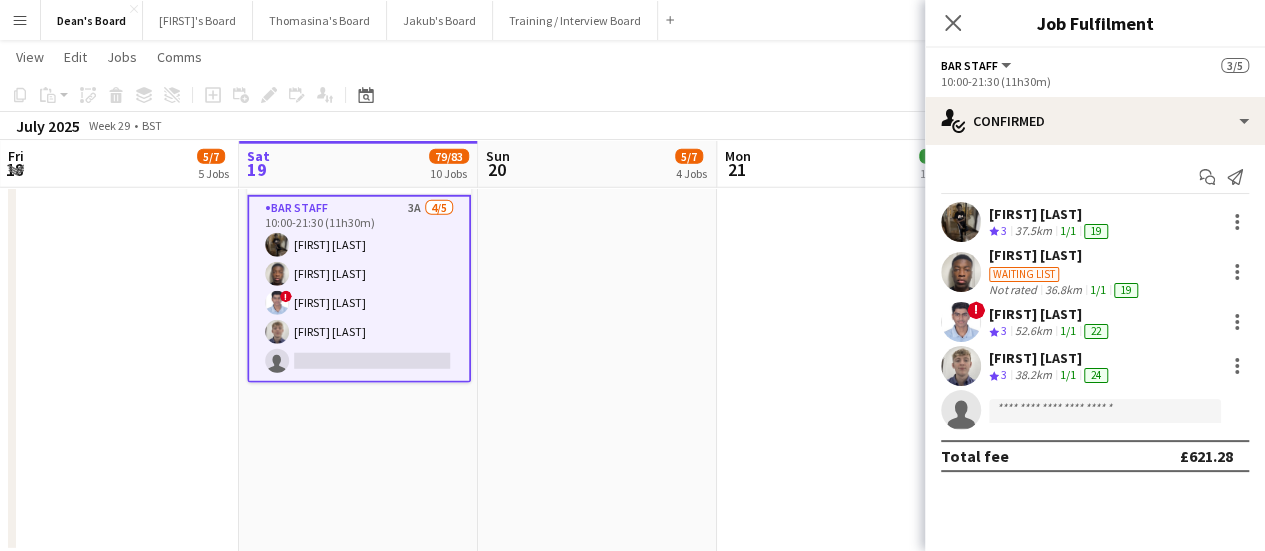 scroll, scrollTop: 0, scrollLeft: 0, axis: both 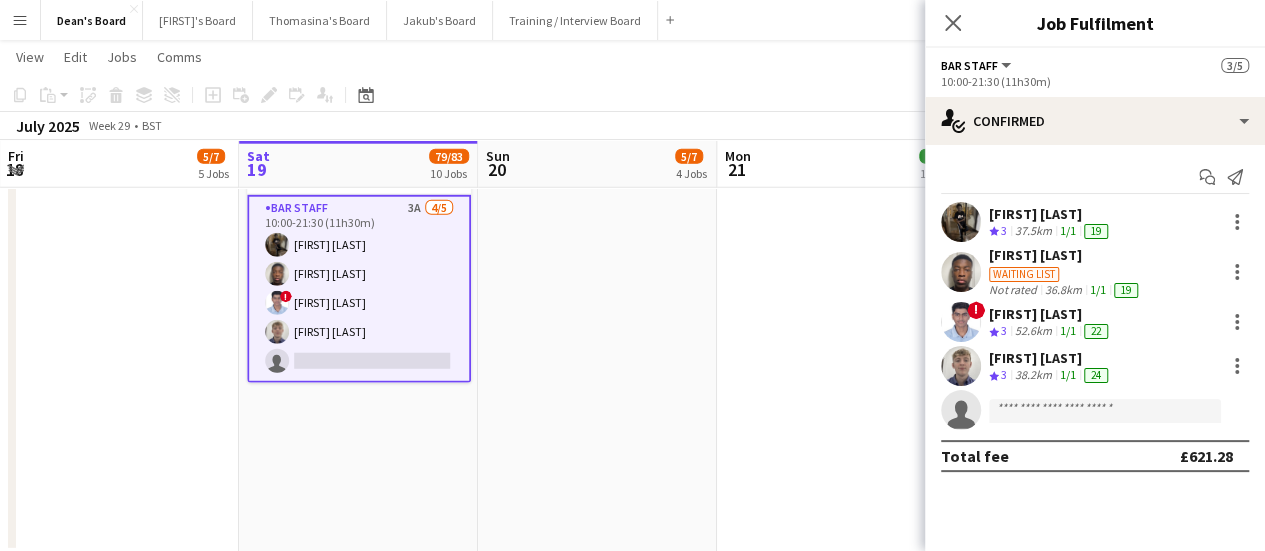 click at bounding box center [597, 23] 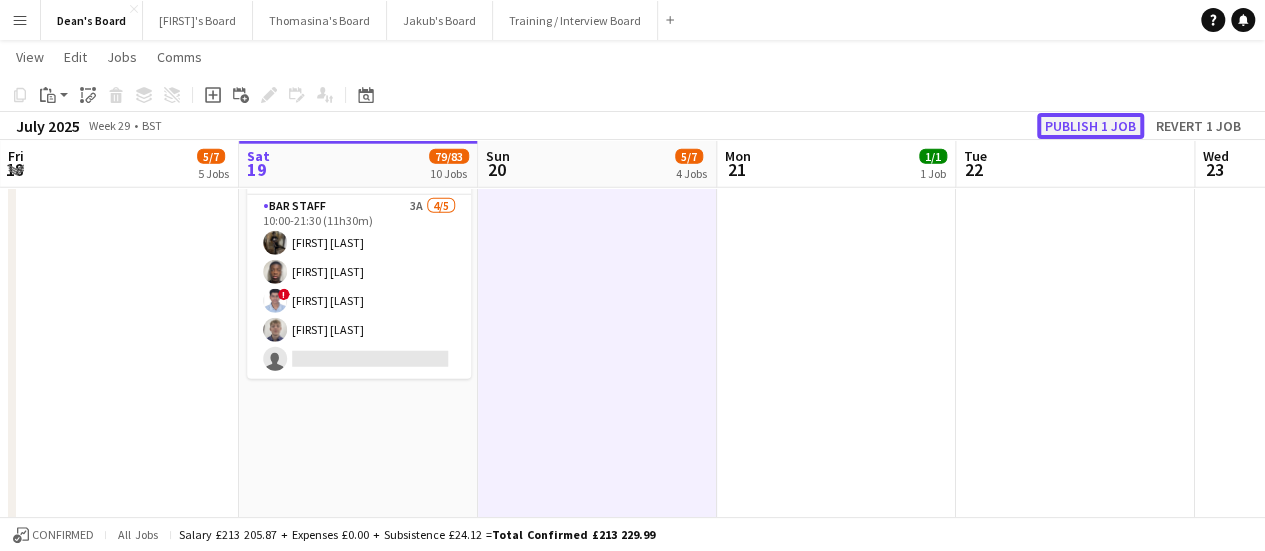 click on "Publish 1 job" 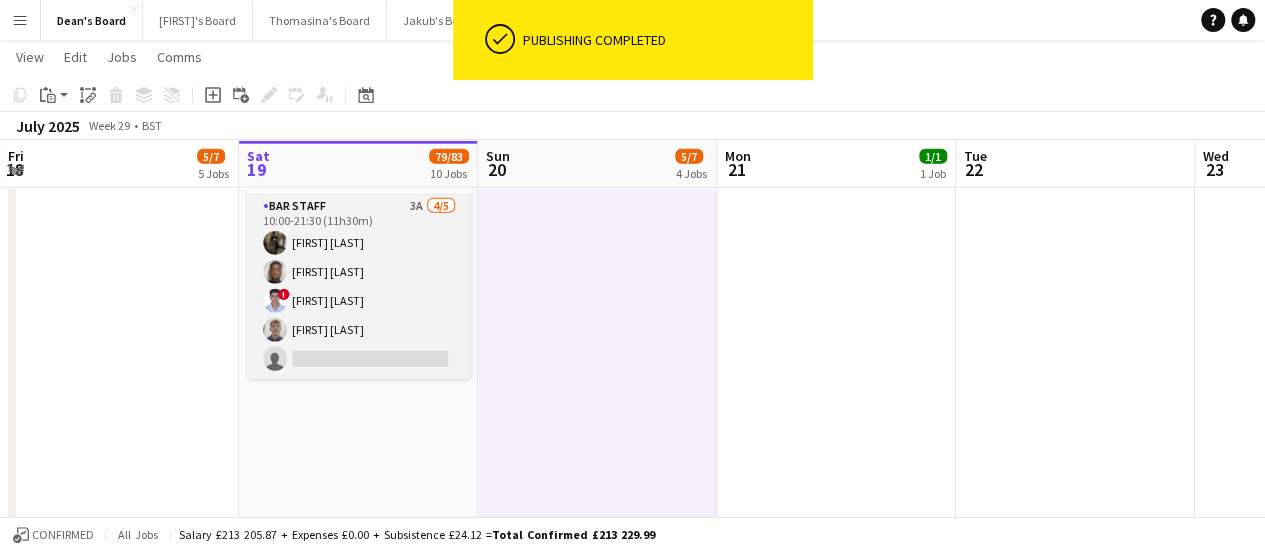 click on "BARSTAFF   3A   4/5   10:00-21:30 (11h30m)
[FIRST] [LAST] [FIRST] [LAST] ! [FIRST] [LAST] [FIRST] [LAST]
single-neutral-actions" at bounding box center [359, 287] 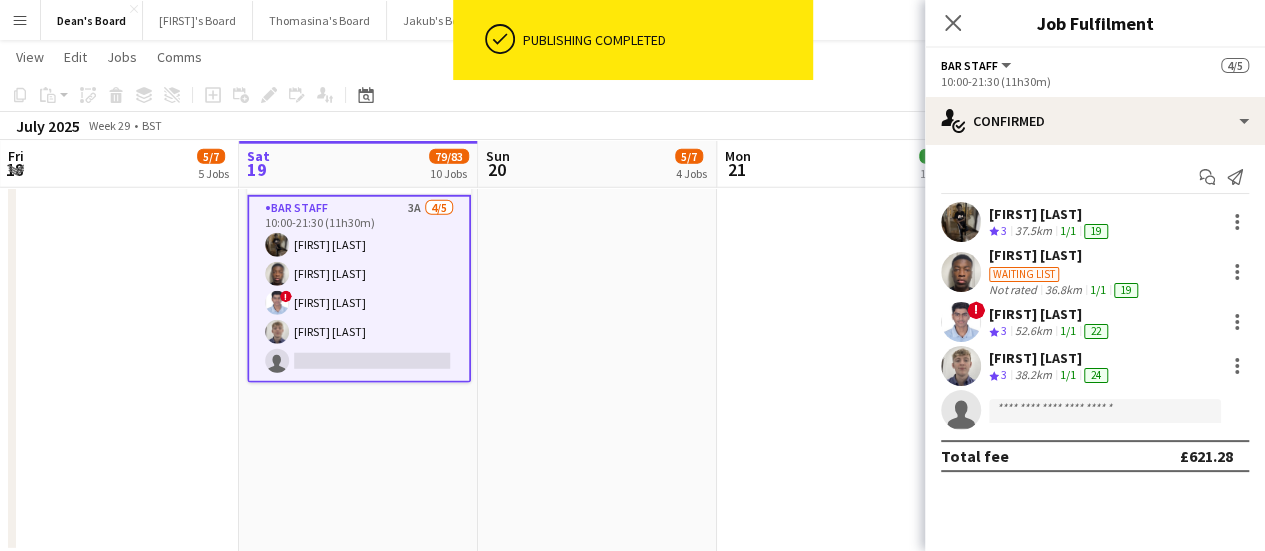 click on "38.2km" at bounding box center [1033, 375] 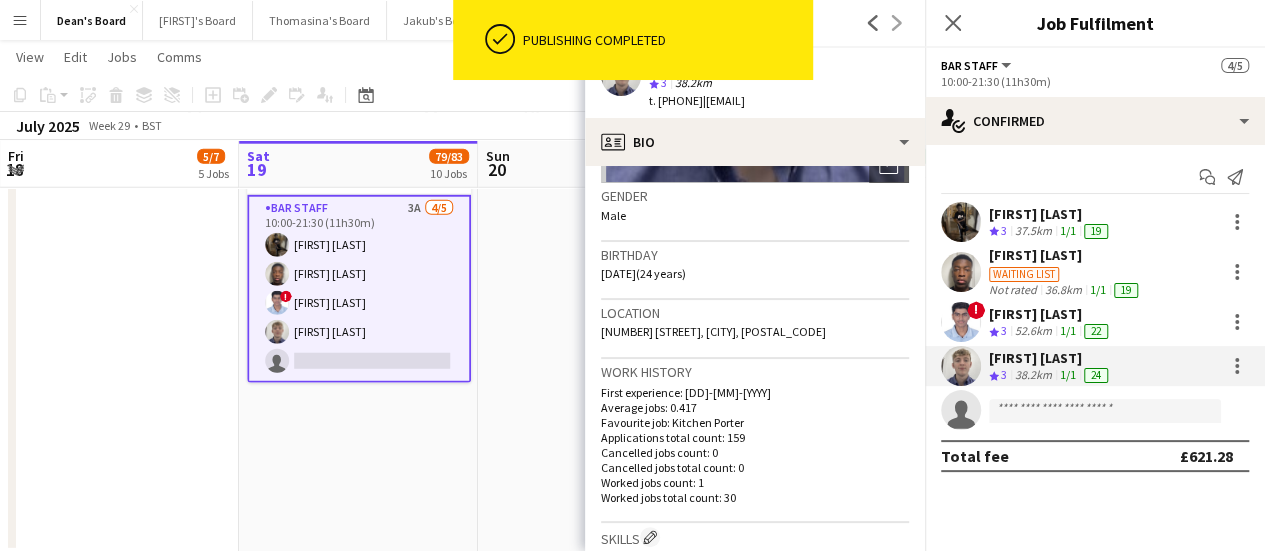 scroll, scrollTop: 300, scrollLeft: 0, axis: vertical 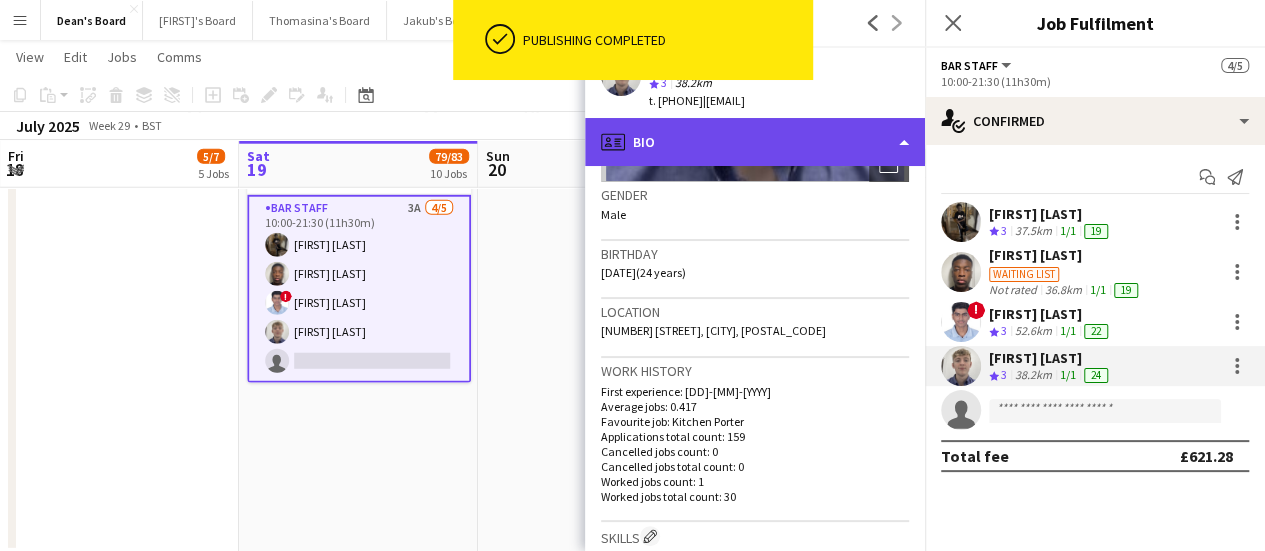 click on "profile
Bio" 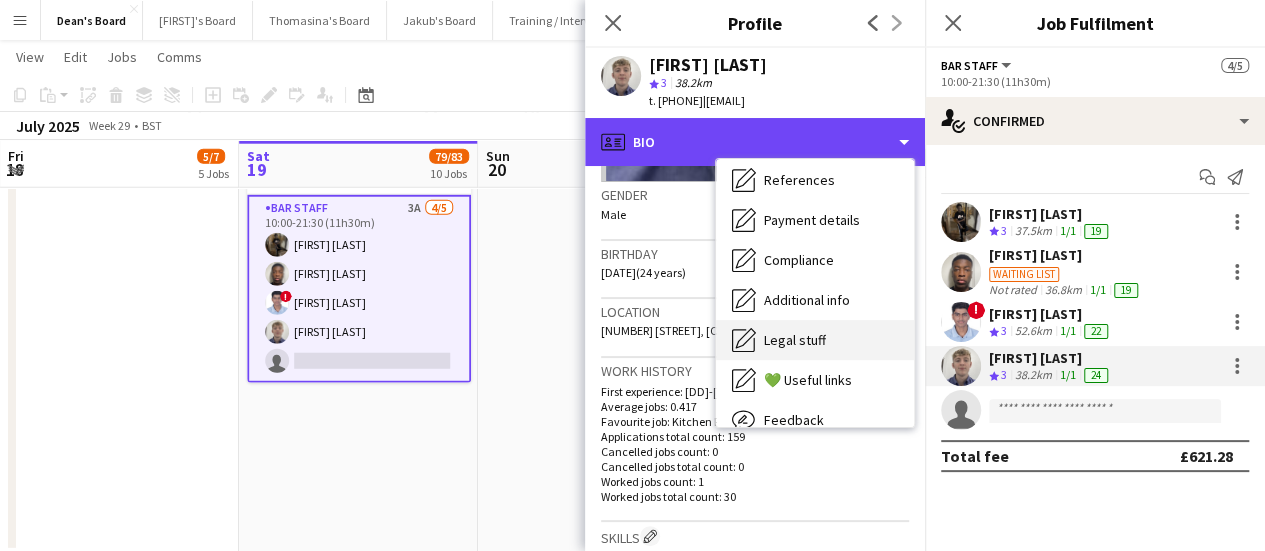 scroll, scrollTop: 268, scrollLeft: 0, axis: vertical 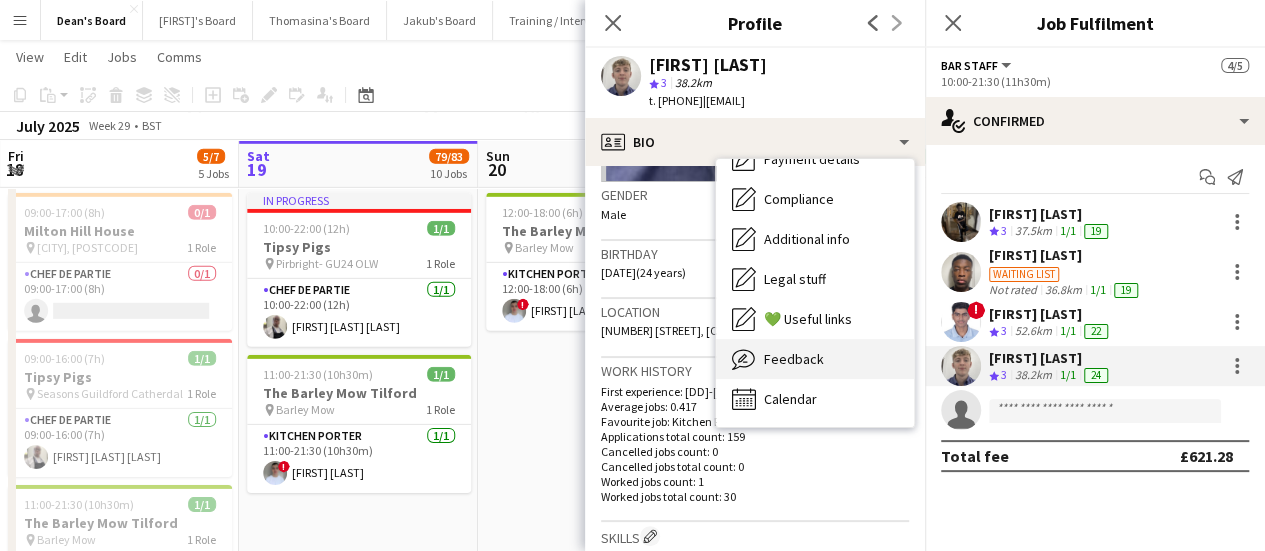 click on "Feedback
Feedback" at bounding box center (815, 359) 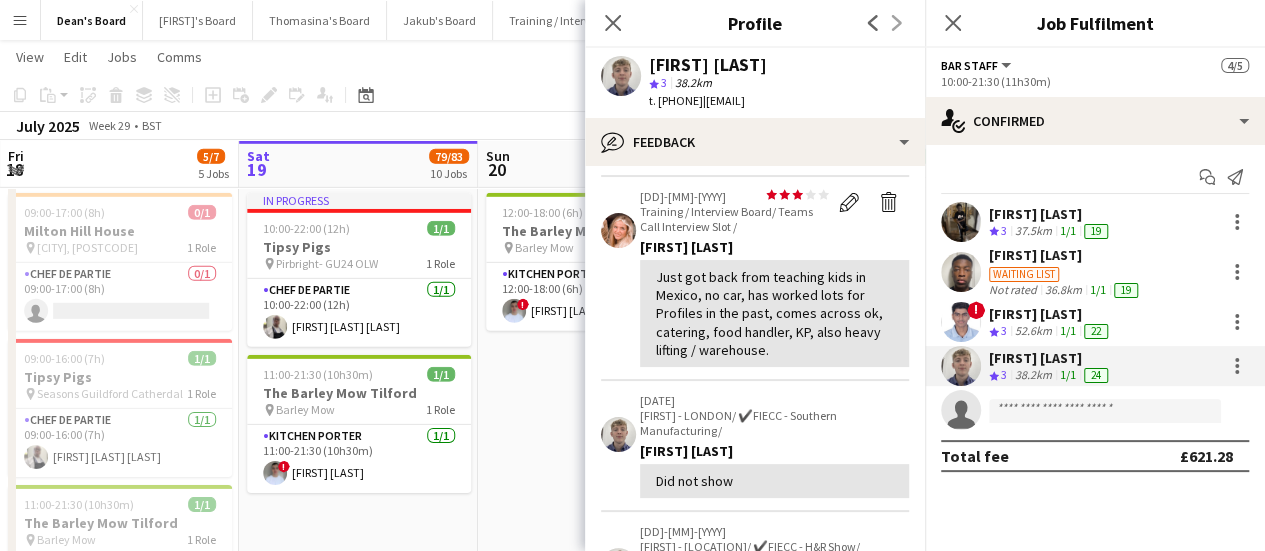 scroll, scrollTop: 0, scrollLeft: 0, axis: both 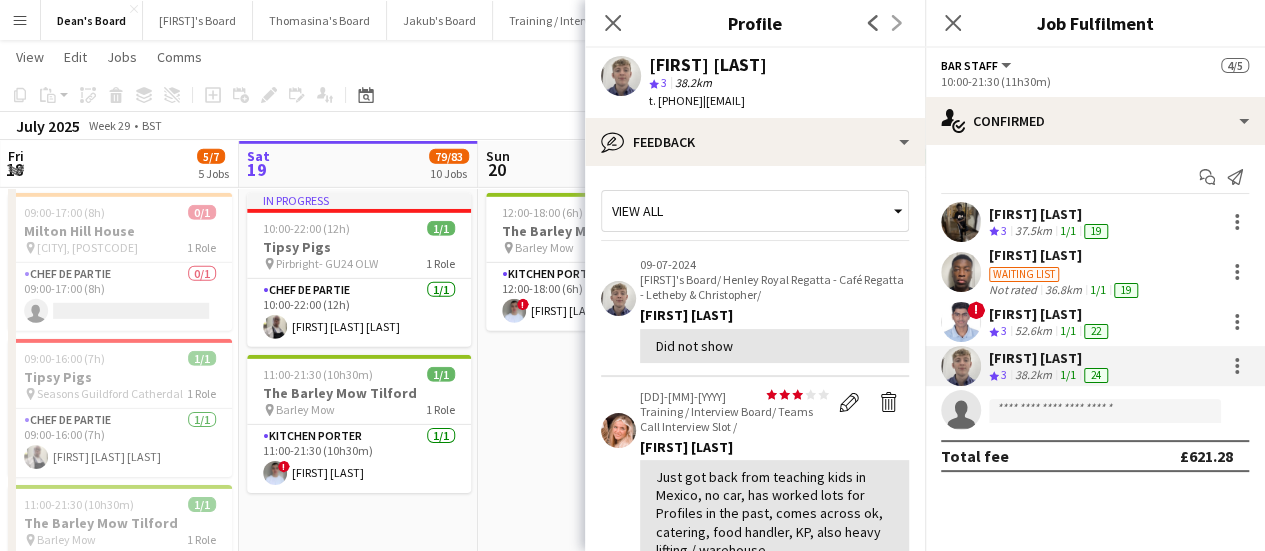 drag, startPoint x: 723, startPoint y: 287, endPoint x: 713, endPoint y: 288, distance: 10.049875 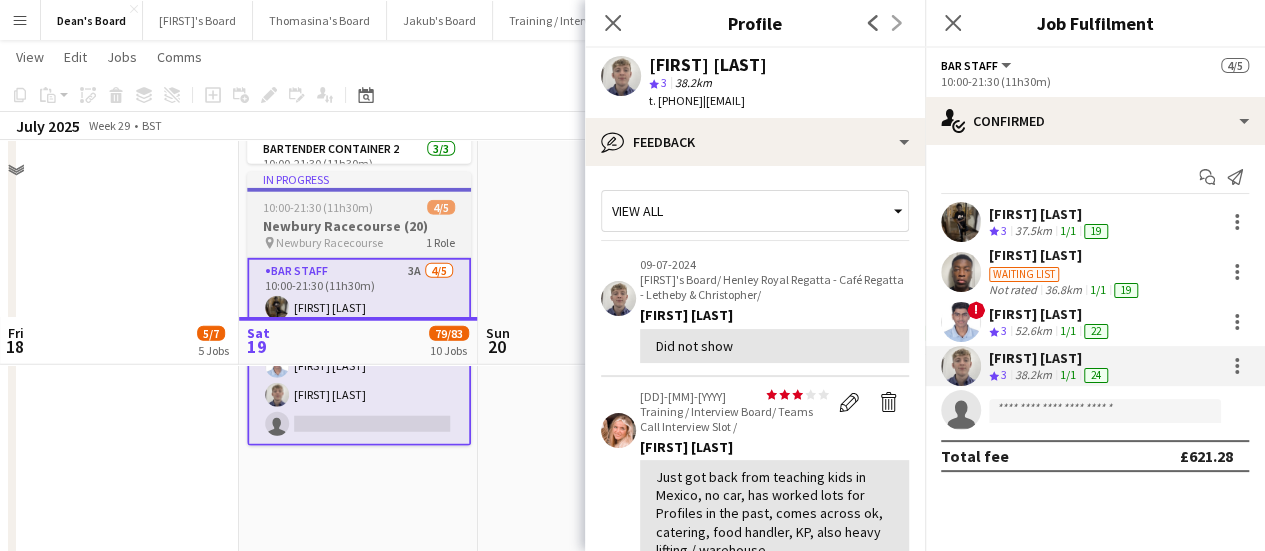 scroll, scrollTop: 2500, scrollLeft: 0, axis: vertical 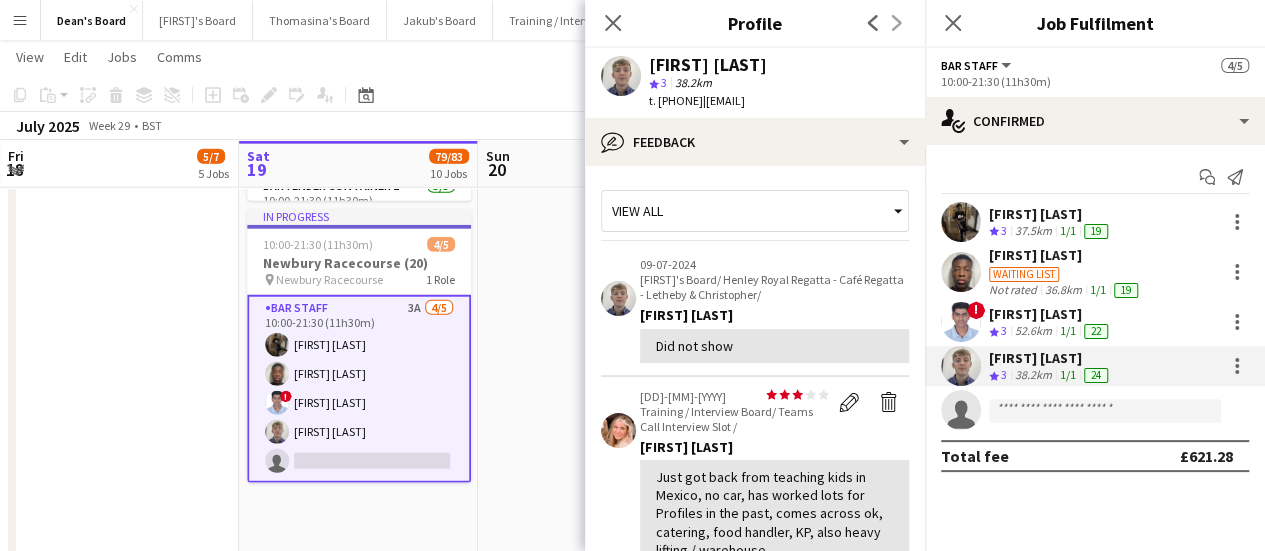 click at bounding box center [597, 123] 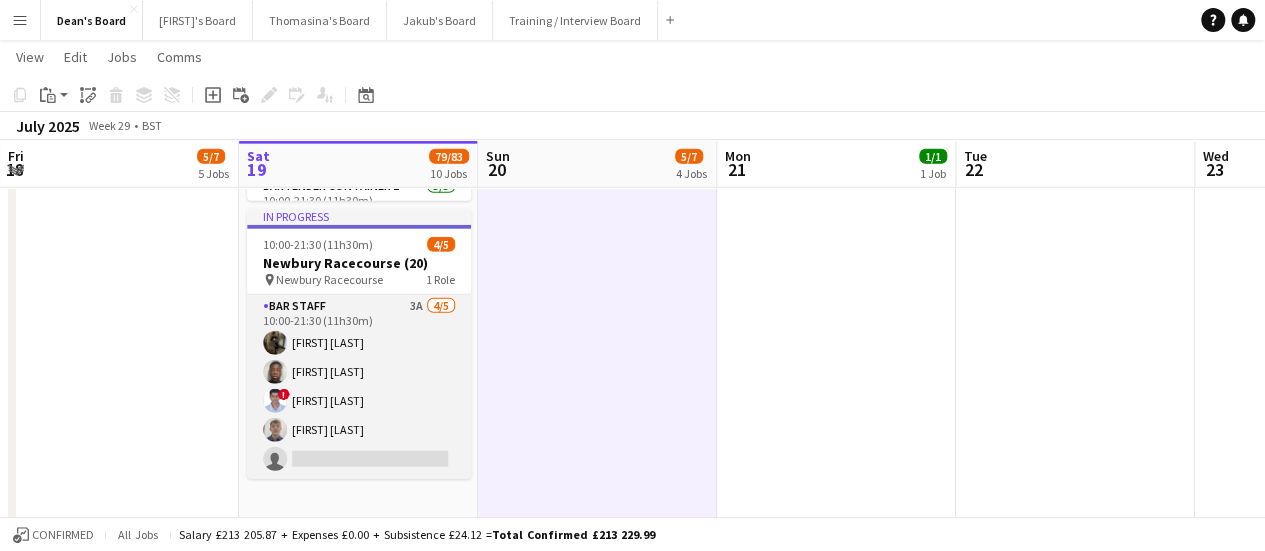 click on "BARSTAFF   3A   4/5   10:00-21:30 (11h30m)
[FIRST] [LAST] [FIRST] [LAST] ! [FIRST] [LAST] [FIRST] [LAST]
single-neutral-actions" at bounding box center [359, 387] 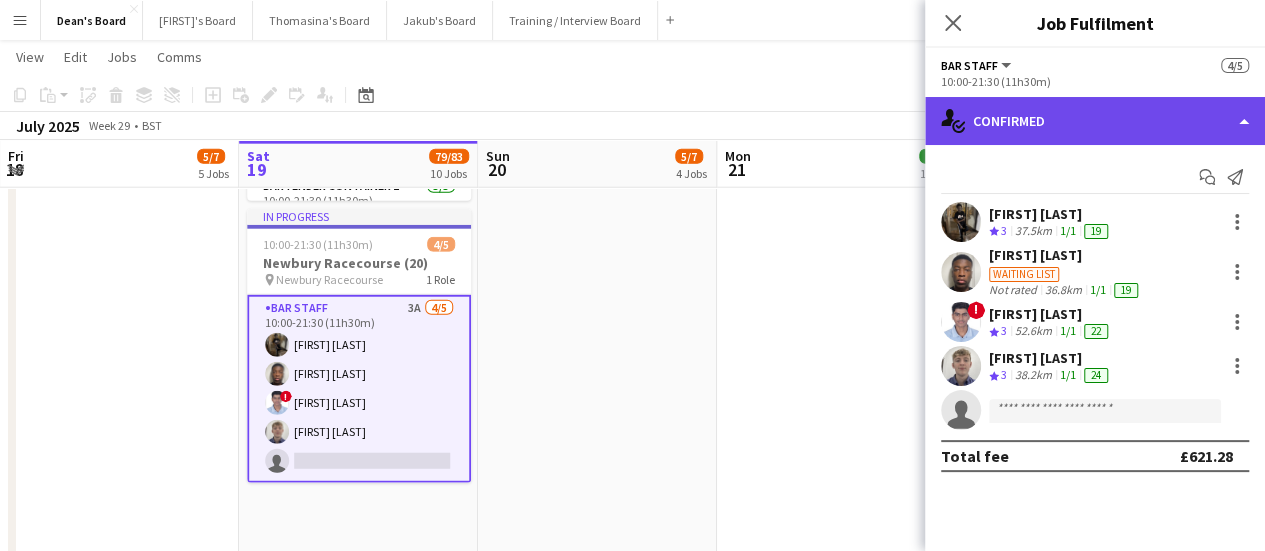 click on "single-neutral-actions-check-2
Confirmed" 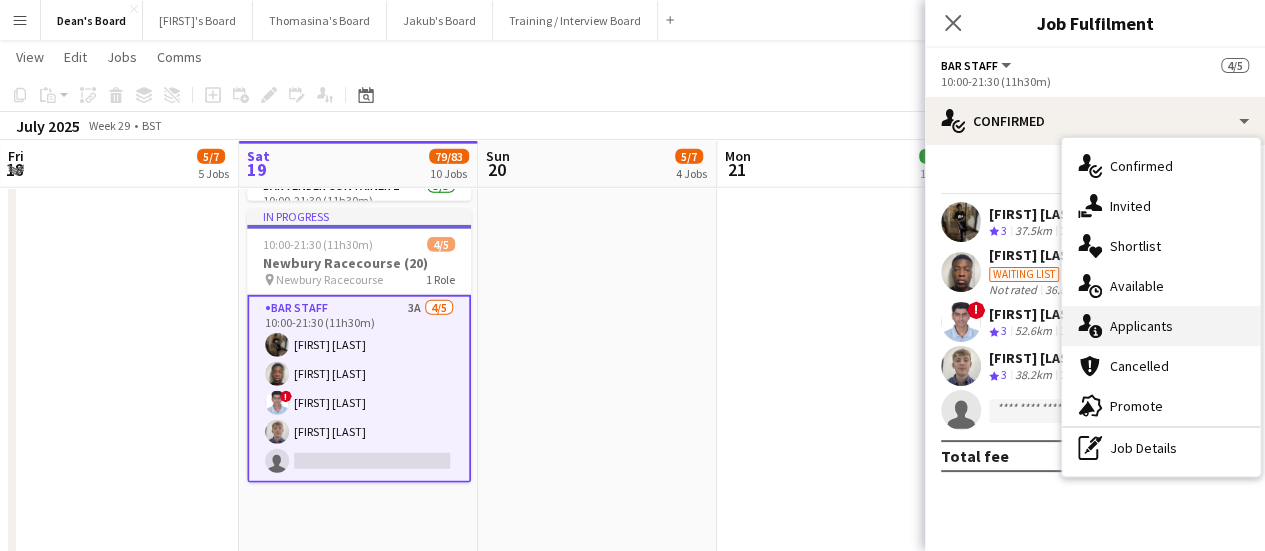 click on "single-neutral-actions-information
Applicants" at bounding box center [1161, 326] 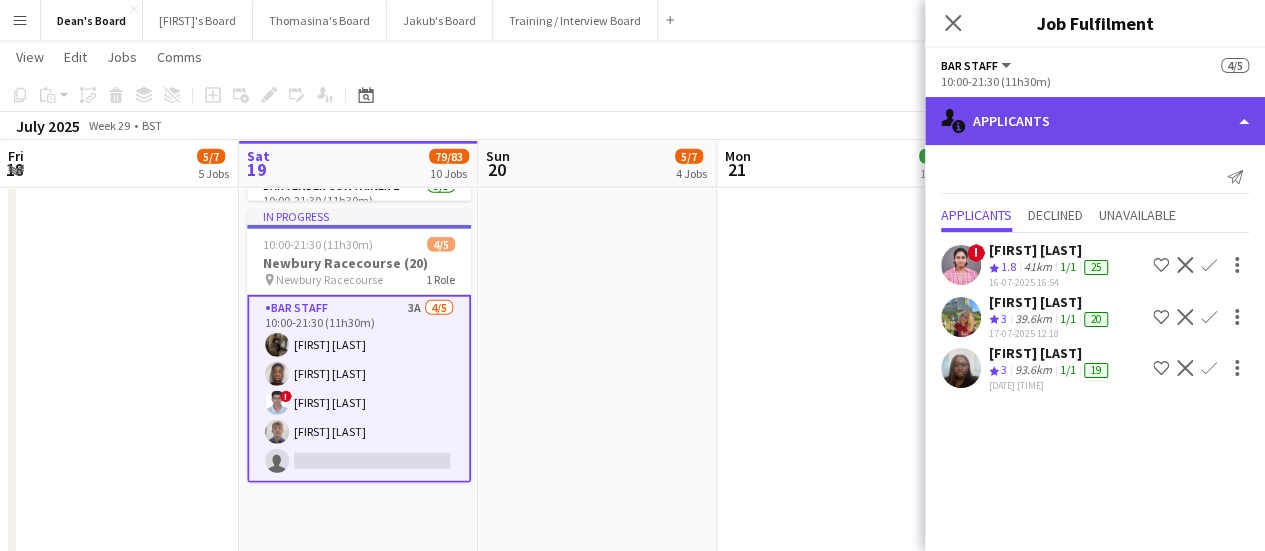 click on "single-neutral-actions-information
Applicants" 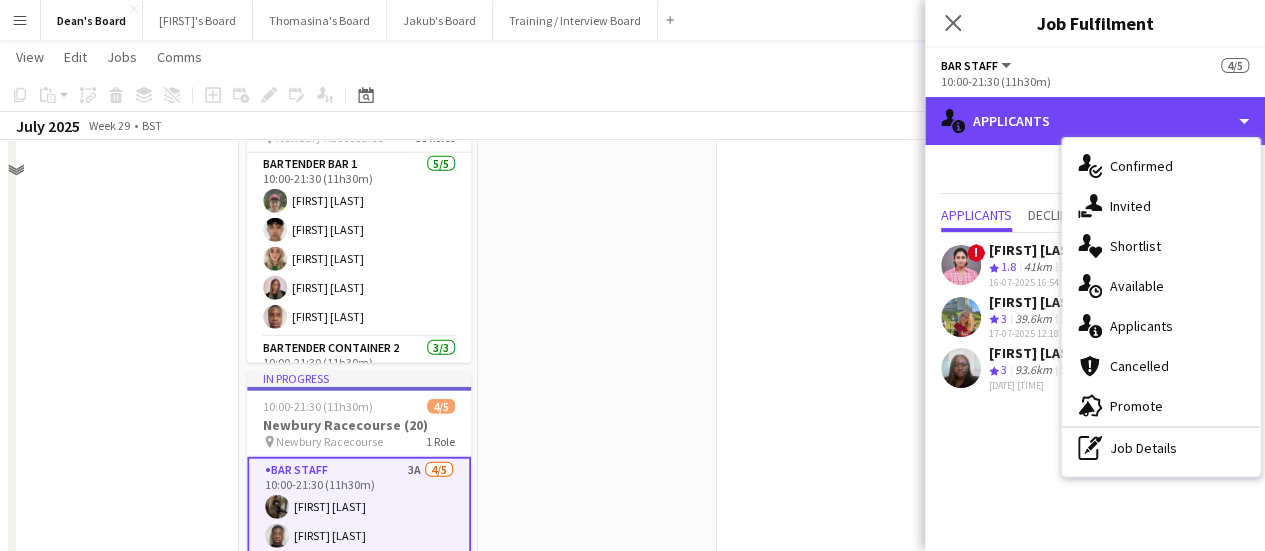 scroll, scrollTop: 2200, scrollLeft: 0, axis: vertical 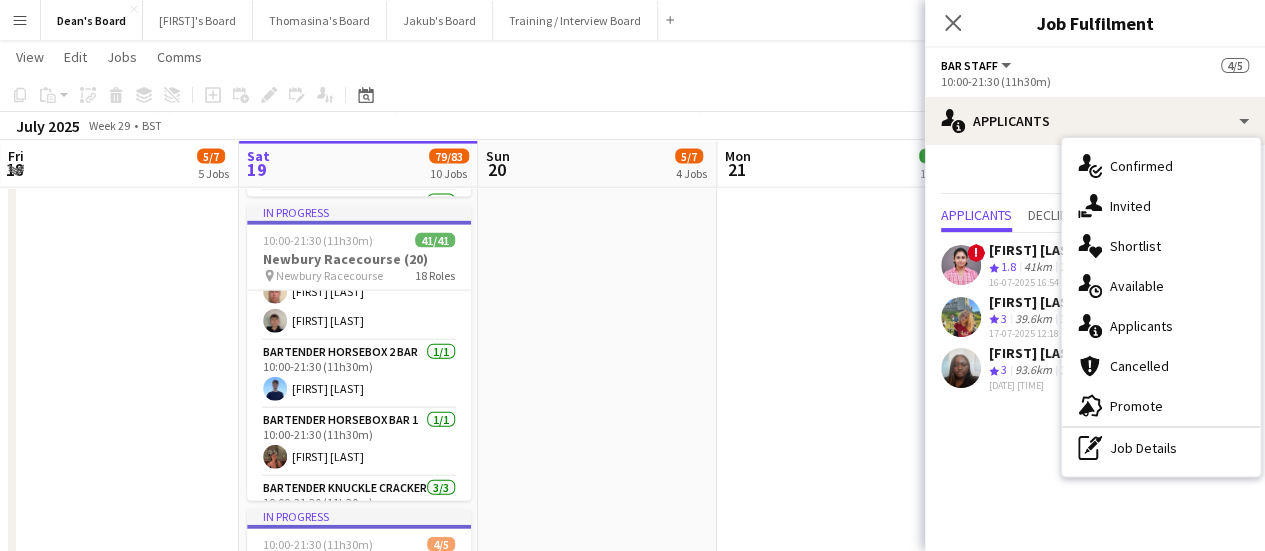 drag, startPoint x: 370, startPoint y: 274, endPoint x: 380, endPoint y: 159, distance: 115.43397 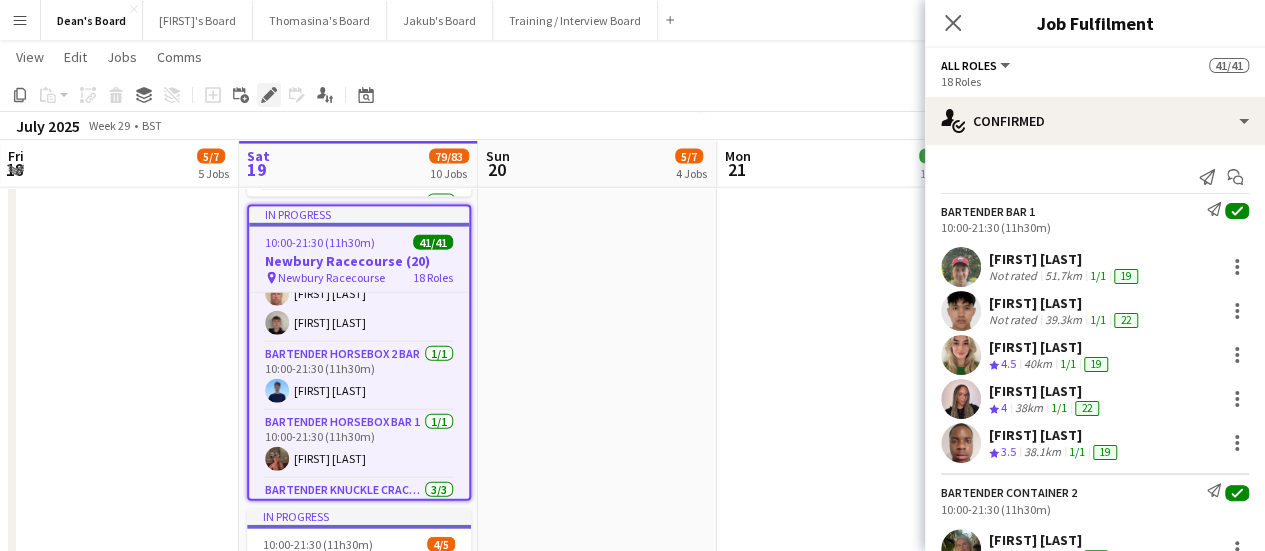 click on "Edit" 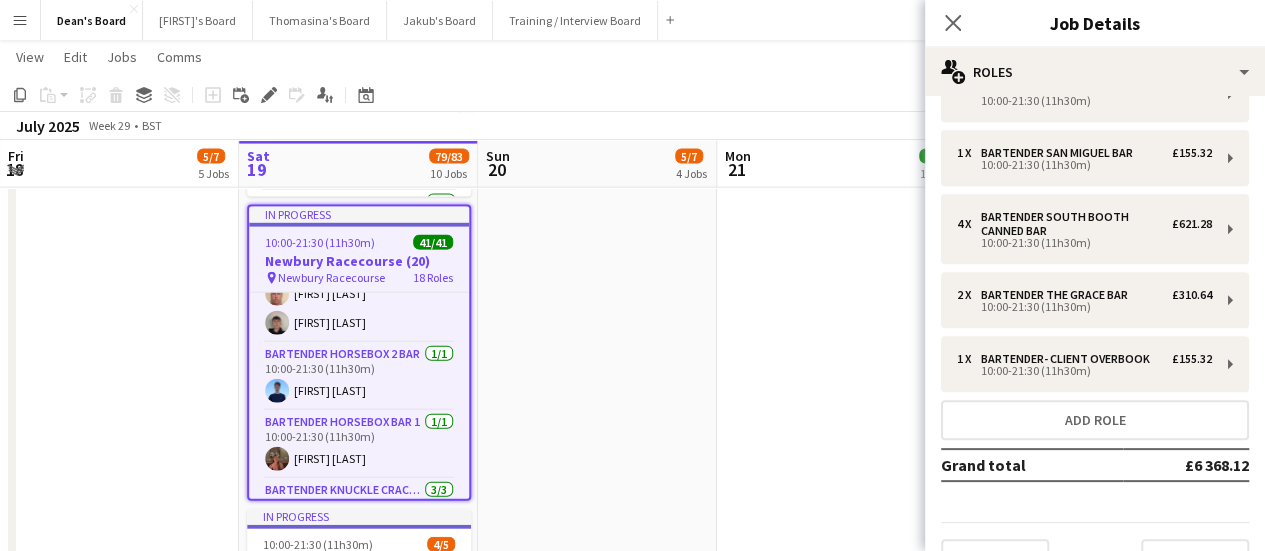 scroll, scrollTop: 935, scrollLeft: 0, axis: vertical 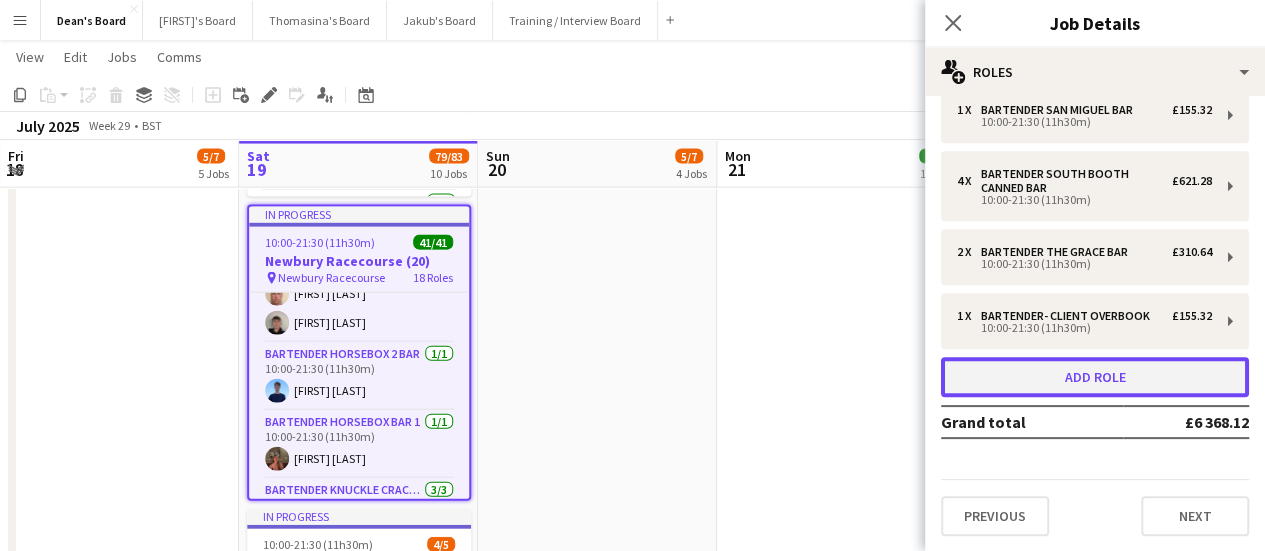click on "Add role" at bounding box center (1095, 377) 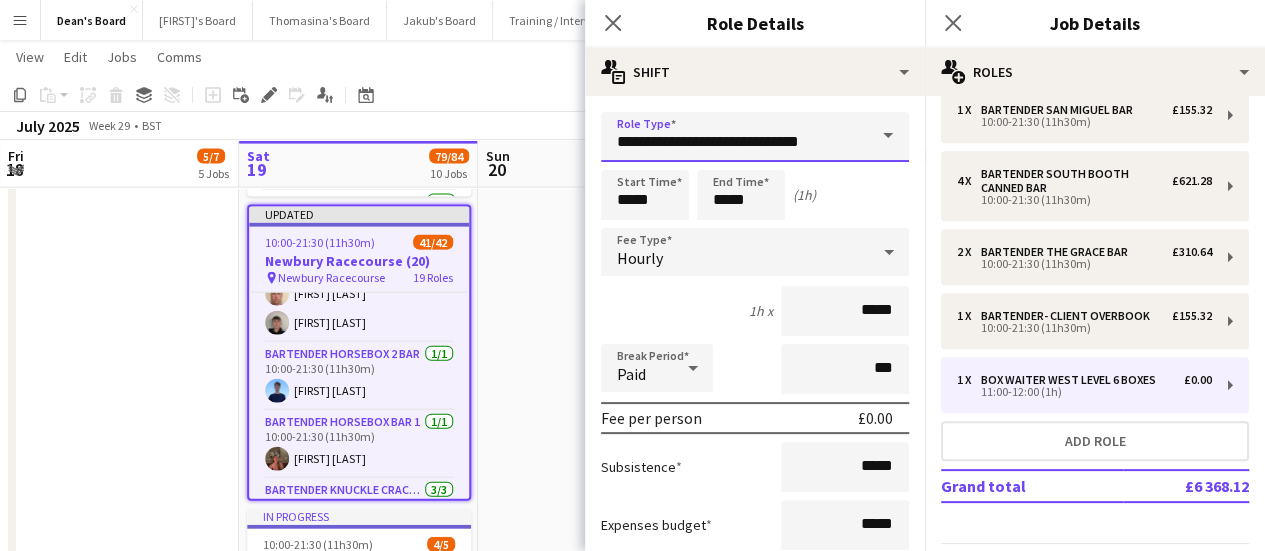 drag, startPoint x: 793, startPoint y: 132, endPoint x: 527, endPoint y: 111, distance: 266.82767 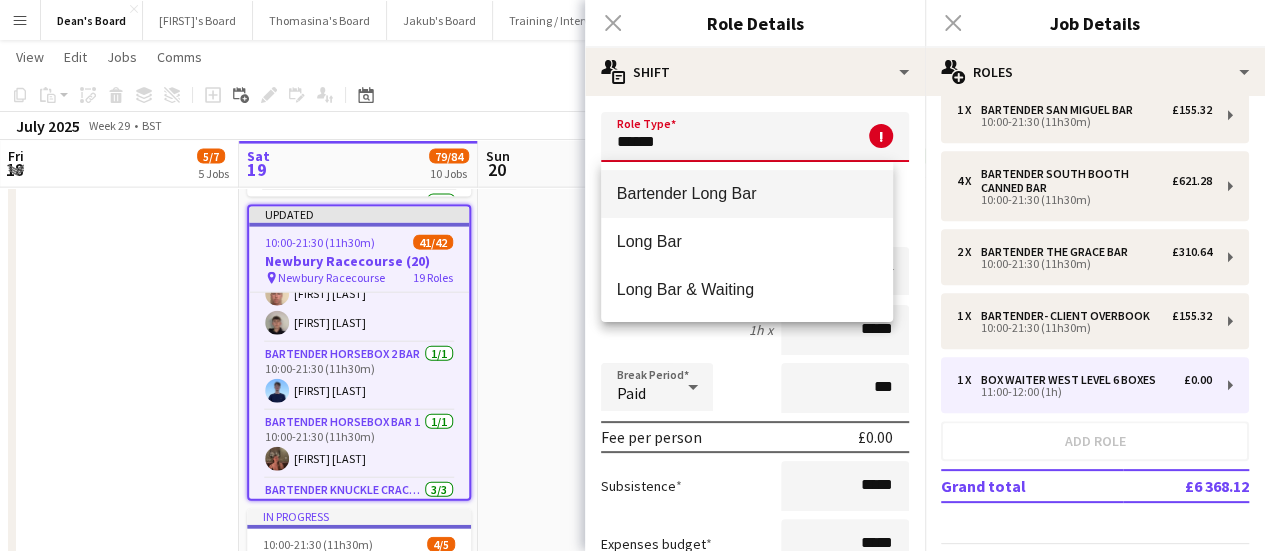 click on "Bartender Long Bar" at bounding box center [747, 193] 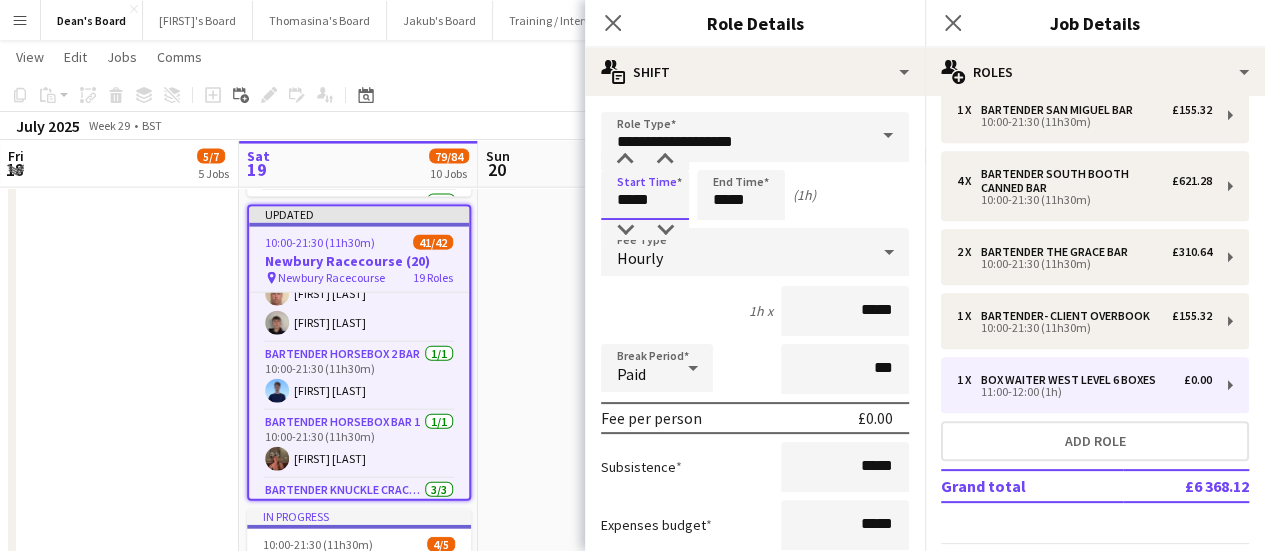 drag, startPoint x: 660, startPoint y: 203, endPoint x: 572, endPoint y: 197, distance: 88.20431 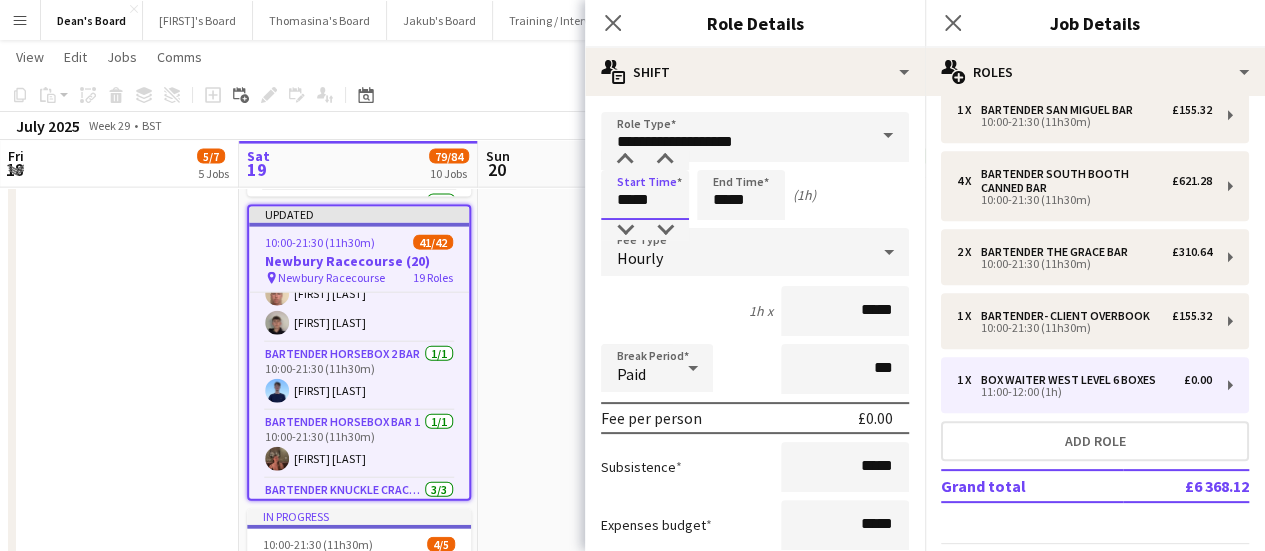 click on "Menu
Boards
Boards   Boards   All jobs   Status
Workforce
Workforce   My Workforce   Recruiting
Comms
Comms
Pay
Pay   Approvals   Payments   Reports
Platform Settings
Platform Settings   App settings   Your settings   Profiles
Training Academy
Training Academy
Knowledge Base
Knowledge Base
Product Updates
Product Updates   Log Out   Privacy   [FIRST]'s Board
Close
[FIRST]'s Board
Close
[FIRST]'s Board
Close
[FIRST]'s Board
Close
Training / Interview Board
Close
Add
Help
Notifications" at bounding box center [632, -16] 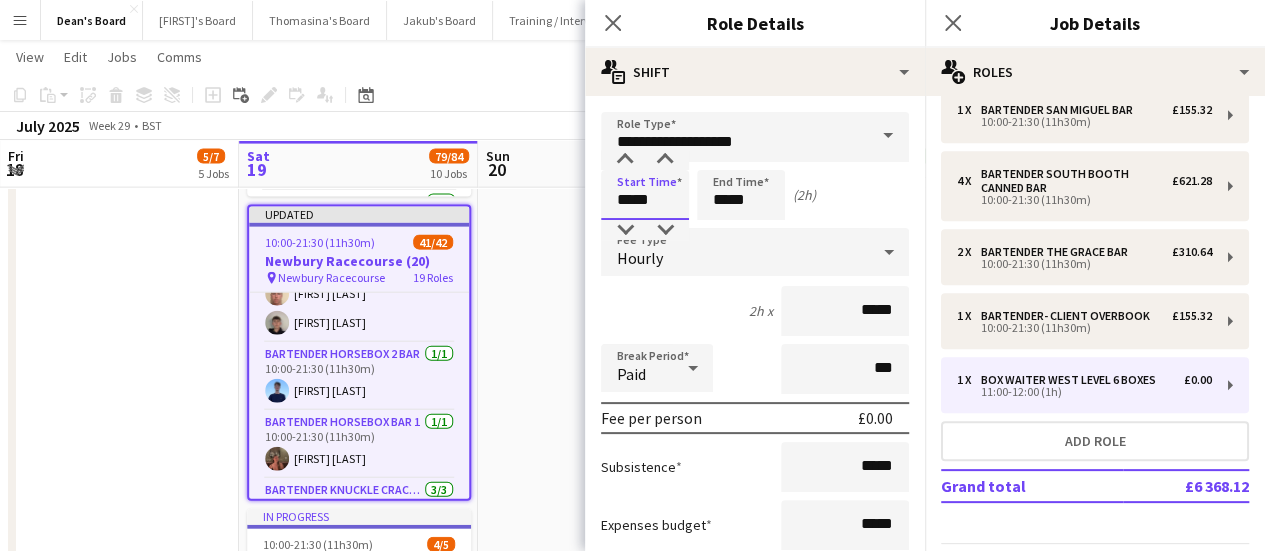 type on "*****" 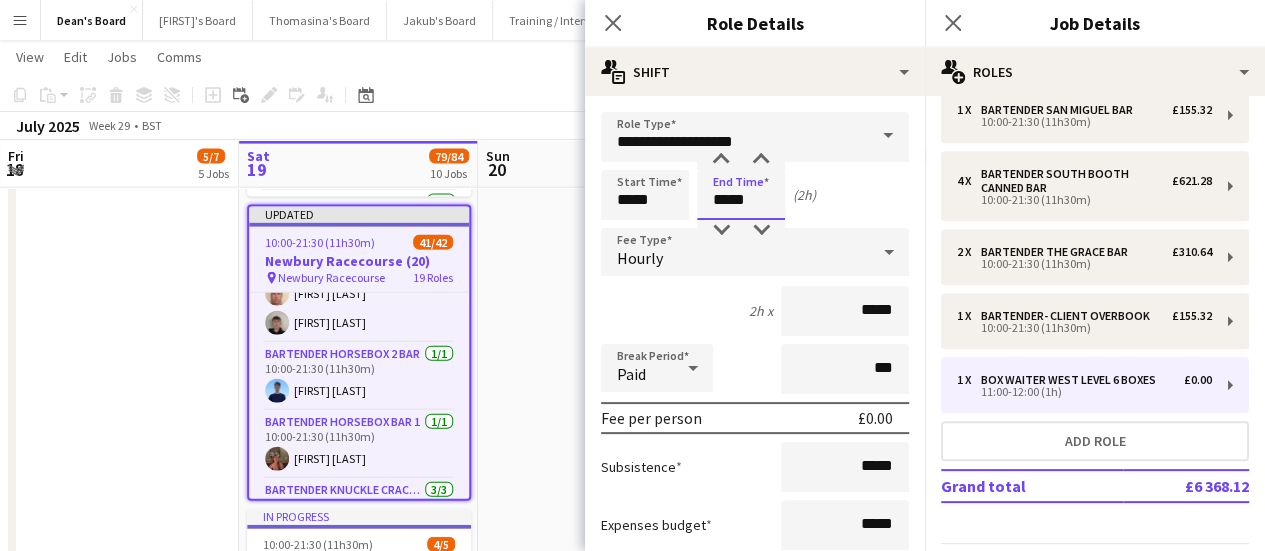 drag, startPoint x: 767, startPoint y: 199, endPoint x: 675, endPoint y: 203, distance: 92.086914 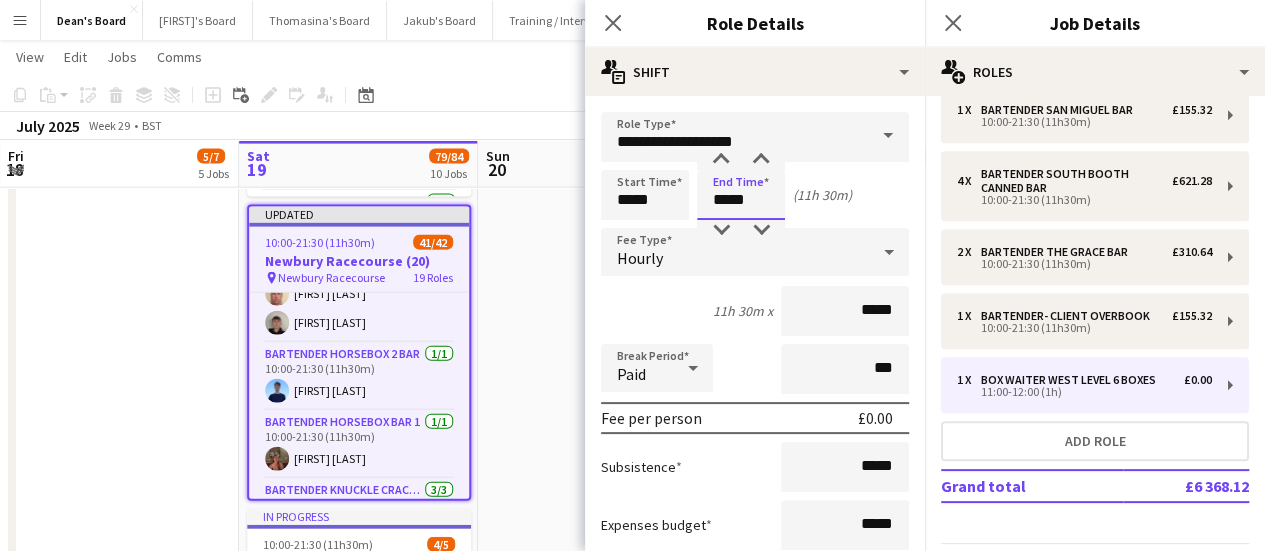 type on "*****" 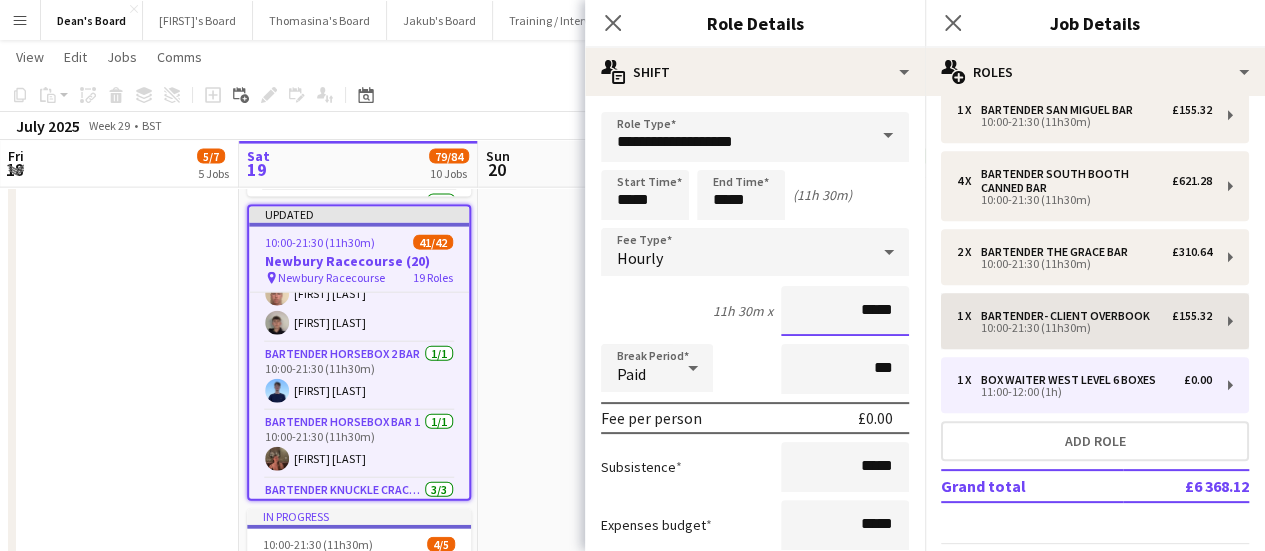 drag, startPoint x: 811, startPoint y: 300, endPoint x: 943, endPoint y: 307, distance: 132.18547 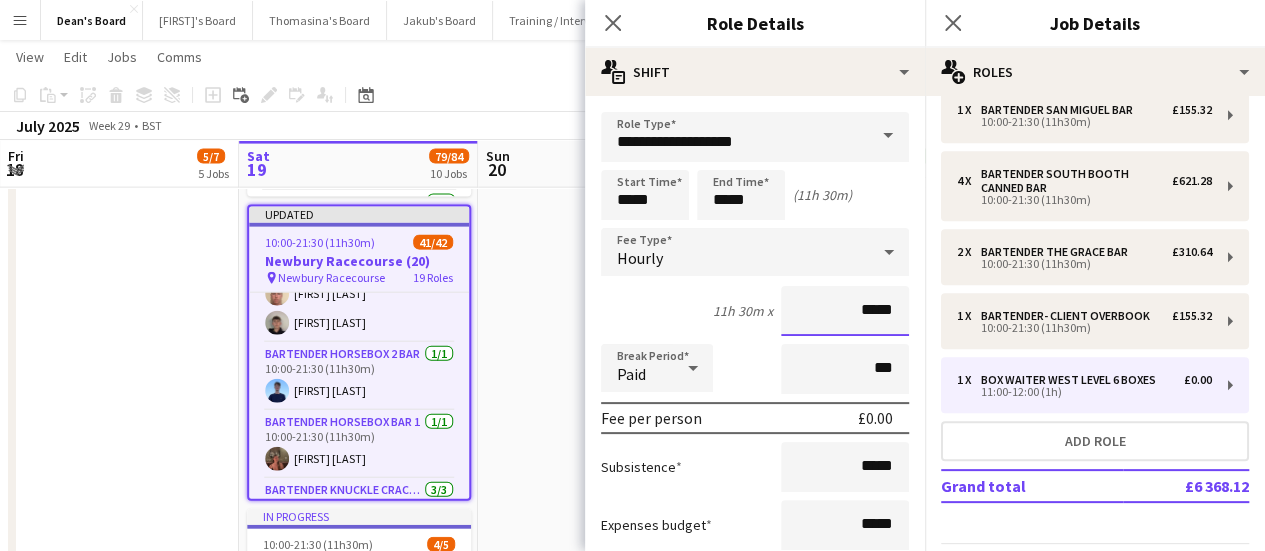 drag, startPoint x: 840, startPoint y: 310, endPoint x: 882, endPoint y: 307, distance: 42.107006 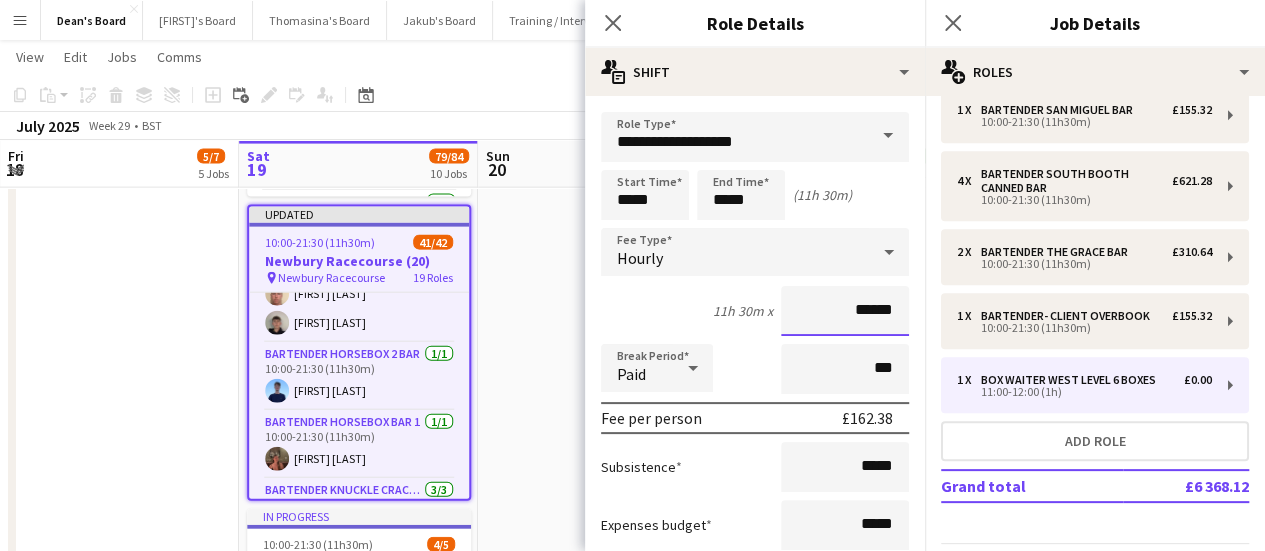 type on "******" 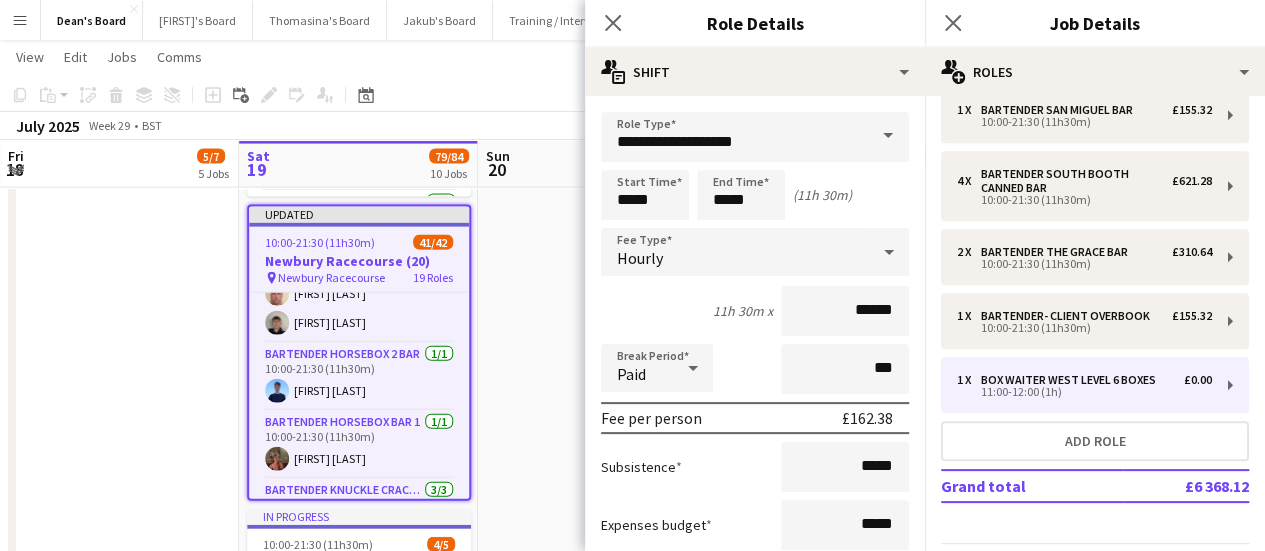 click on "11h 30m x" at bounding box center [743, 311] 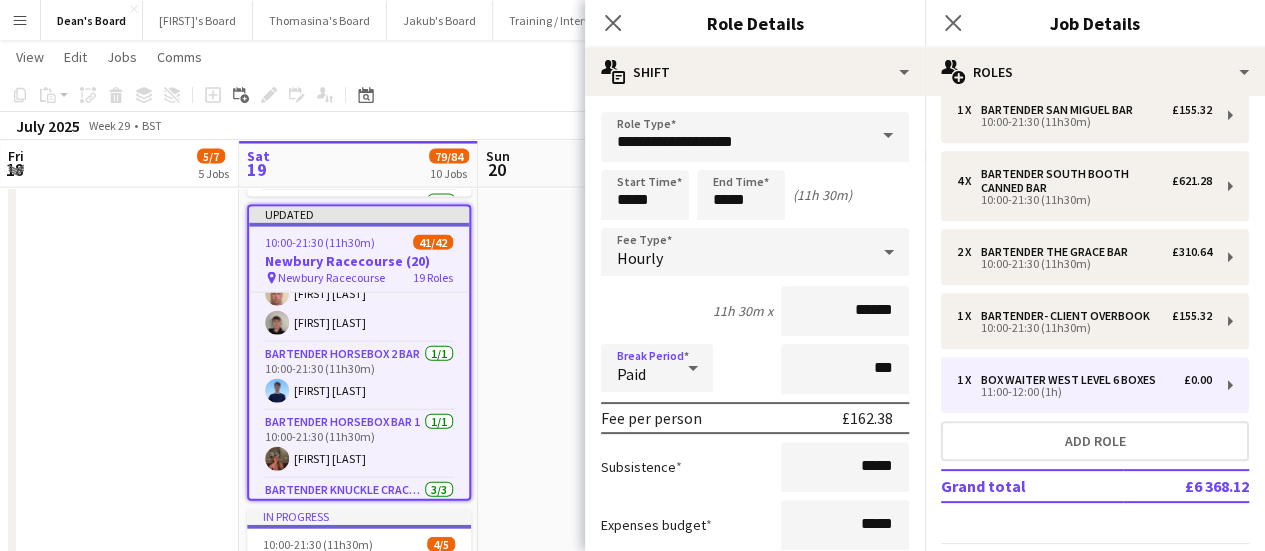 click on "Paid" at bounding box center [637, 368] 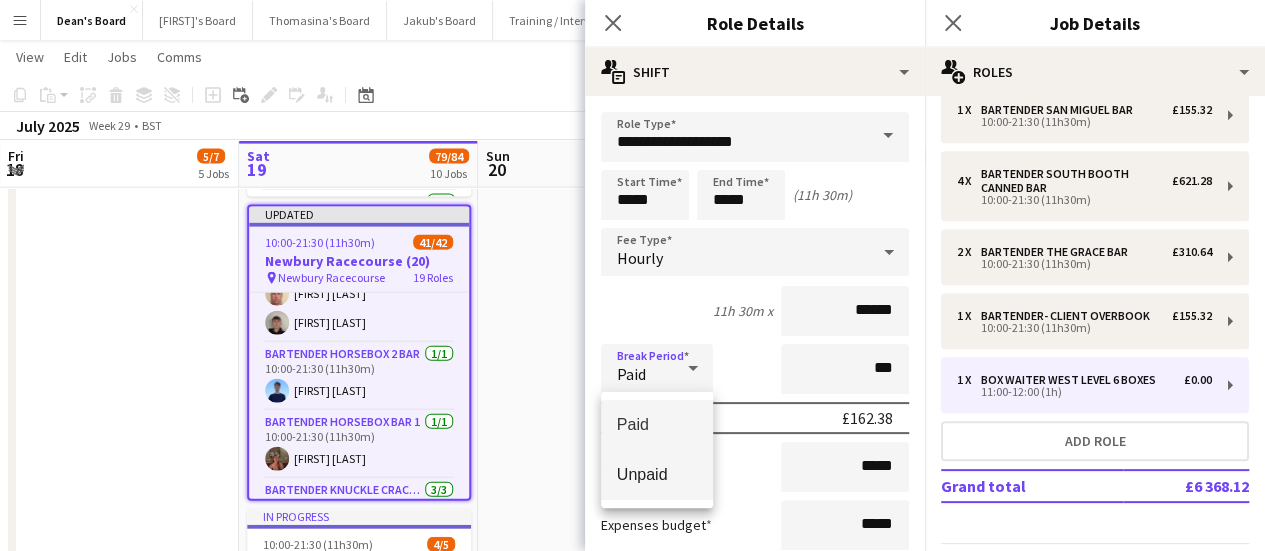 click on "Unpaid" at bounding box center (657, 475) 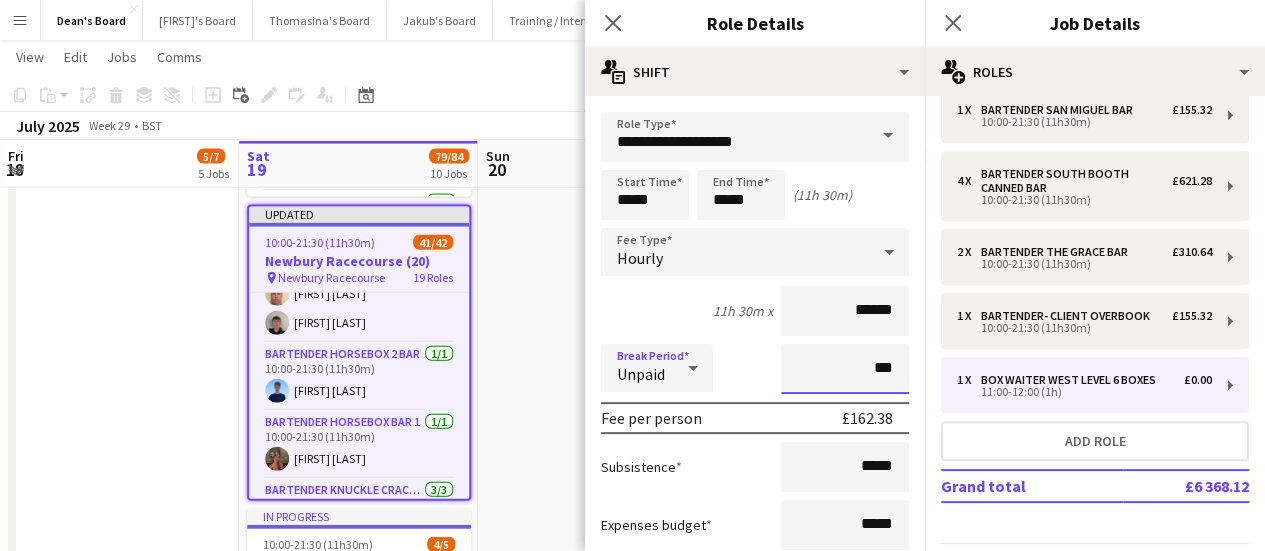 click on "***" at bounding box center (845, 369) 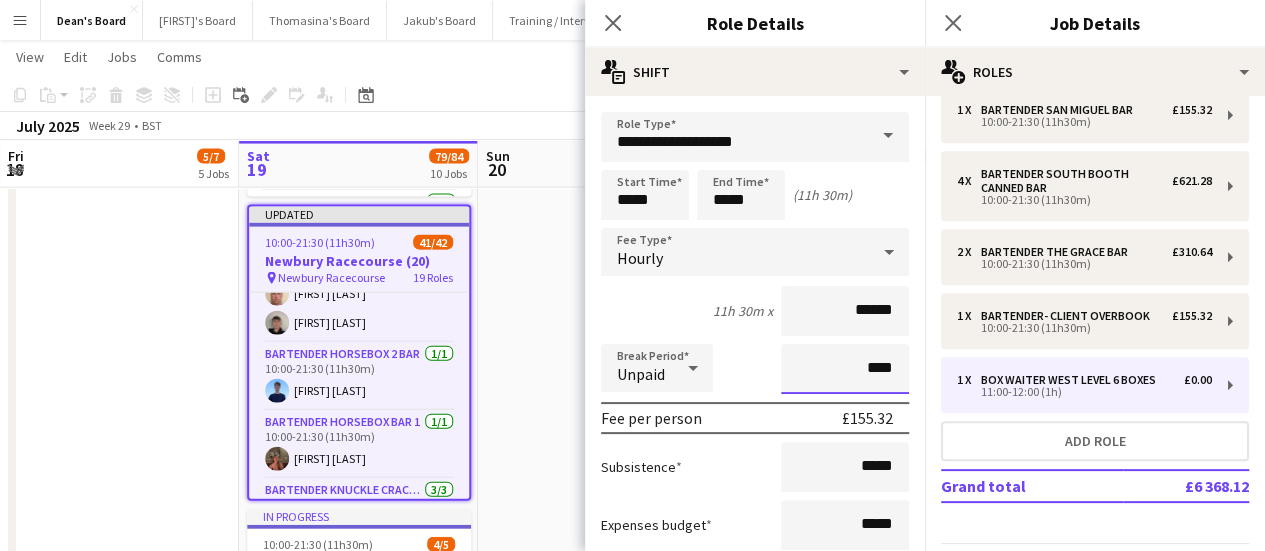 type on "****" 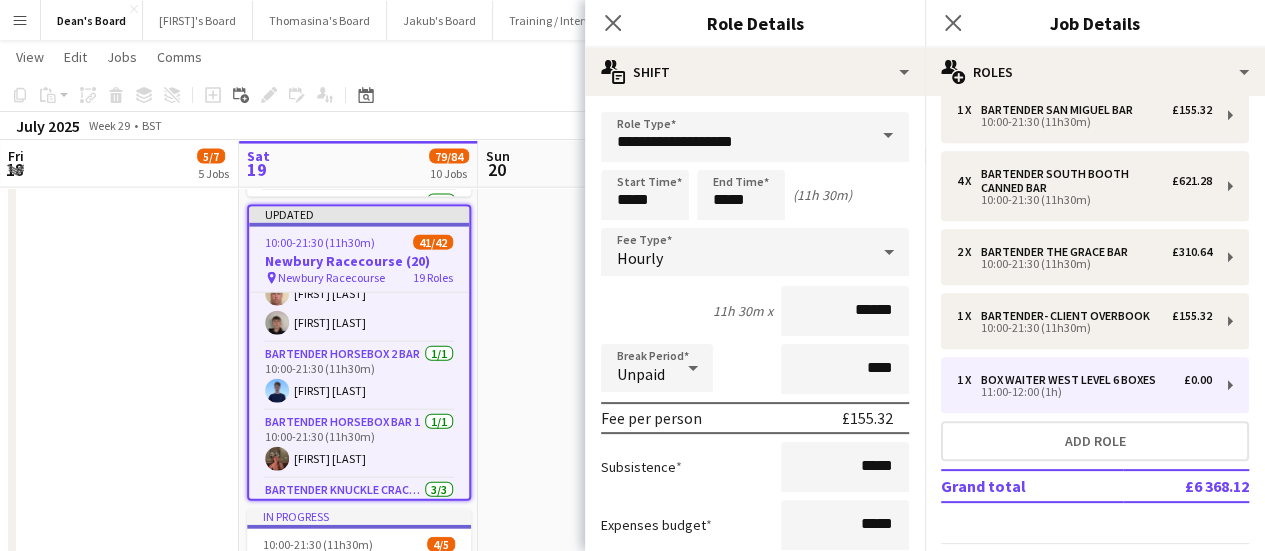 click on "Subsistence  *****" at bounding box center (755, 467) 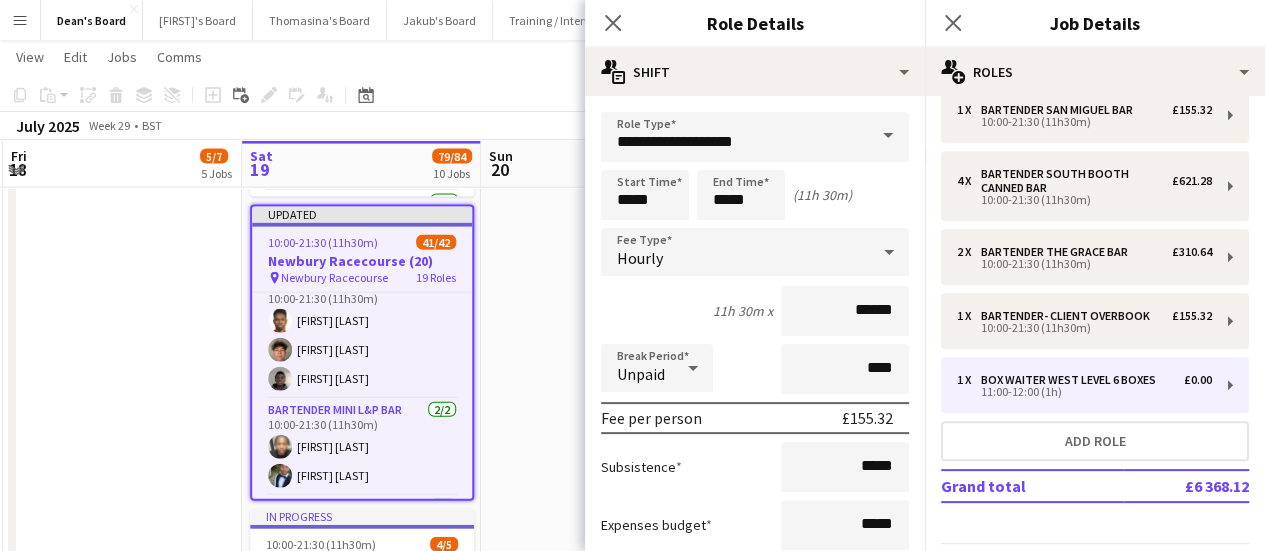 drag, startPoint x: 386, startPoint y: 401, endPoint x: 515, endPoint y: 460, distance: 141.85204 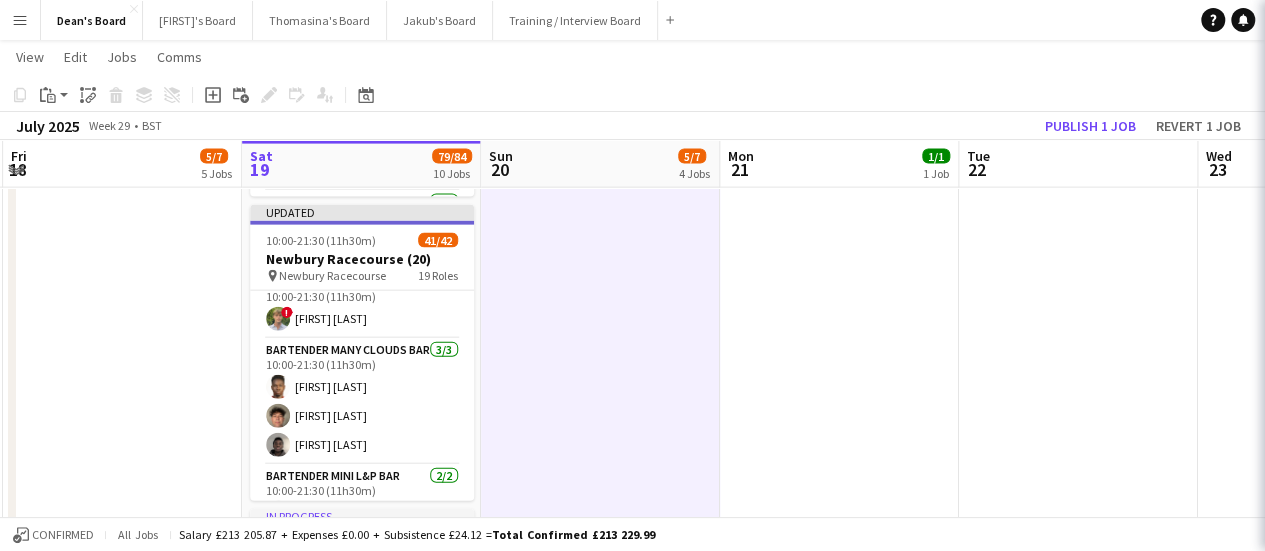 scroll, scrollTop: 0, scrollLeft: 471, axis: horizontal 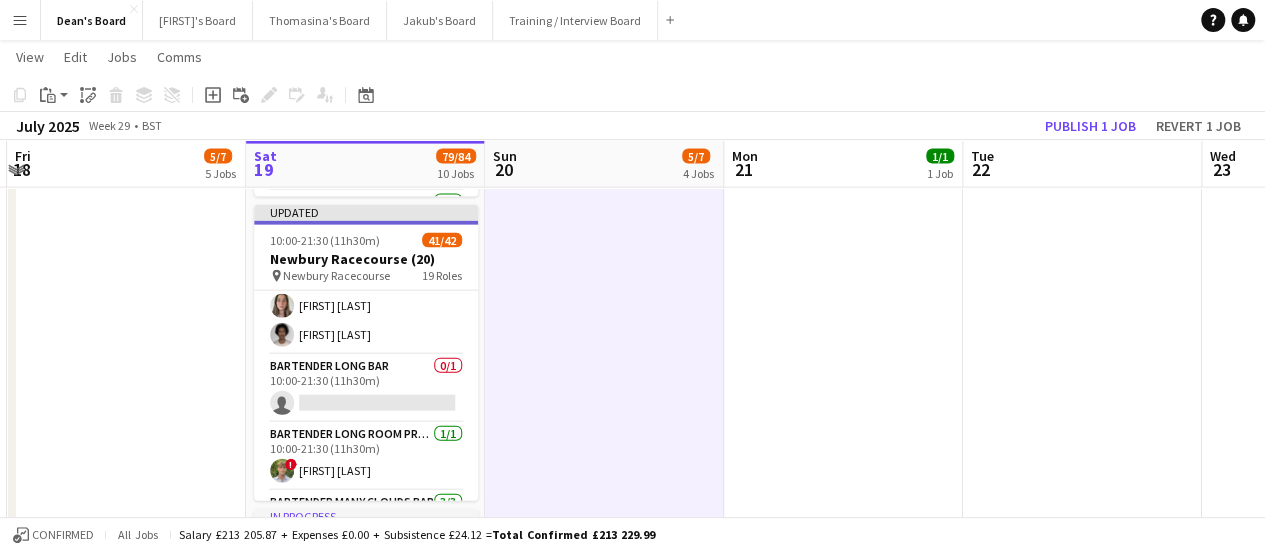 click on "Bartender Long Bar    0/1   10:00-21:30 (11h30m)
single-neutral-actions" at bounding box center [366, 389] 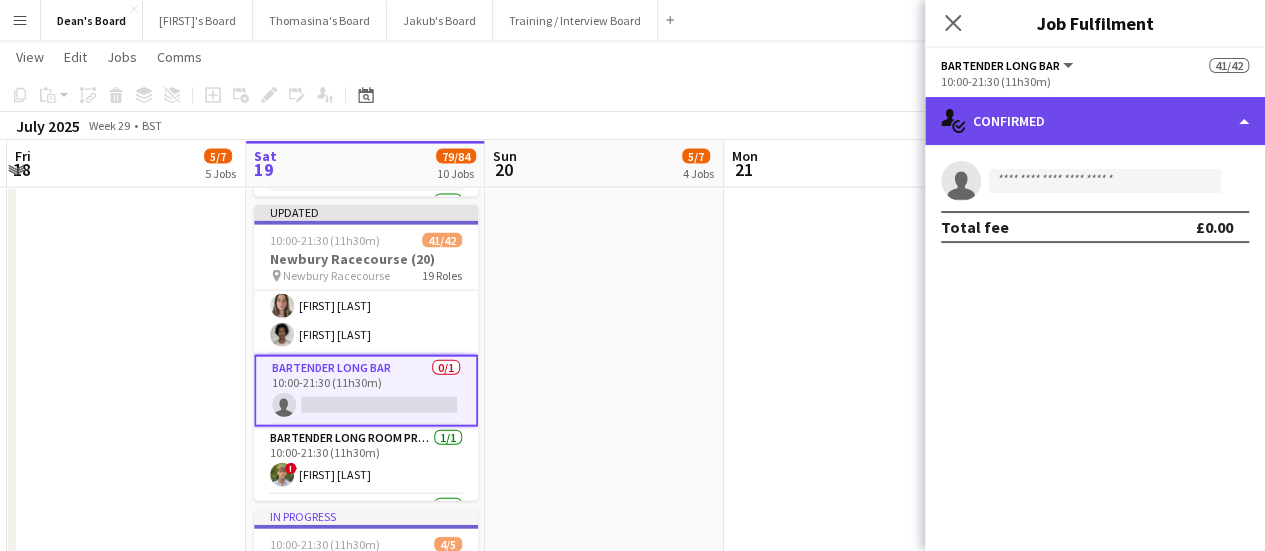 click on "single-neutral-actions-check-2
Confirmed" 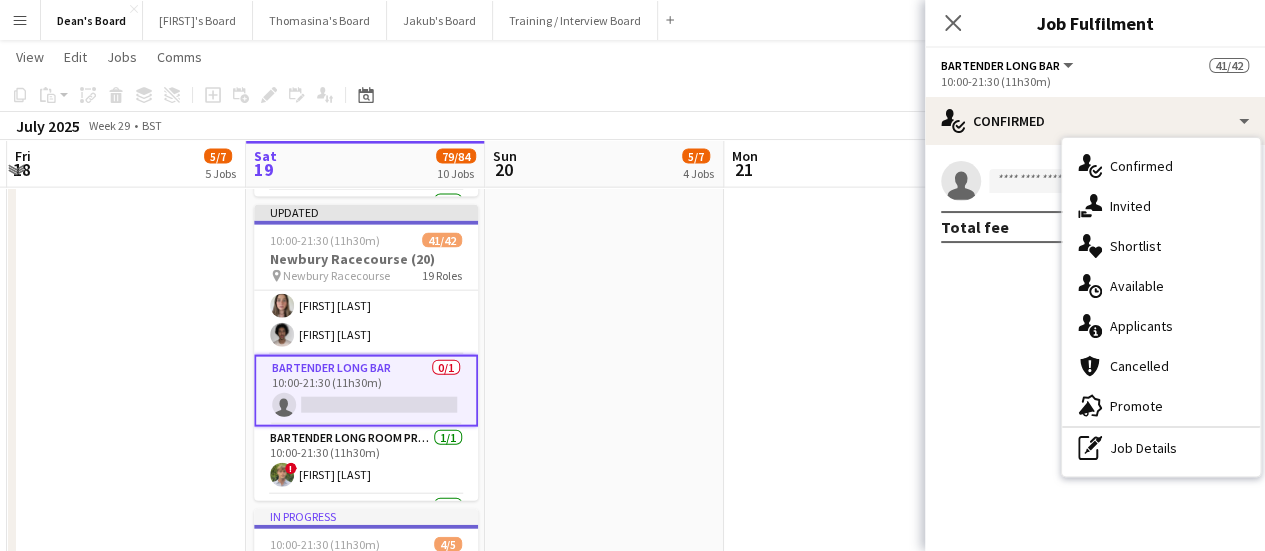 click on "pen-write
Job Details" at bounding box center [1161, 448] 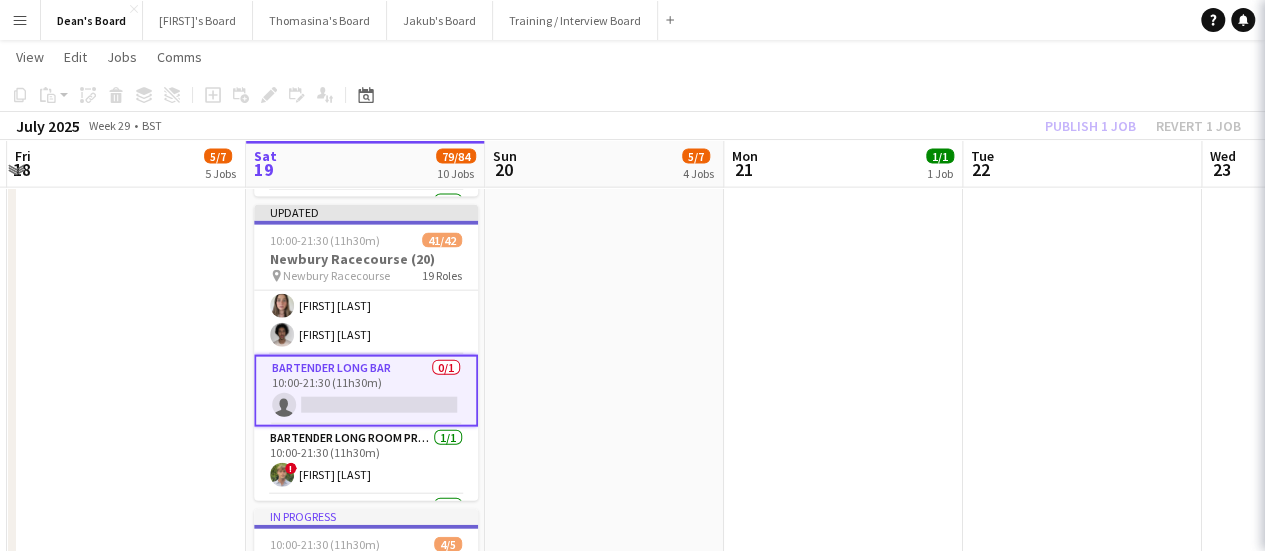 click on "Bartender Long Bar" at bounding box center [1384, 135] 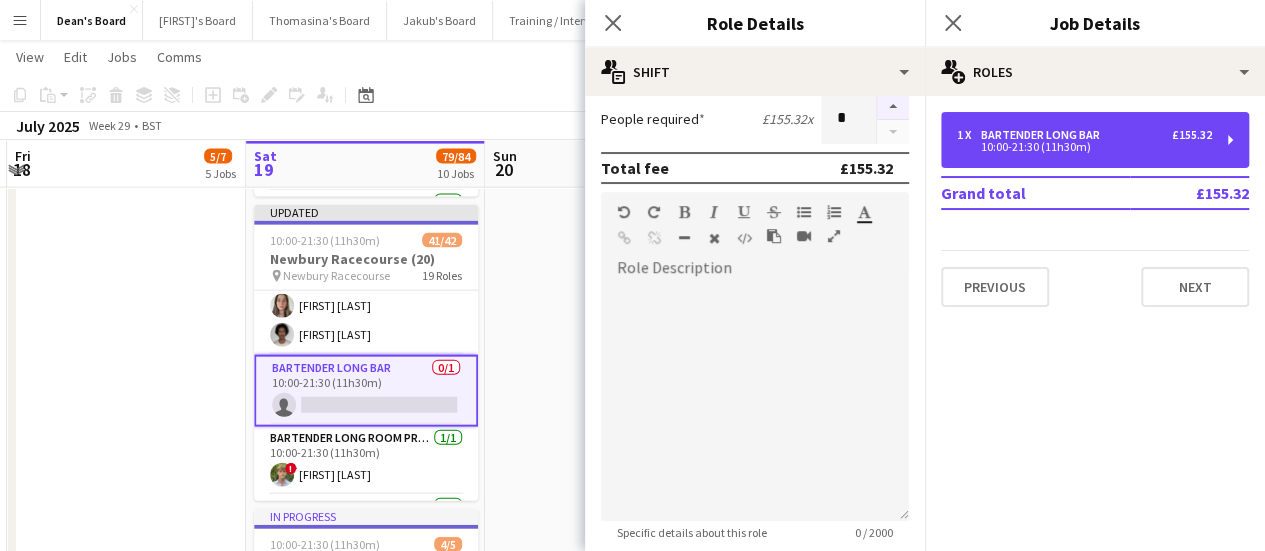scroll, scrollTop: 400, scrollLeft: 0, axis: vertical 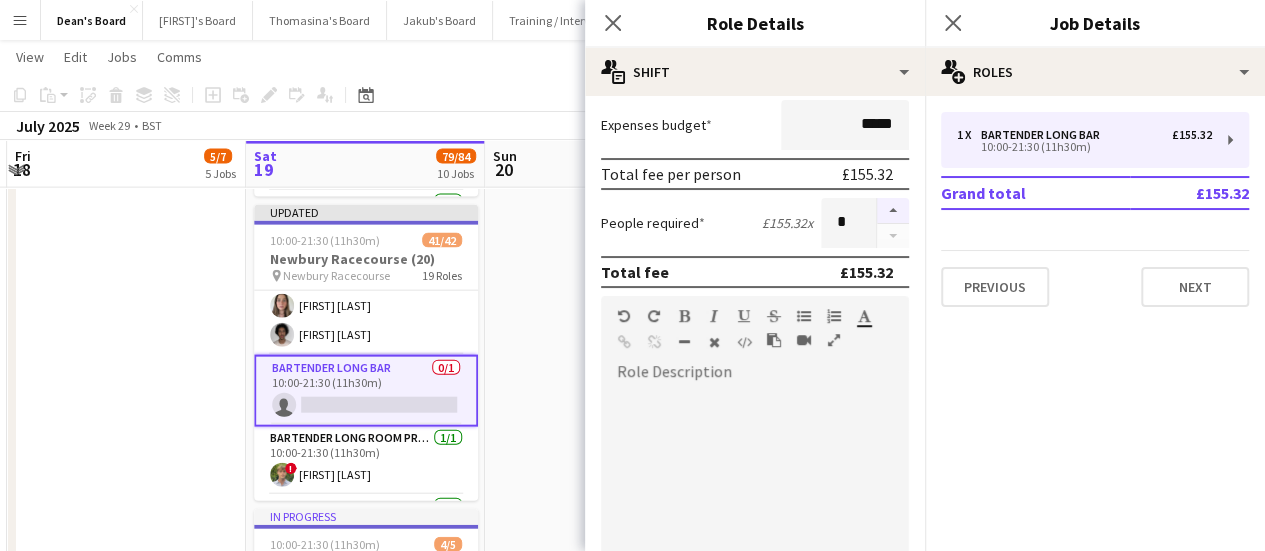 click at bounding box center [893, 211] 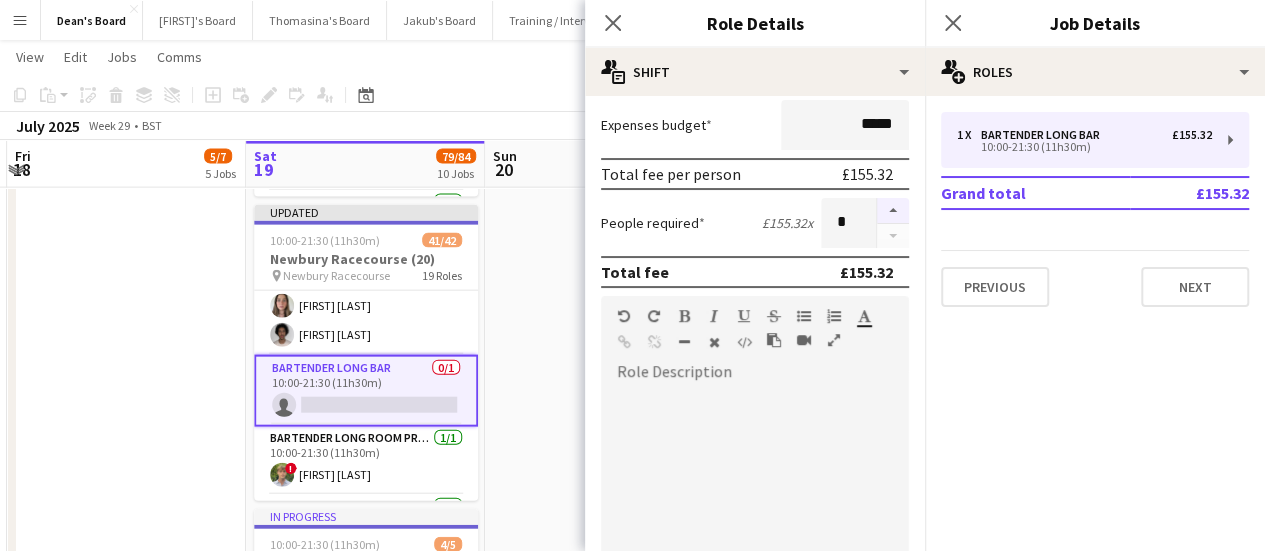 type on "*" 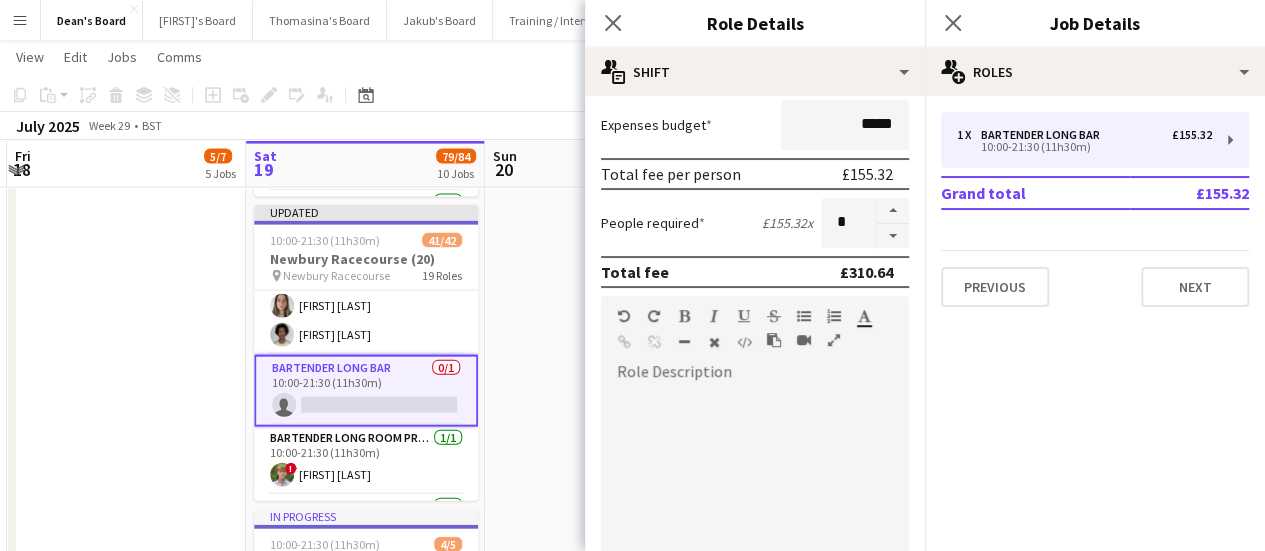 click at bounding box center (604, 423) 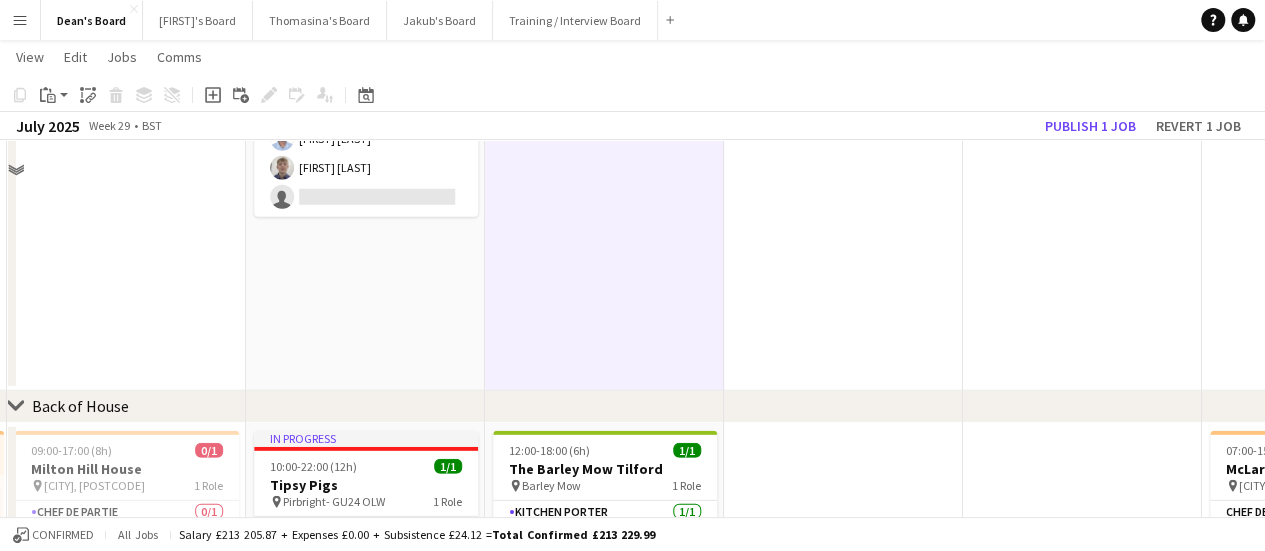 scroll, scrollTop: 2600, scrollLeft: 0, axis: vertical 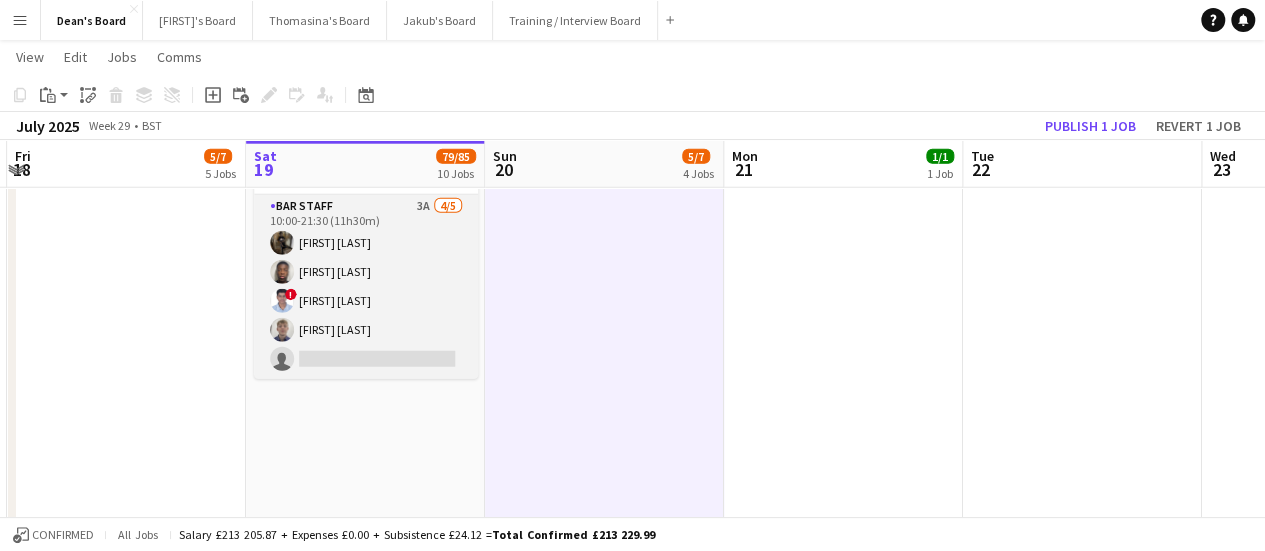click on "BARSTAFF   3A   4/5   10:00-21:30 (11h30m)
[FIRST] [LAST] [FIRST] [LAST] ! [FIRST] [LAST] [FIRST] [LAST]
single-neutral-actions" at bounding box center [366, 287] 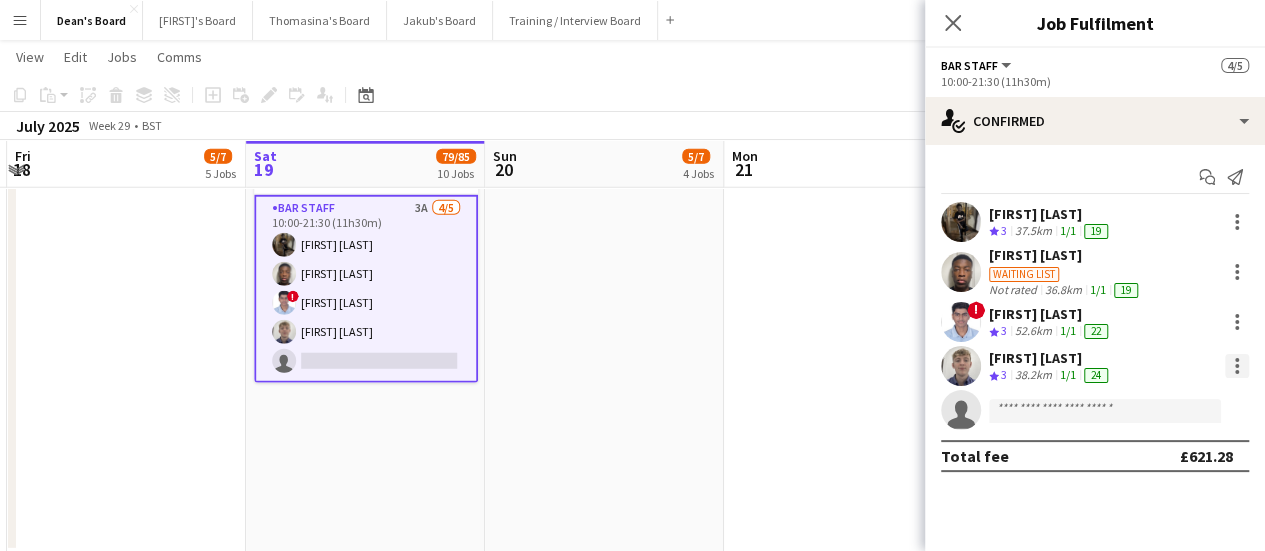 click at bounding box center [1237, 366] 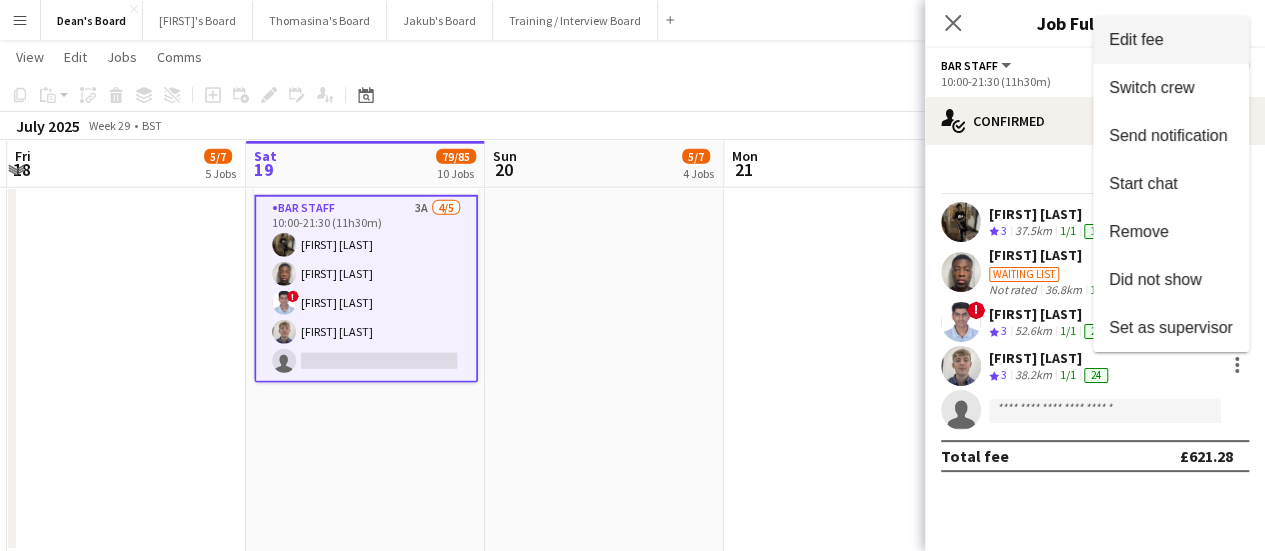 click on "Switch crew" at bounding box center (1171, 88) 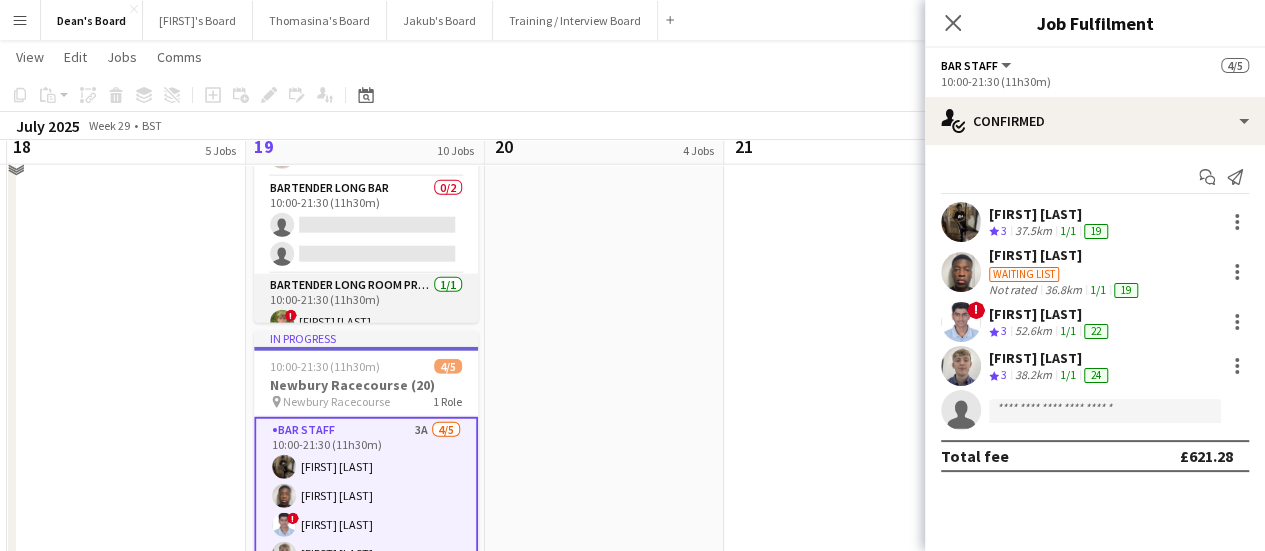 scroll, scrollTop: 2400, scrollLeft: 0, axis: vertical 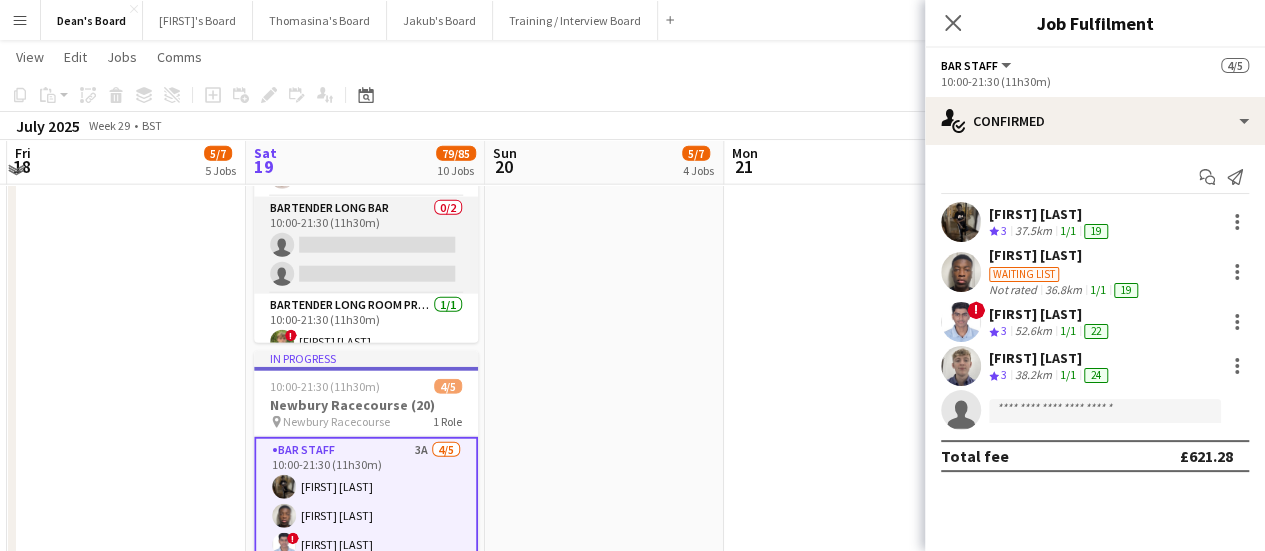 click on "Bartender Long Bar    0/2   10:00-21:30 (11h30m)
single-neutral-actions
single-neutral-actions" at bounding box center [366, 245] 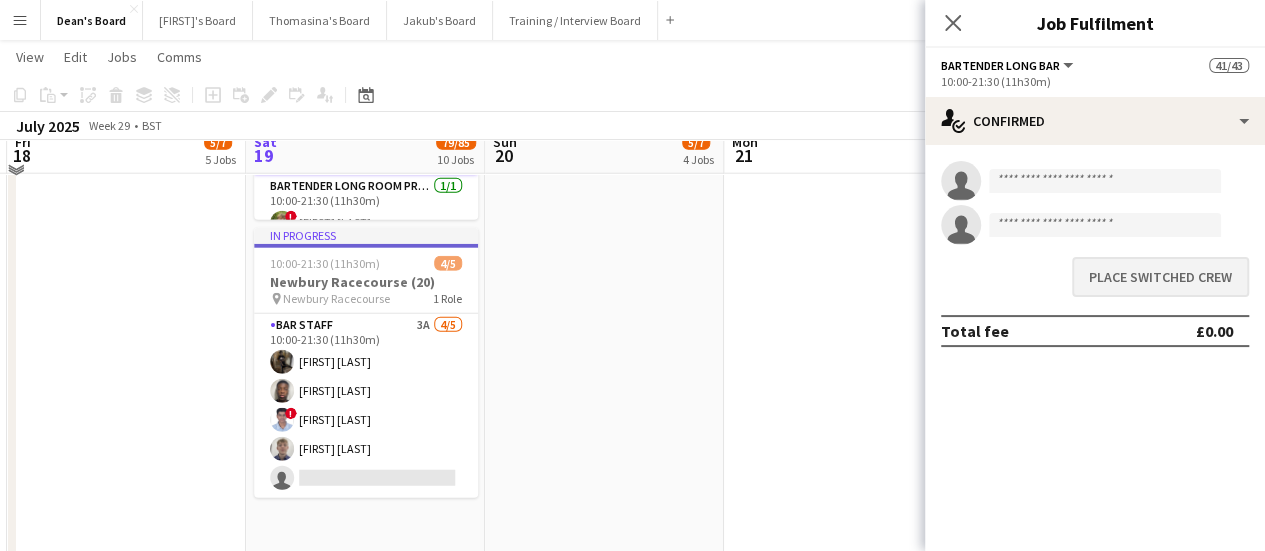 scroll, scrollTop: 2500, scrollLeft: 0, axis: vertical 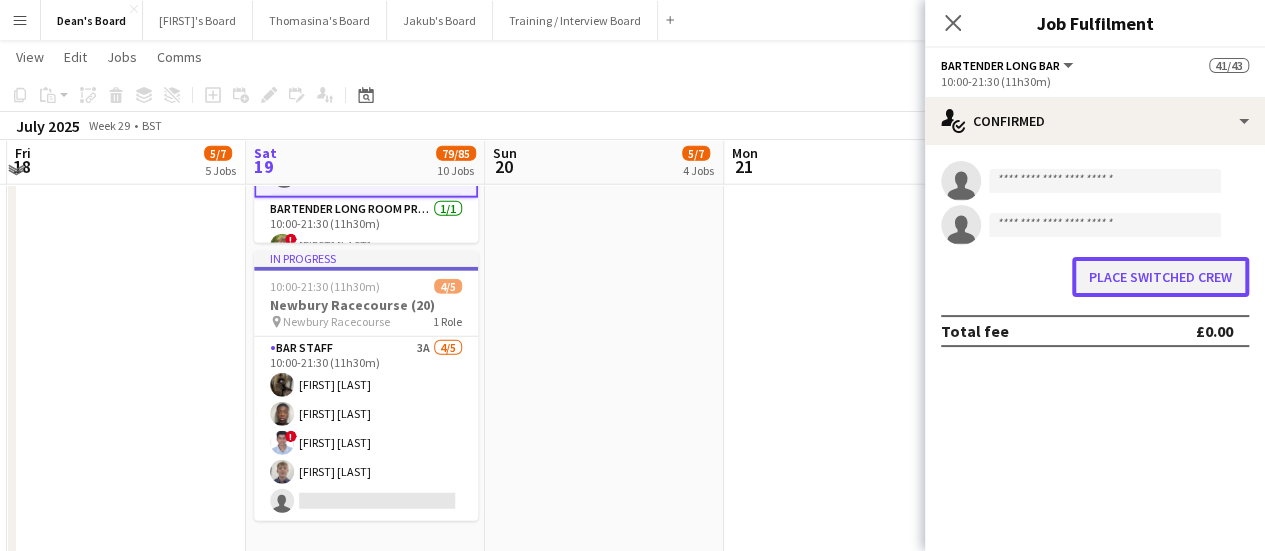 click on "Place switched crew" at bounding box center (1160, 277) 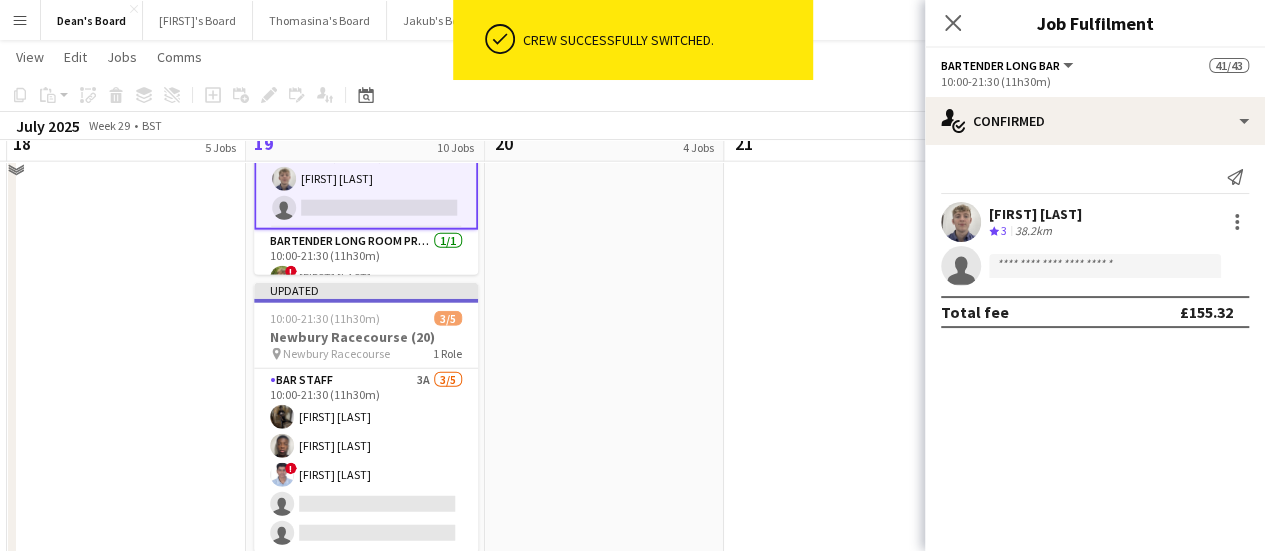 scroll, scrollTop: 2400, scrollLeft: 0, axis: vertical 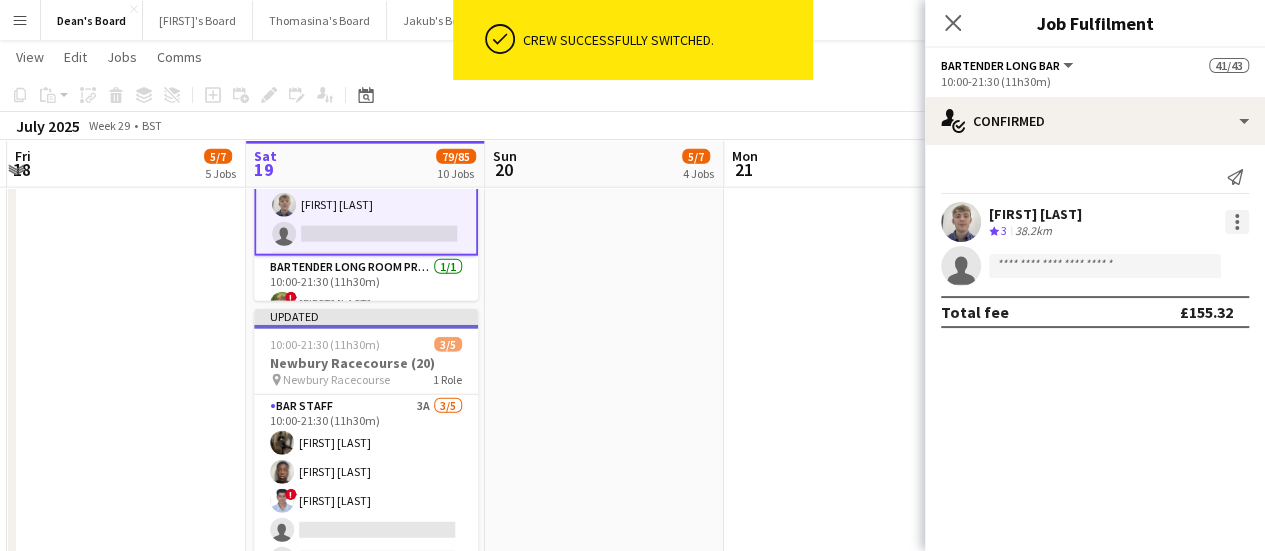 click at bounding box center [1237, 222] 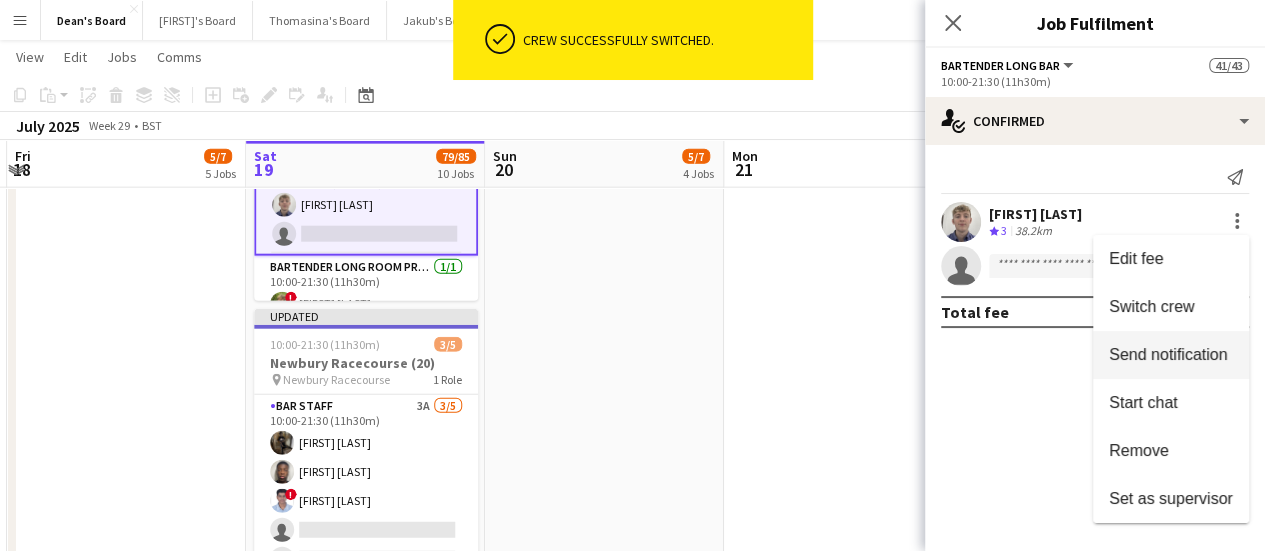 click on "Switch crew" at bounding box center [1151, 306] 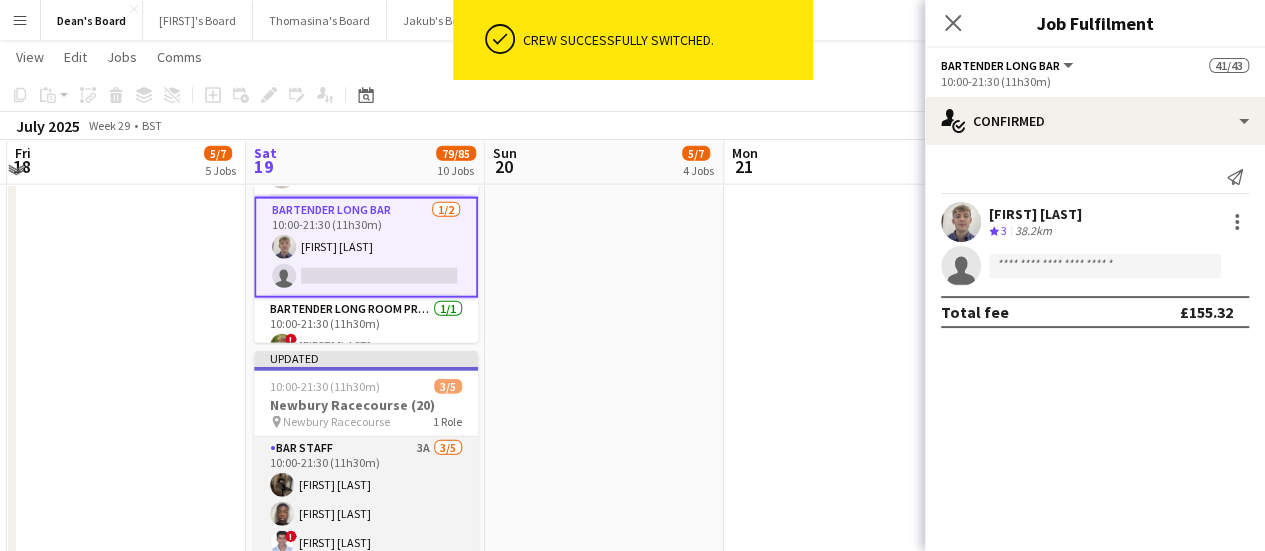 click on "BARSTAFF   3A   3/5   10:00-21:30 (11h30m)
[FIRST] [LAST] [FIRST] [LAST] ! [FIRST] [LAST]
single-neutral-actions
single-neutral-actions" at bounding box center (366, 529) 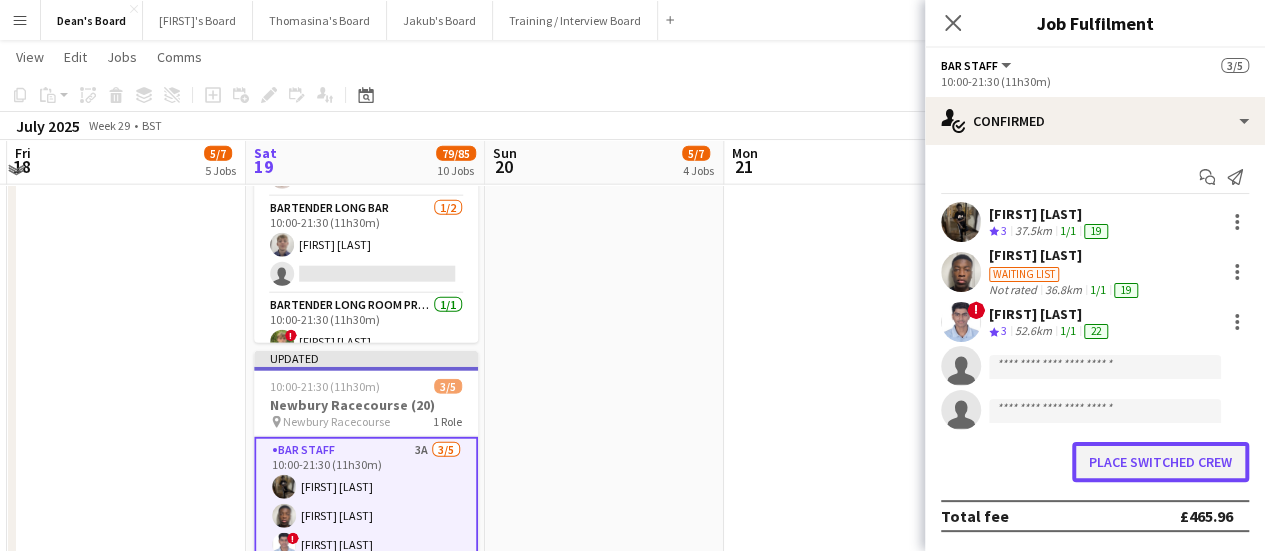 click on "Place switched crew" at bounding box center (1160, 462) 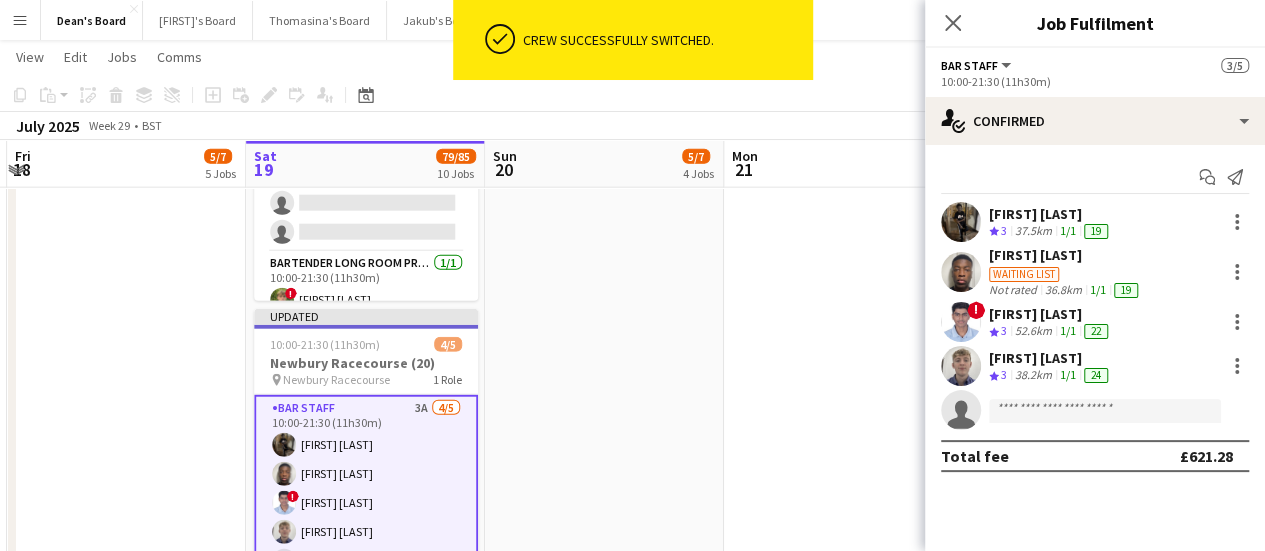 click on "BARSTAFF   3A   4/5   10:00-21:30 (11h30m)
[FIRST] [LAST] [FIRST] [LAST] ! [FIRST] [LAST] [FIRST] [LAST]
single-neutral-actions" at bounding box center (366, 489) 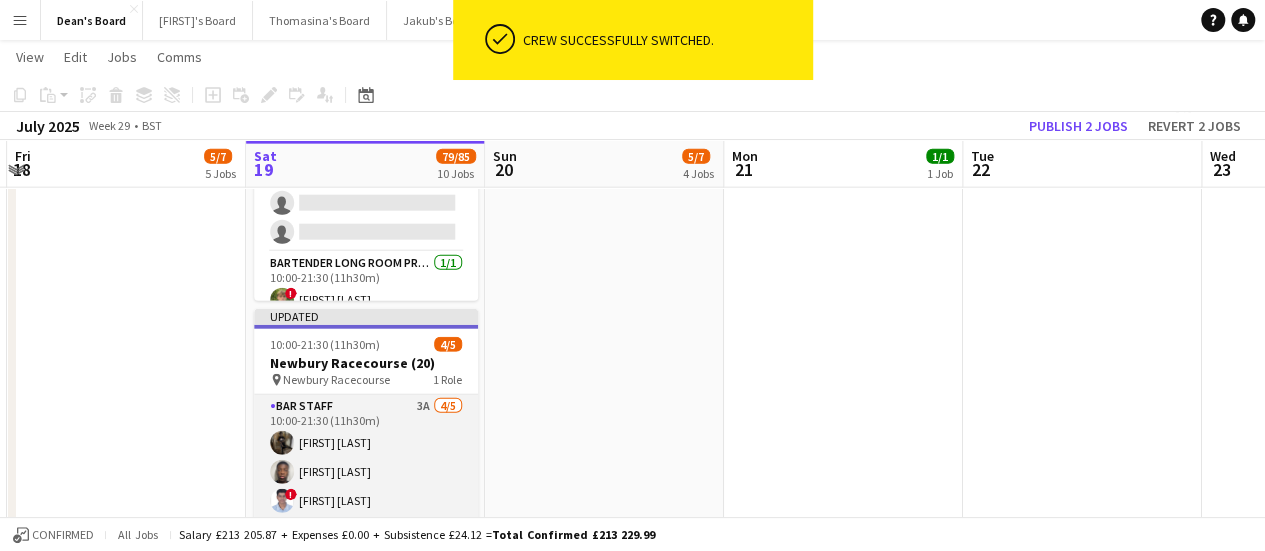 click on "BARSTAFF   3A   4/5   10:00-21:30 (11h30m)
[FIRST] [LAST] [FIRST] [LAST] ! [FIRST] [LAST] [FIRST] [LAST]
single-neutral-actions" at bounding box center (366, 487) 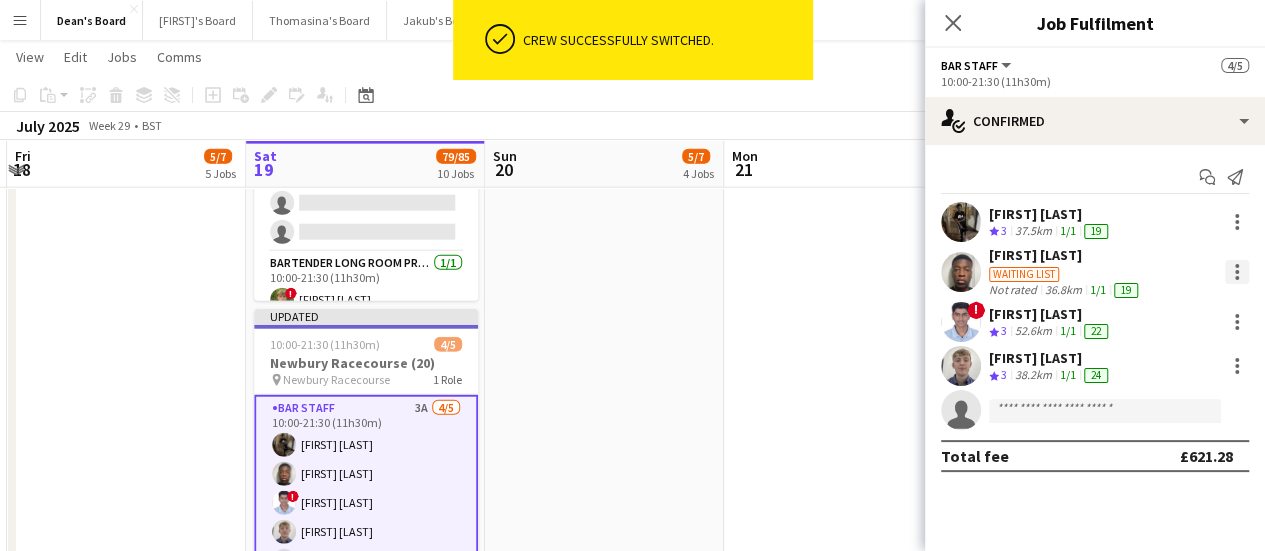 click at bounding box center [1237, 272] 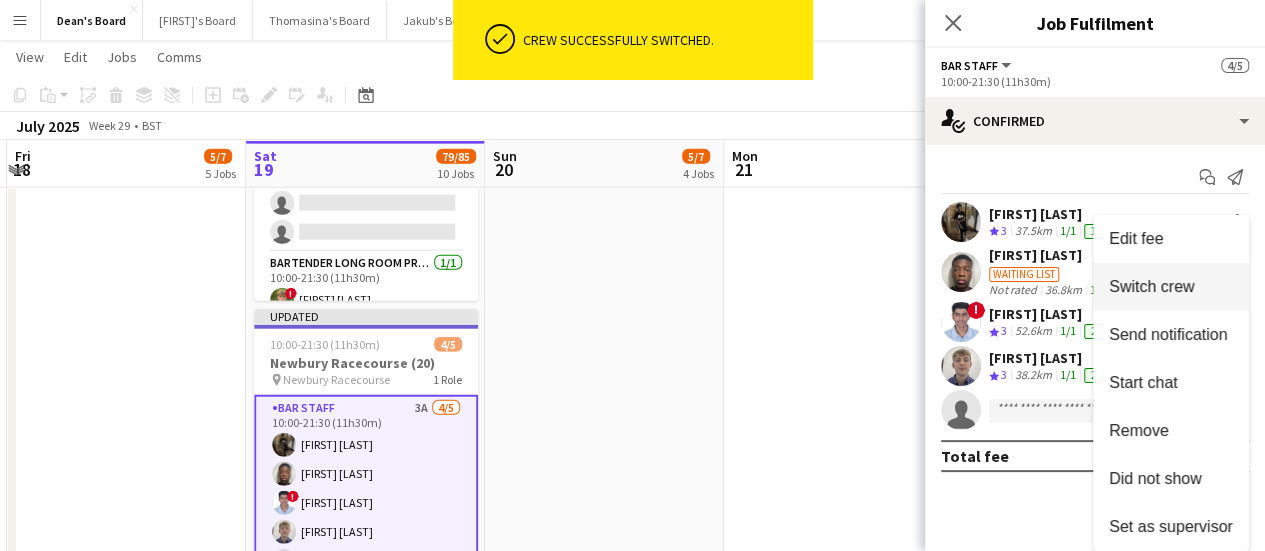 click on "Switch crew" at bounding box center [1171, 287] 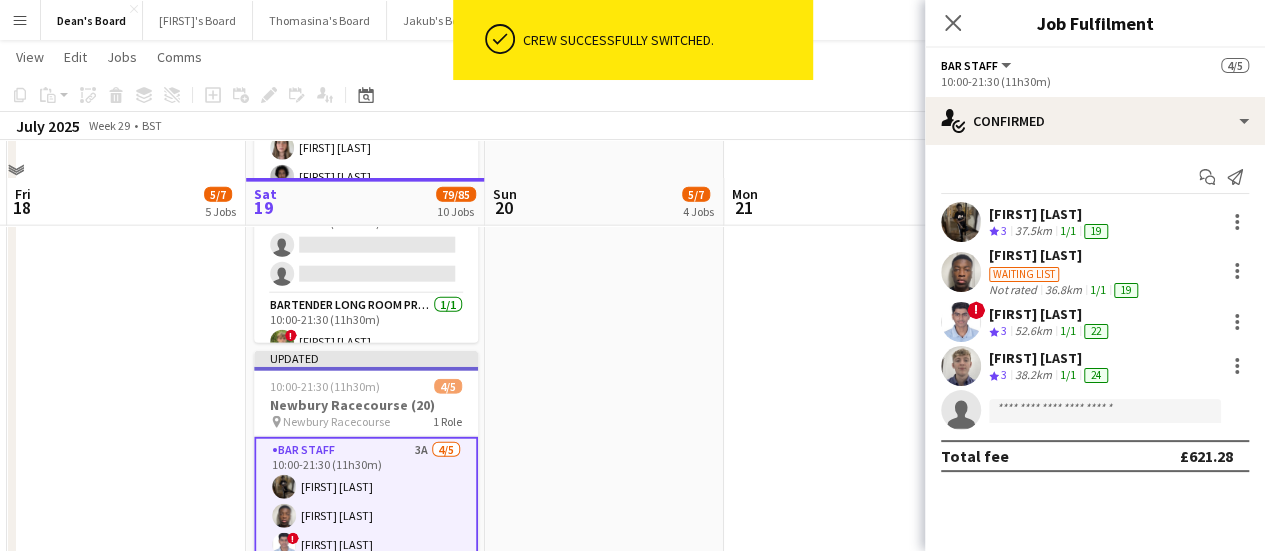 scroll, scrollTop: 2441, scrollLeft: 0, axis: vertical 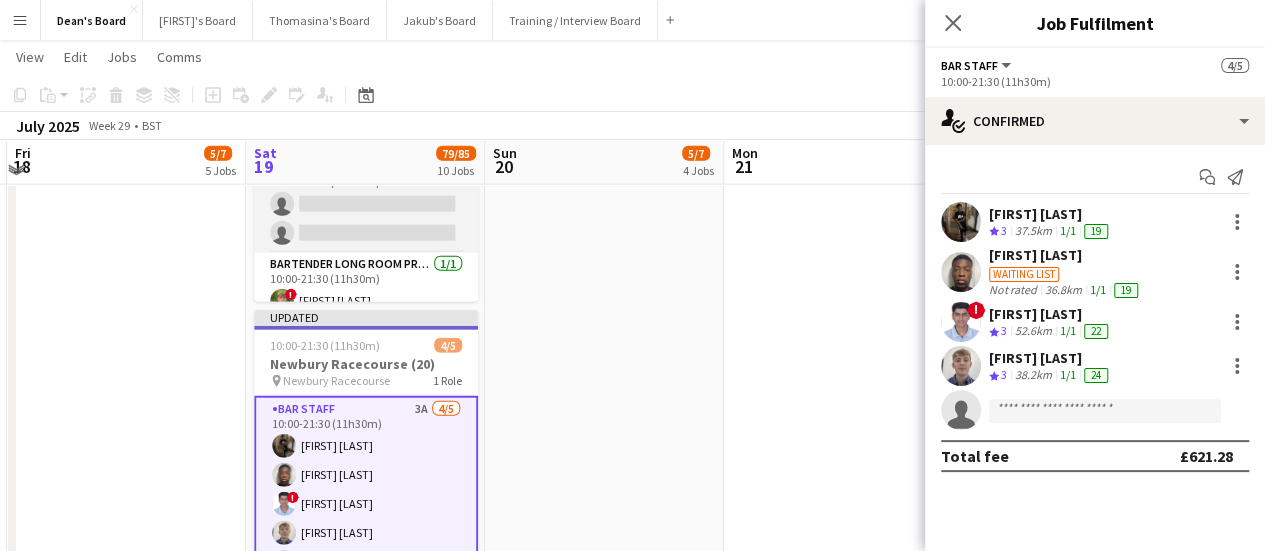 click on "Bartender Long Bar    0/2   10:00-21:30 (11h30m)
single-neutral-actions
single-neutral-actions" at bounding box center (366, 204) 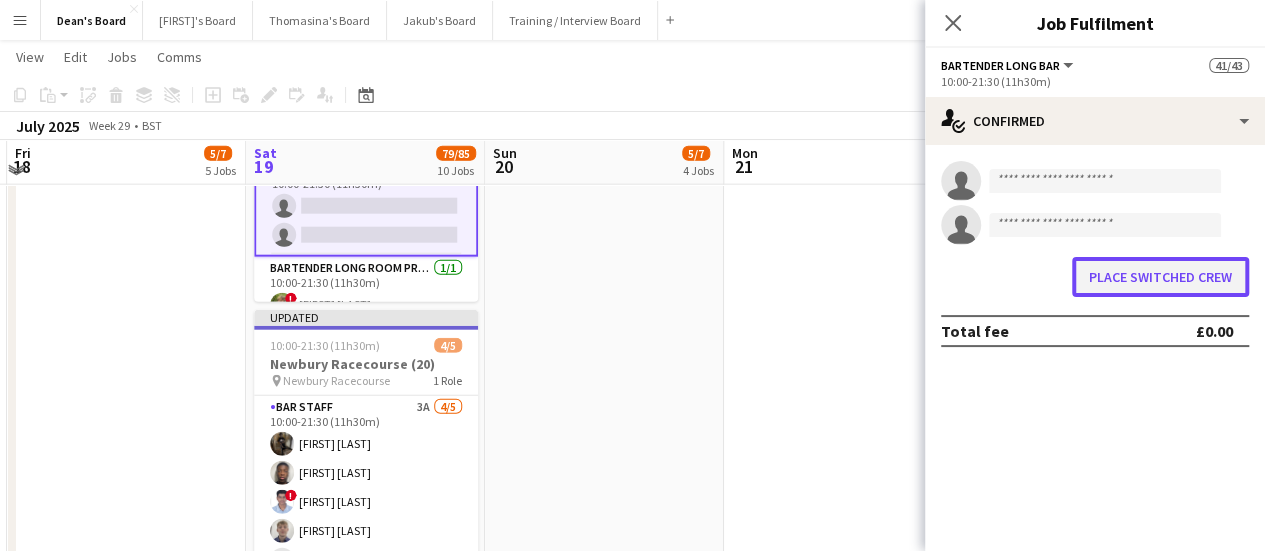 click on "Place switched crew" at bounding box center (1160, 277) 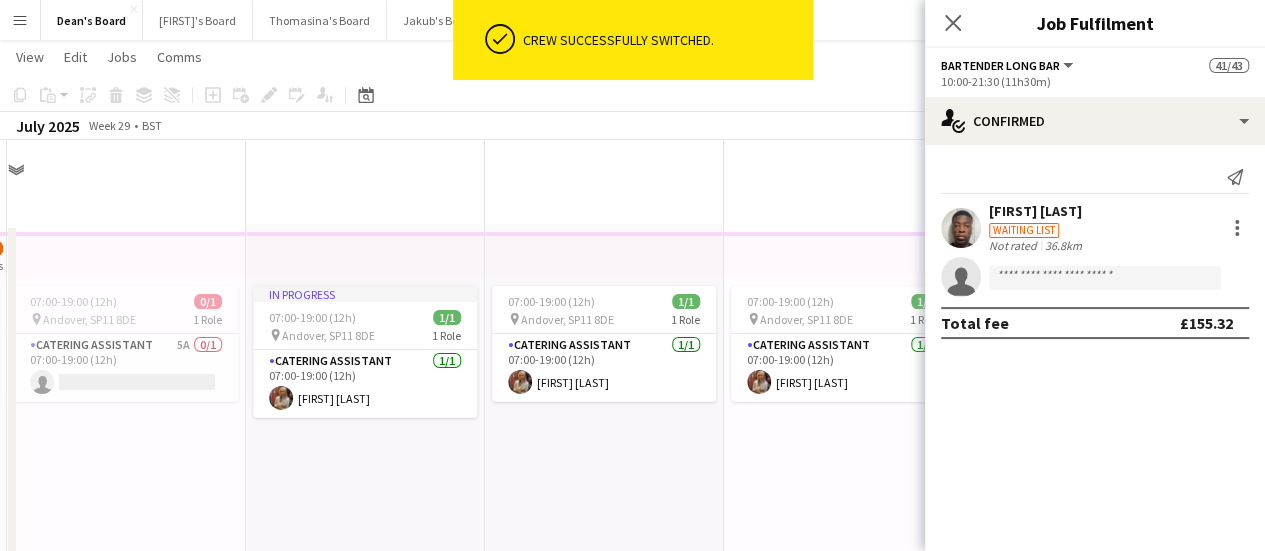 scroll, scrollTop: 2441, scrollLeft: 0, axis: vertical 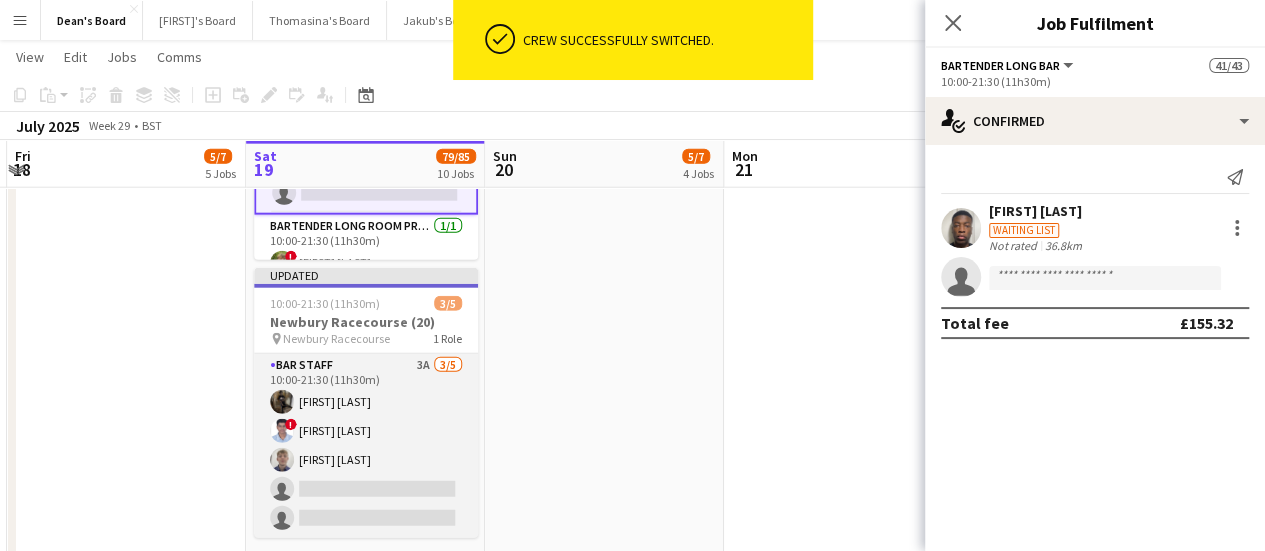 click on "BARSTAFF   3A   3/5   10:00-21:30 (11h30m)
[FIRST] [LAST] ! [FIRST] [LAST] [FIRST] [LAST]
single-neutral-actions
single-neutral-actions" at bounding box center [366, 446] 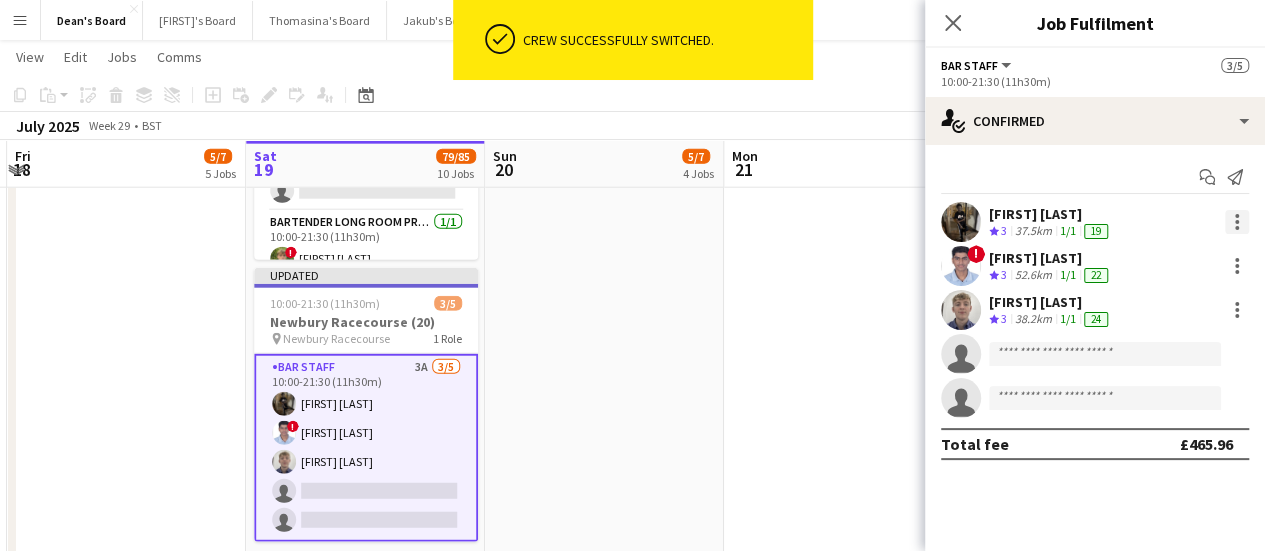 click at bounding box center (1237, 222) 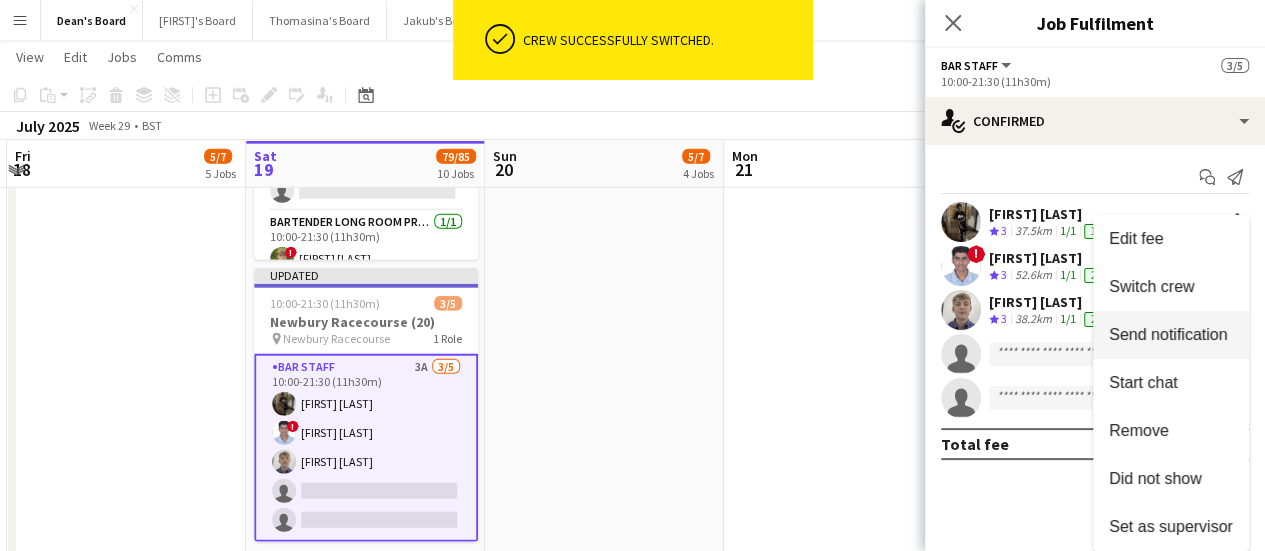 drag, startPoint x: 1160, startPoint y: 283, endPoint x: 1134, endPoint y: 281, distance: 26.076809 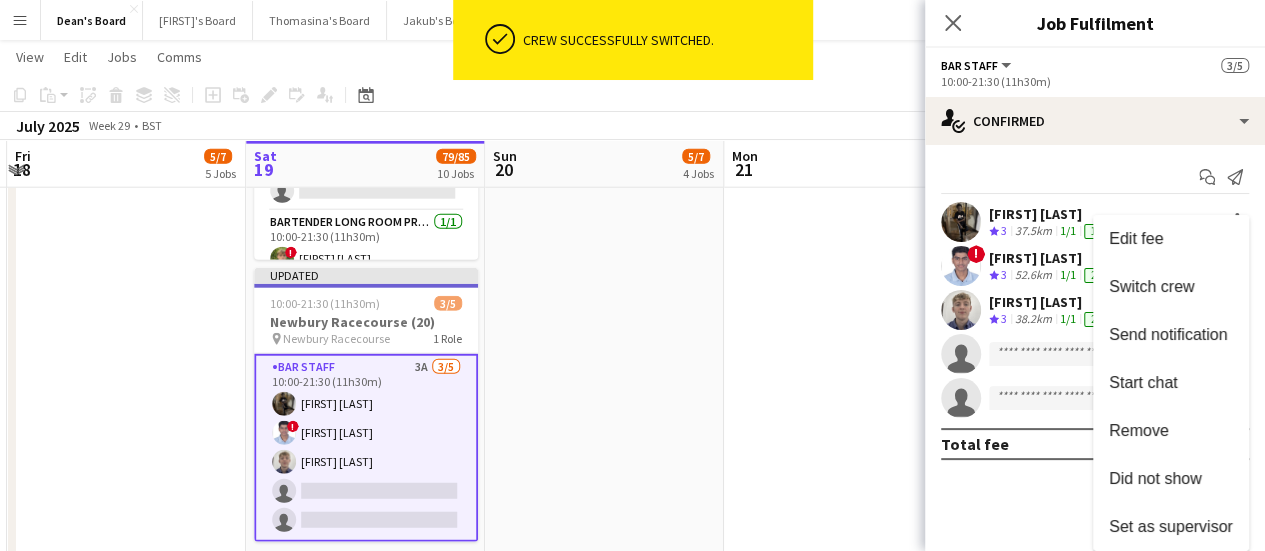 scroll, scrollTop: 2482, scrollLeft: 0, axis: vertical 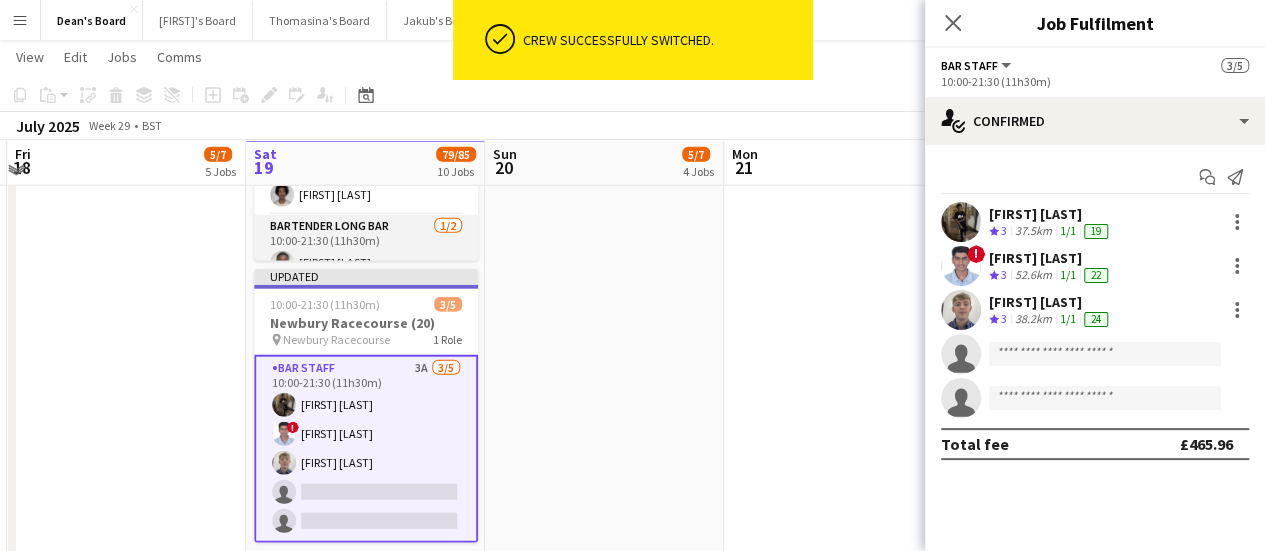 click on "BARSTAFF Long Bar    1/2   10:00-21:30 (11h30m)
[FIRST] [LAST]
single-neutral-actions" at bounding box center (366, 263) 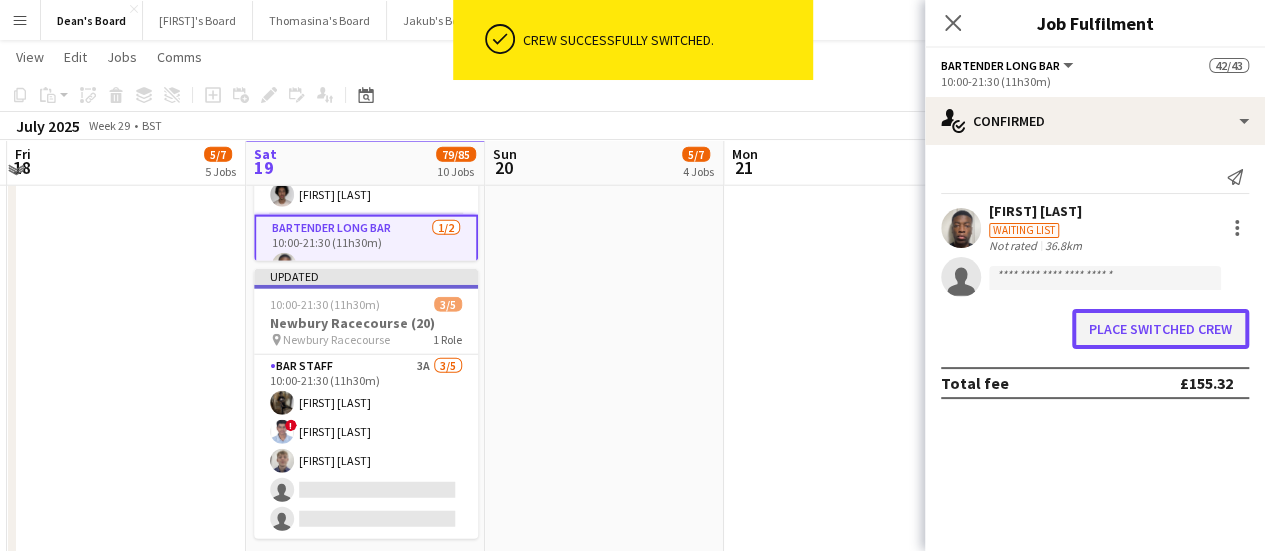click on "Place switched crew" at bounding box center [1160, 329] 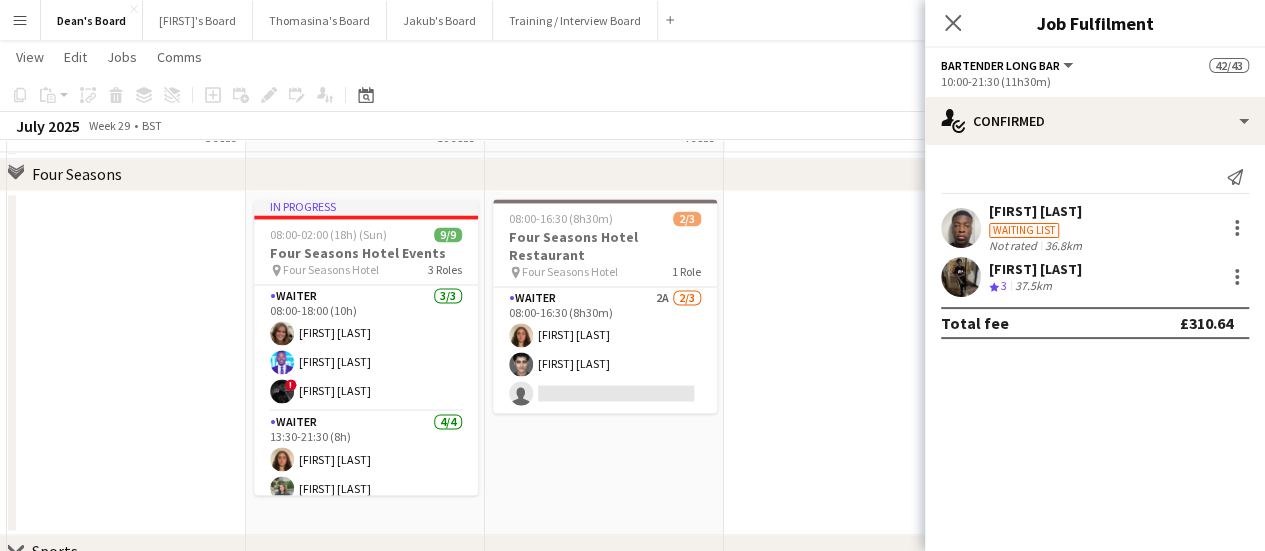 scroll, scrollTop: 1482, scrollLeft: 0, axis: vertical 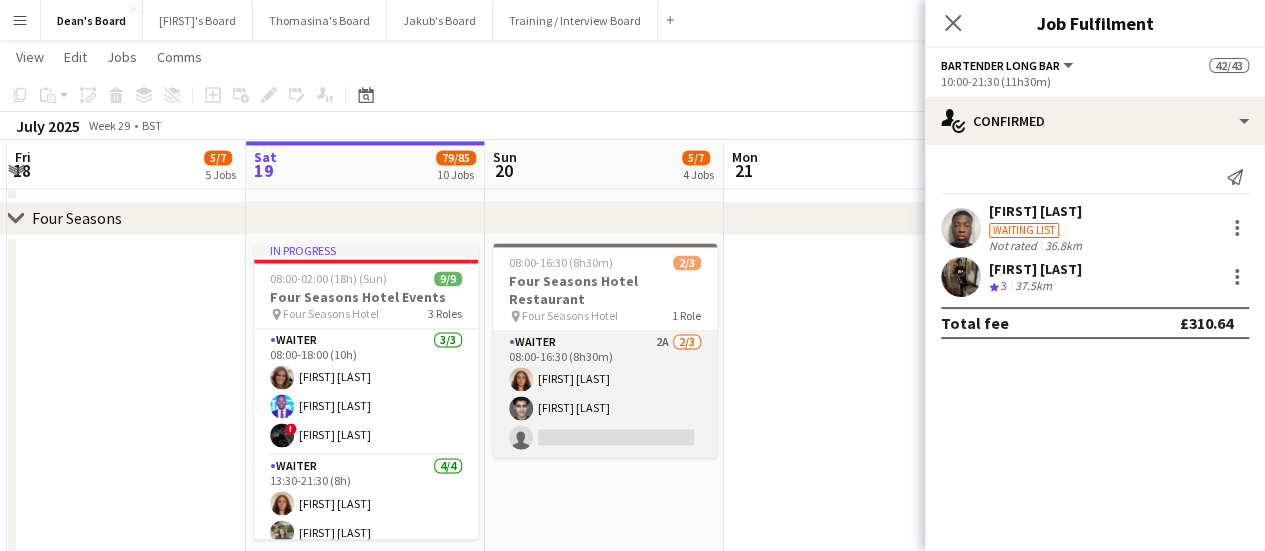 click on "Waiter   2A   2/3   08:00-16:30 (8h30m)
[FIRST] [LAST] [FIRST] [LAST]
single-neutral-actions" at bounding box center (605, 394) 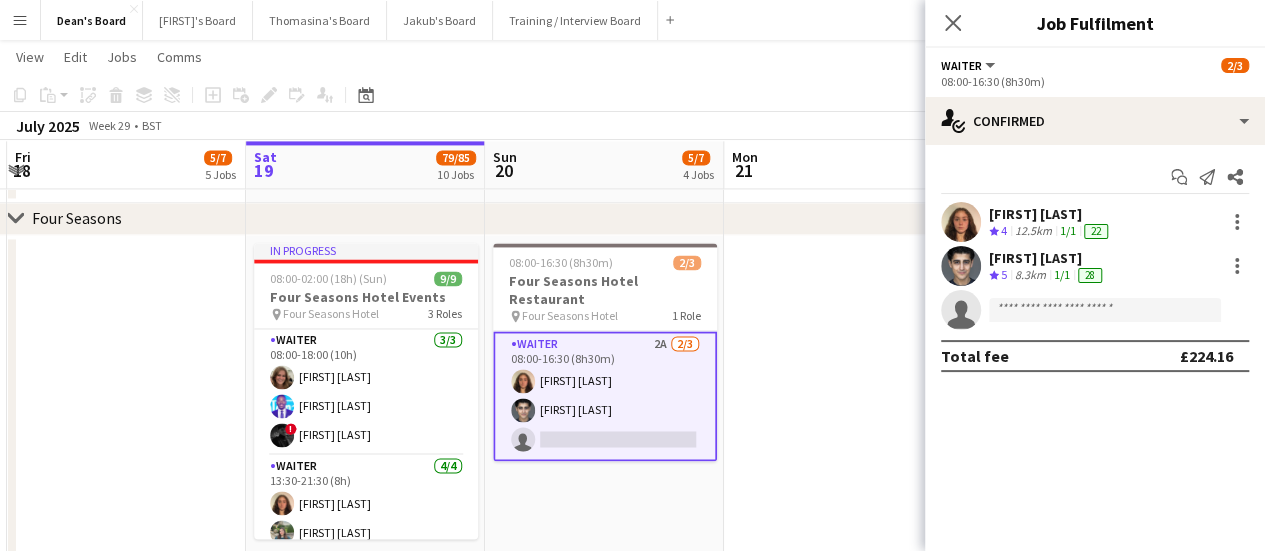 click on "[FIRST] [LAST]" at bounding box center [1050, 214] 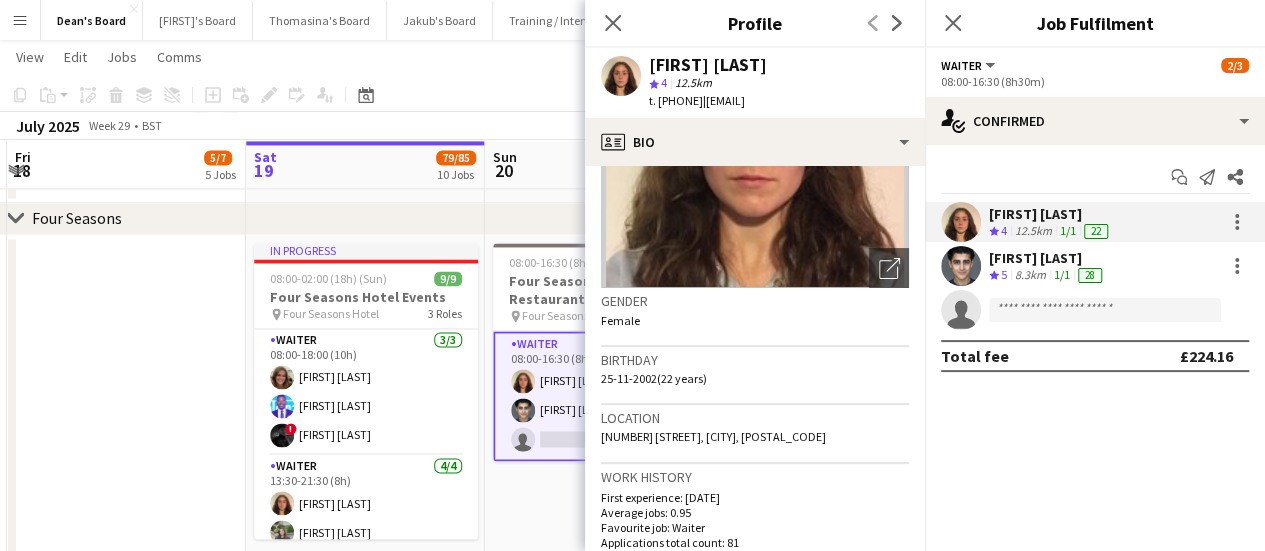 scroll, scrollTop: 200, scrollLeft: 0, axis: vertical 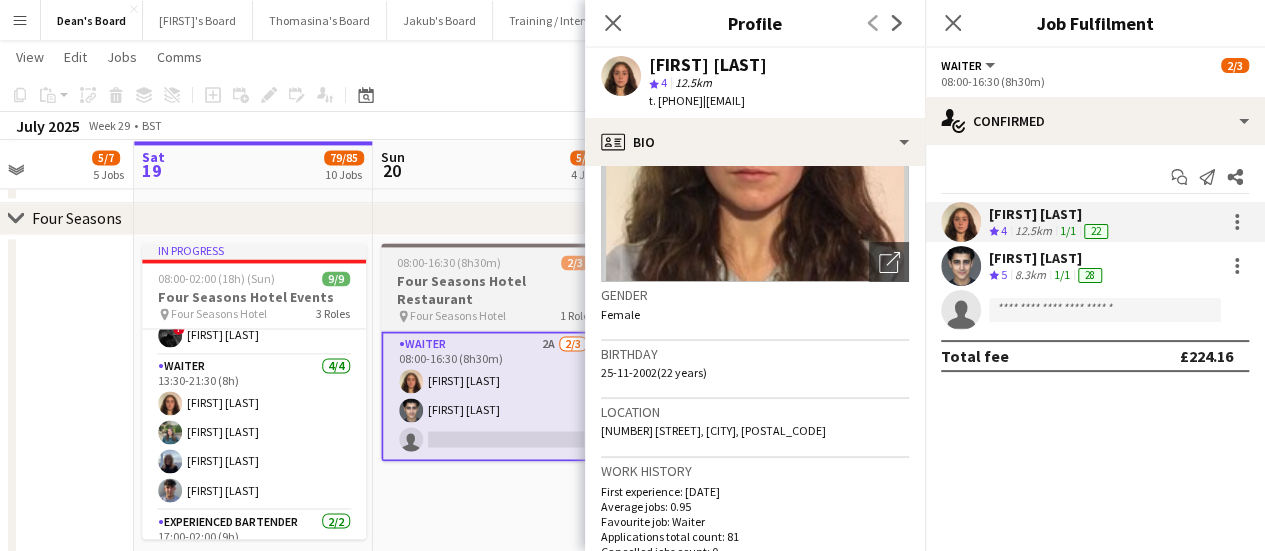 drag, startPoint x: 562, startPoint y: 367, endPoint x: 424, endPoint y: 345, distance: 139.74261 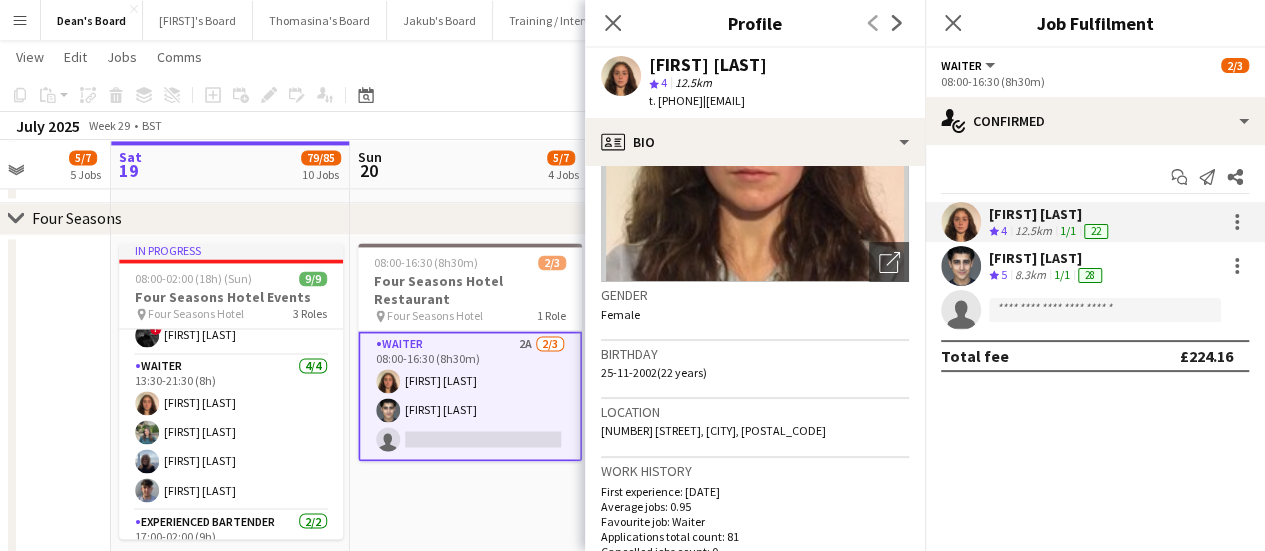 scroll, scrollTop: 0, scrollLeft: 720, axis: horizontal 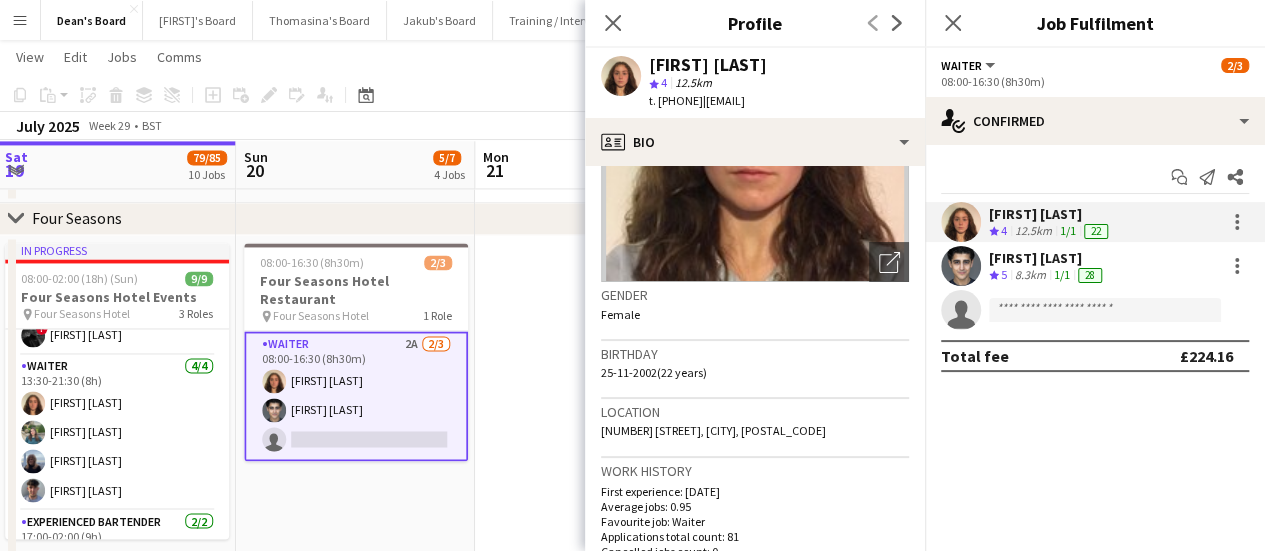 drag, startPoint x: 564, startPoint y: 282, endPoint x: 450, endPoint y: 273, distance: 114.35471 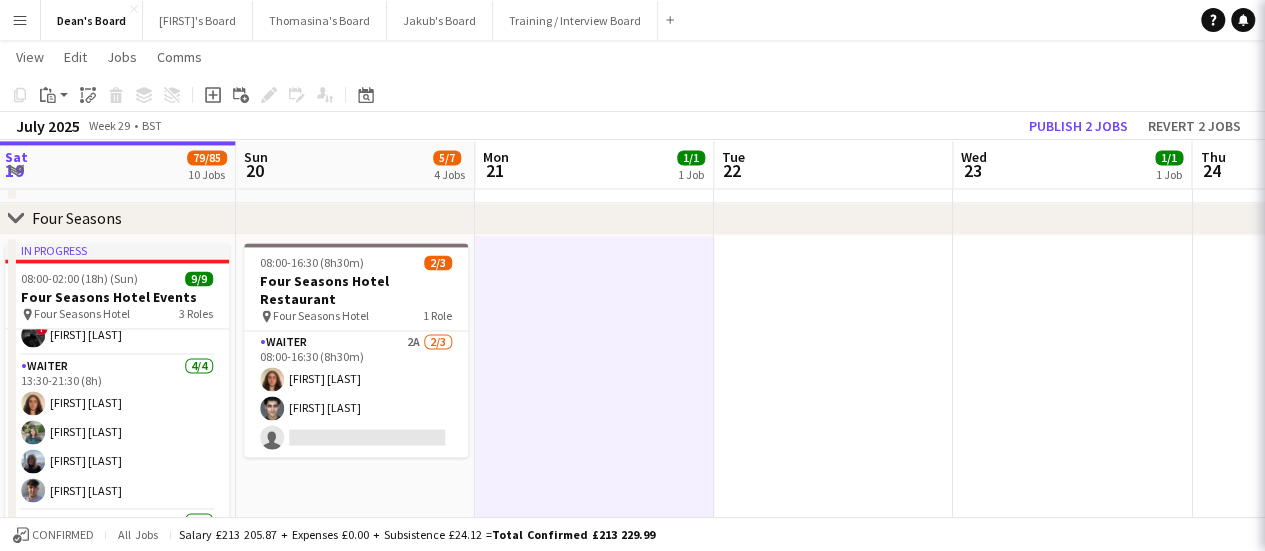 scroll, scrollTop: 0, scrollLeft: 718, axis: horizontal 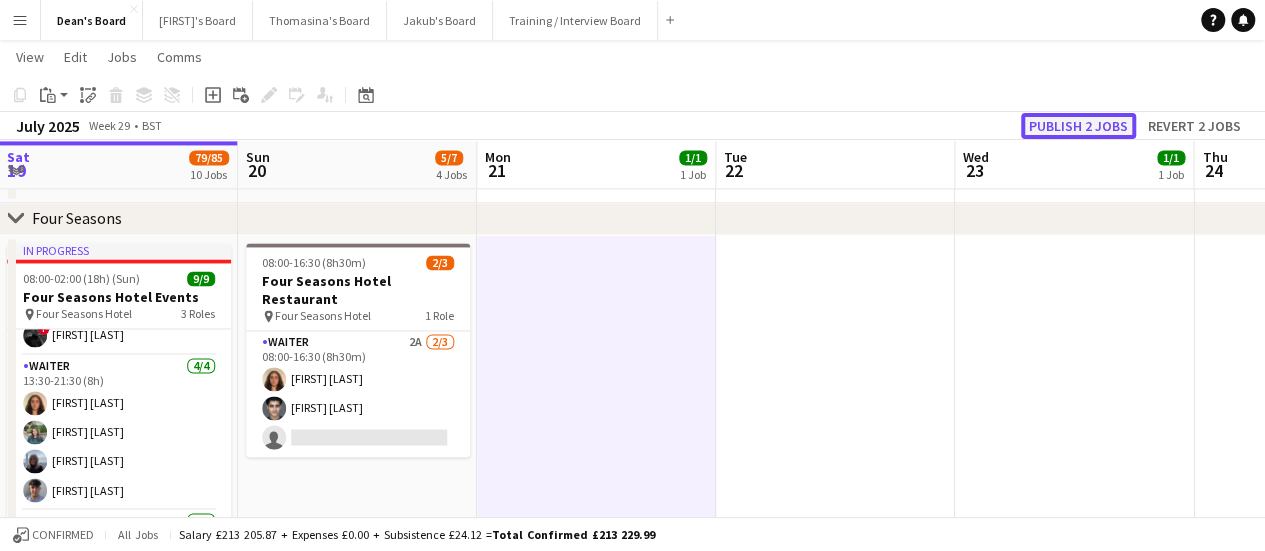 click on "Publish 2 jobs" 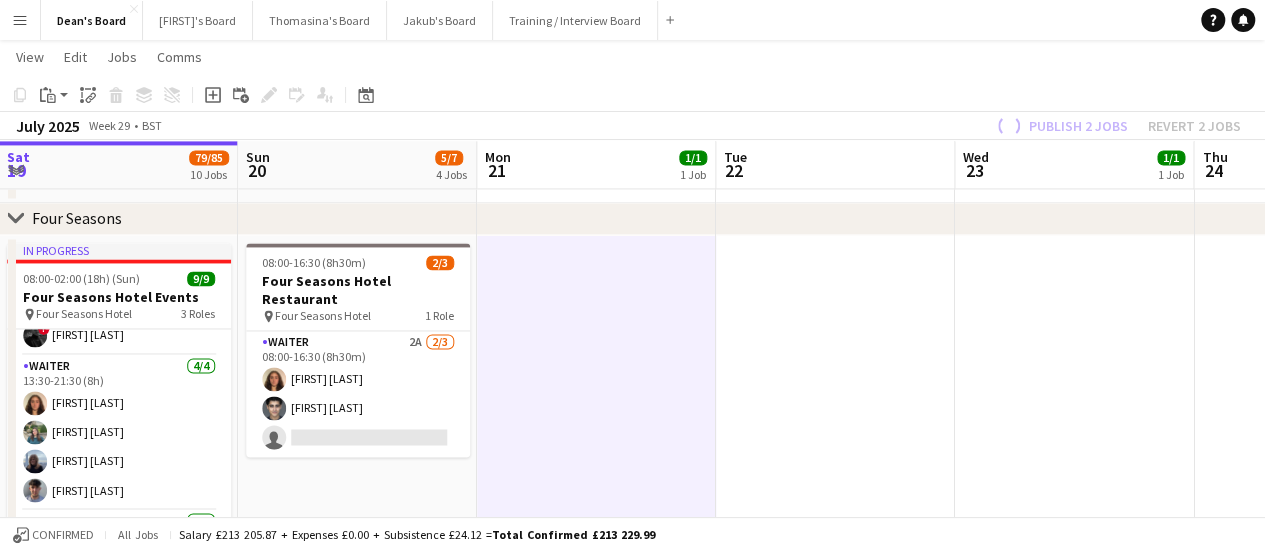 click on "Waiter   2A   2/3   08:00-16:30 (8h30m)
[FIRST] [LAST] [FIRST] [LAST]
single-neutral-actions" at bounding box center [358, 394] 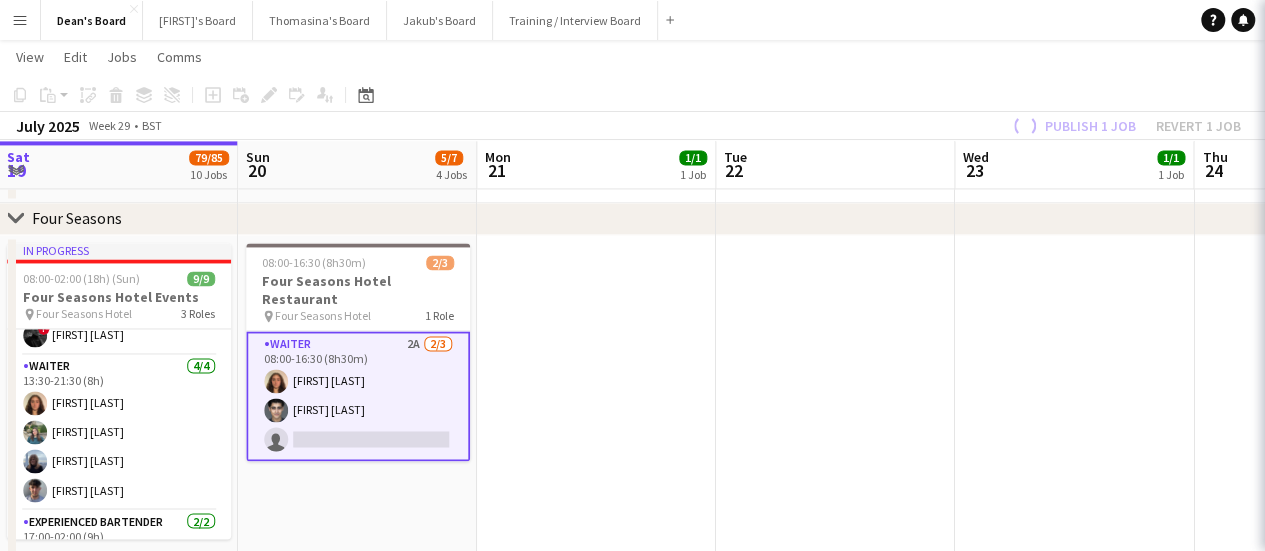 scroll, scrollTop: 0, scrollLeft: 718, axis: horizontal 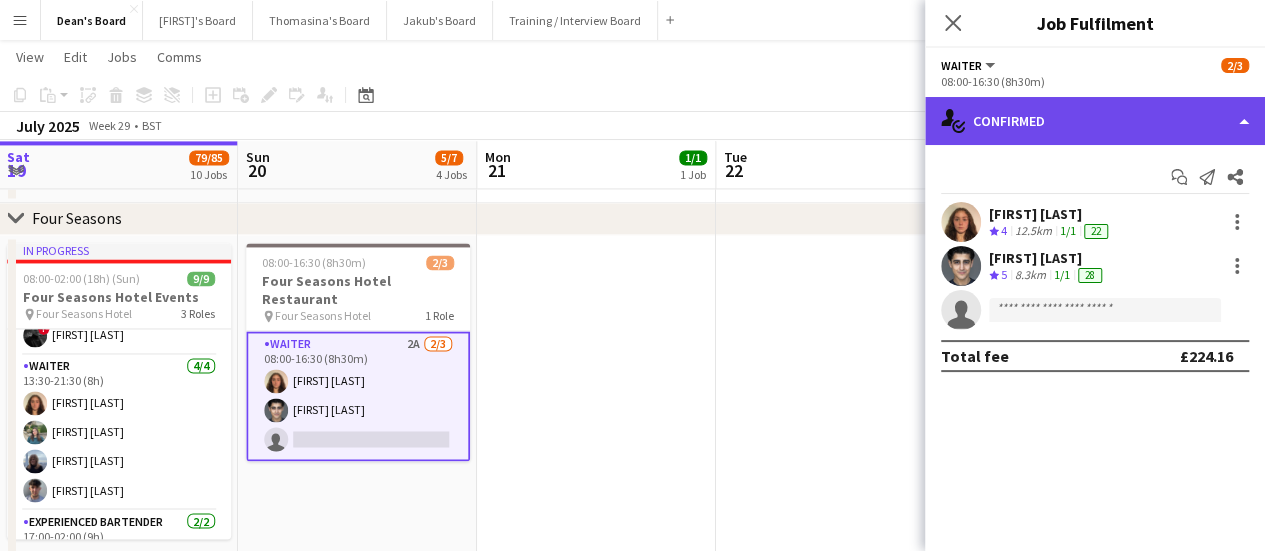 click on "single-neutral-actions-check-2
Confirmed" 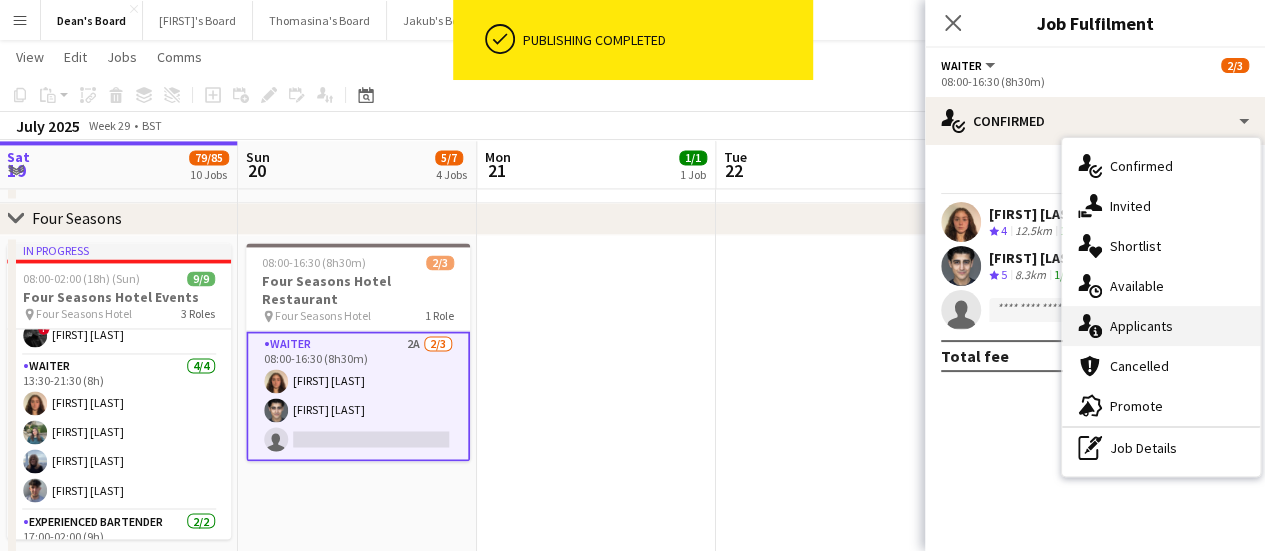 click on "single-neutral-actions-information
Applicants" at bounding box center [1161, 326] 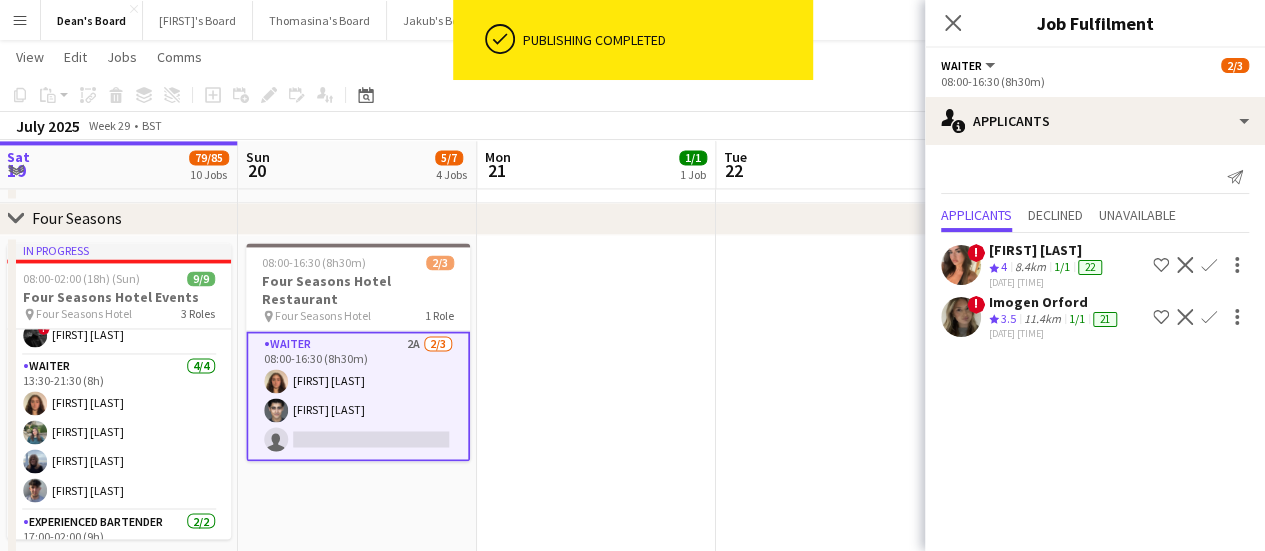 click at bounding box center [835, 407] 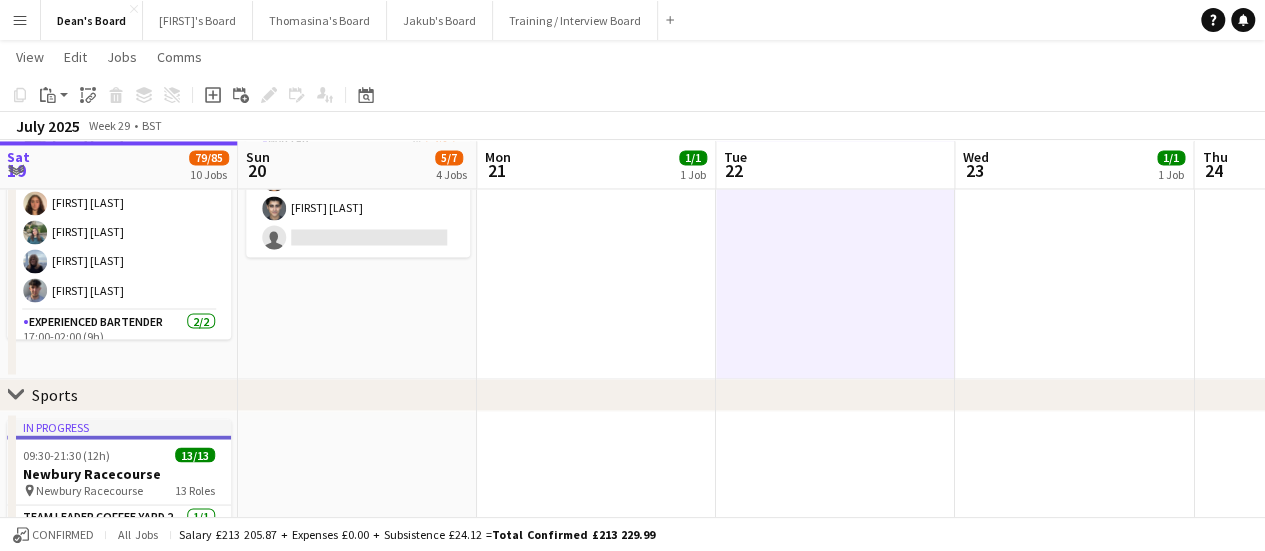drag, startPoint x: 479, startPoint y: 362, endPoint x: 702, endPoint y: 325, distance: 226.04866 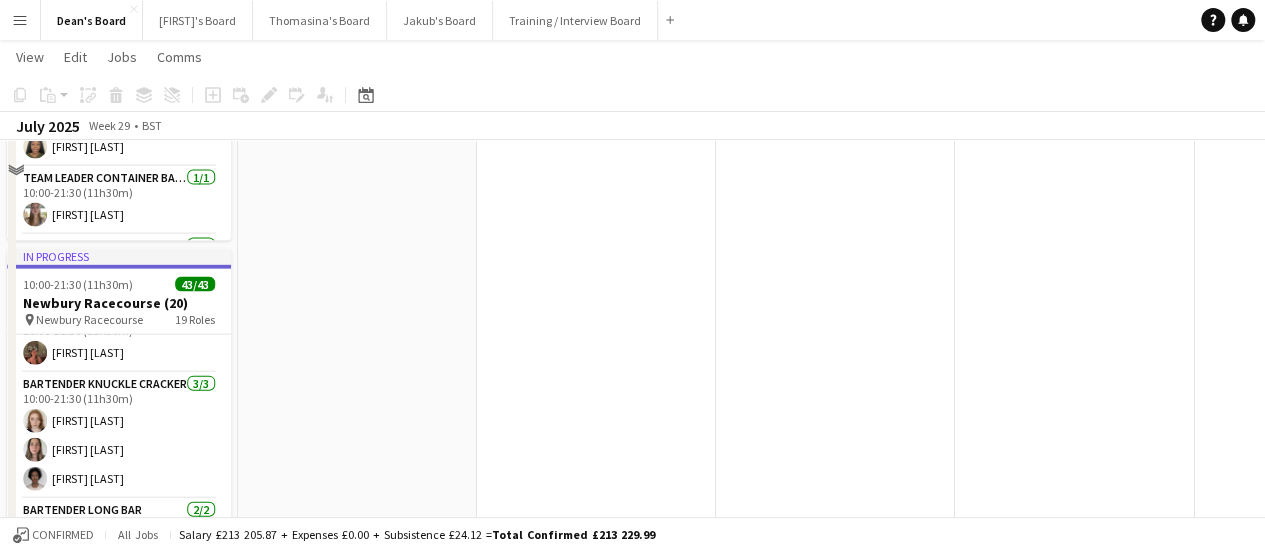 scroll, scrollTop: 2282, scrollLeft: 0, axis: vertical 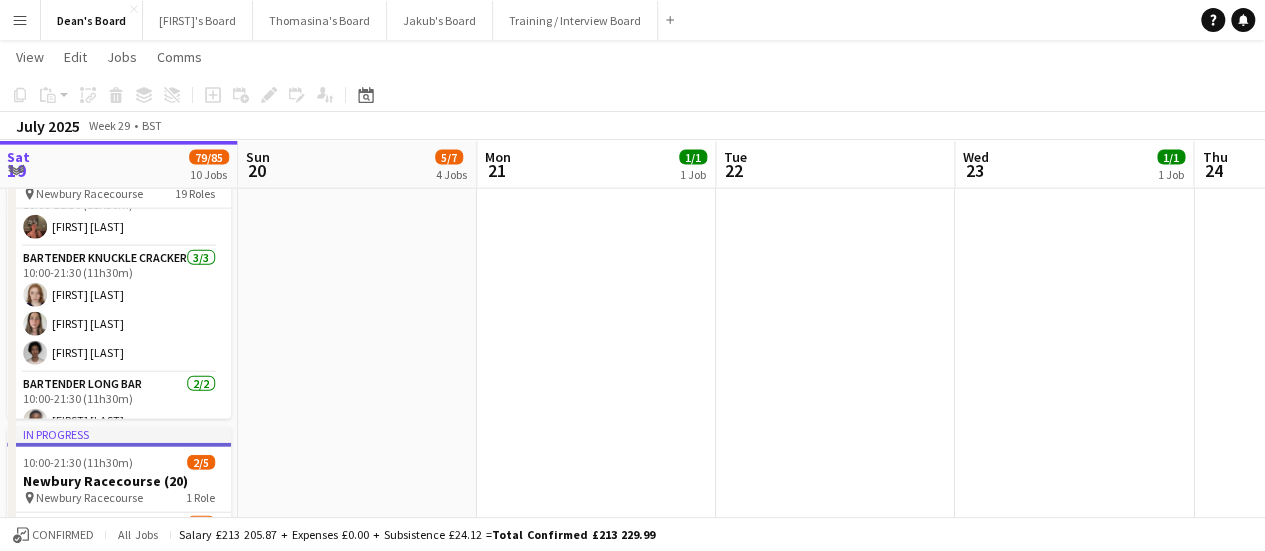 drag, startPoint x: 406, startPoint y: 334, endPoint x: 620, endPoint y: 335, distance: 214.00233 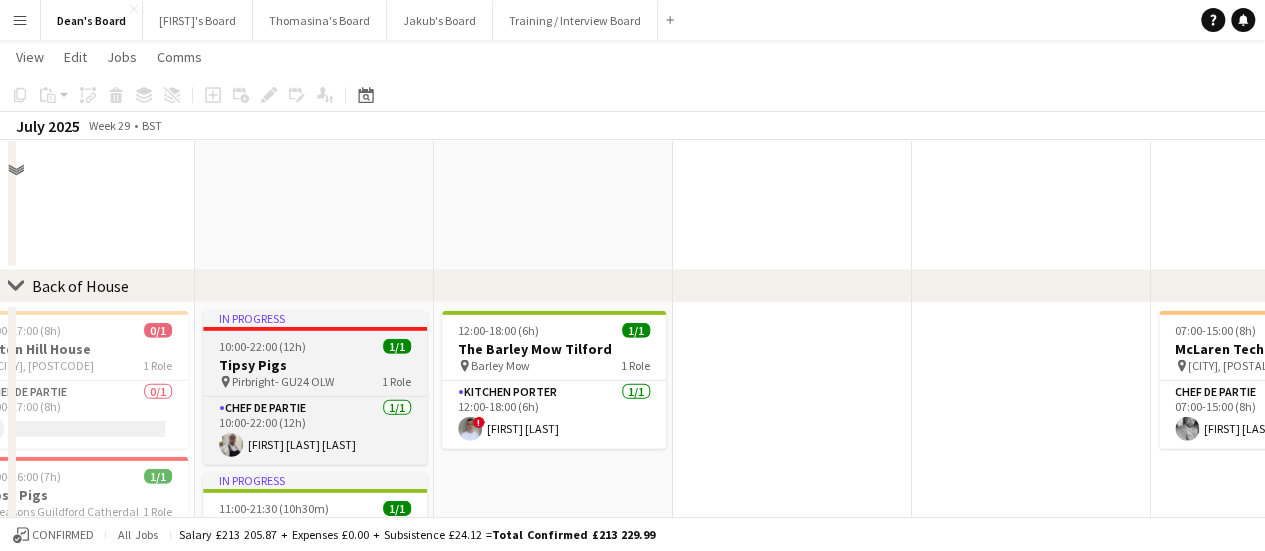 scroll, scrollTop: 2582, scrollLeft: 0, axis: vertical 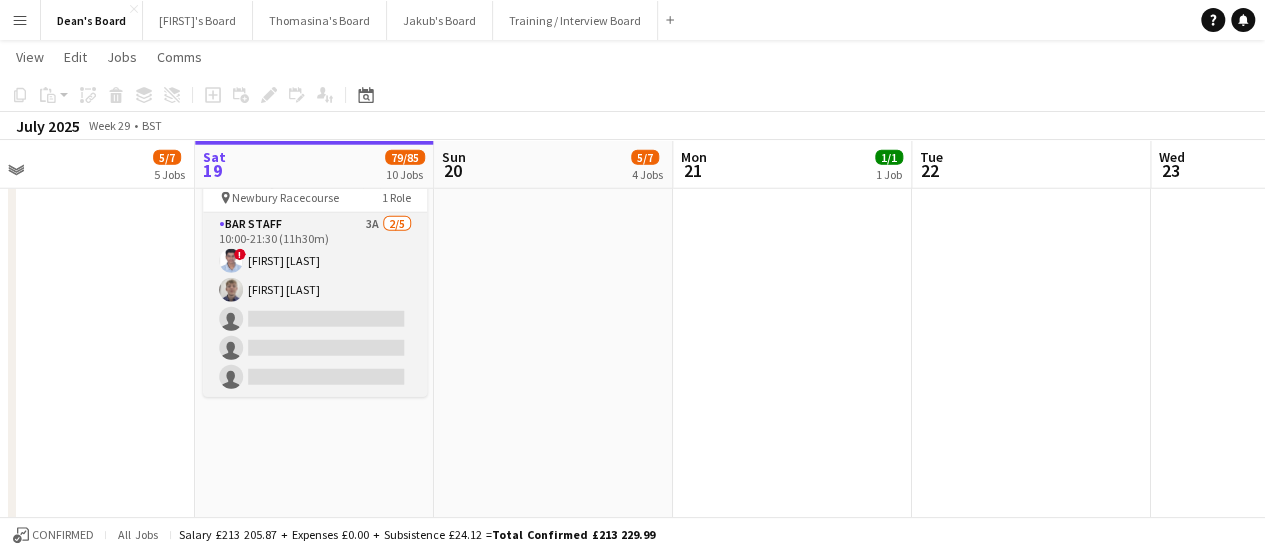 click on "BARSTAFF   3A   2/5   10:00-21:30 (11h30m)
! [FIRST] [LAST] [FIRST] [LAST]
single-neutral-actions
single-neutral-actions
single-neutral-actions" at bounding box center (315, 305) 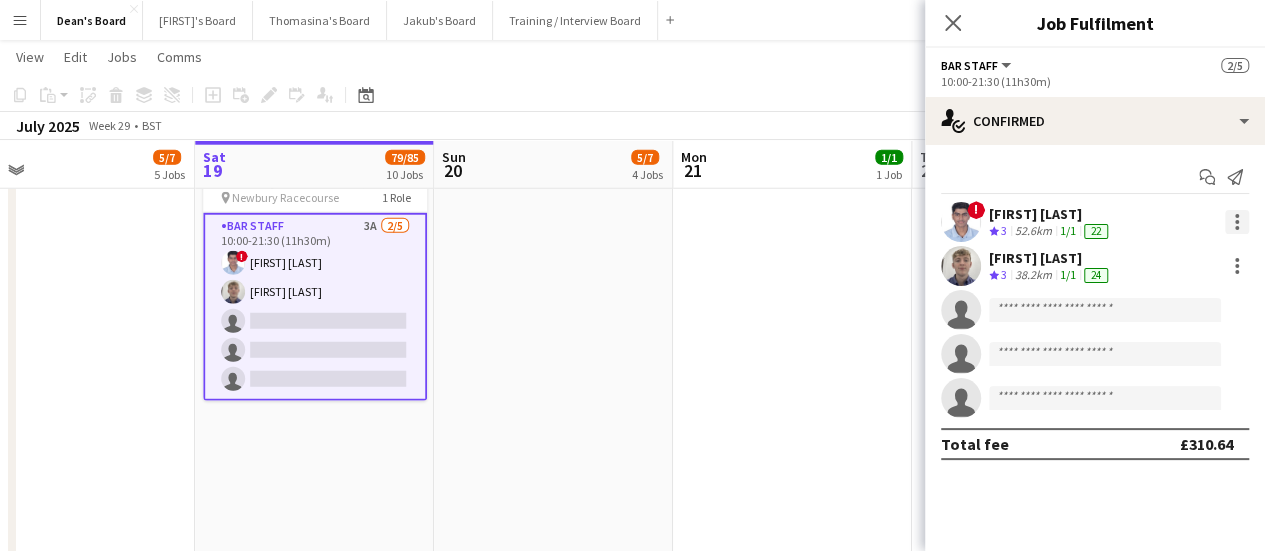 click at bounding box center (1237, 222) 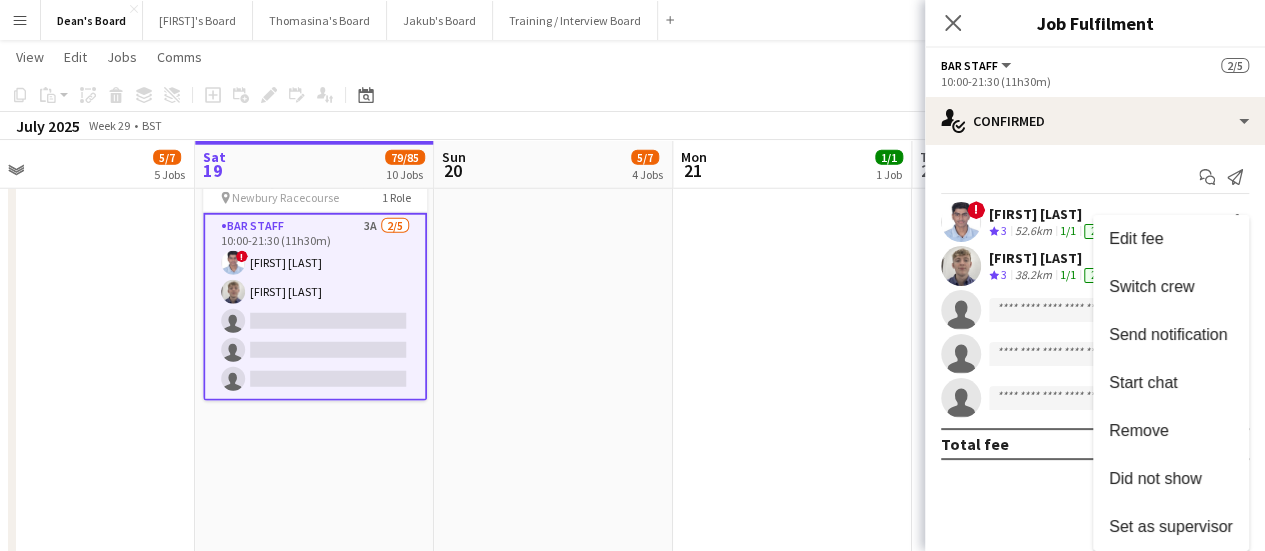 click at bounding box center [632, 275] 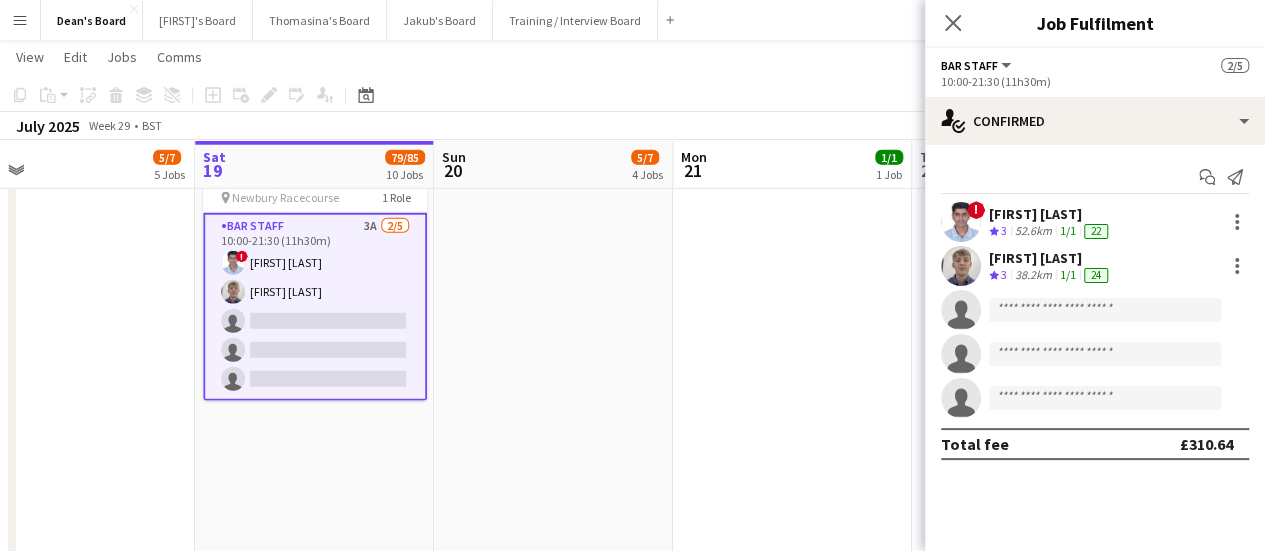 click on "[FIRST] [LAST]" at bounding box center (1050, 214) 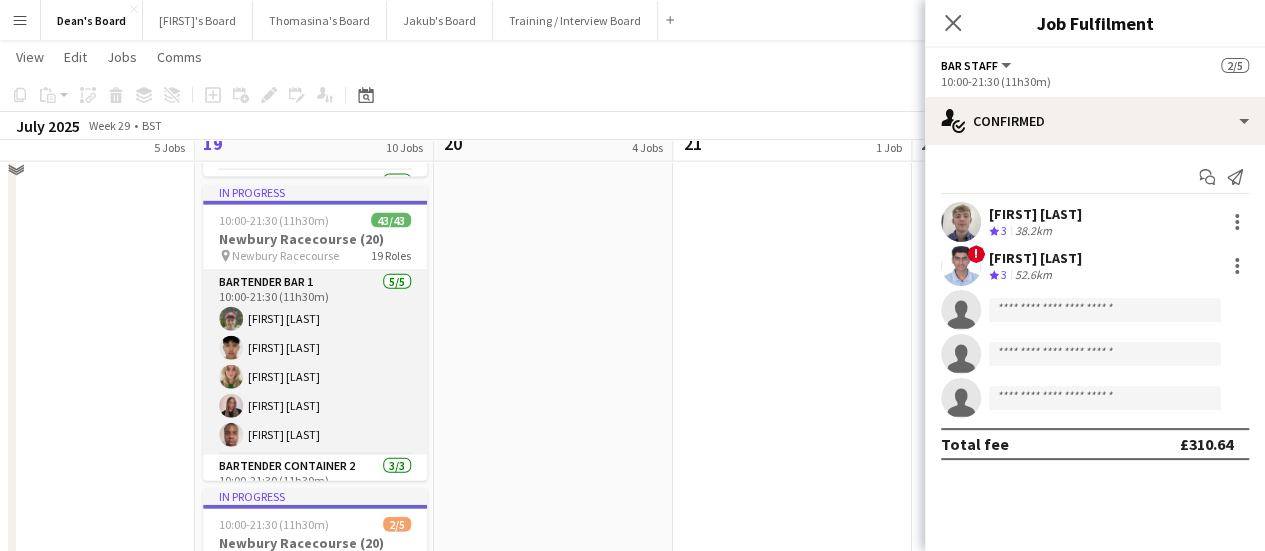 scroll, scrollTop: 2182, scrollLeft: 0, axis: vertical 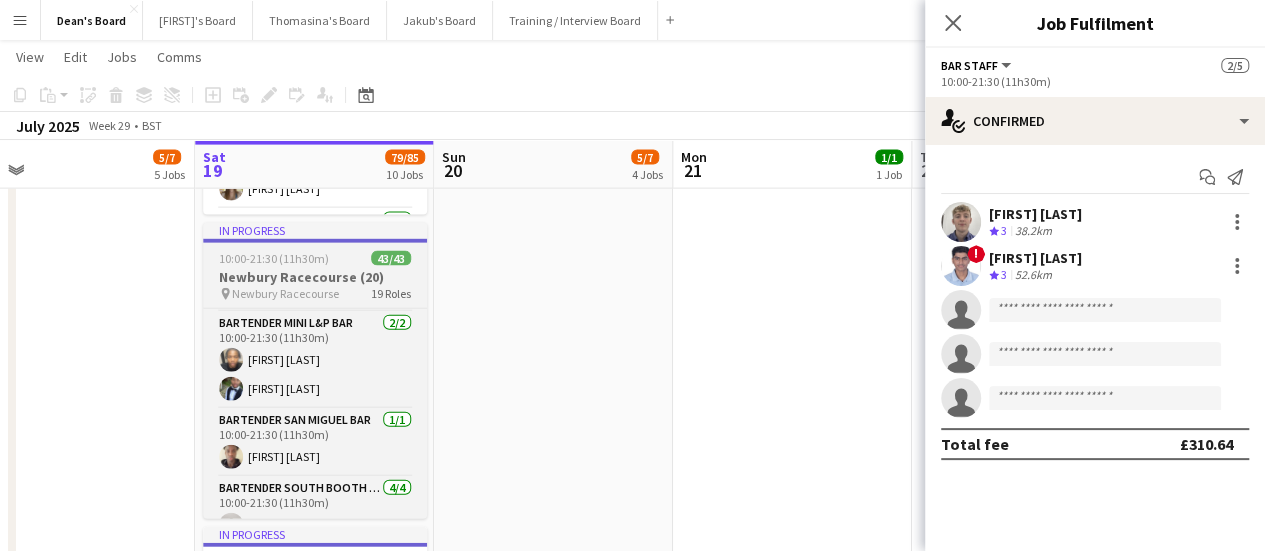 click on "Newbury Racecourse (20)" at bounding box center [315, 277] 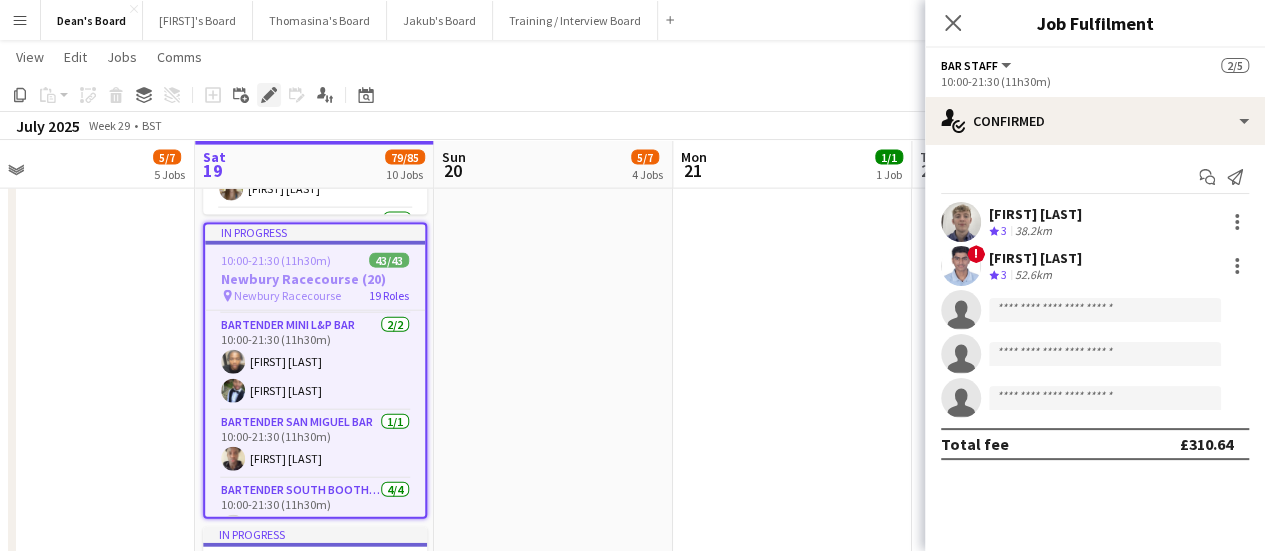 click 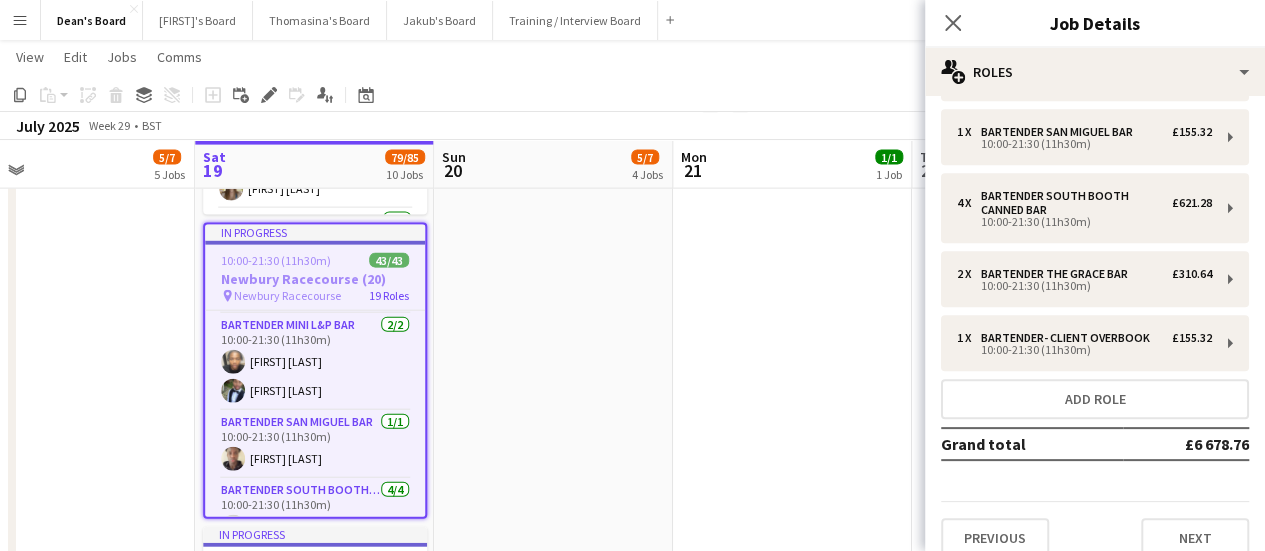 scroll, scrollTop: 999, scrollLeft: 0, axis: vertical 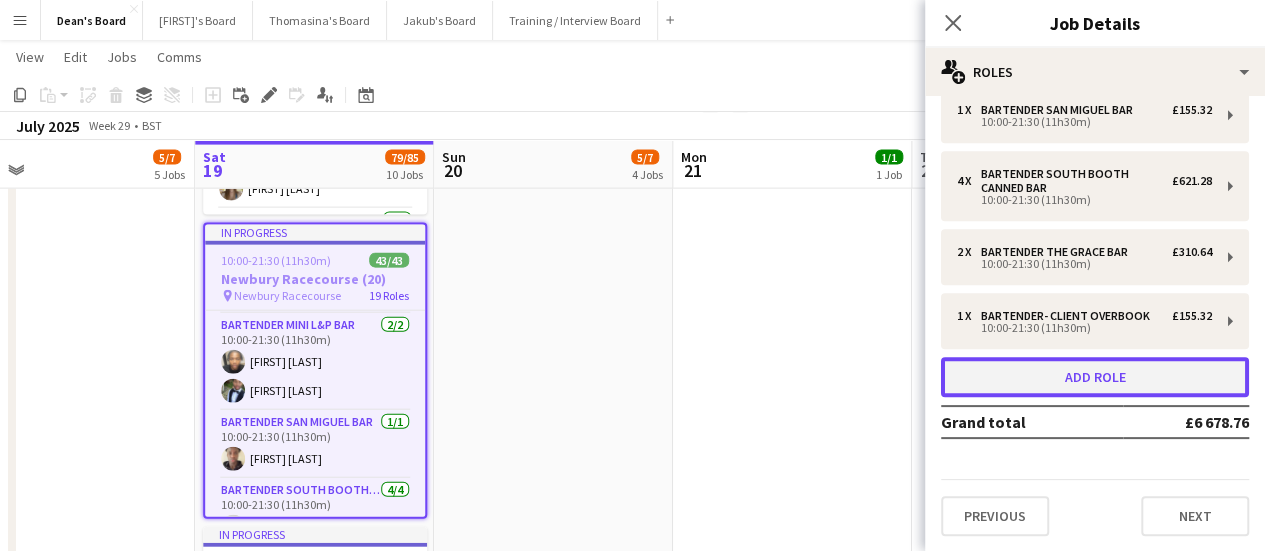 click on "Add role" at bounding box center (1095, 377) 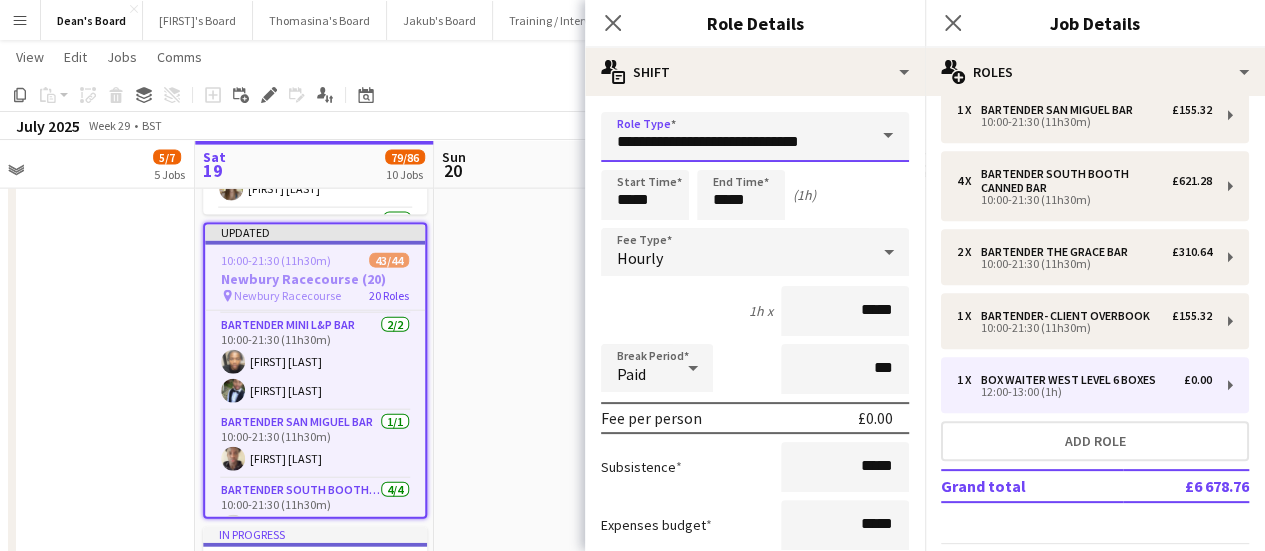 drag, startPoint x: 839, startPoint y: 142, endPoint x: 594, endPoint y: 139, distance: 245.01837 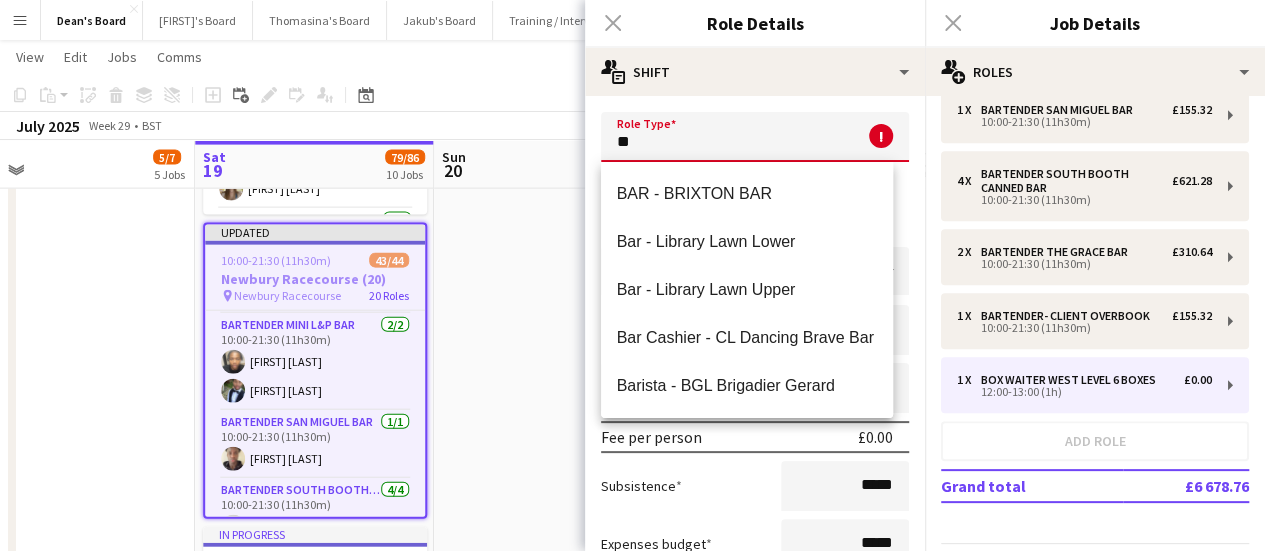 type on "*" 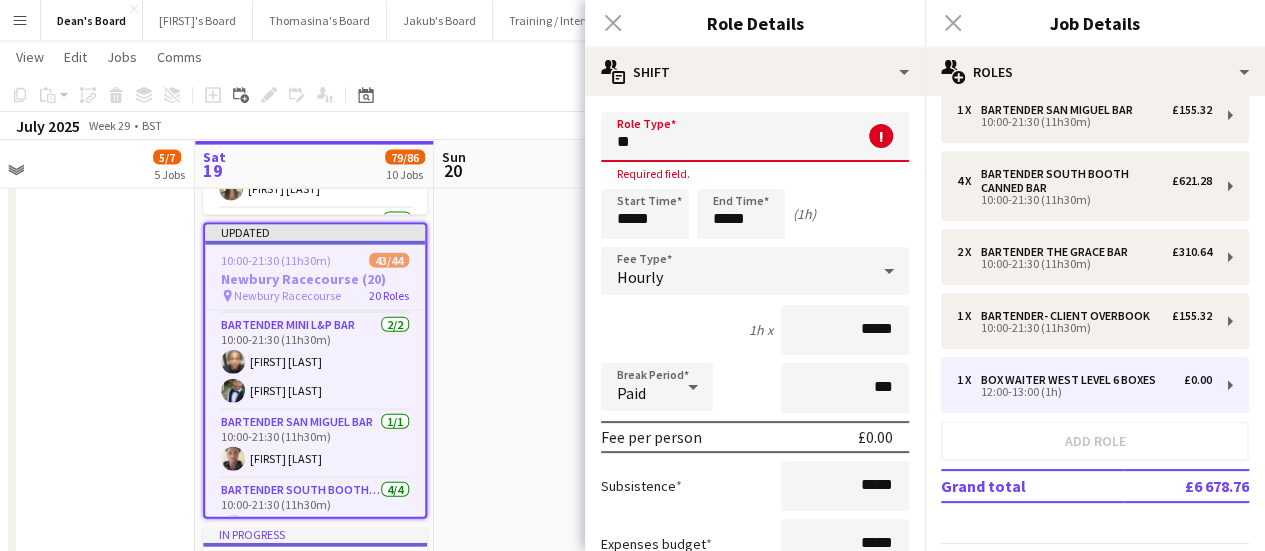 type on "*" 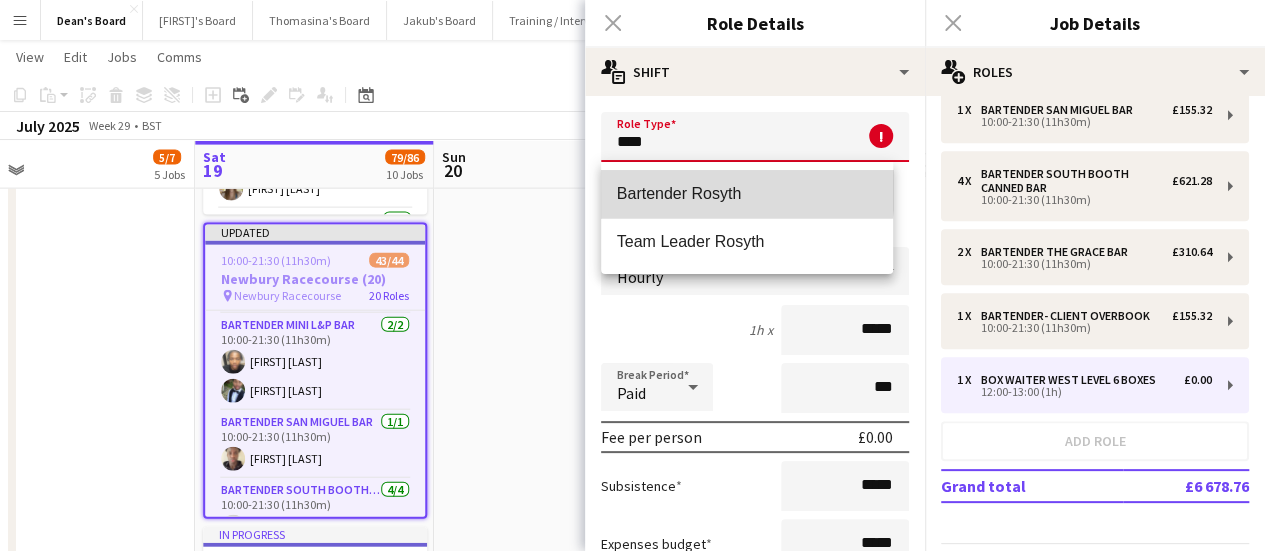 click on "Bartender Rosyth" at bounding box center [747, 193] 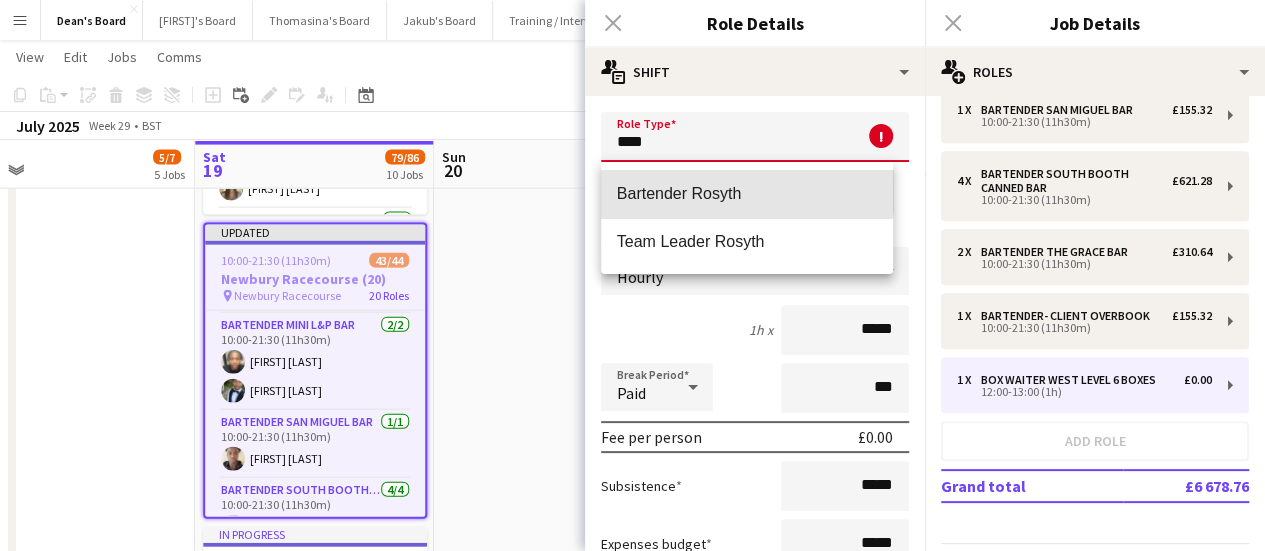 type on "**********" 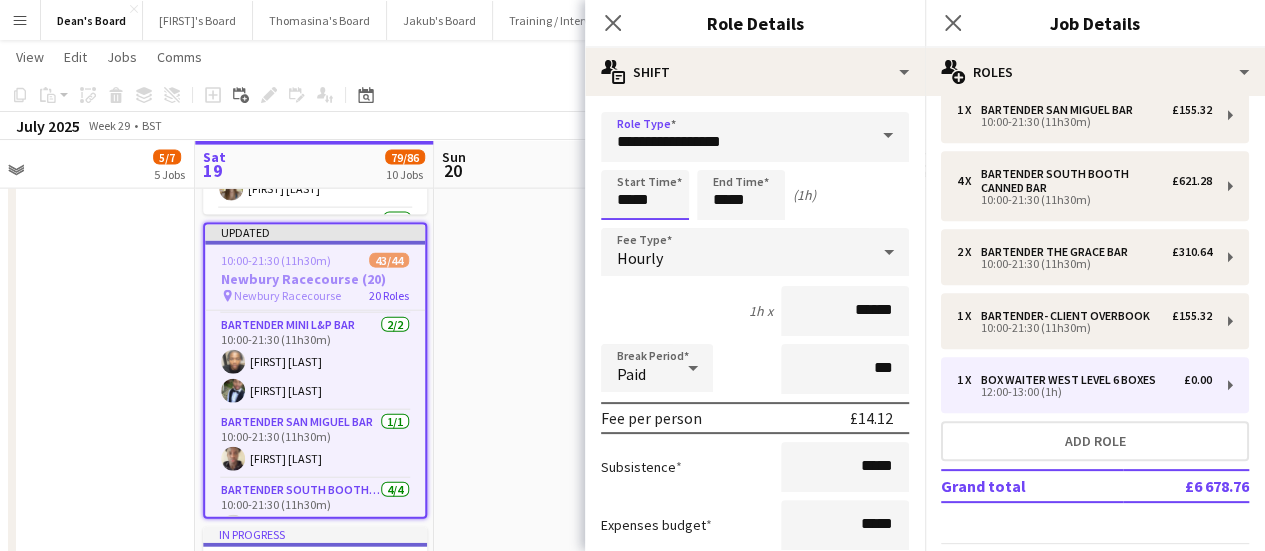 drag, startPoint x: 660, startPoint y: 204, endPoint x: 574, endPoint y: 201, distance: 86.05231 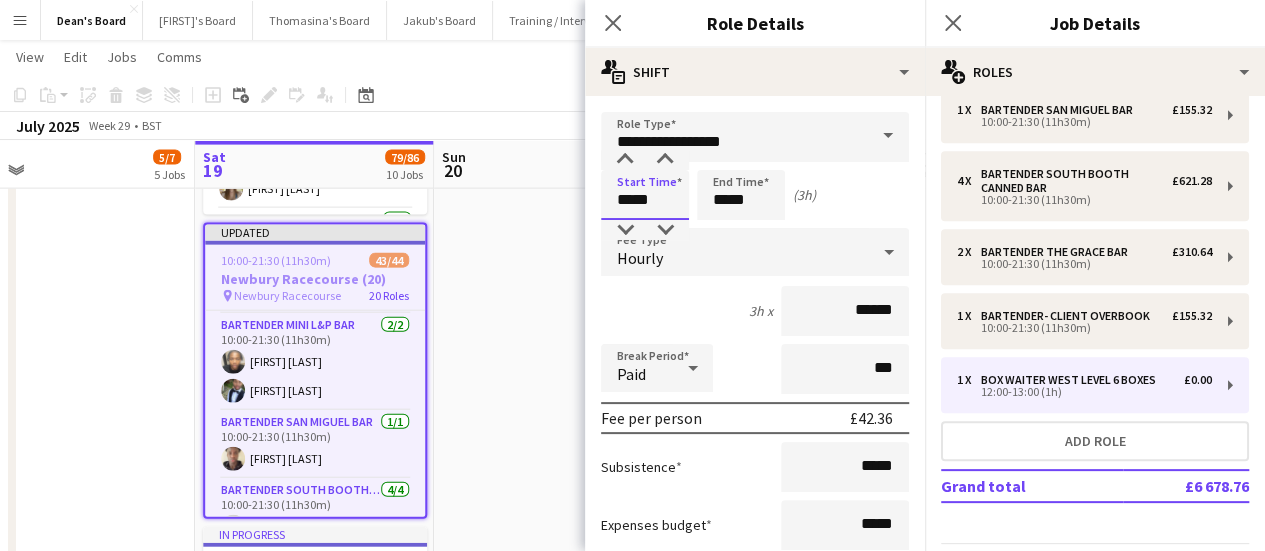 type on "*****" 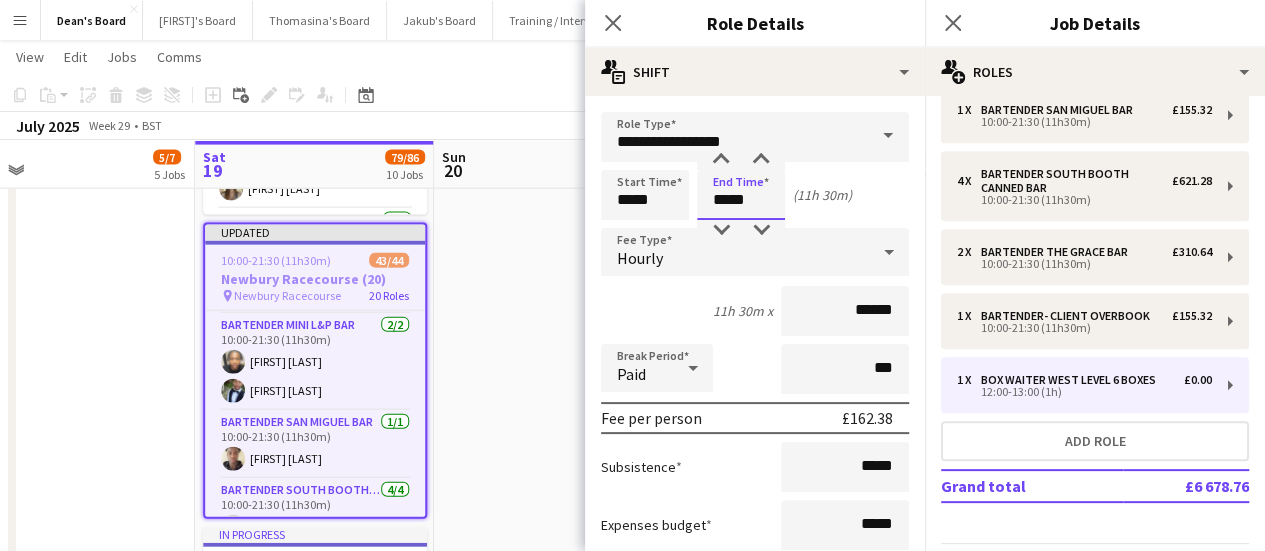 type on "*****" 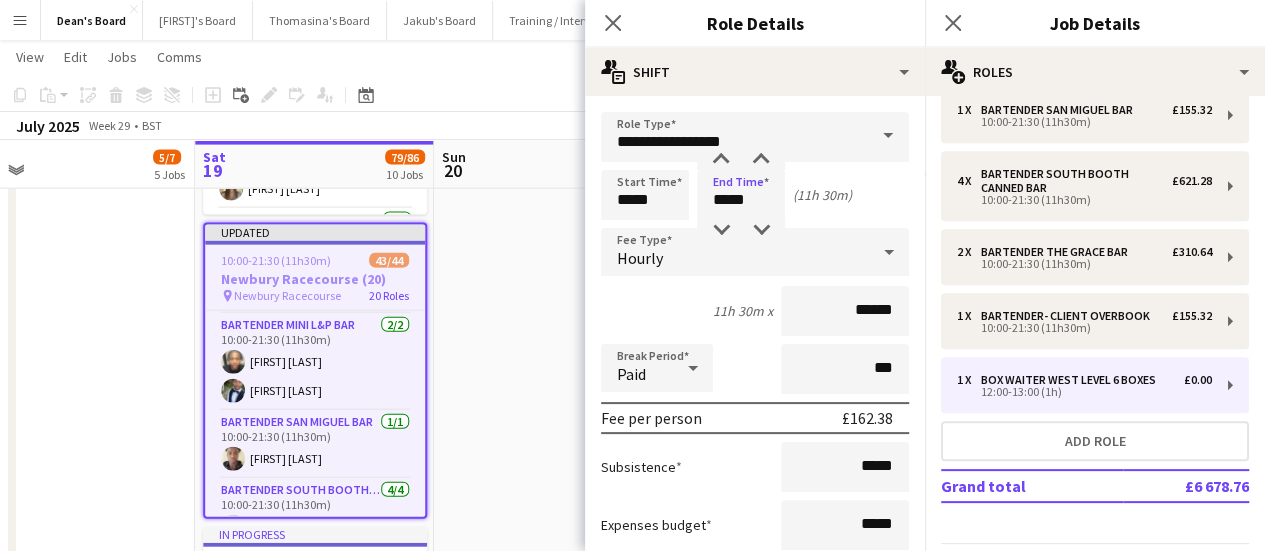 click 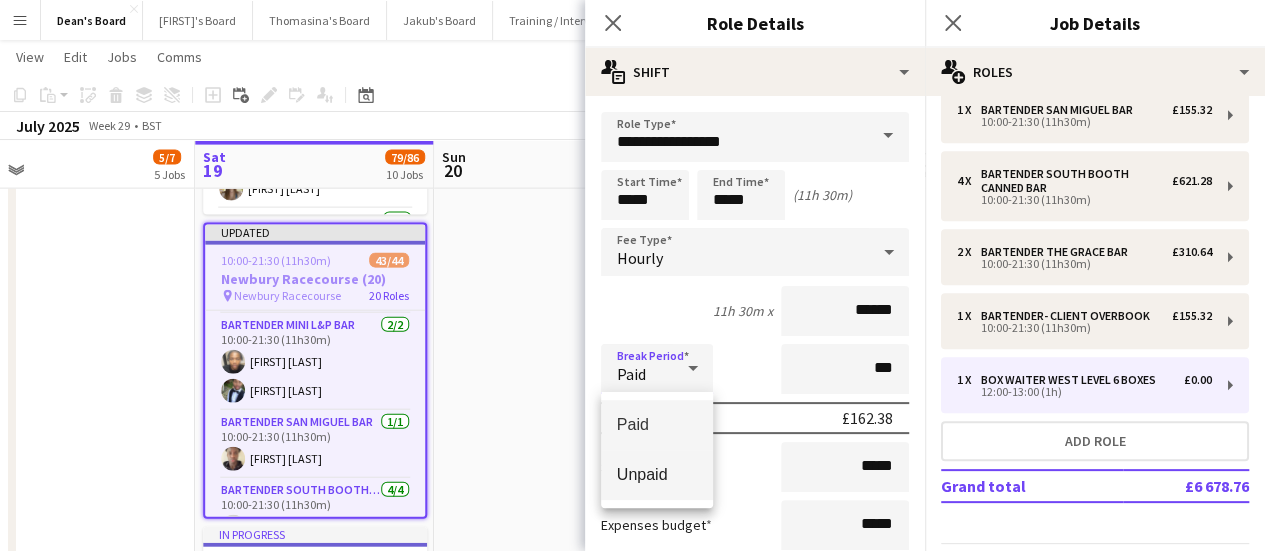 click on "Unpaid" at bounding box center (657, 474) 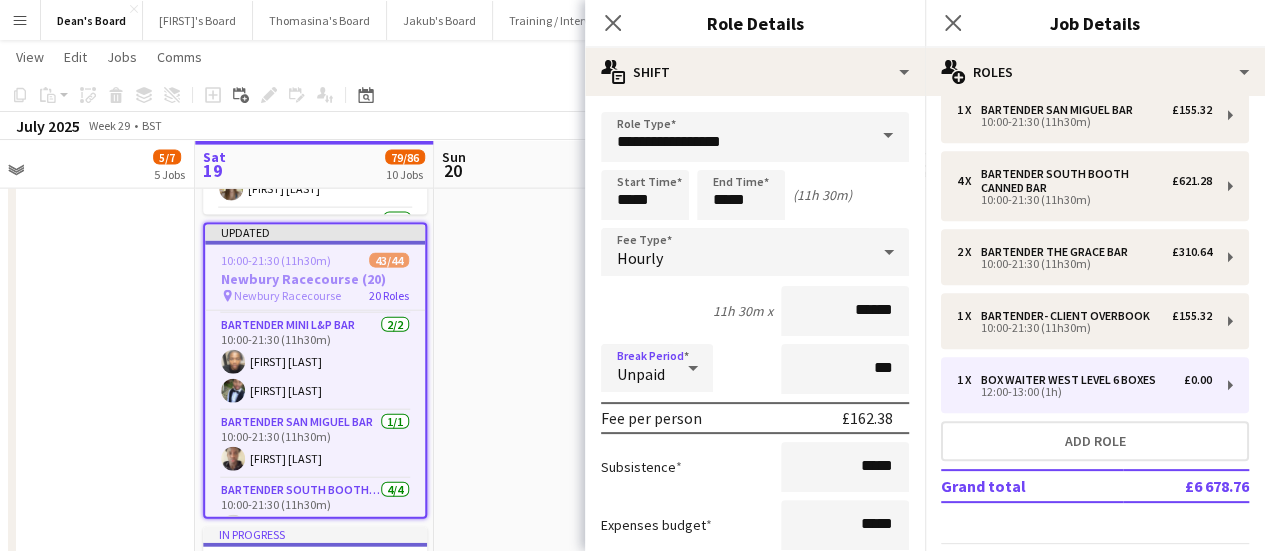 click on "11h 30m x  ******" at bounding box center (755, 311) 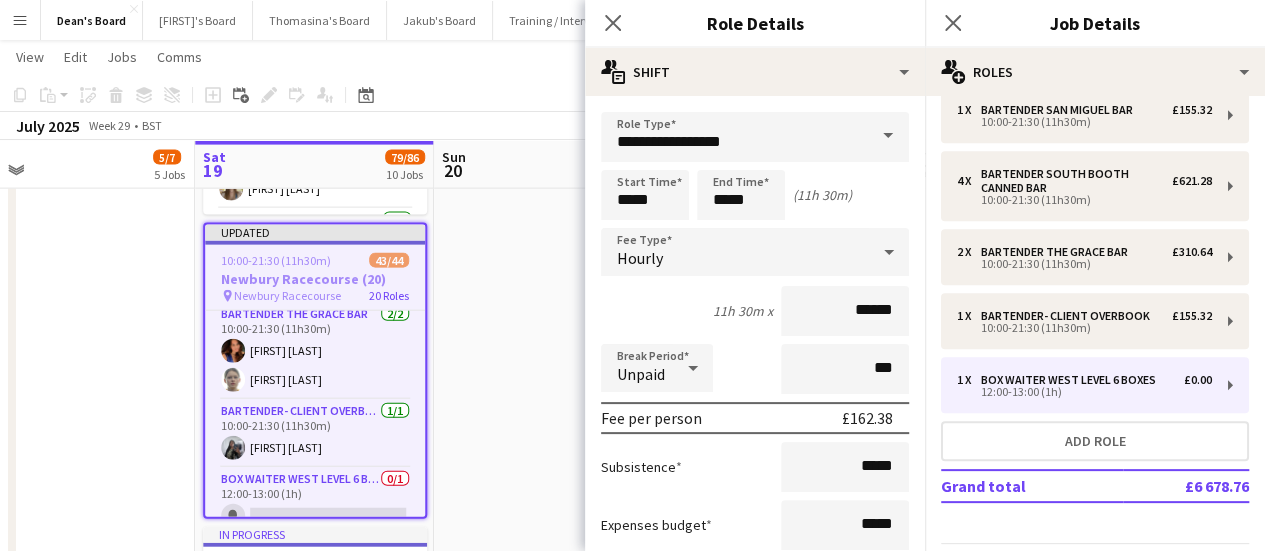 scroll, scrollTop: 1849, scrollLeft: 0, axis: vertical 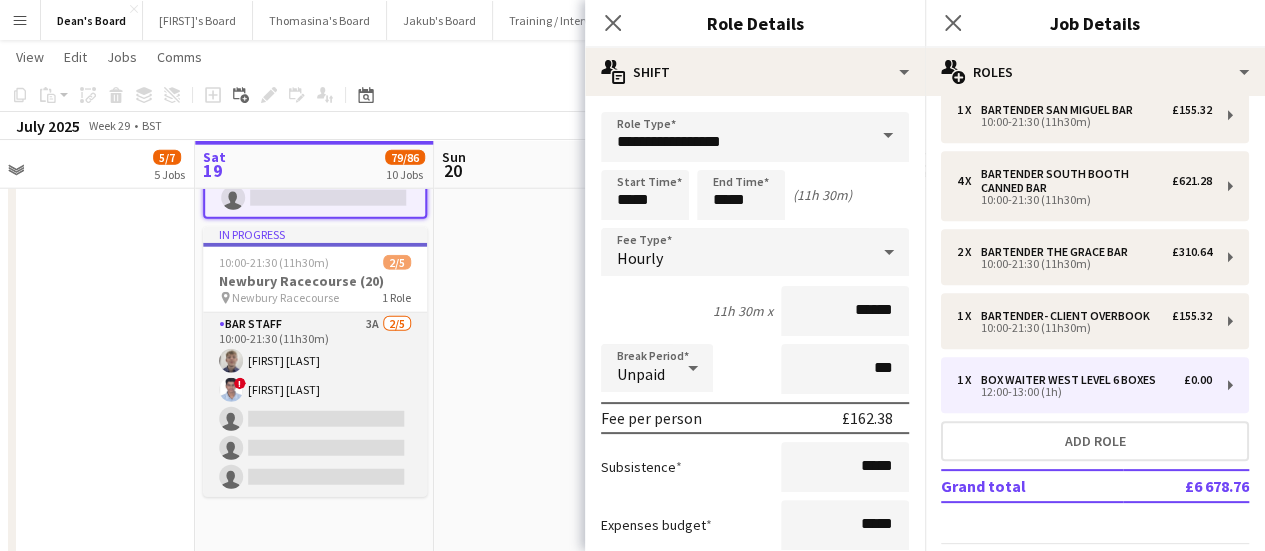 click on "BARSTAFF   3A   2/5   10:00-21:30 (11h30m)
[FIRST] [LAST] ! [FIRST] [LAST]
single-neutral-actions
single-neutral-actions
single-neutral-actions" at bounding box center [315, 405] 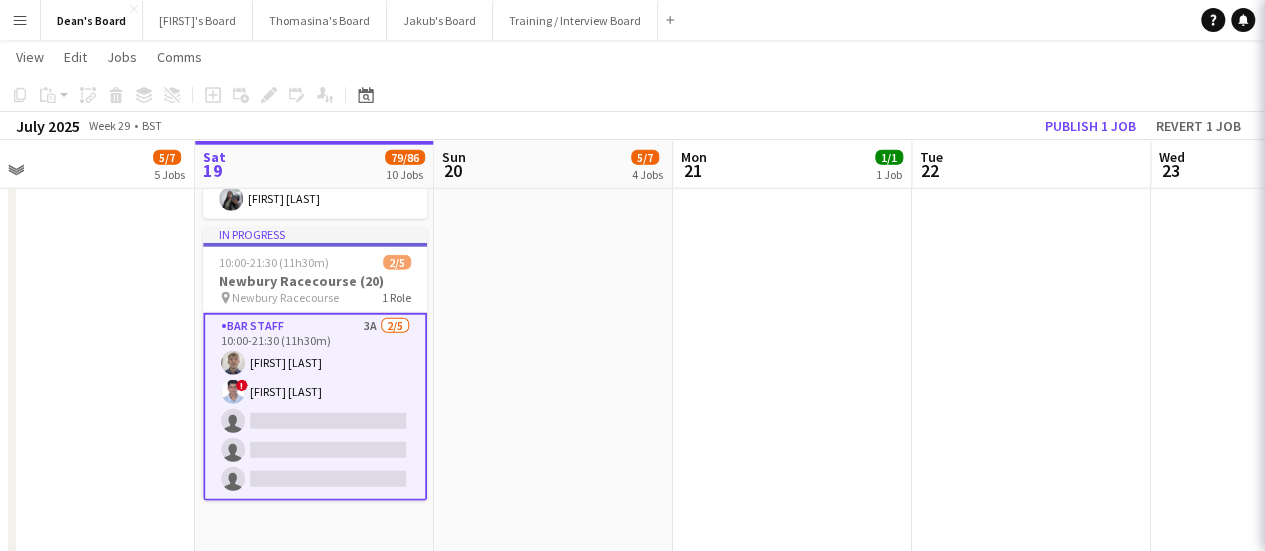 scroll, scrollTop: 1845, scrollLeft: 0, axis: vertical 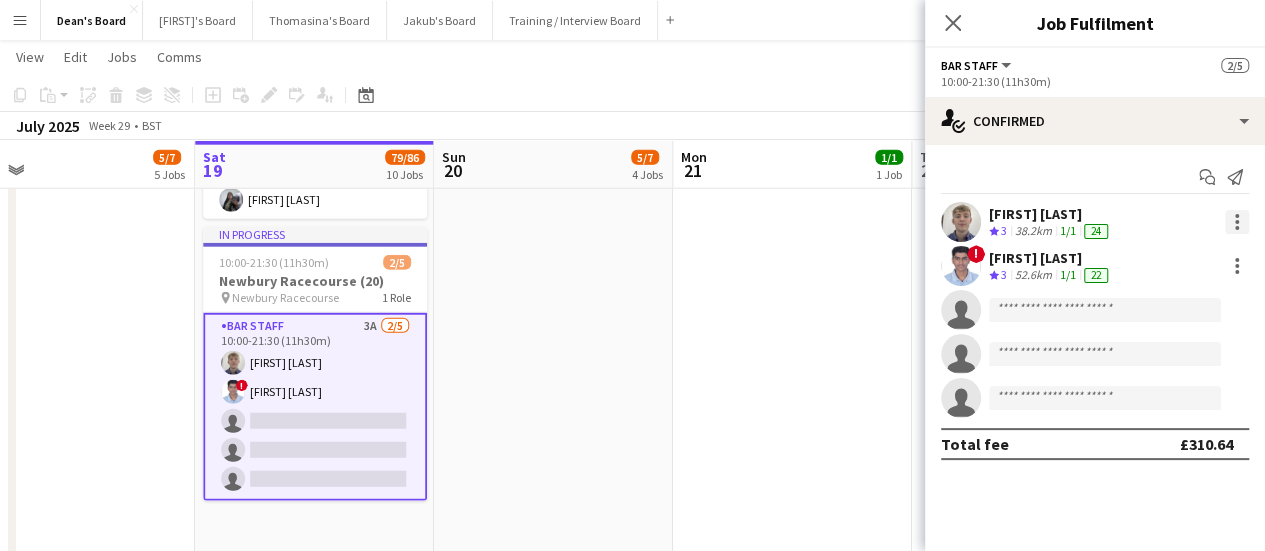 click at bounding box center [1237, 222] 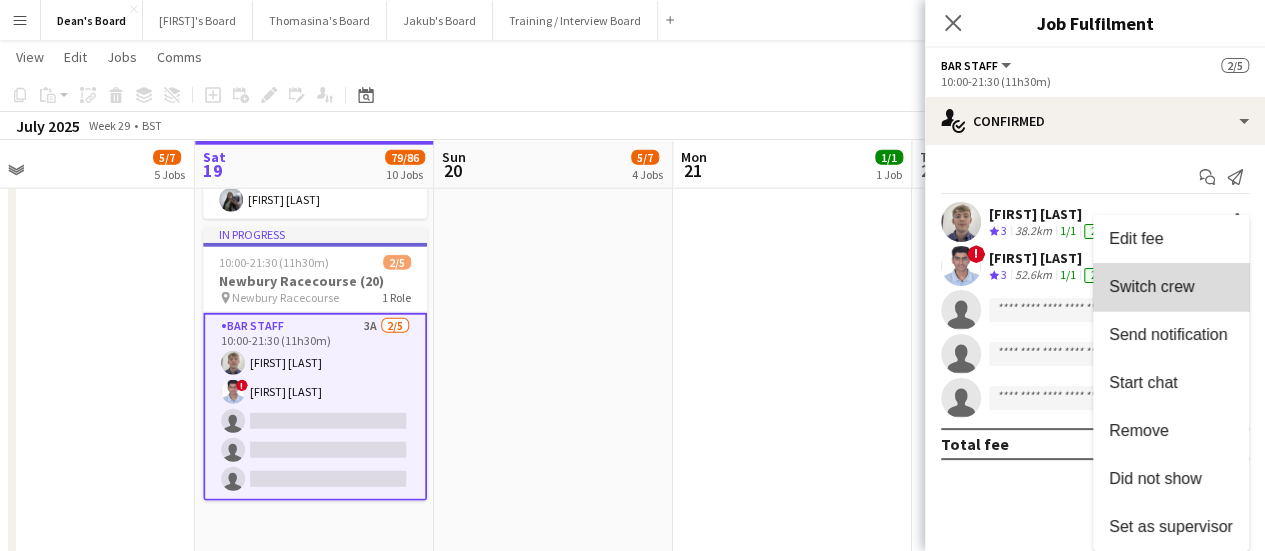 click on "Switch crew" at bounding box center (1151, 286) 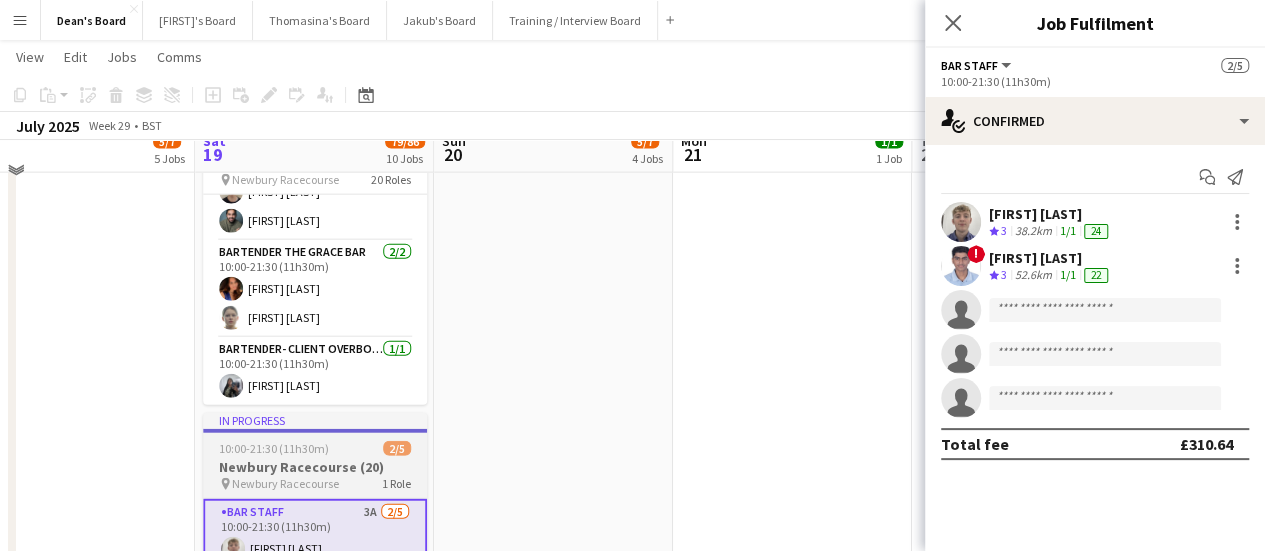scroll, scrollTop: 2324, scrollLeft: 0, axis: vertical 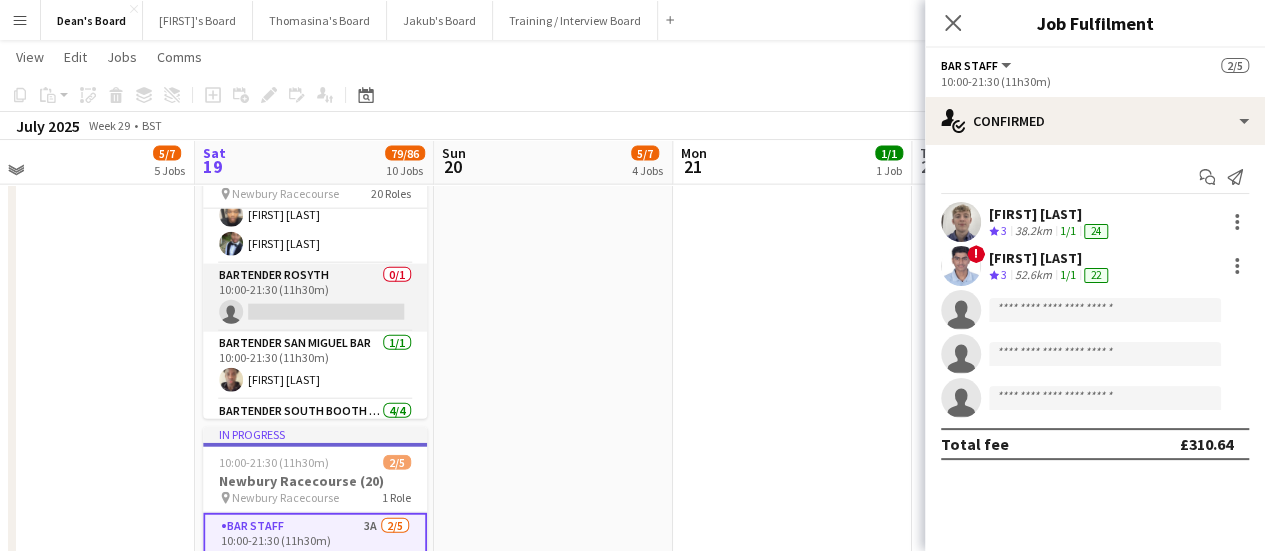 click on "Bartender Rosyth    0/1   10:00-21:30 (11h30m)
single-neutral-actions" at bounding box center [315, 298] 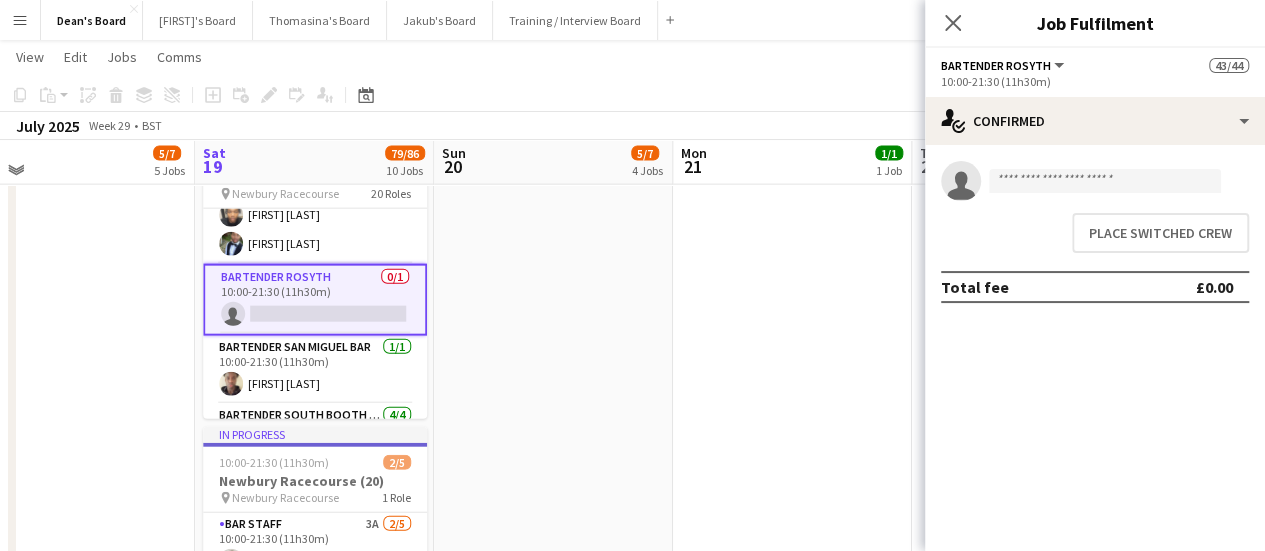 click on "single-neutral-actions
Place switched crew" at bounding box center [1095, 211] 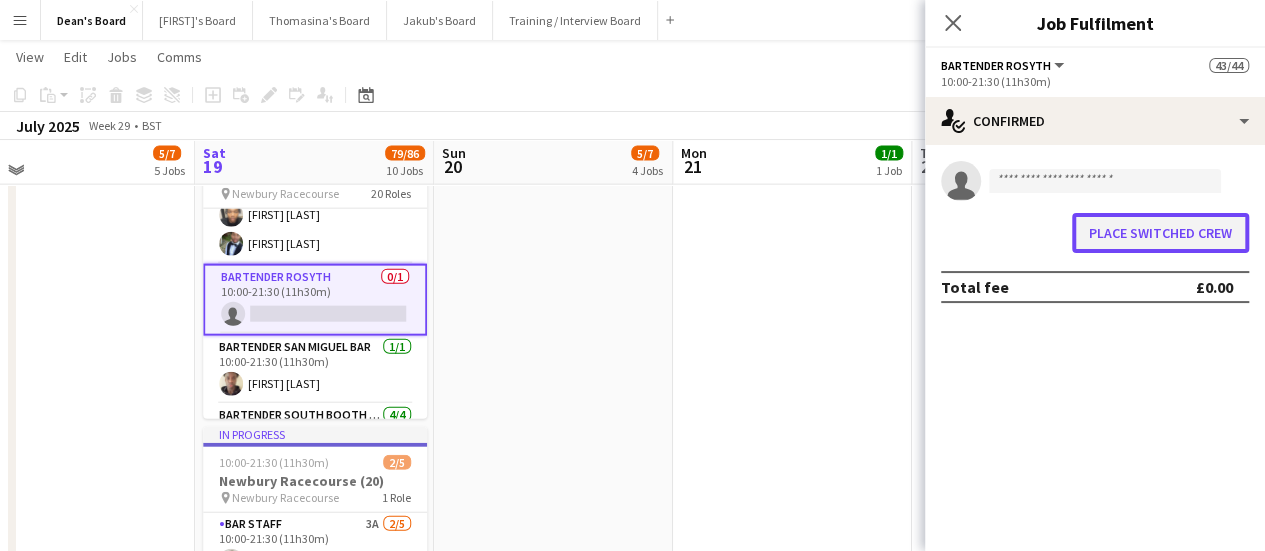 click on "Place switched crew" at bounding box center (1160, 233) 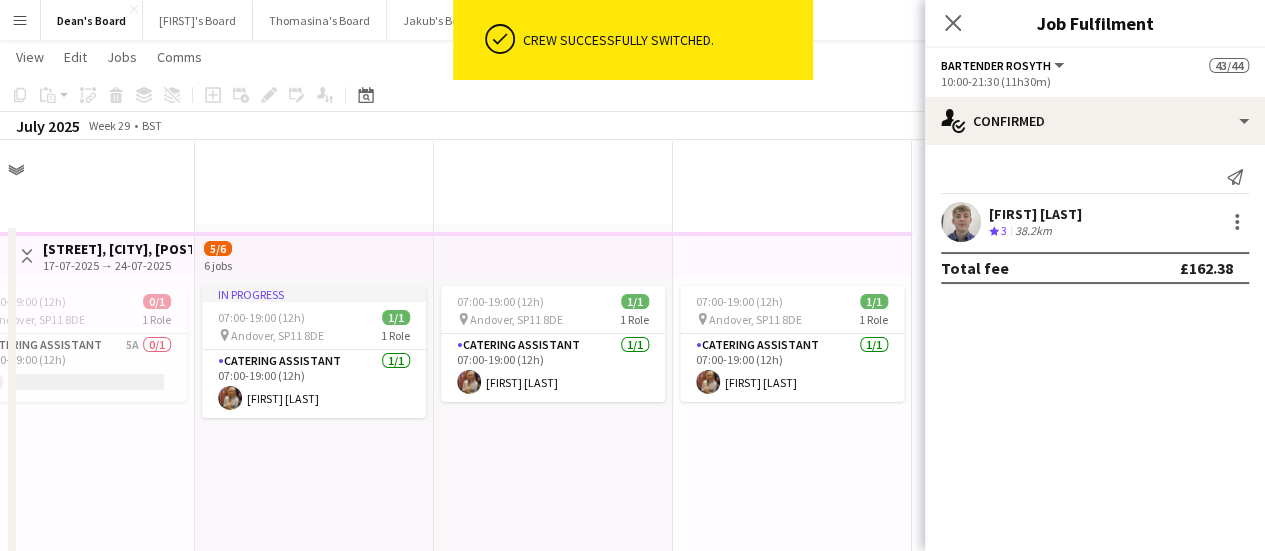 scroll, scrollTop: 2324, scrollLeft: 0, axis: vertical 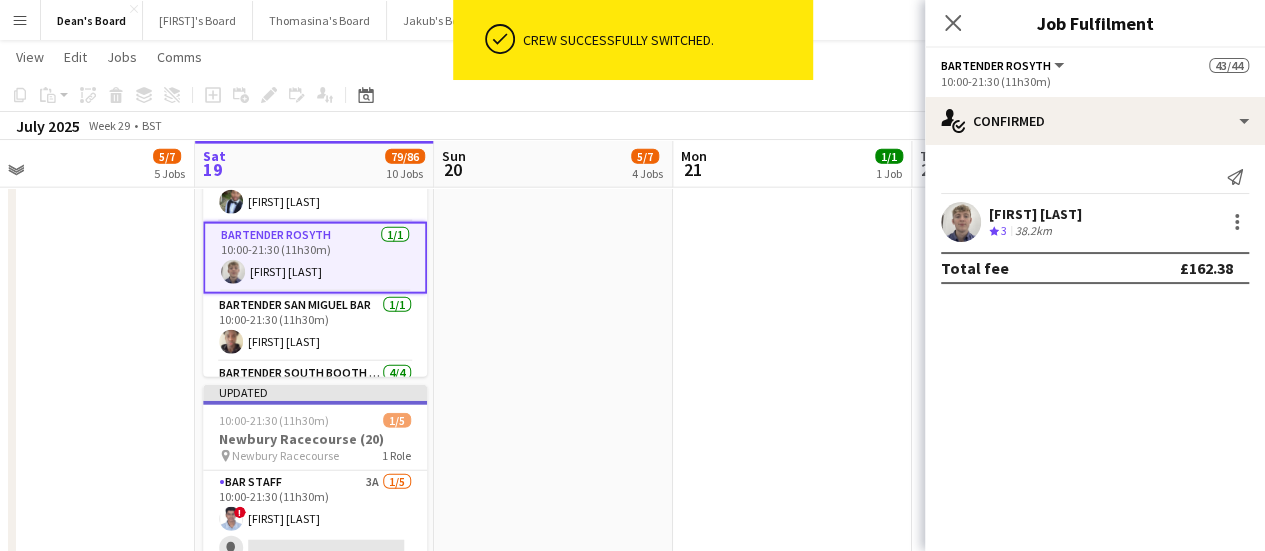 click at bounding box center [792, 299] 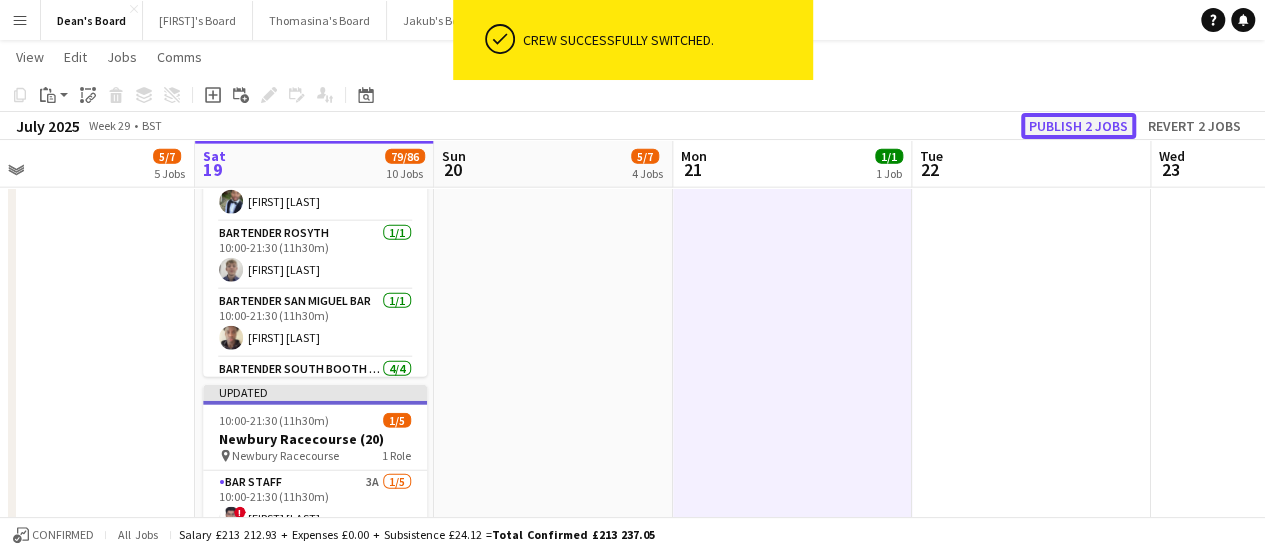 click on "Publish 2 jobs" 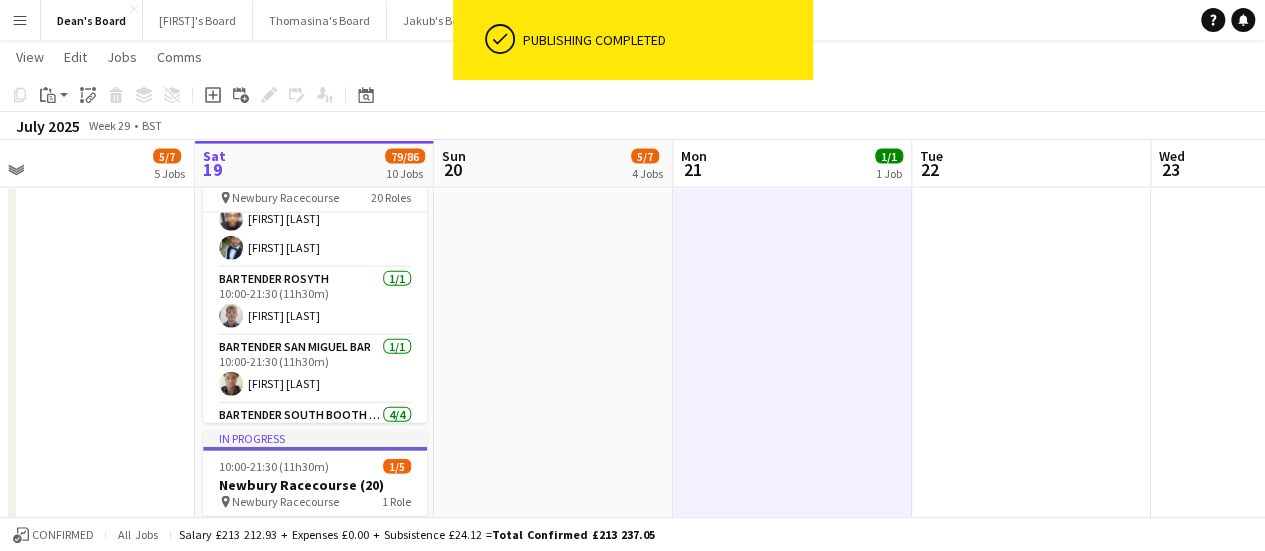scroll, scrollTop: 2224, scrollLeft: 0, axis: vertical 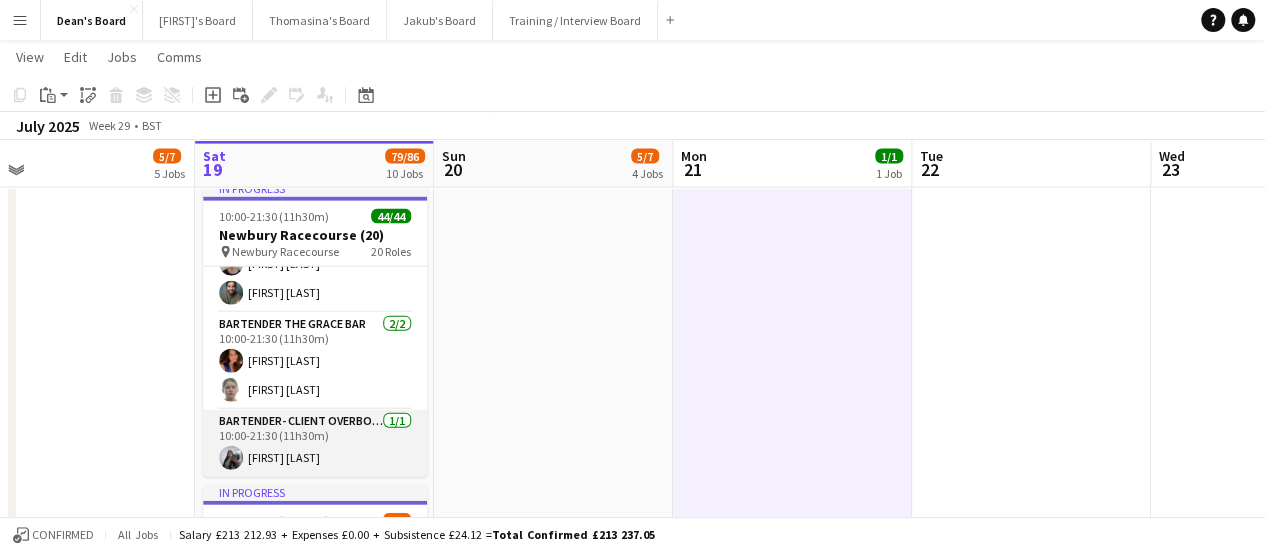 click on "Bartender- Client Overbook   1/1   10:00-21:30 (11h30m)
[FIRST] [LAST]" at bounding box center (315, 444) 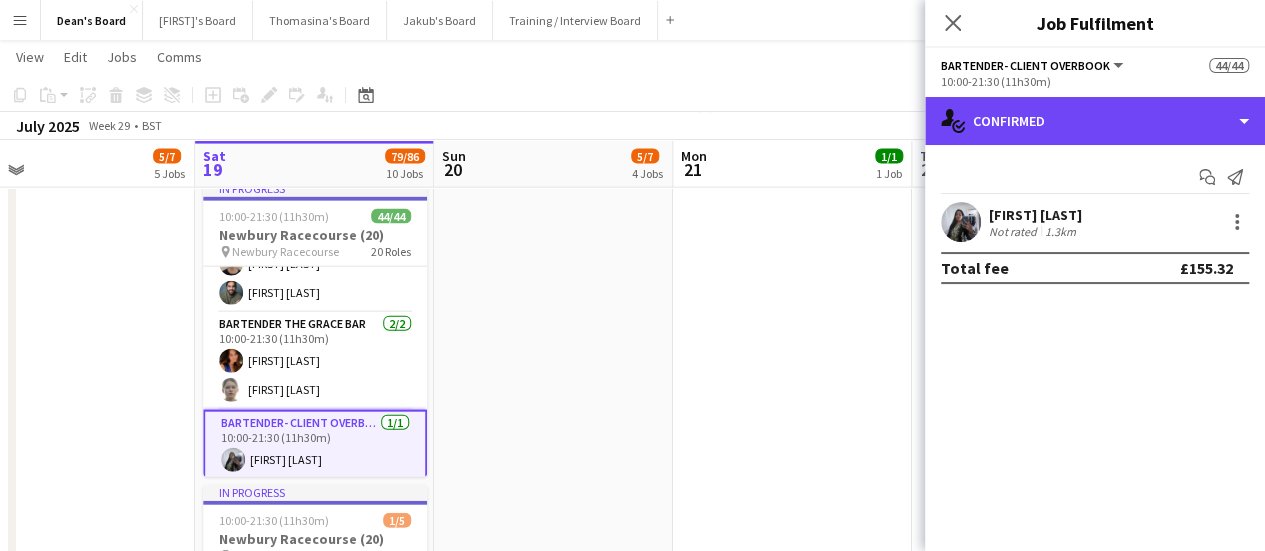 drag, startPoint x: 1096, startPoint y: 118, endPoint x: 1222, endPoint y: 249, distance: 181.76083 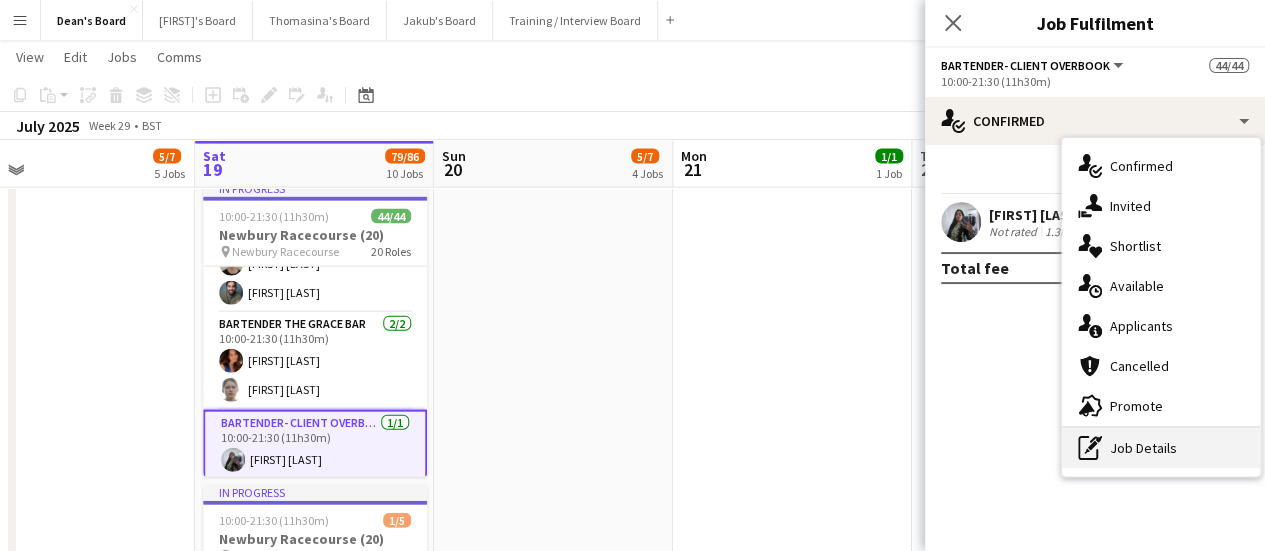 click on "pen-write
Job Details" at bounding box center [1161, 448] 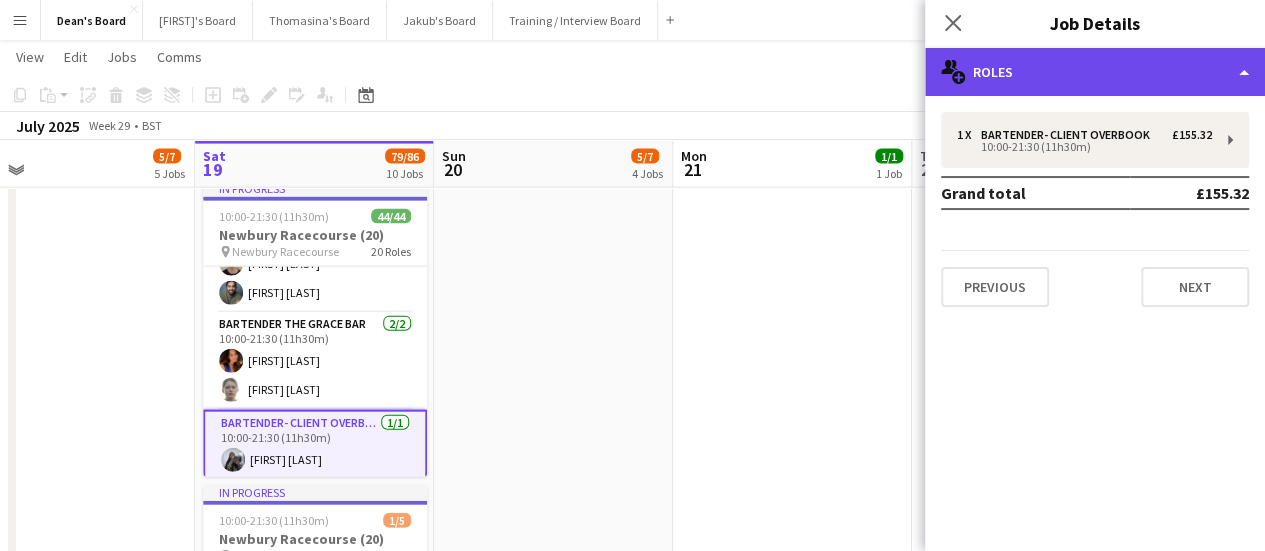 click on "multiple-users-add
Roles" 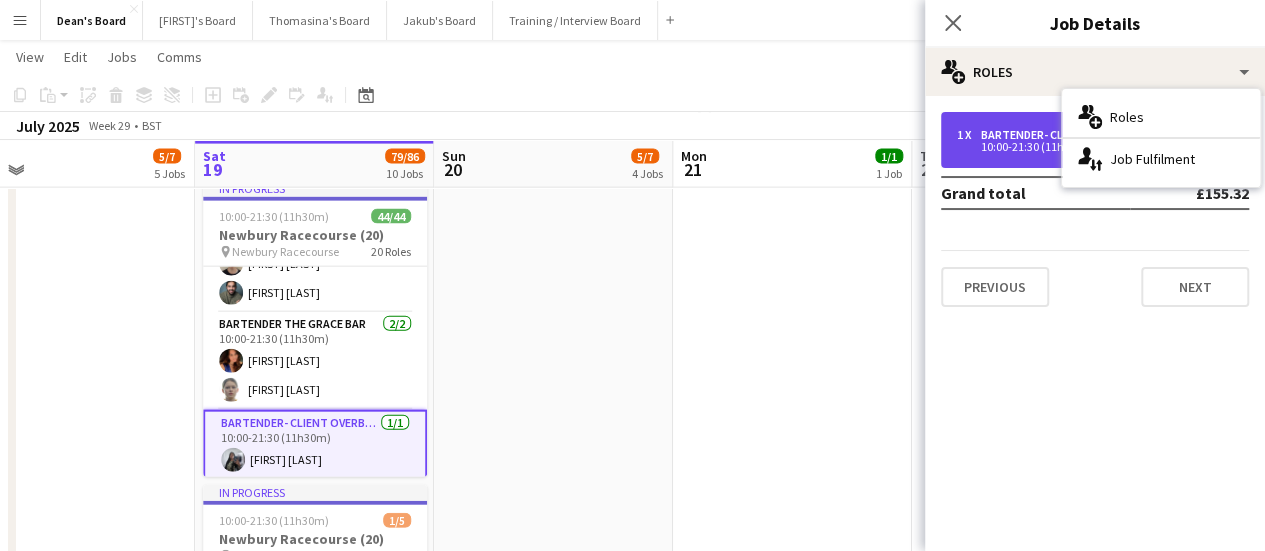 click on "10:00-21:30 (11h30m)" at bounding box center [1084, 147] 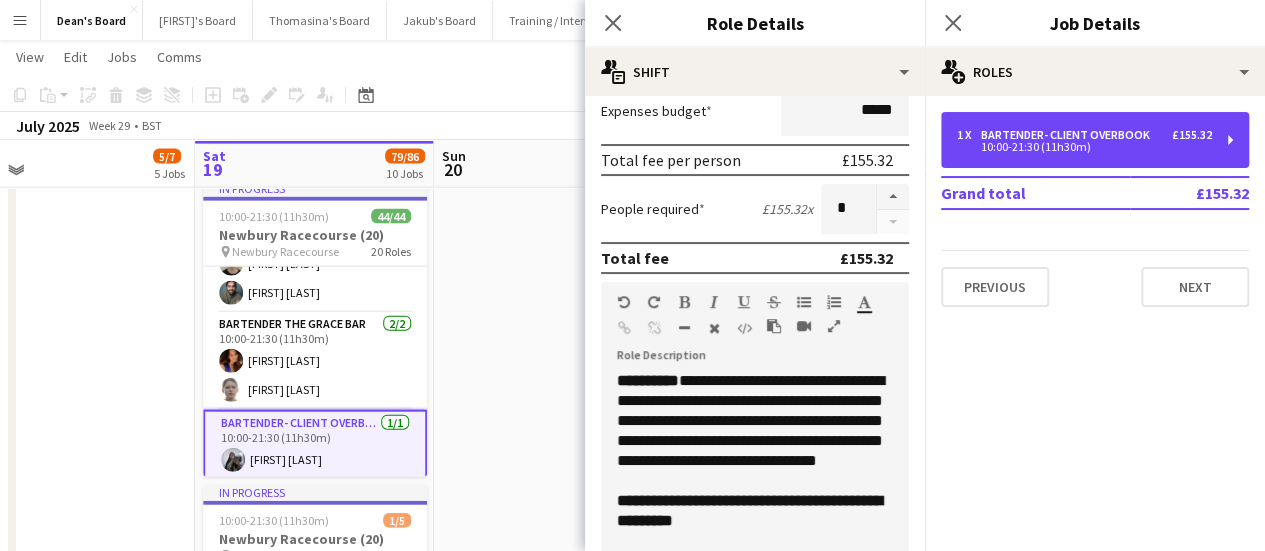 scroll, scrollTop: 400, scrollLeft: 0, axis: vertical 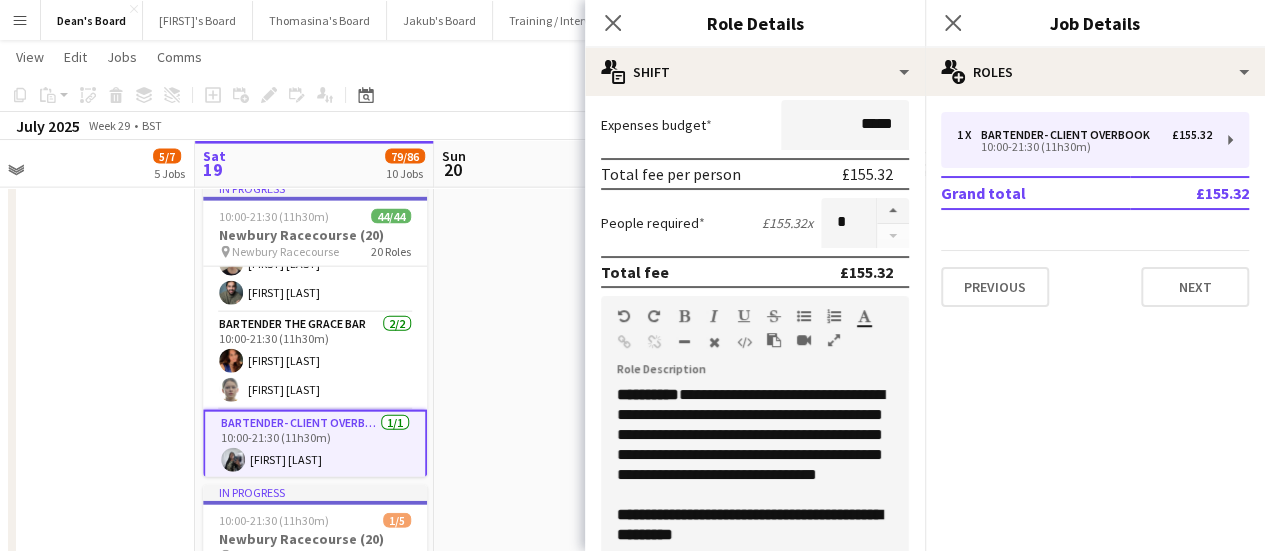 drag, startPoint x: 875, startPoint y: 210, endPoint x: 837, endPoint y: 228, distance: 42.047592 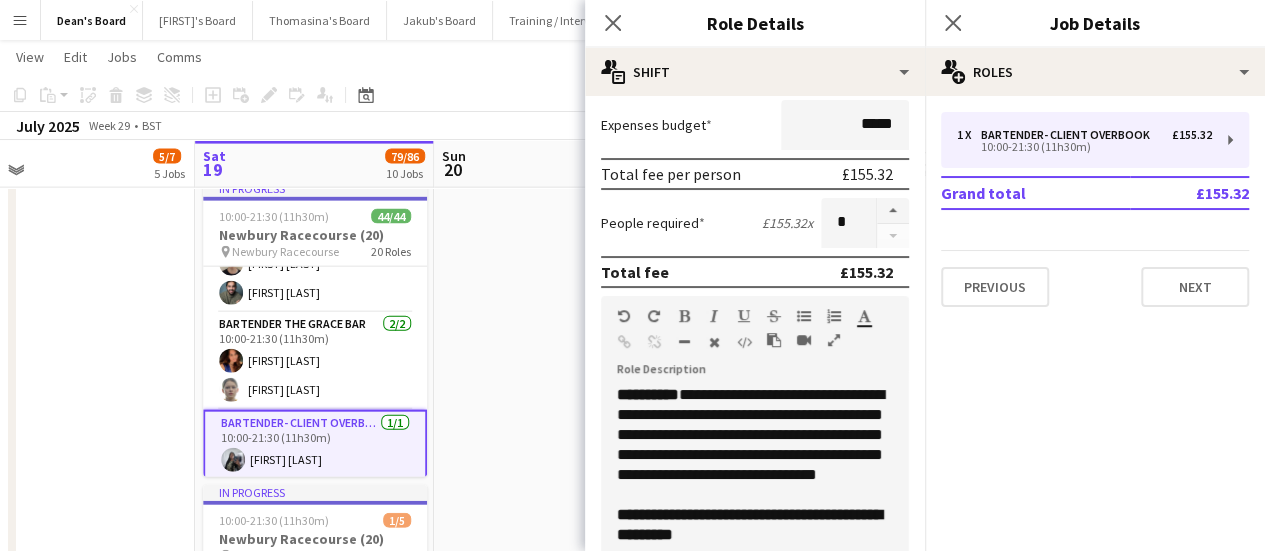 click at bounding box center [893, 211] 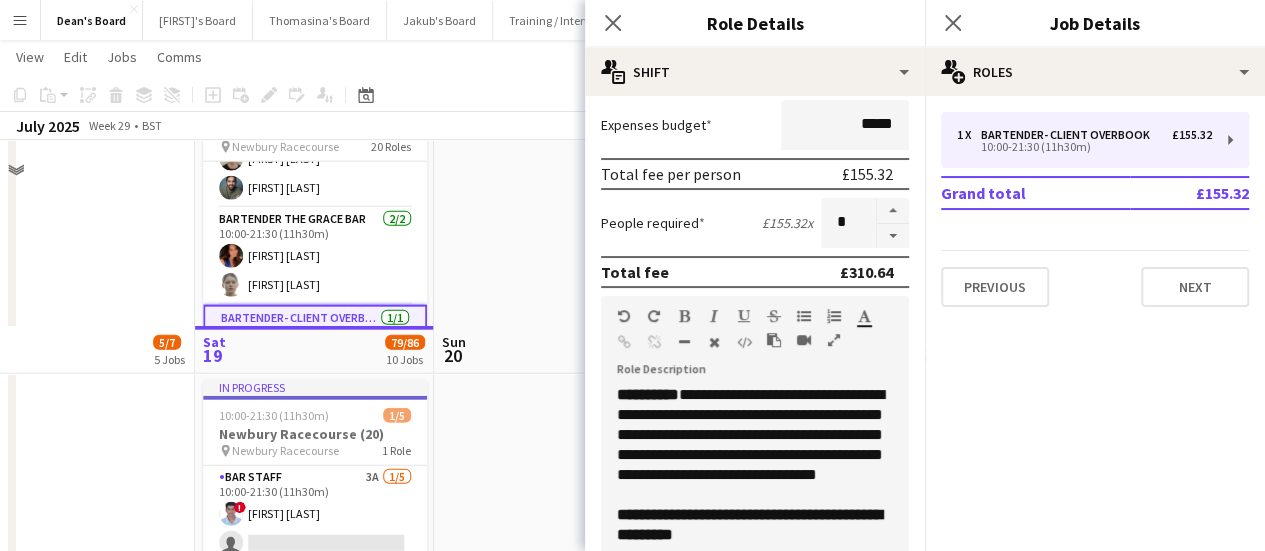 scroll, scrollTop: 2524, scrollLeft: 0, axis: vertical 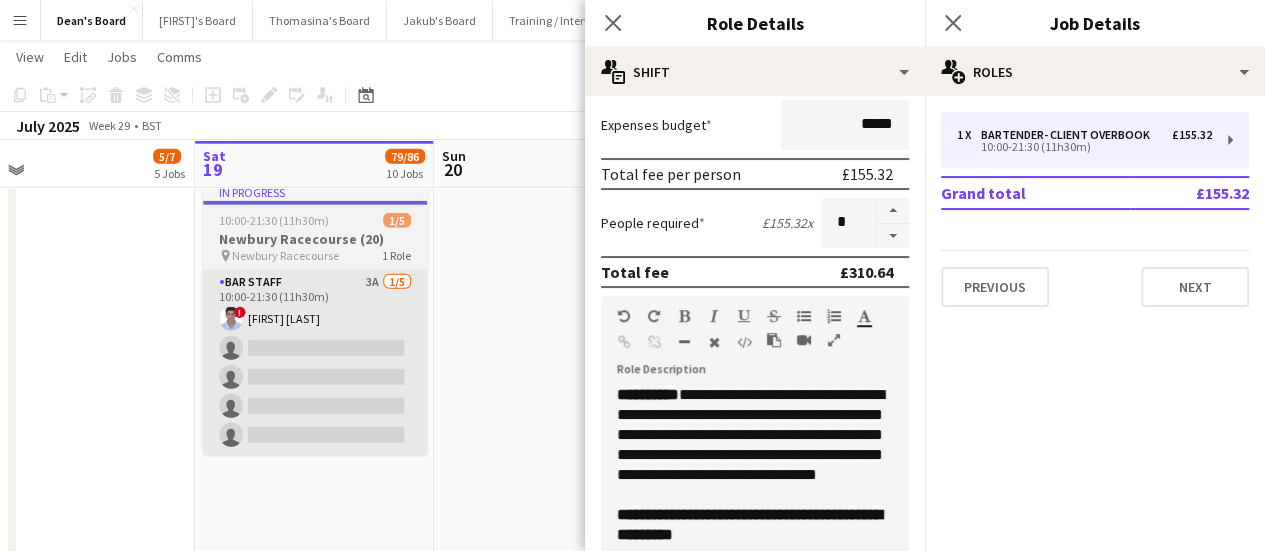 drag, startPoint x: 462, startPoint y: 297, endPoint x: 424, endPoint y: 309, distance: 39.849716 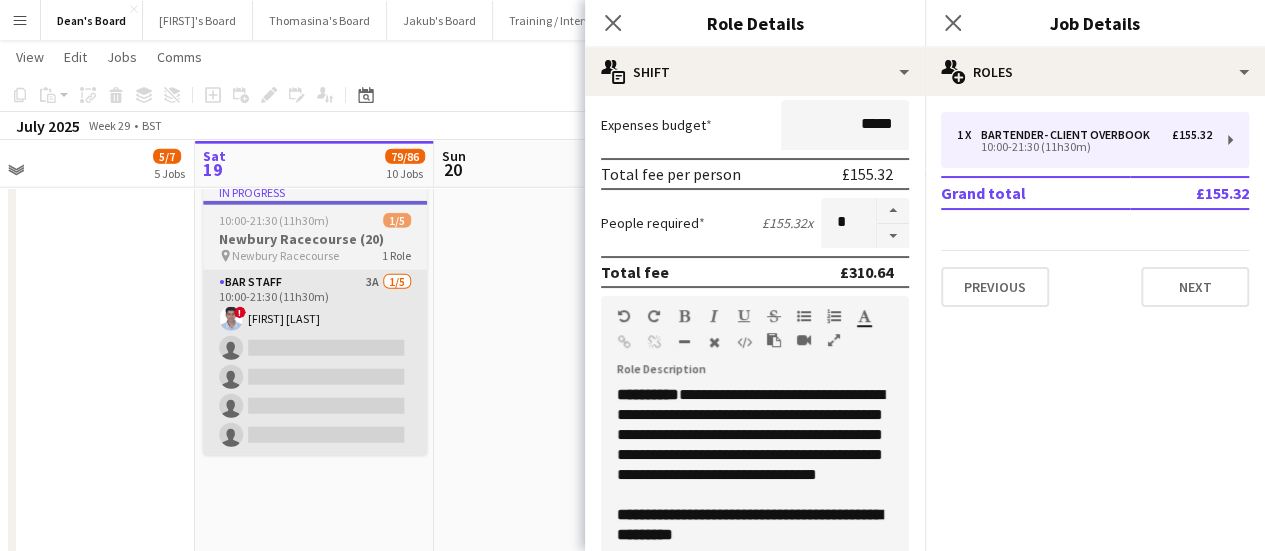 click at bounding box center (553, 99) 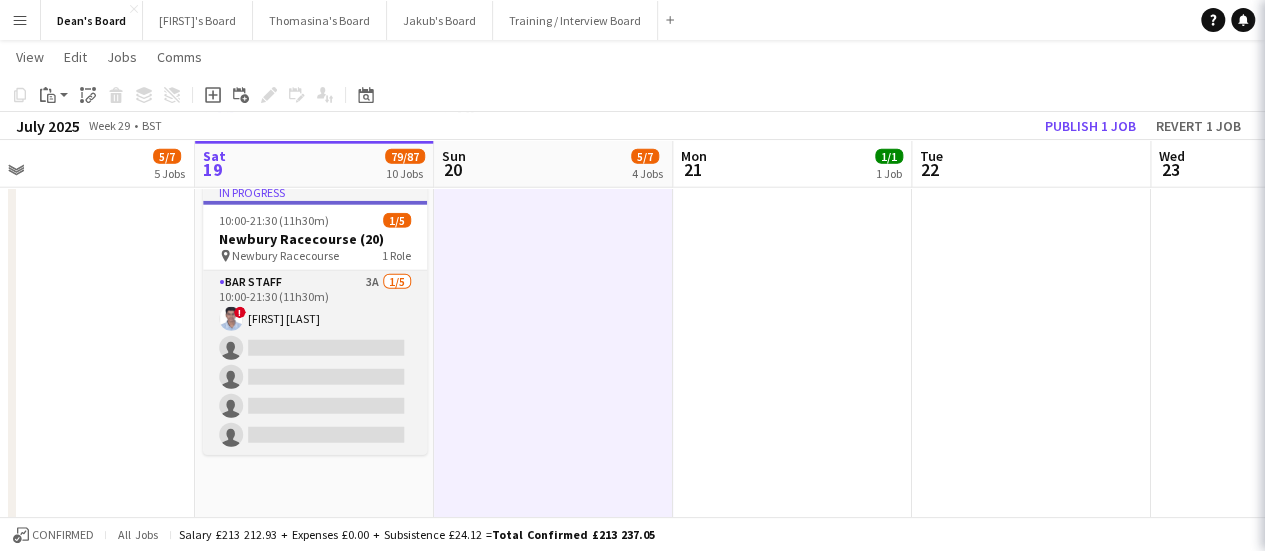 scroll, scrollTop: 0, scrollLeft: 521, axis: horizontal 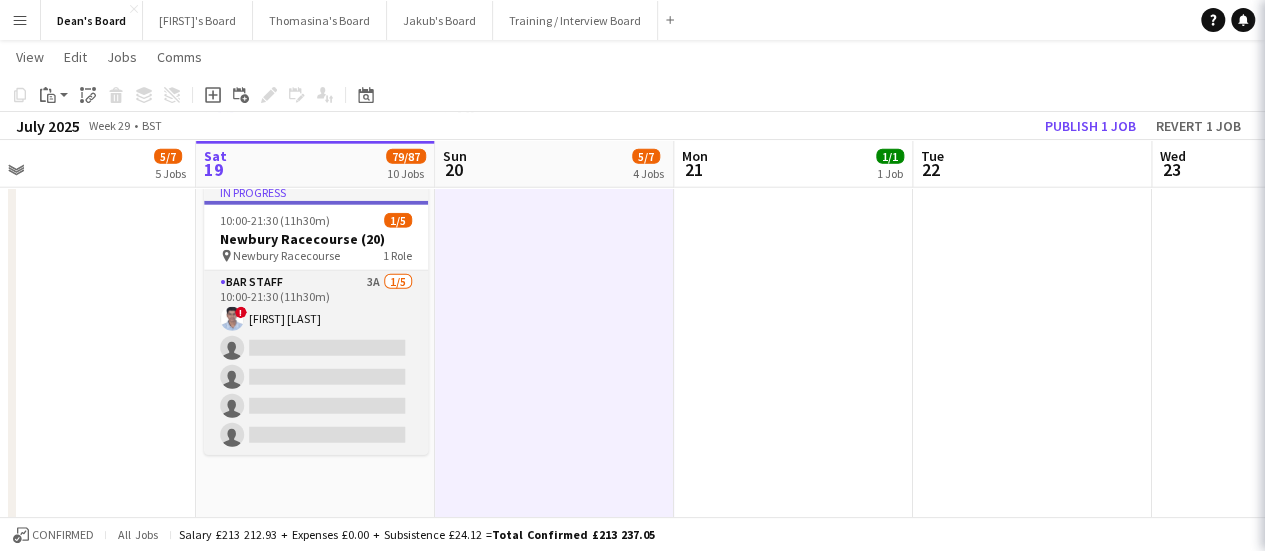 click on "BARSTAFF   3A   1/5   10:00-21:30 (11h30m)
! [FIRST] [LAST]
single-neutral-actions
single-neutral-actions
single-neutral-actions
single-neutral-actions" at bounding box center (316, 363) 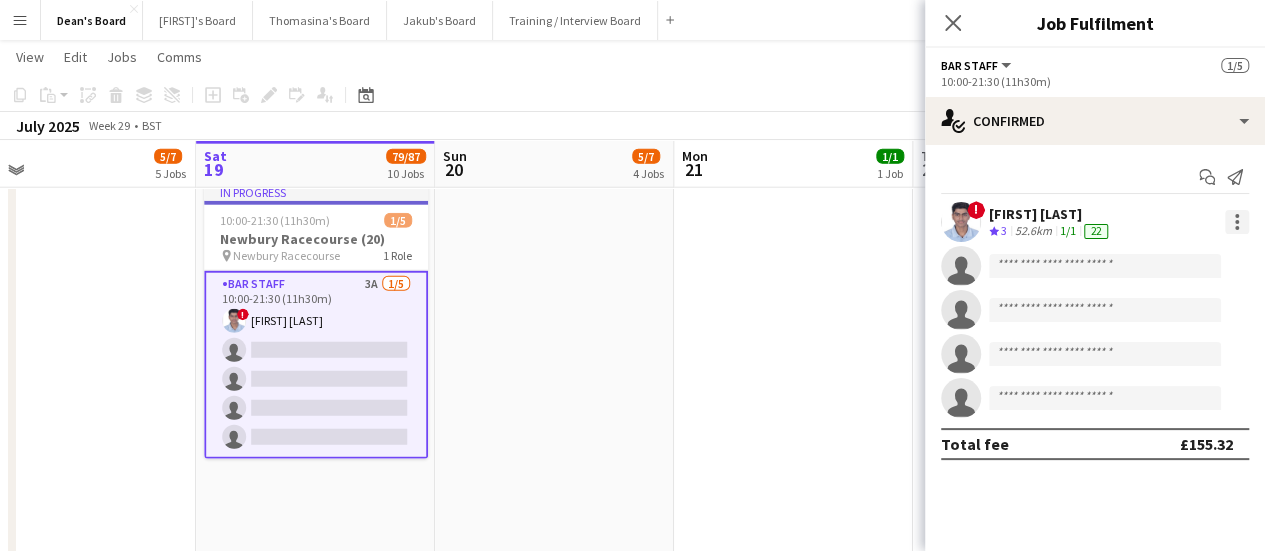 click at bounding box center [1237, 222] 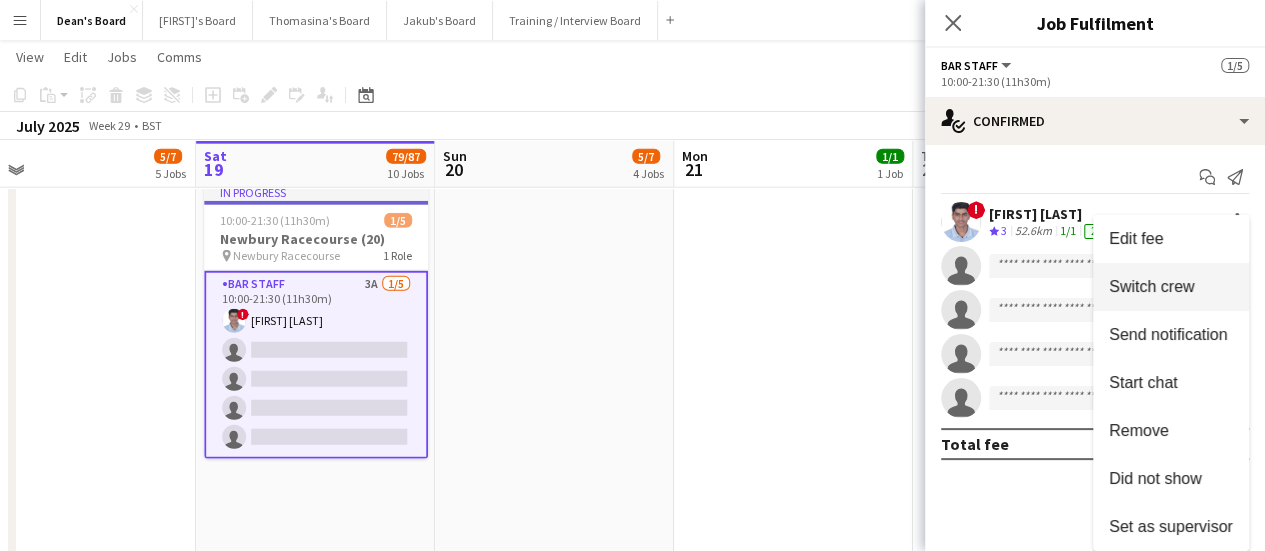 click on "Switch crew" at bounding box center [1151, 286] 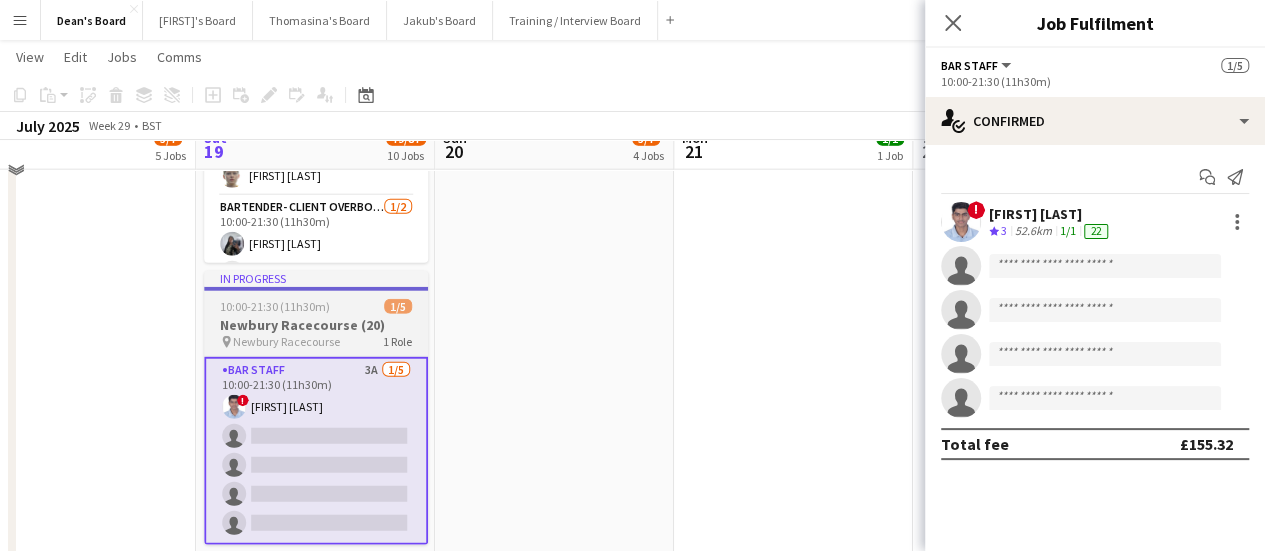 scroll, scrollTop: 2465, scrollLeft: 0, axis: vertical 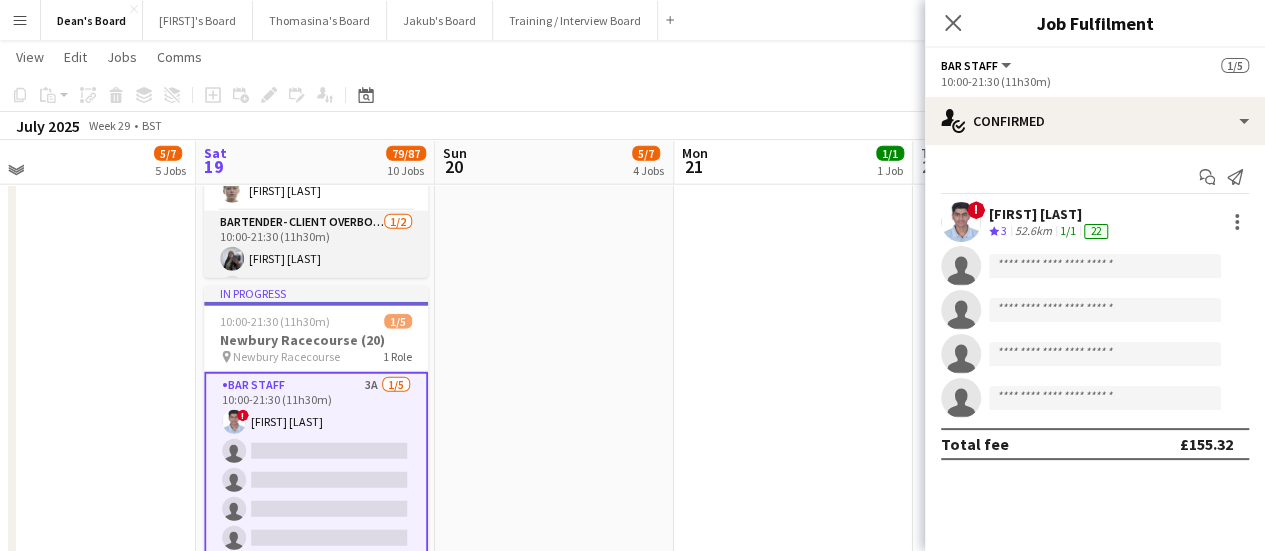 click on "Bartender- Client Overbook   1/2   10:00-21:30 (11h30m)
[FIRST] [LAST]
single-neutral-actions" at bounding box center [316, 259] 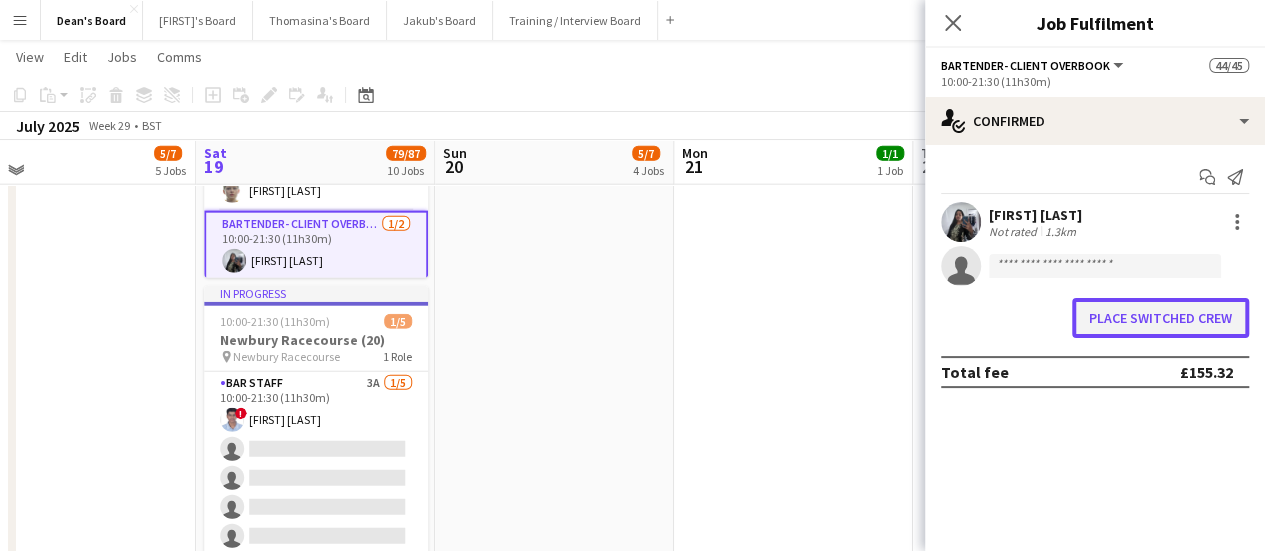 click on "Place switched crew" at bounding box center [1160, 318] 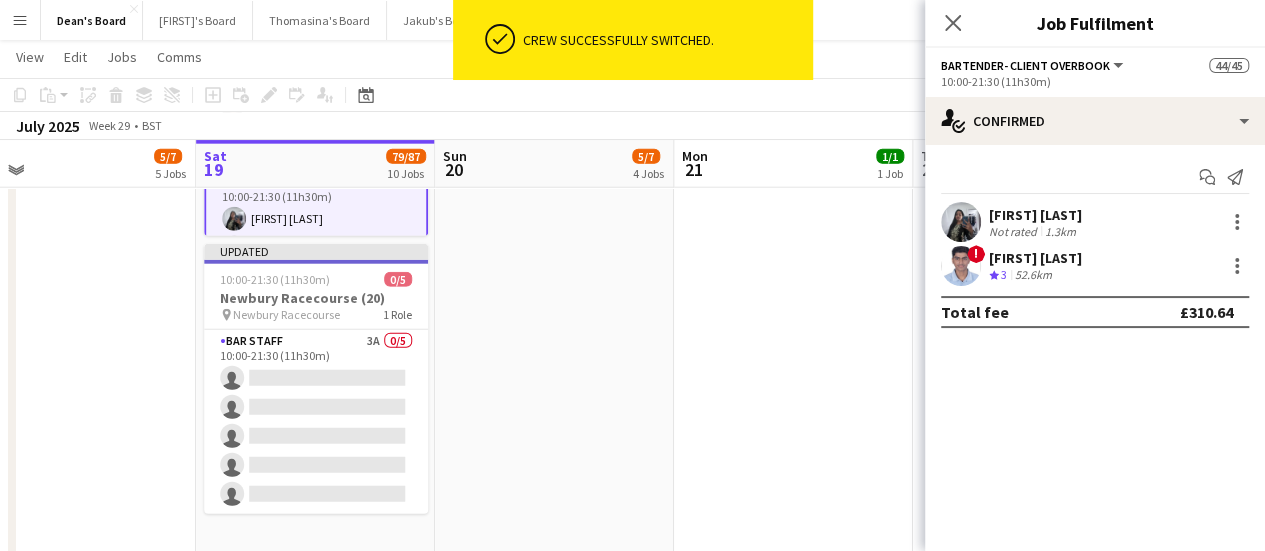 scroll, scrollTop: 2465, scrollLeft: 0, axis: vertical 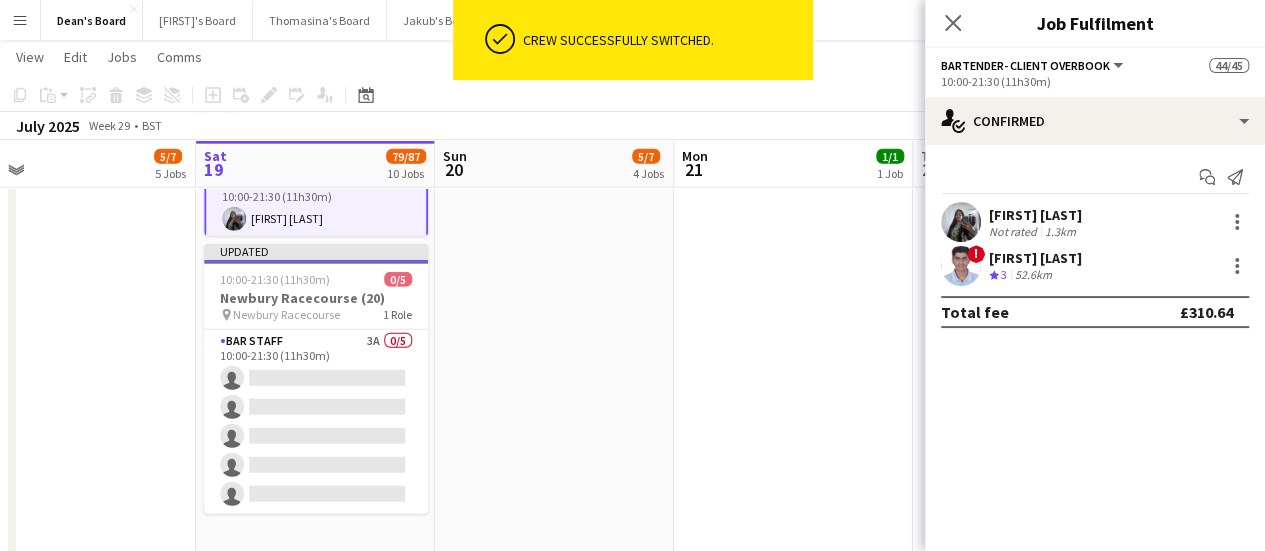 click at bounding box center (793, 158) 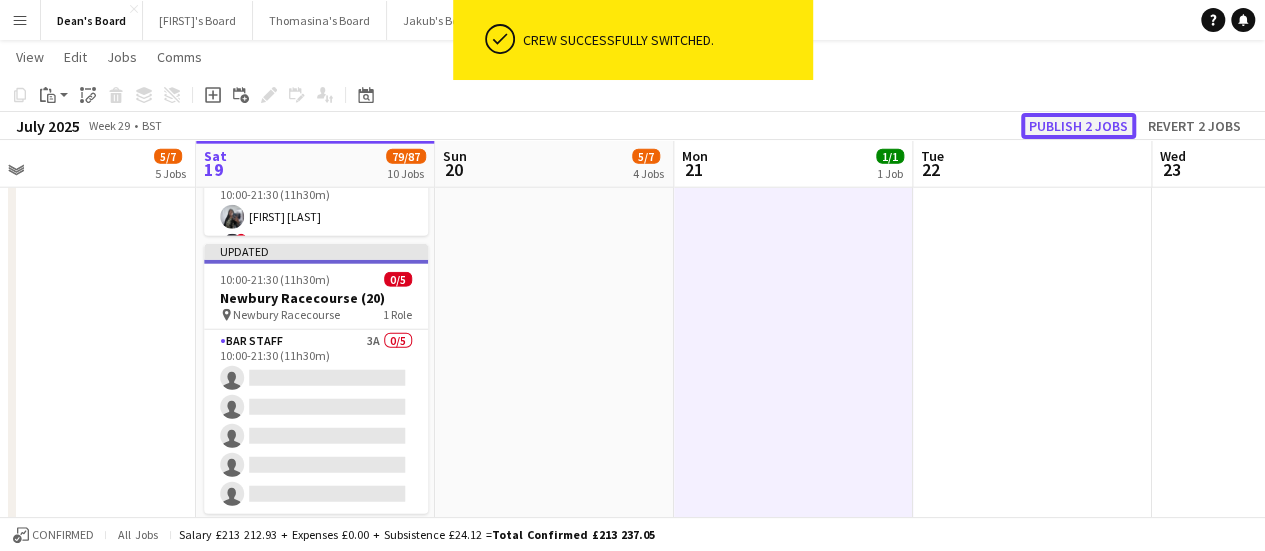 click on "Publish 2 jobs" 